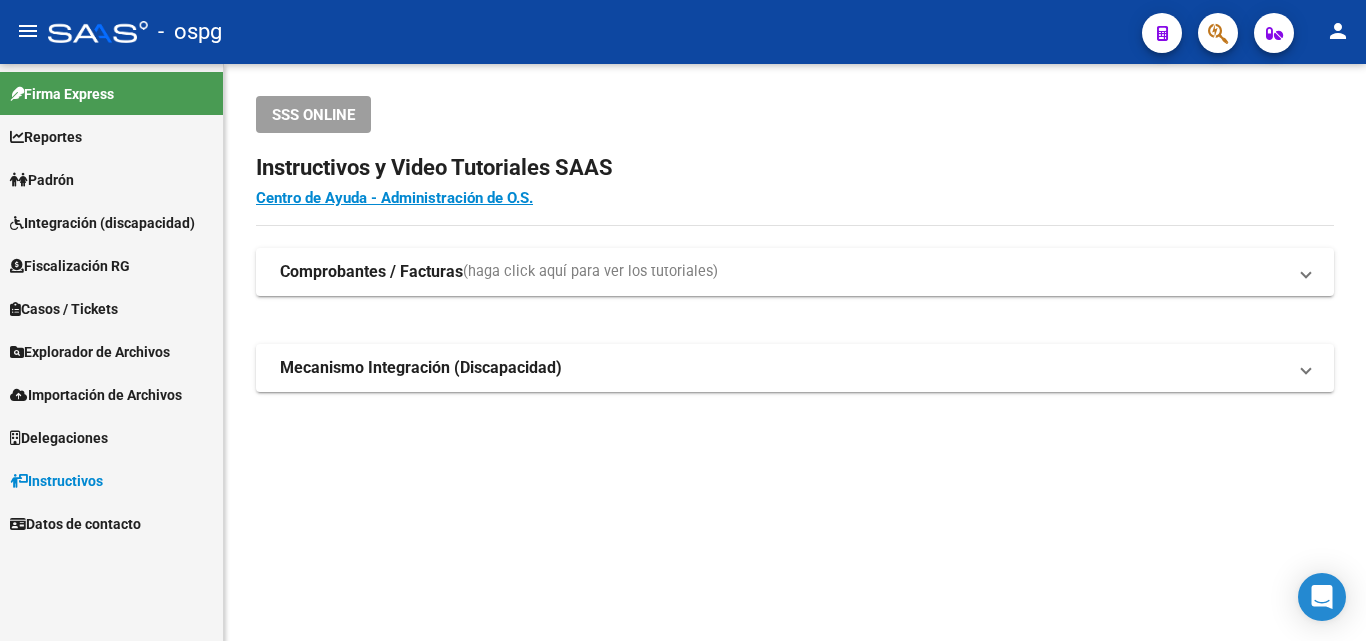 scroll, scrollTop: 0, scrollLeft: 0, axis: both 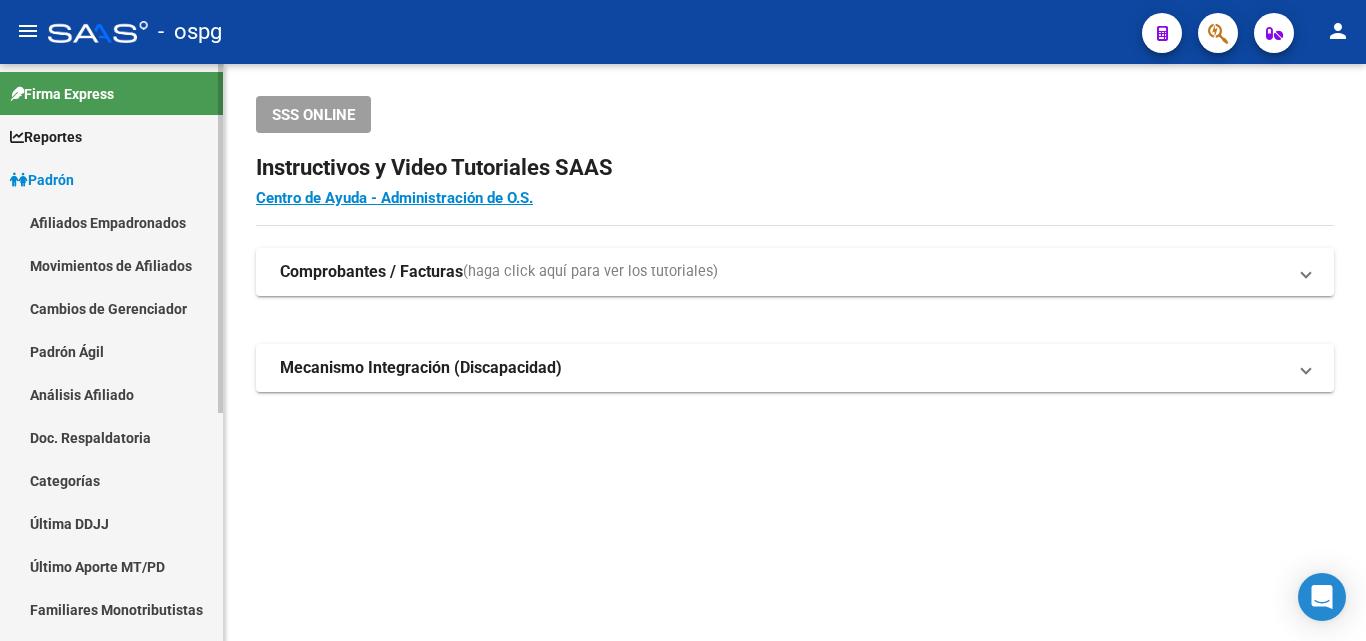 click on "Análisis Afiliado" at bounding box center (111, 394) 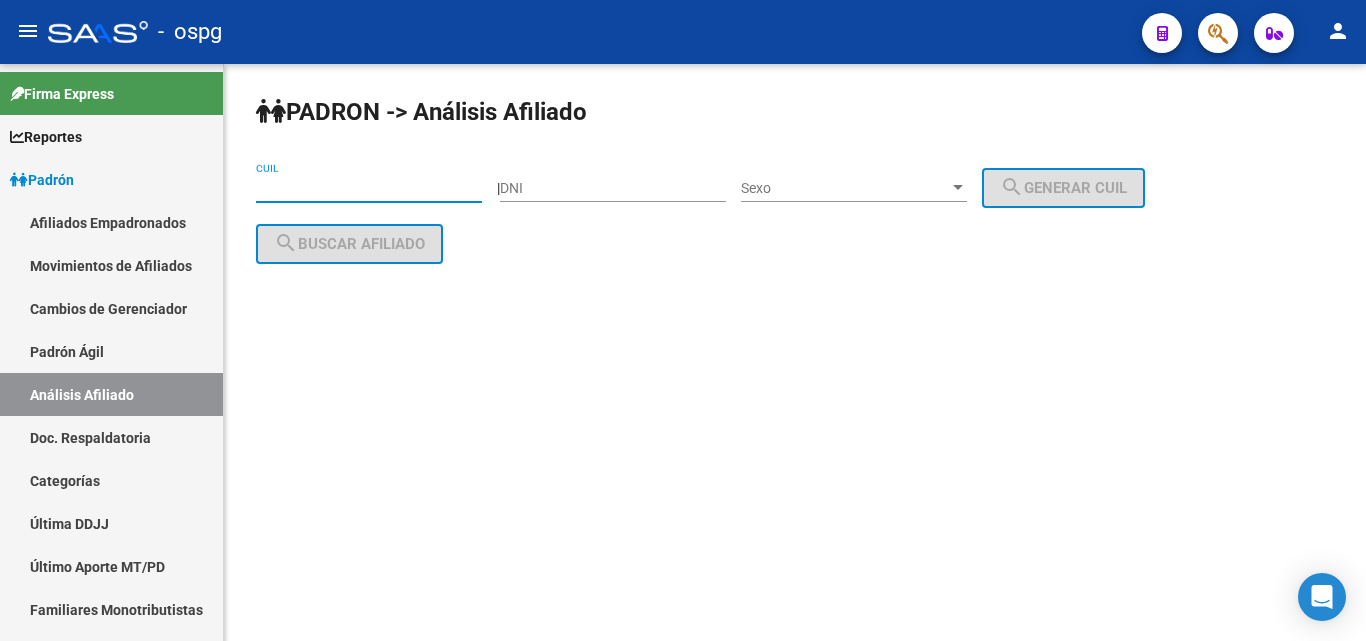click on "CUIL" at bounding box center [369, 188] 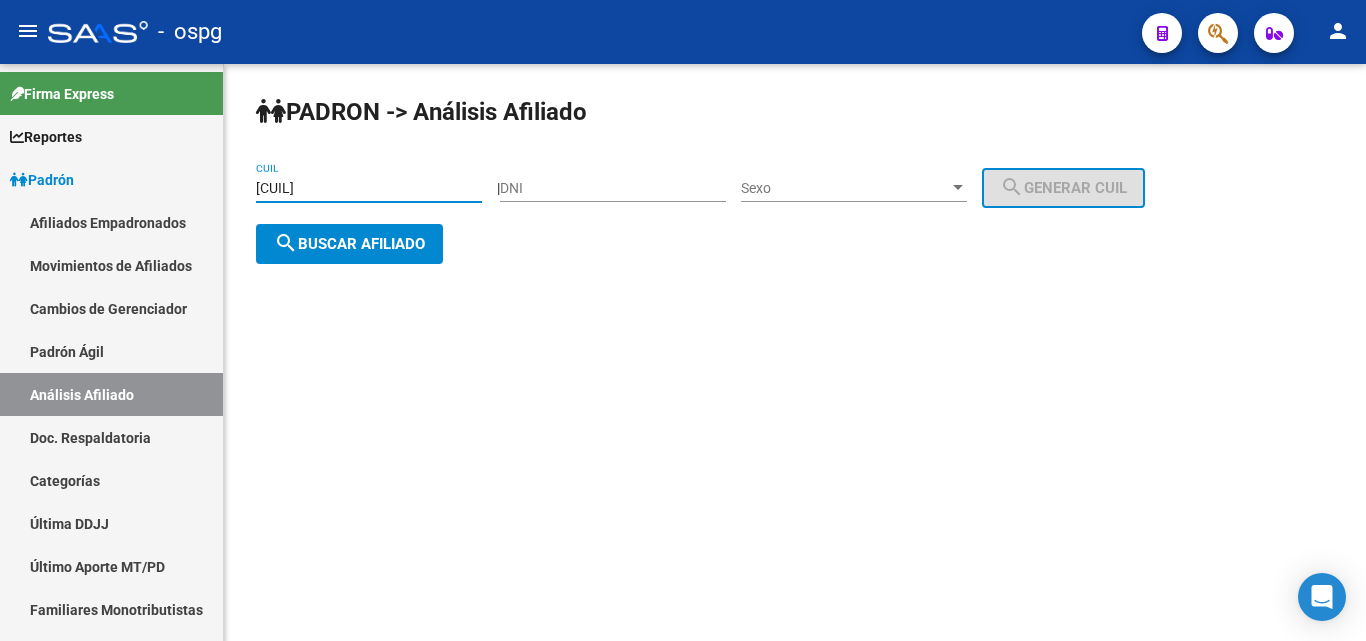 type on "[CUIL]" 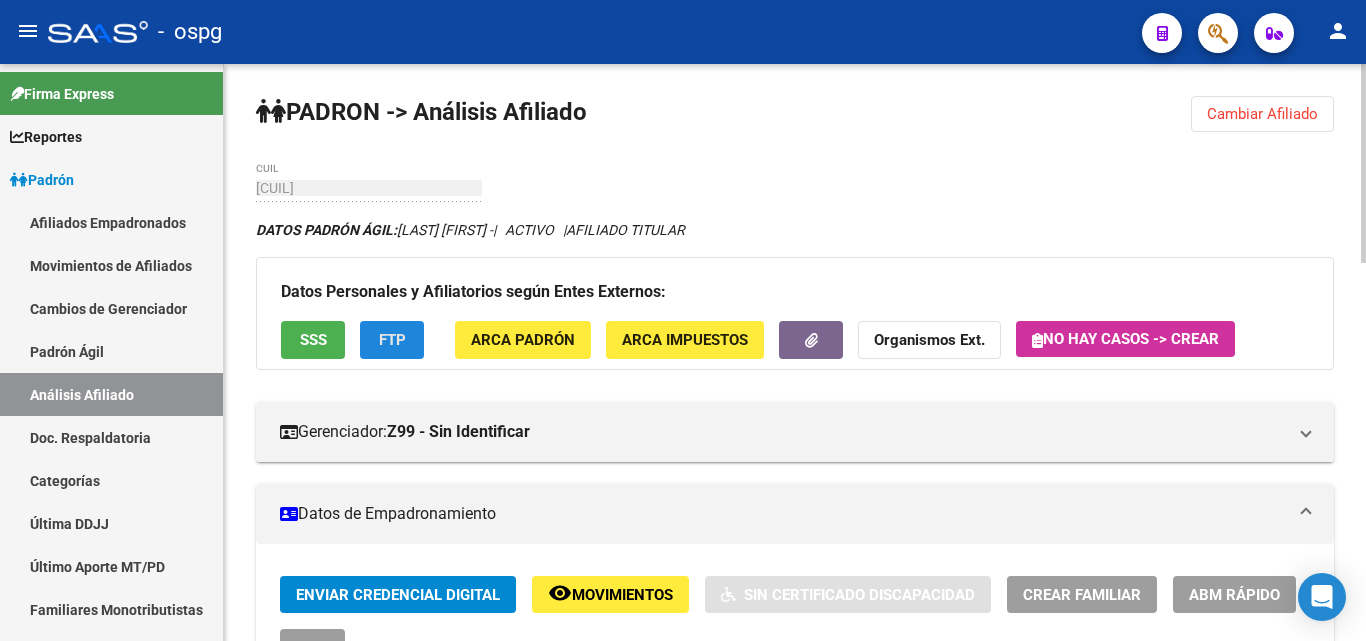 click on "FTP" 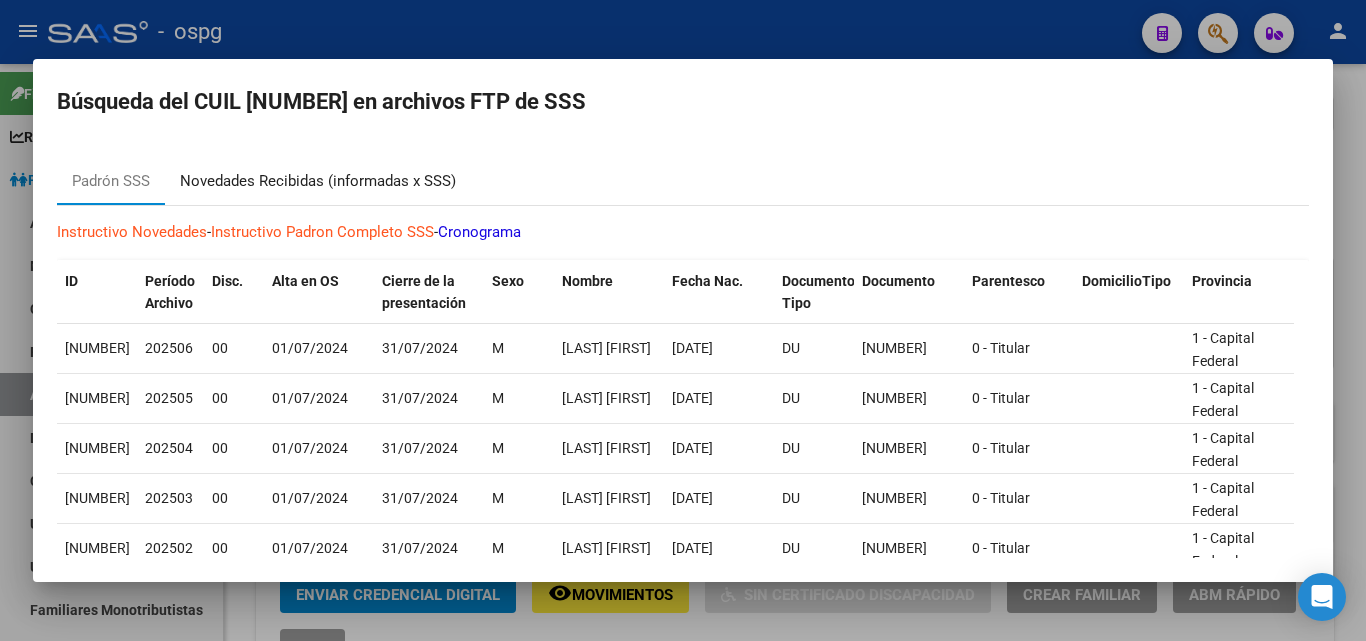 click on "Novedades Recibidas (informadas x SSS)" at bounding box center [318, 181] 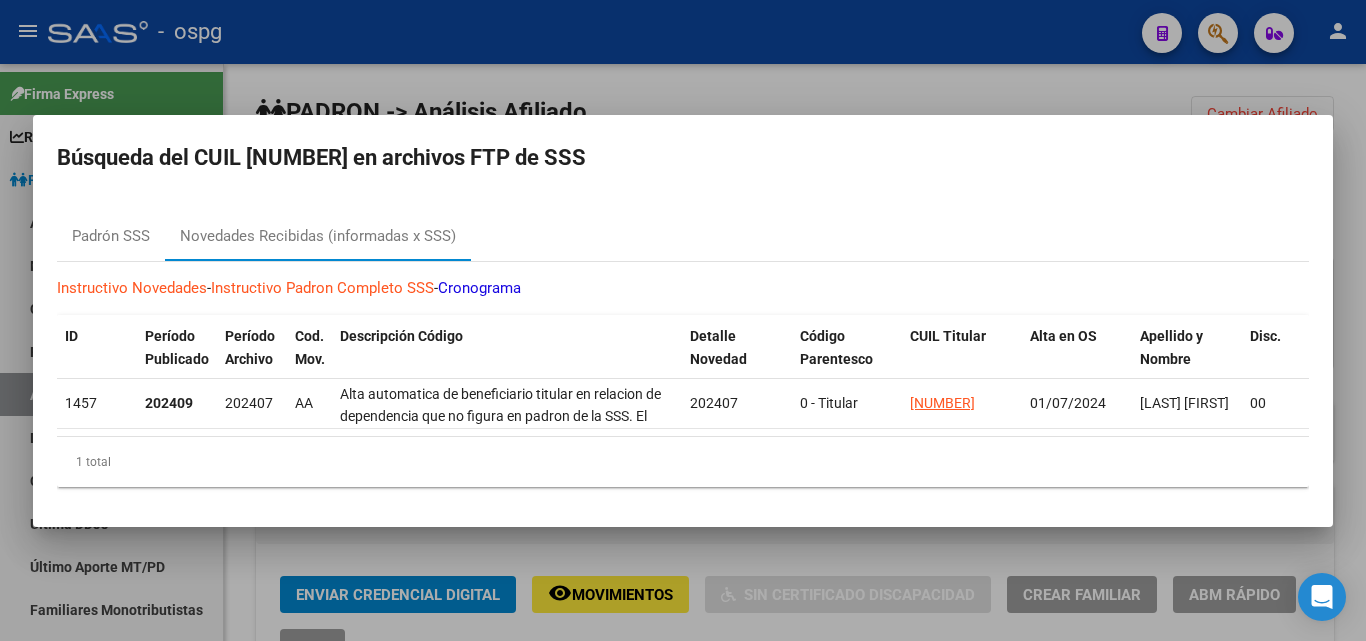 click at bounding box center [683, 320] 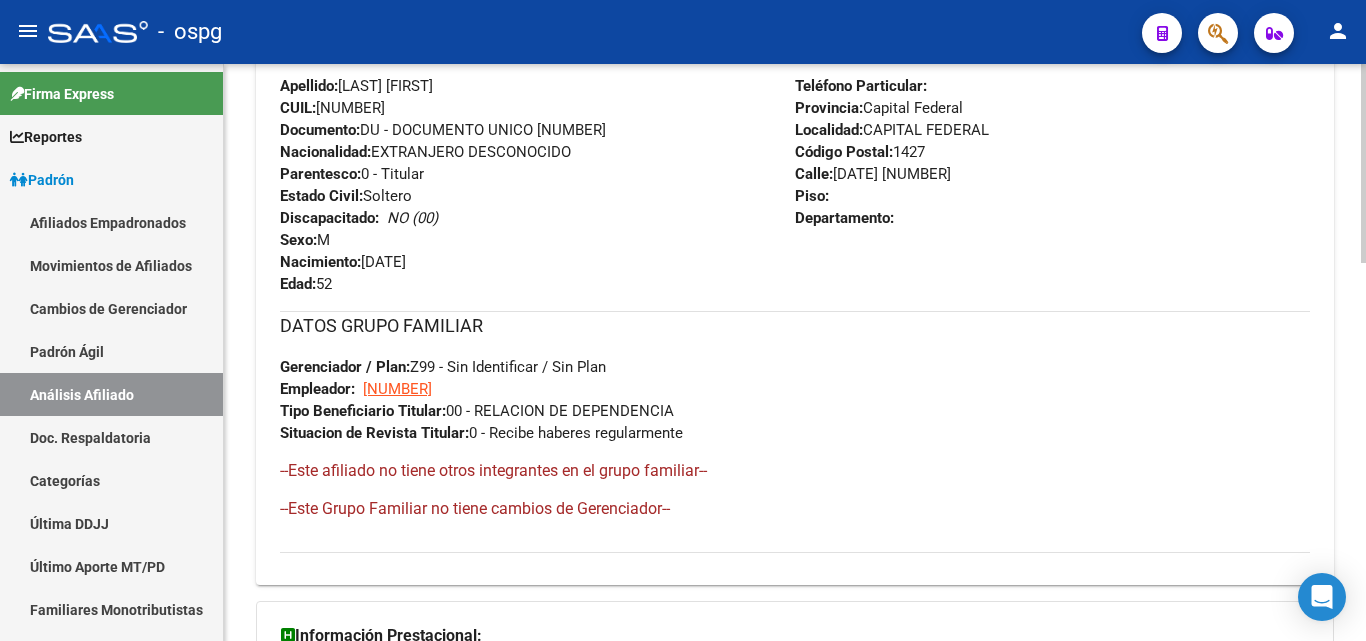 scroll, scrollTop: 1094, scrollLeft: 0, axis: vertical 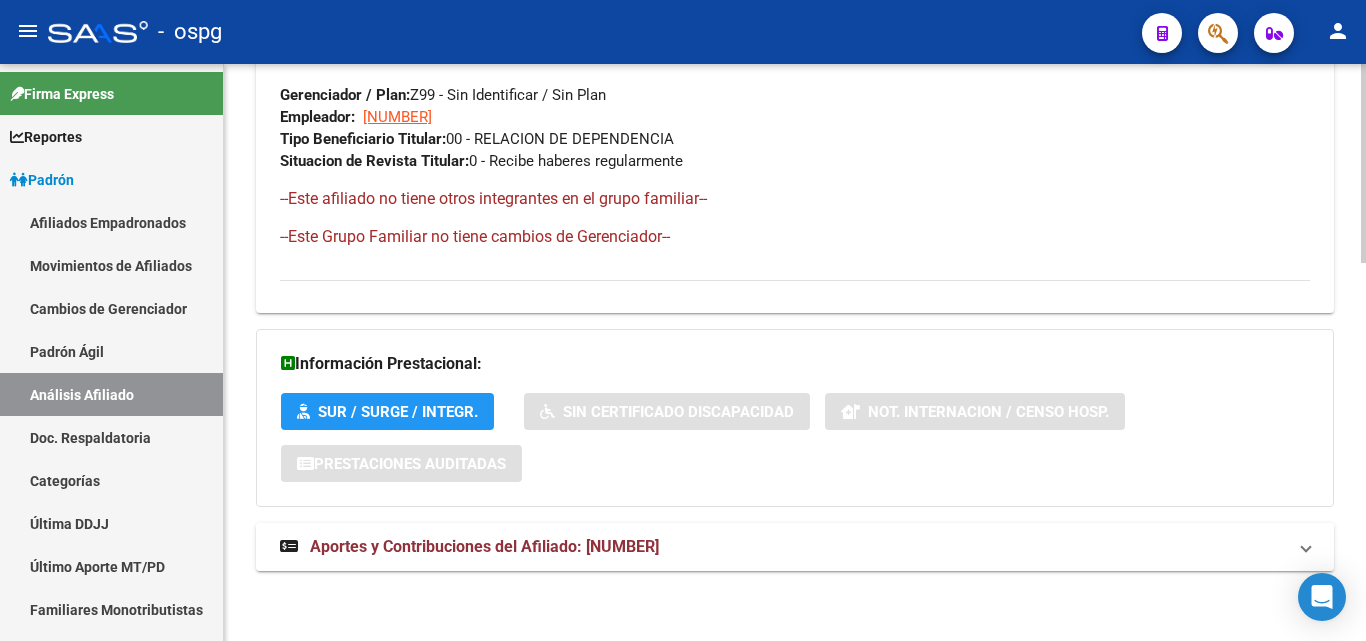 click on "Aportes y Contribuciones del Afiliado: [NUMBER]" at bounding box center [484, 546] 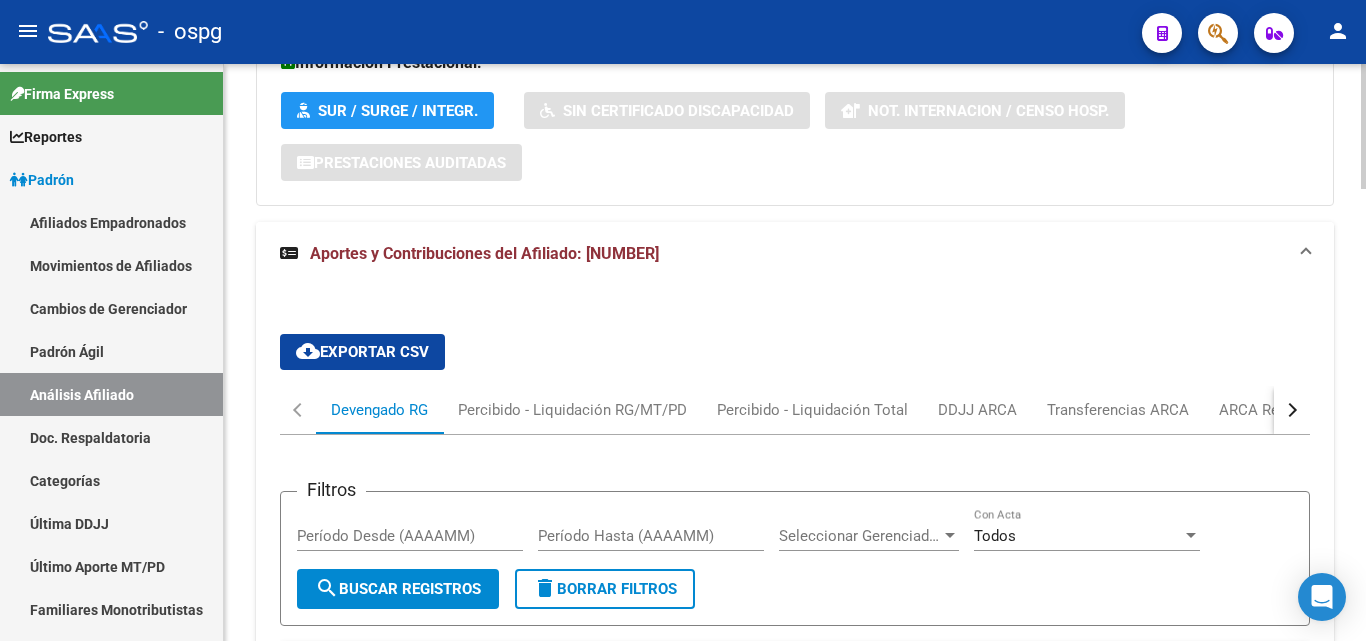 scroll, scrollTop: 1411, scrollLeft: 0, axis: vertical 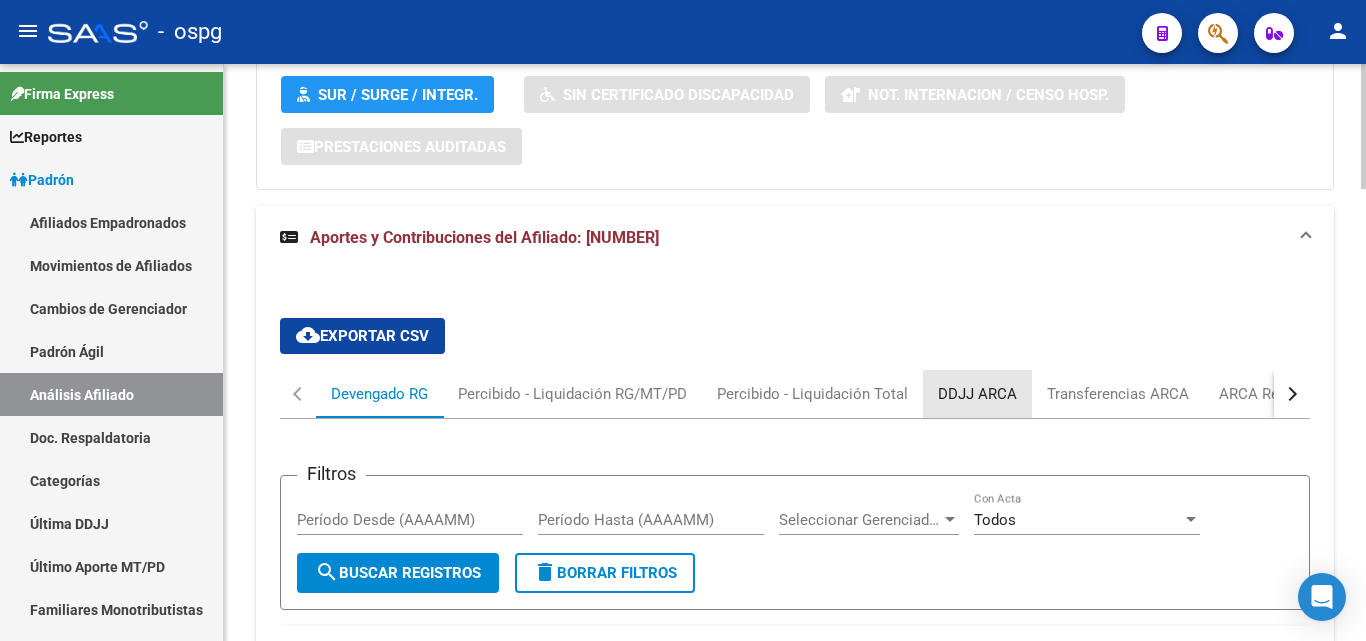 click on "DDJJ ARCA" at bounding box center (977, 394) 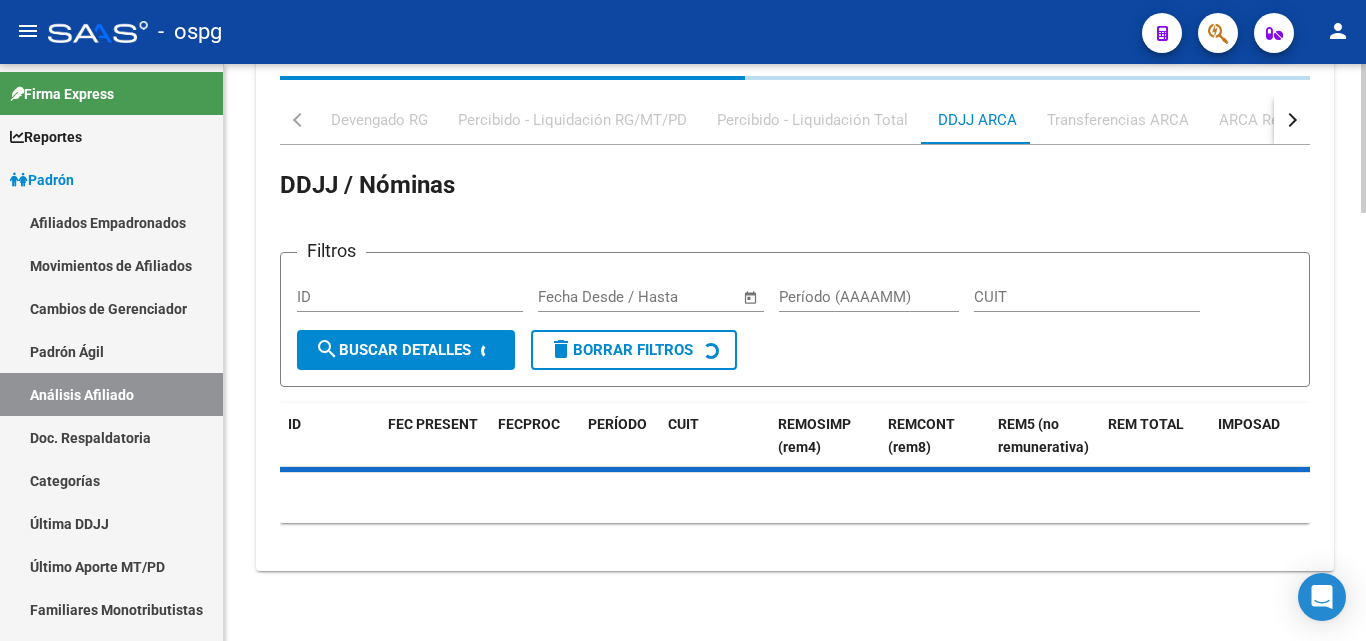 scroll, scrollTop: 1637, scrollLeft: 0, axis: vertical 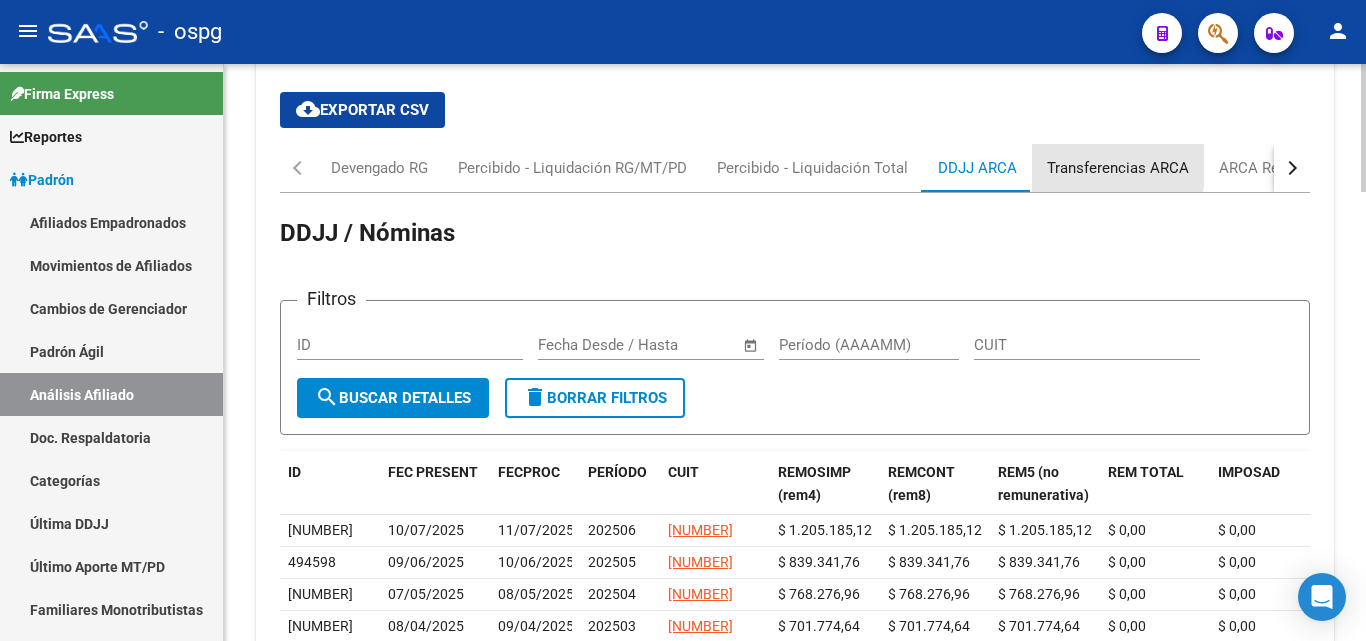 click on "Transferencias ARCA" at bounding box center (1118, 168) 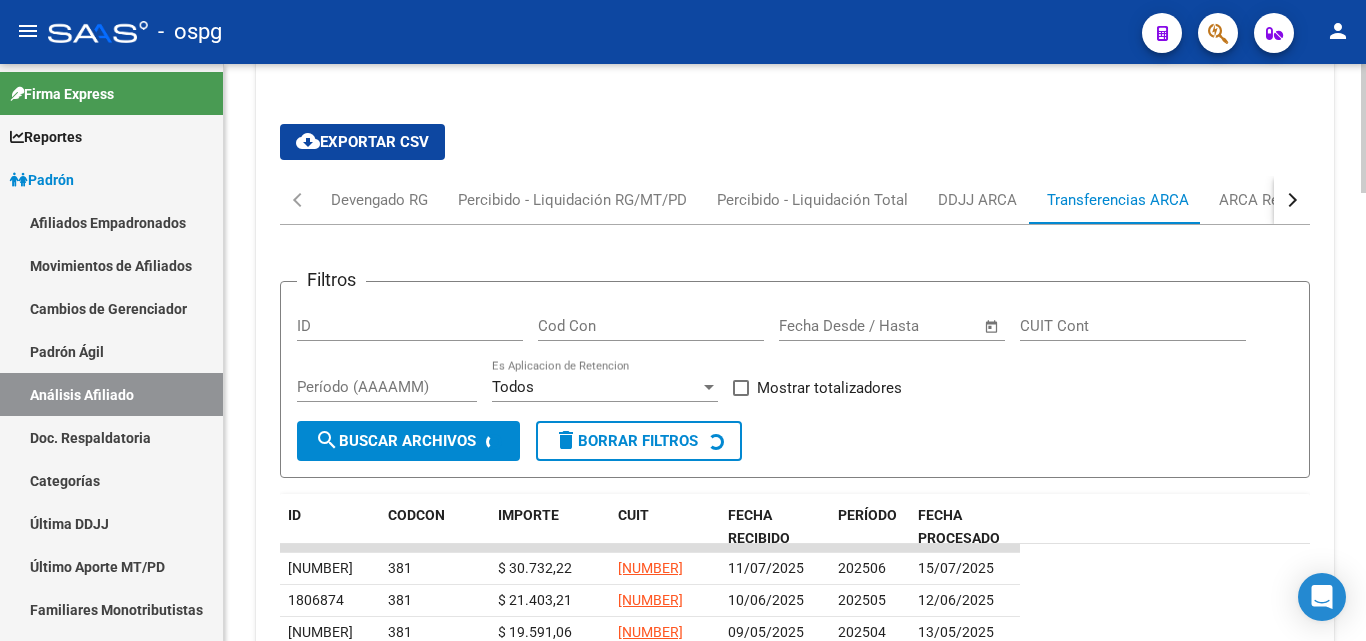 scroll, scrollTop: 1637, scrollLeft: 0, axis: vertical 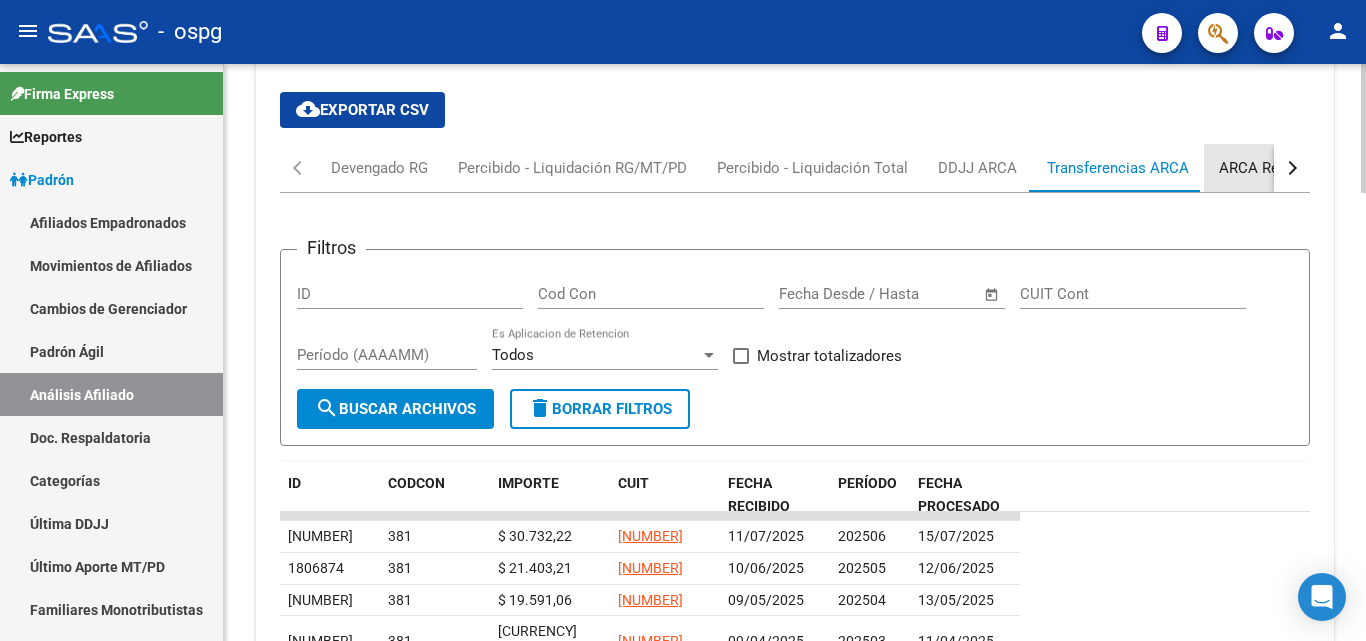 click on "ARCA Relaciones Laborales" at bounding box center [1312, 168] 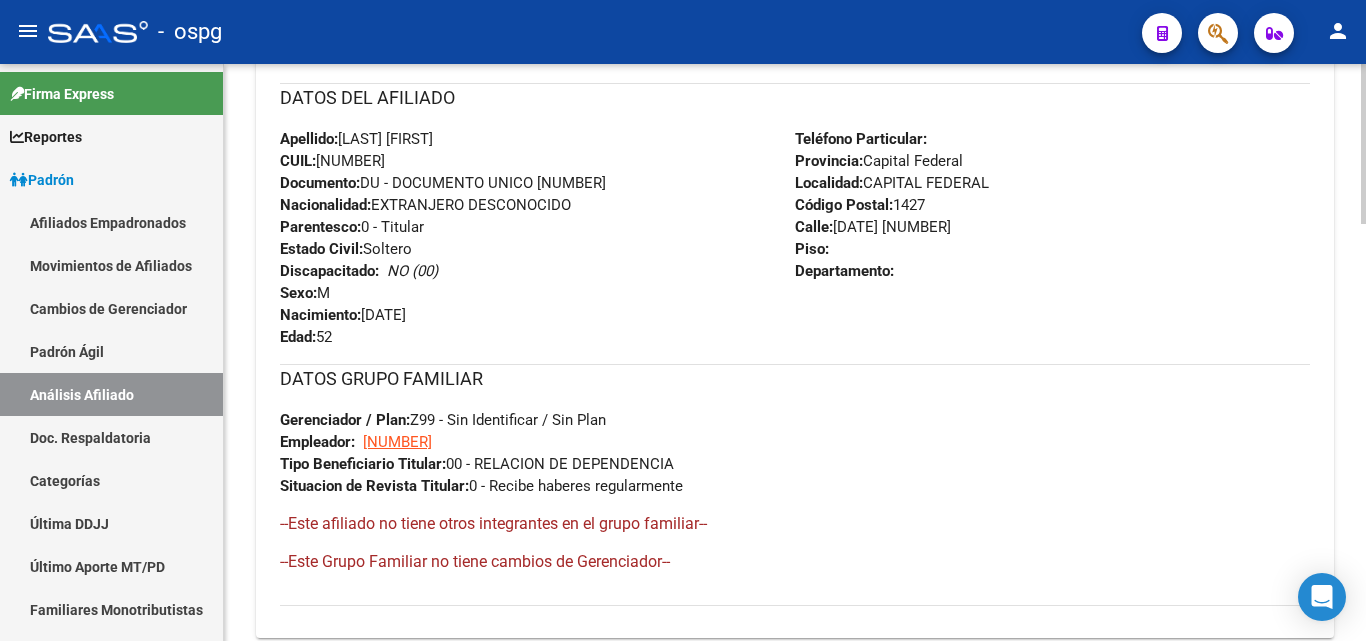 scroll, scrollTop: 709, scrollLeft: 0, axis: vertical 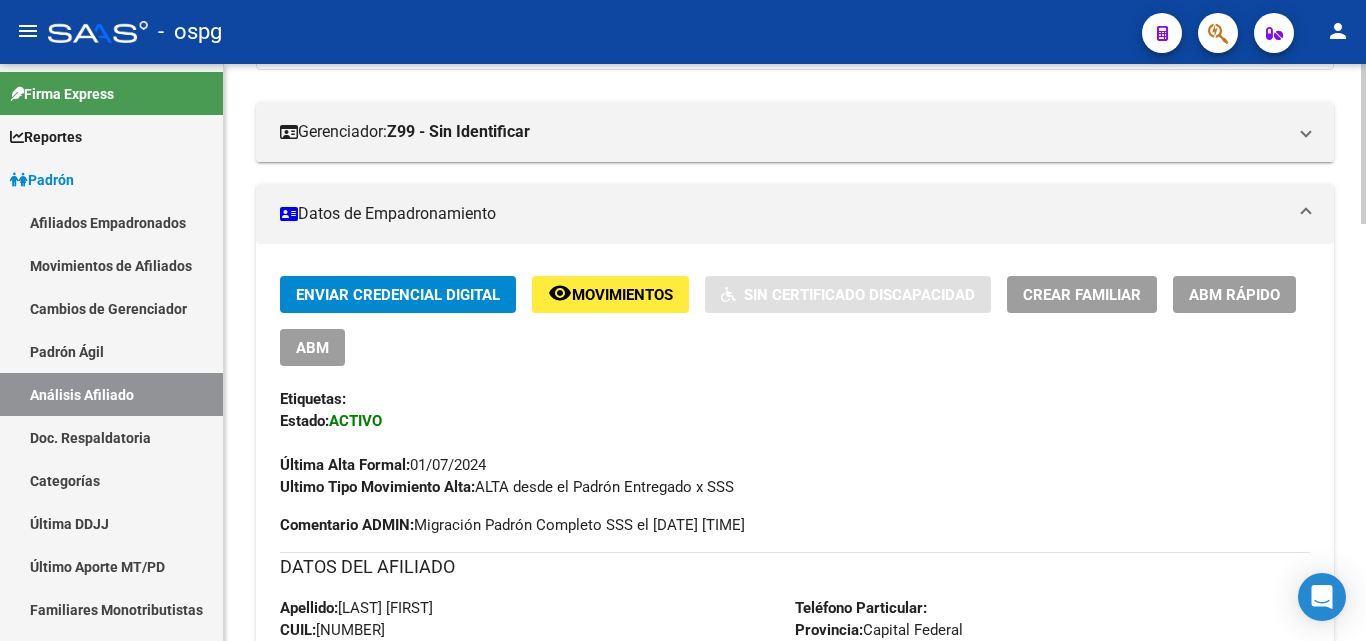 click on "Crear Familiar" at bounding box center (1082, 294) 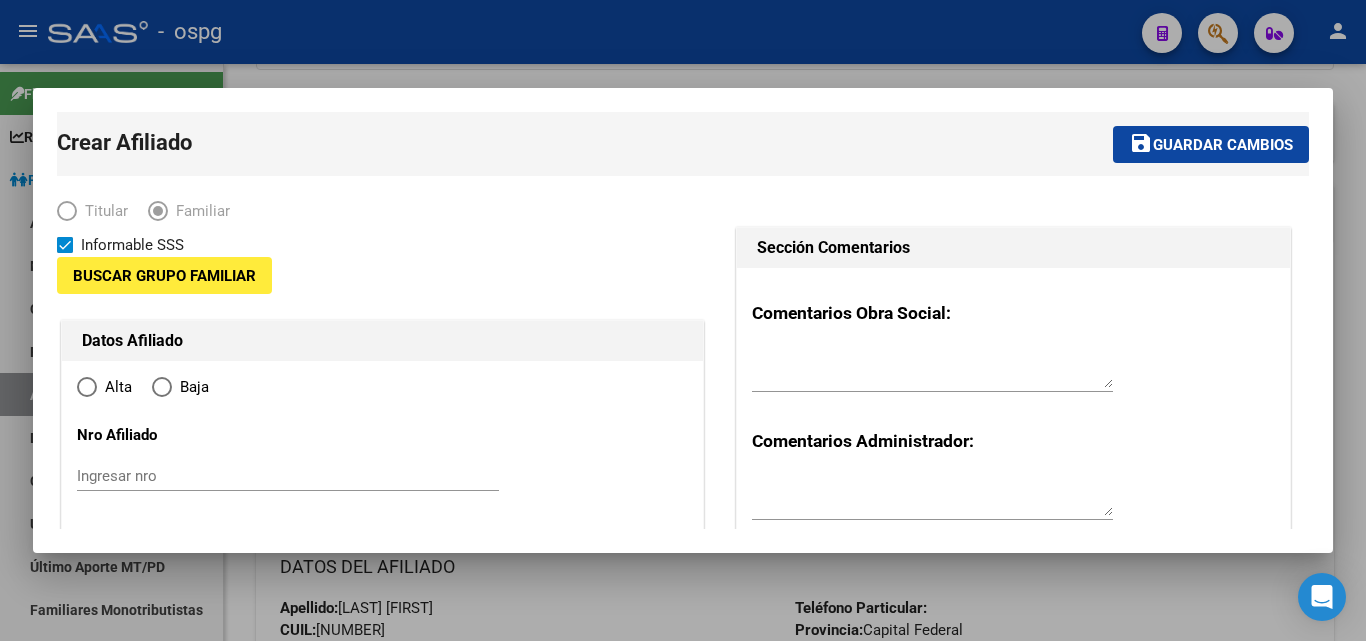 type on "[CUIL]" 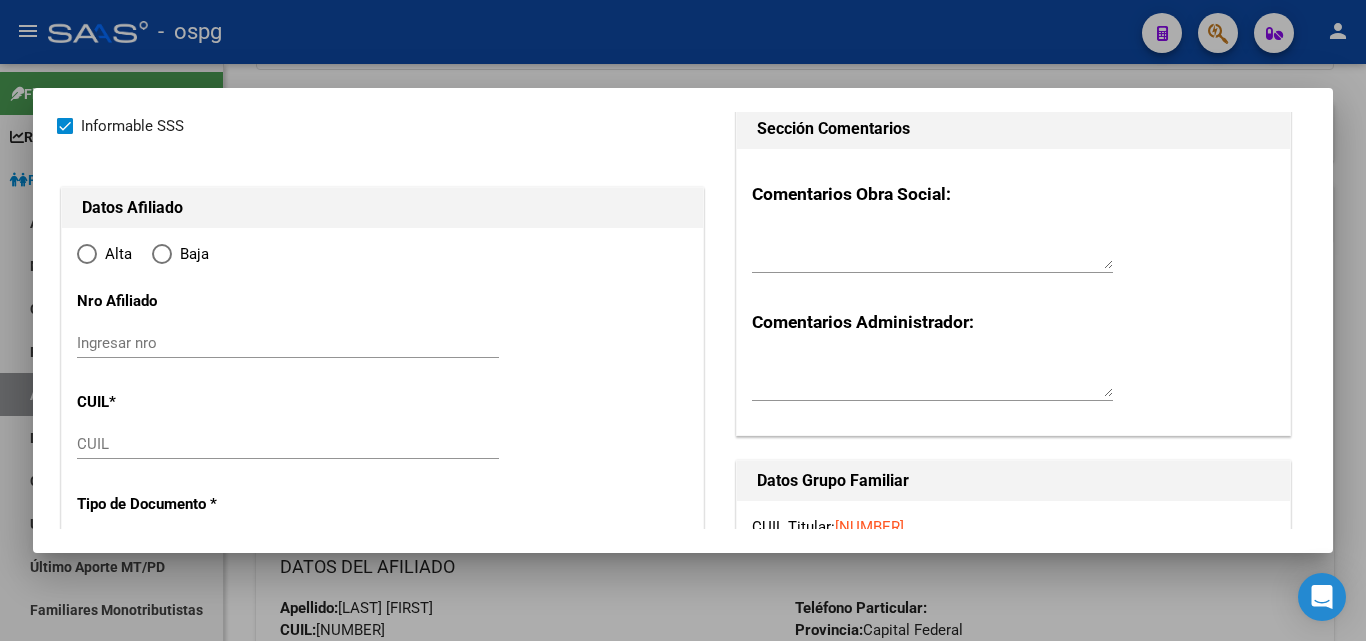 radio on "true" 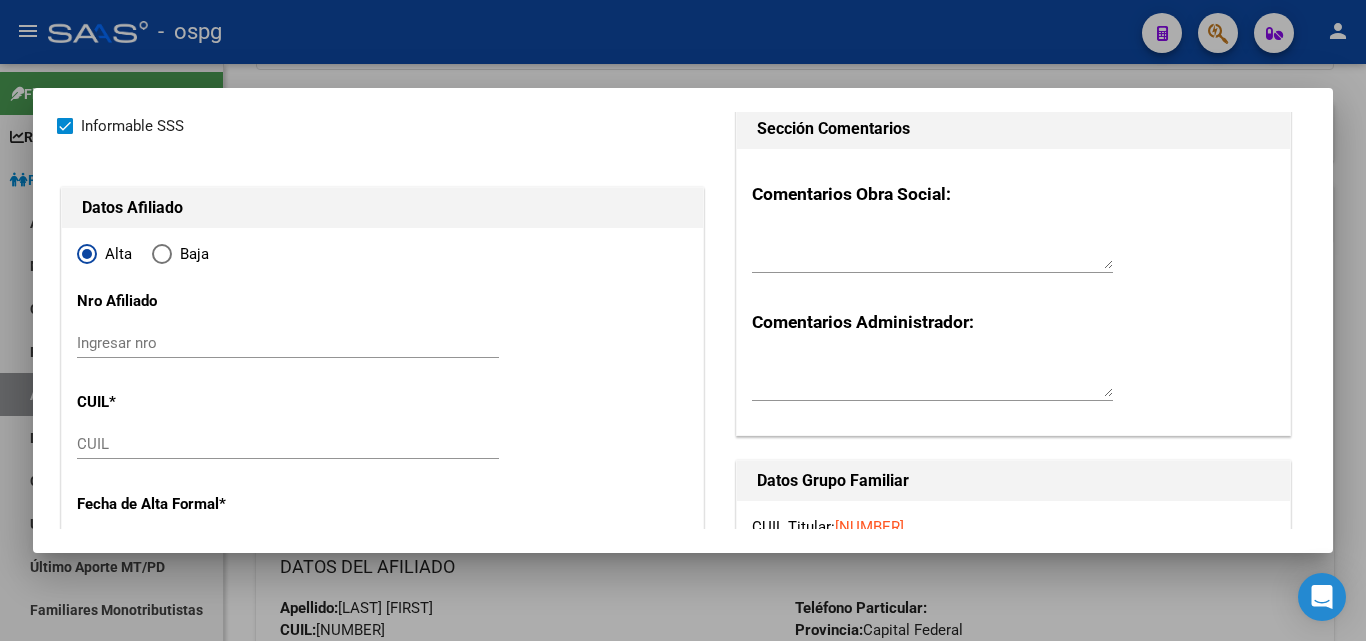scroll, scrollTop: 400, scrollLeft: 0, axis: vertical 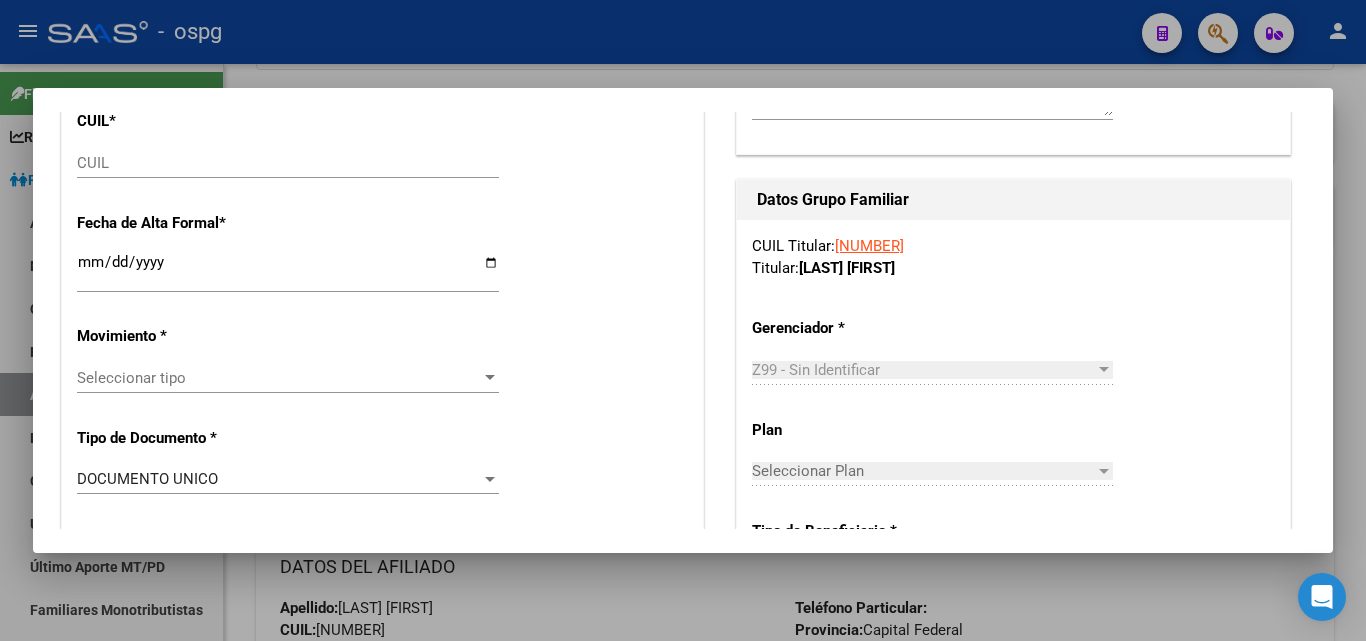 type on "[CUIL]" 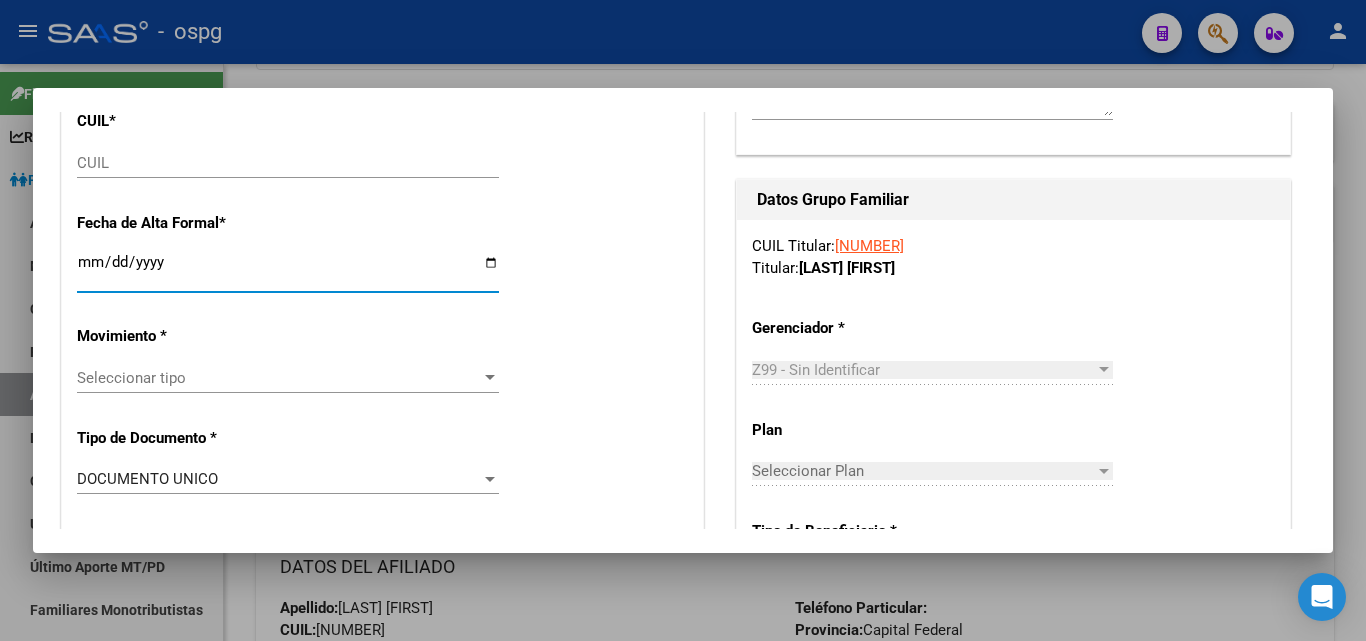 click on "Ingresar fecha" at bounding box center (288, 270) 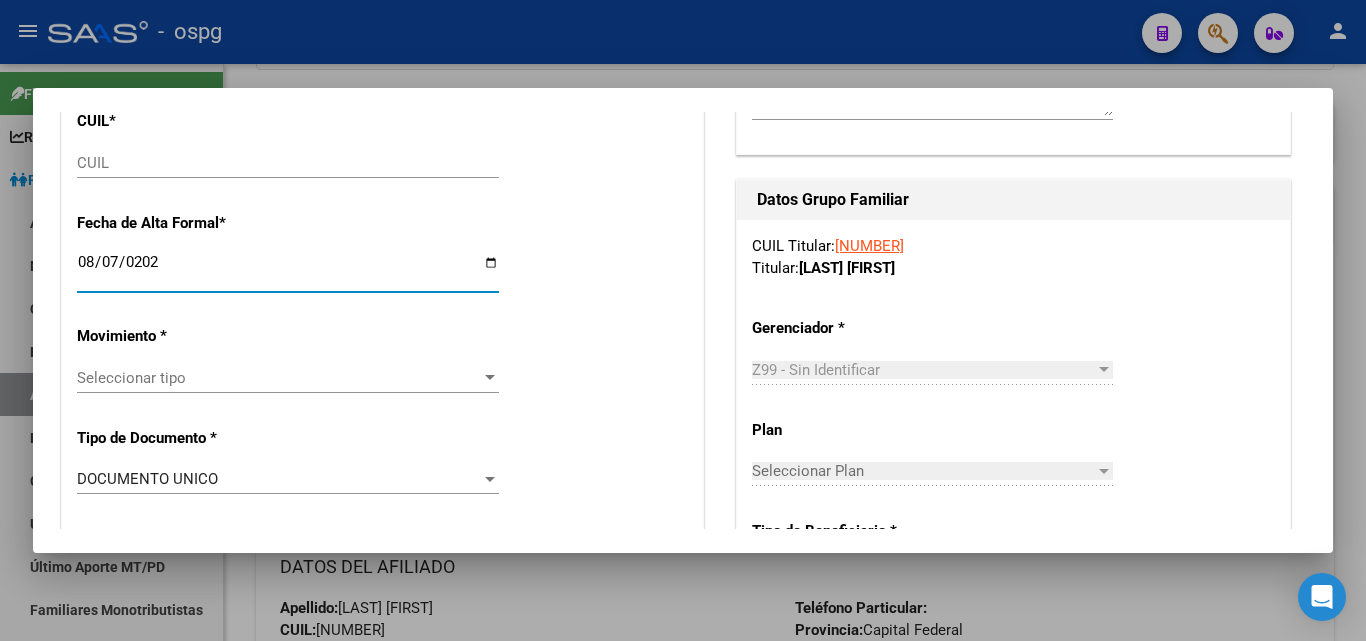 type on "2025-08-07" 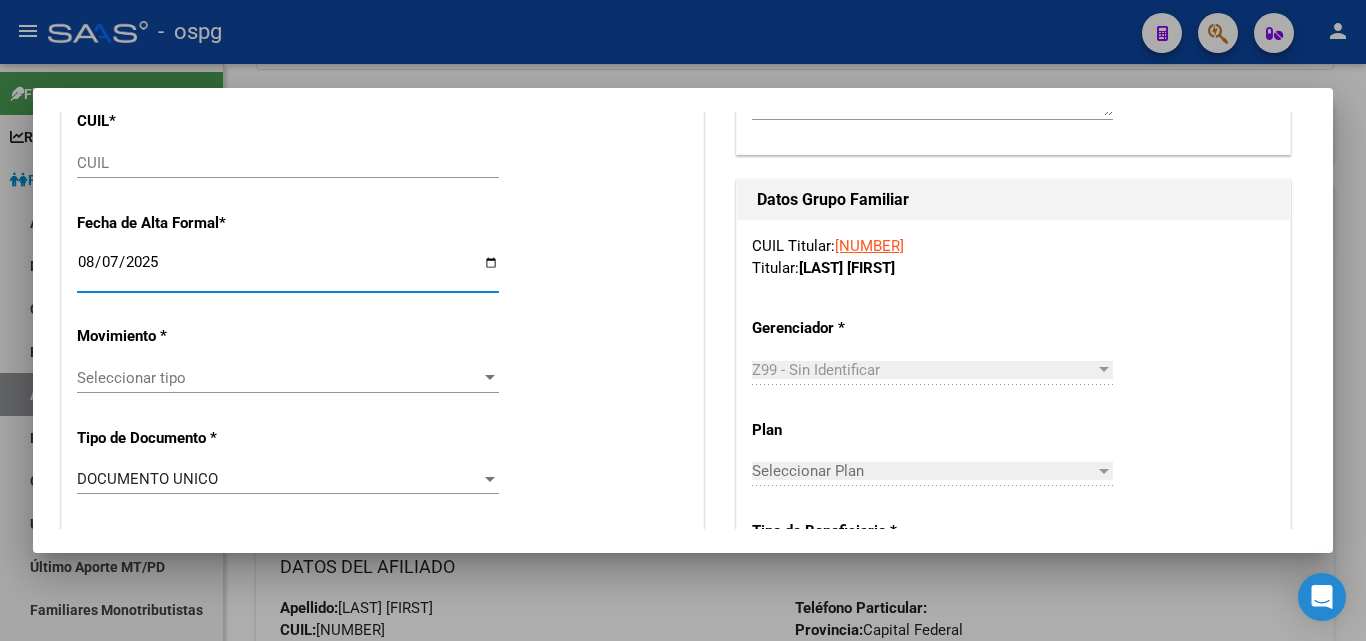 click on "Seleccionar tipo Seleccionar tipo" 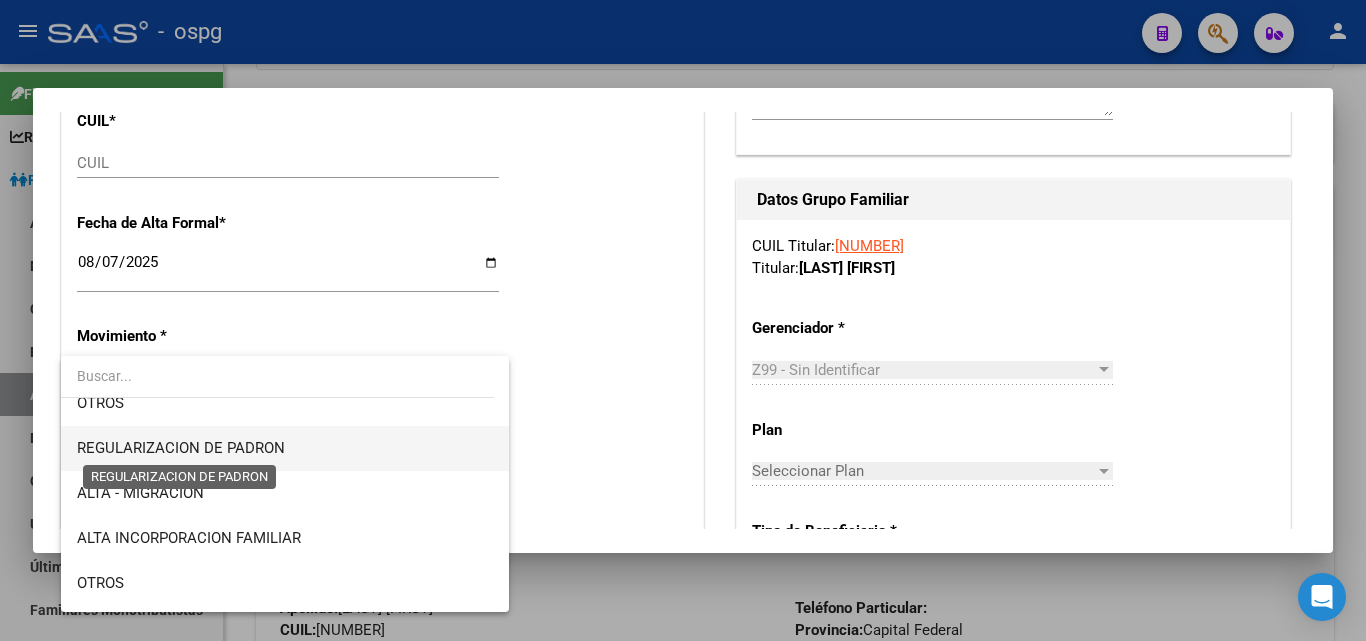 scroll, scrollTop: 100, scrollLeft: 0, axis: vertical 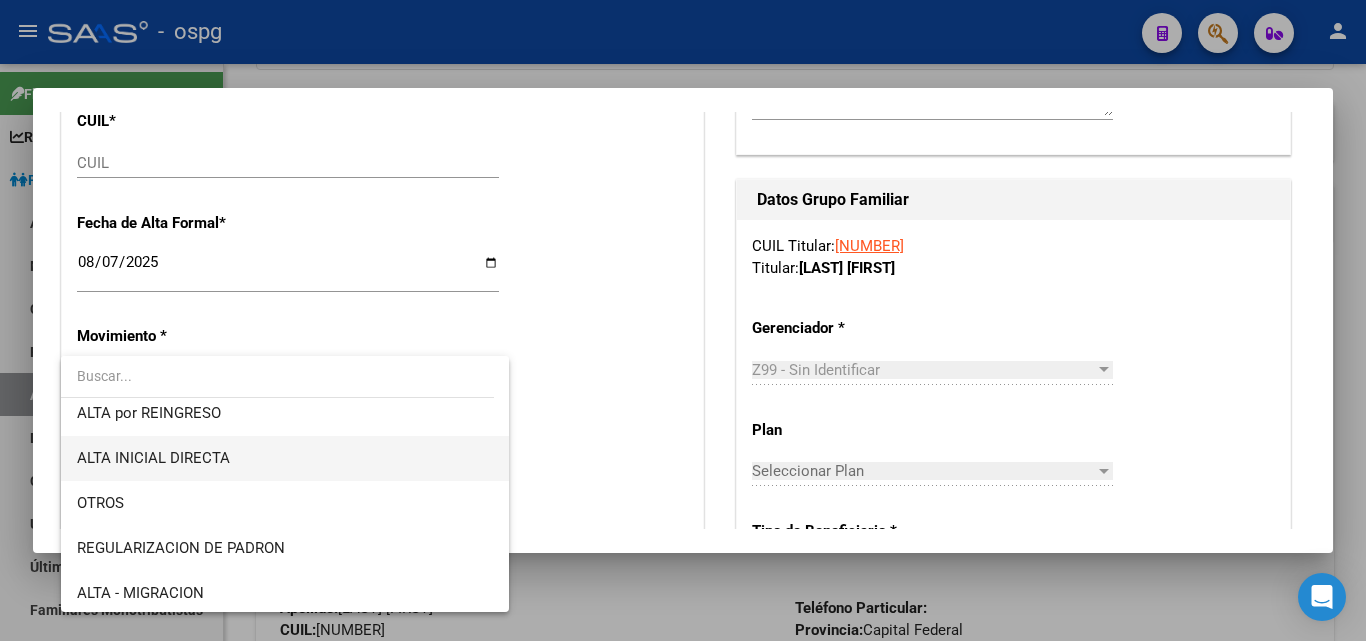 click on "ALTA INICIAL DIRECTA" at bounding box center [153, 458] 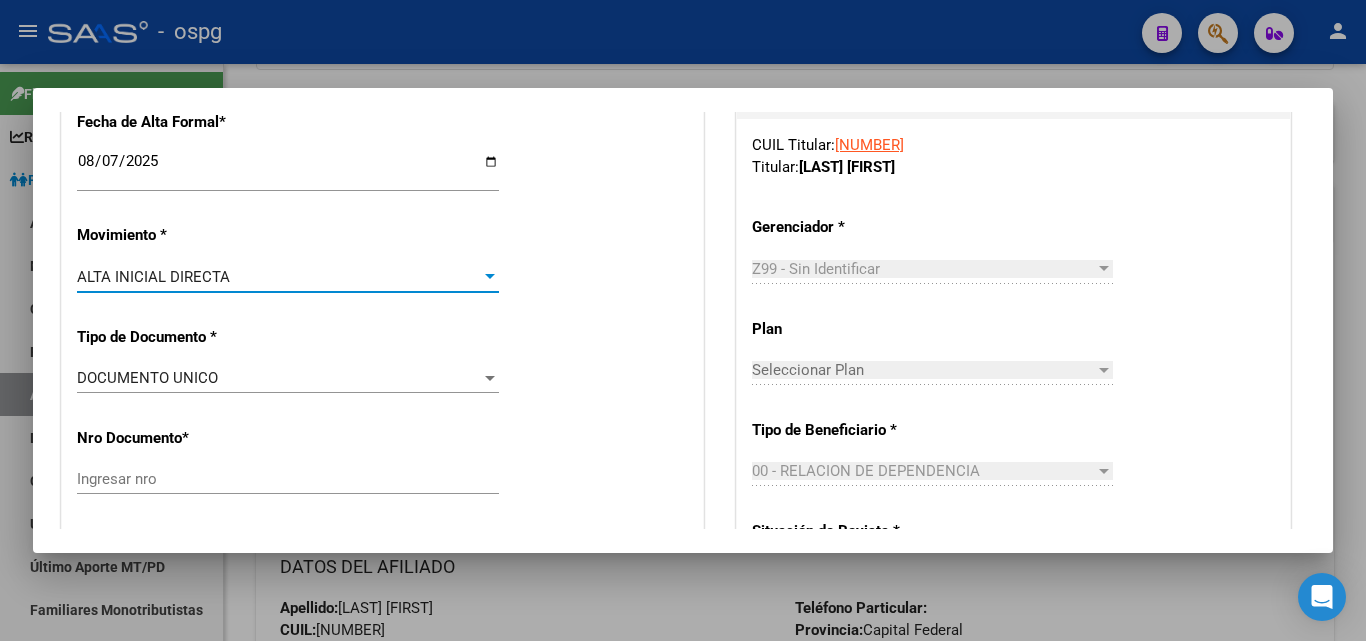 scroll, scrollTop: 500, scrollLeft: 0, axis: vertical 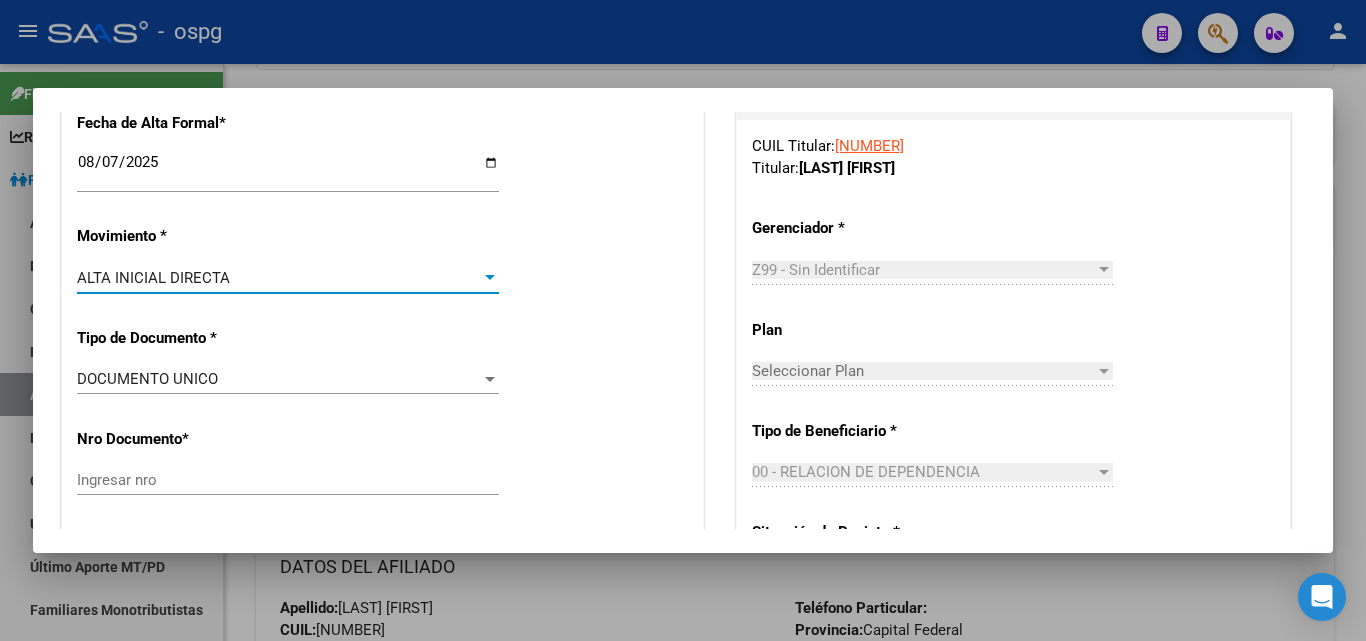 click on "Ingresar nro" at bounding box center (288, 489) 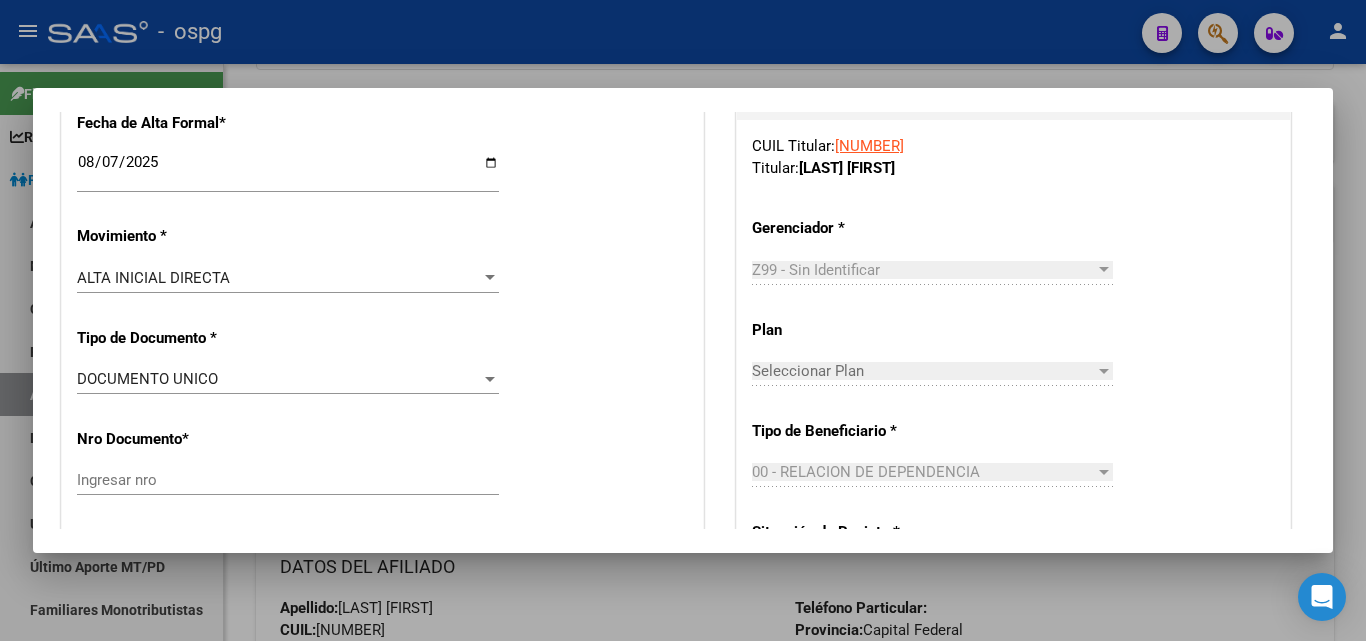 click on "Ingresar nro" at bounding box center [288, 480] 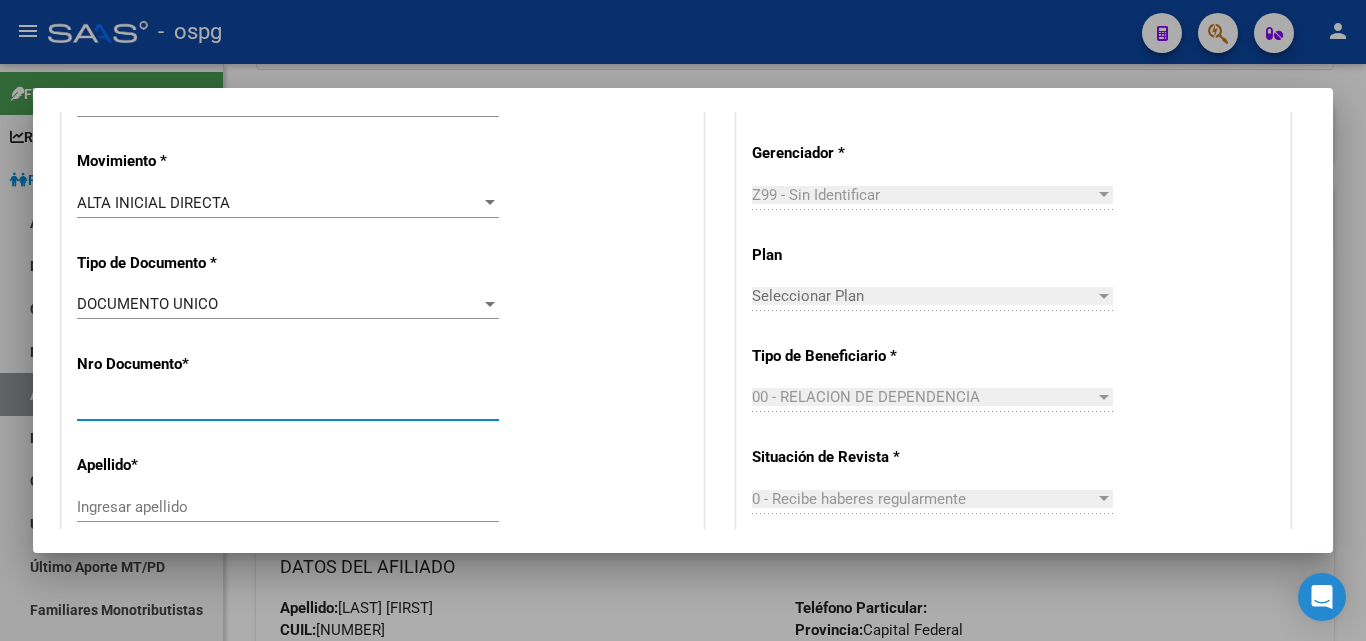 scroll, scrollTop: 700, scrollLeft: 0, axis: vertical 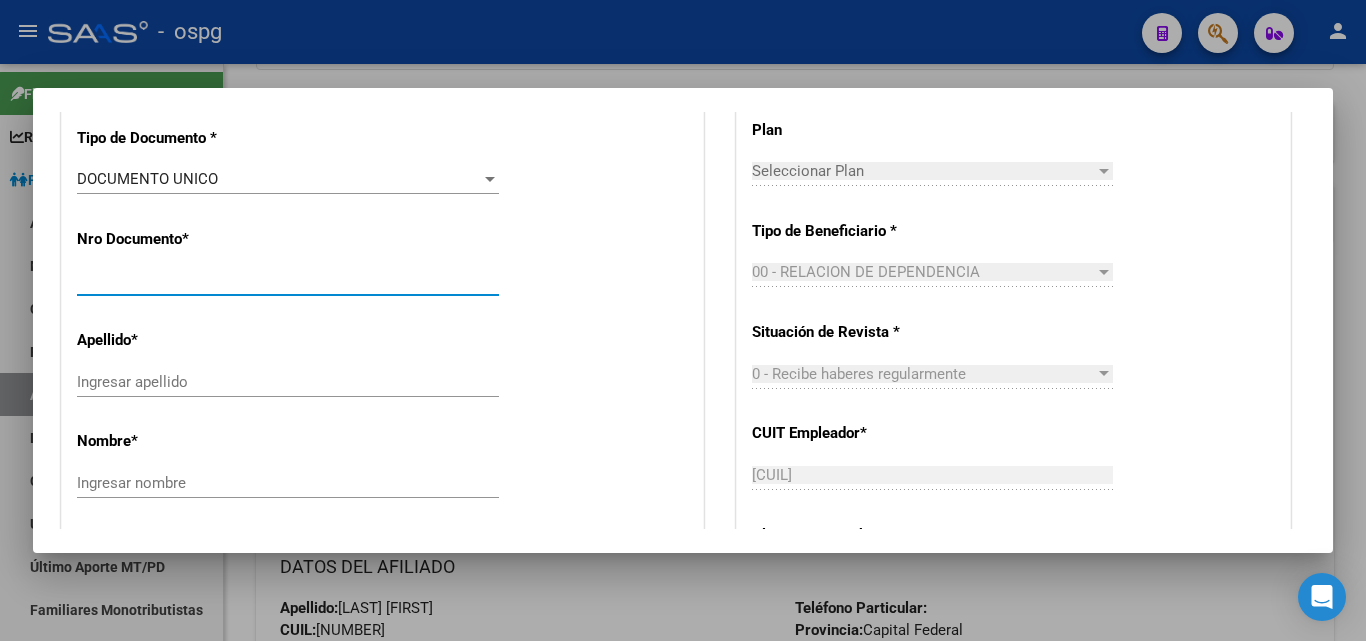type on "[NUMBER]" 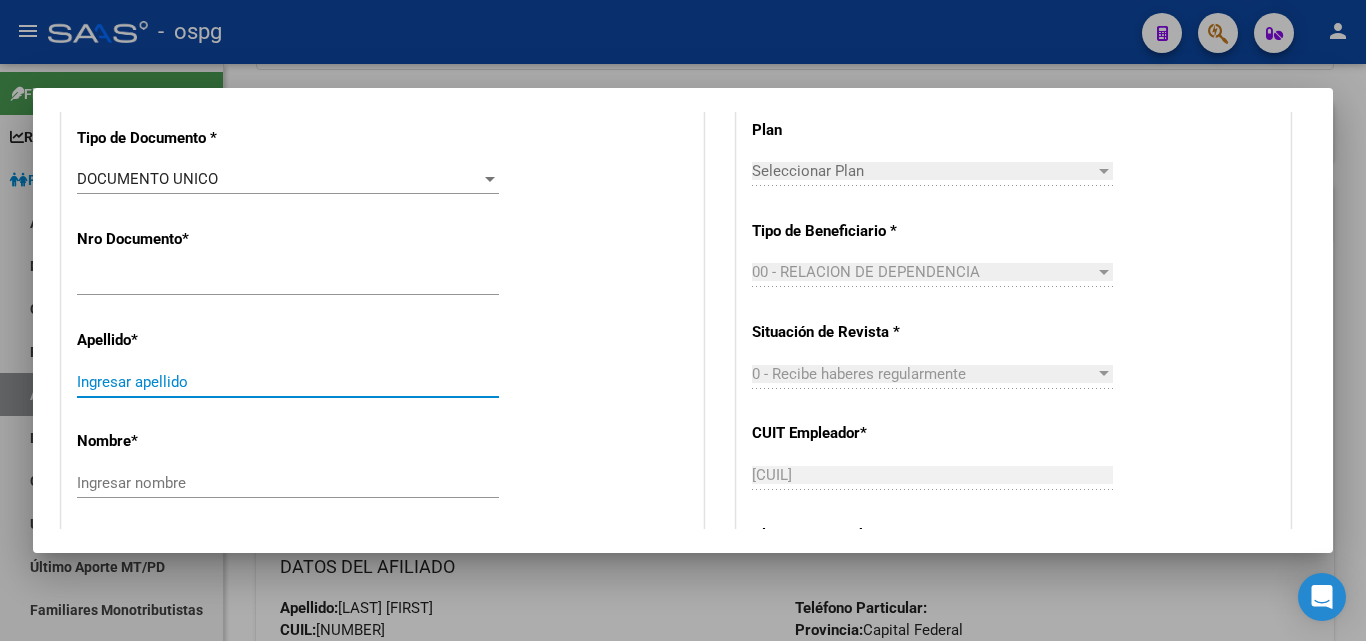 click on "DOCUMENTO UNICO" at bounding box center (147, 179) 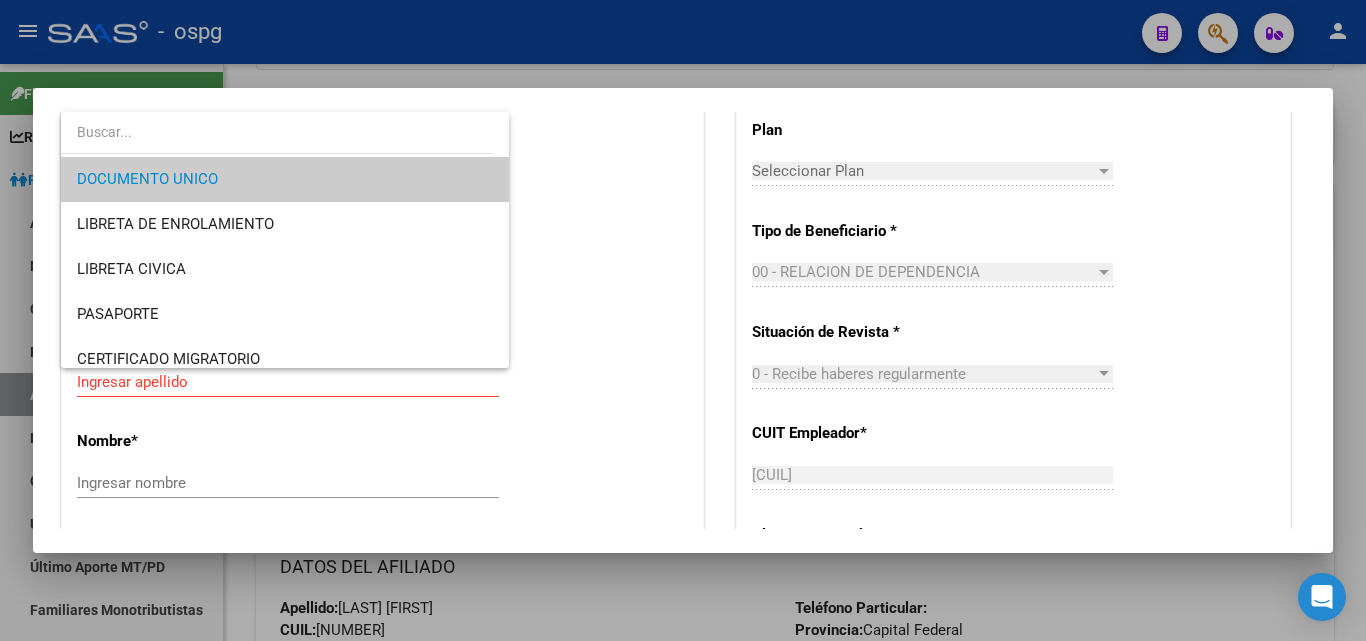 click at bounding box center (683, 320) 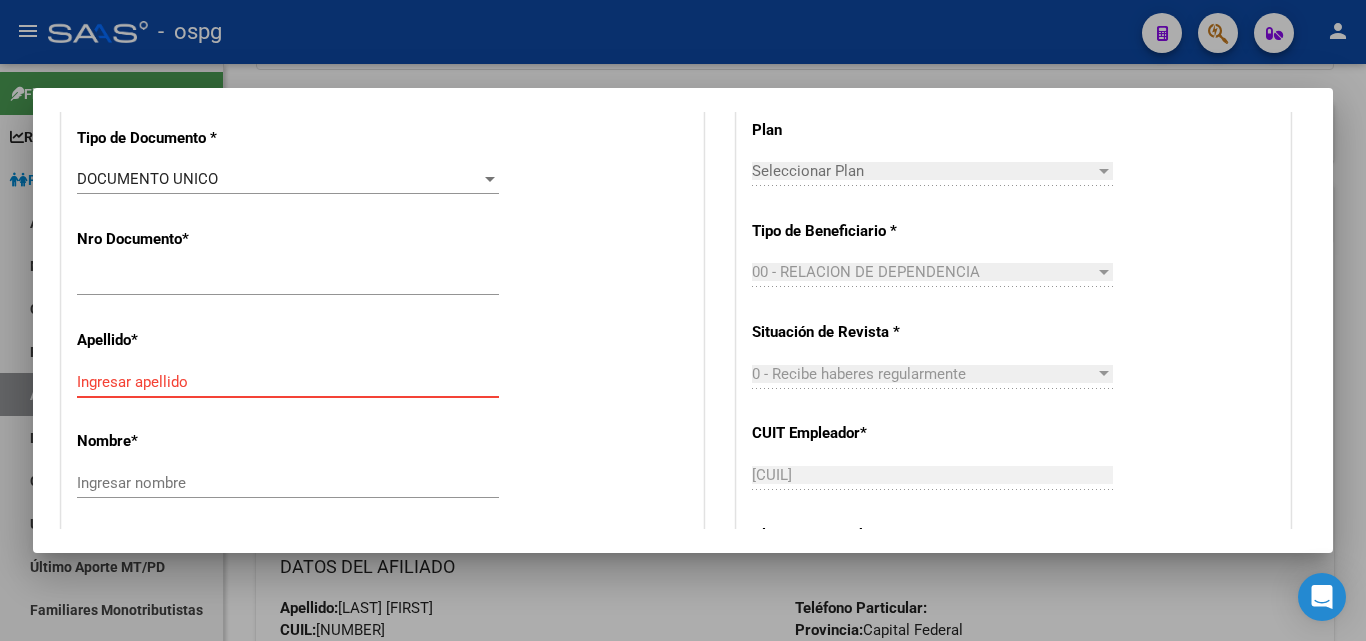click on "Ingresar apellido" at bounding box center (288, 382) 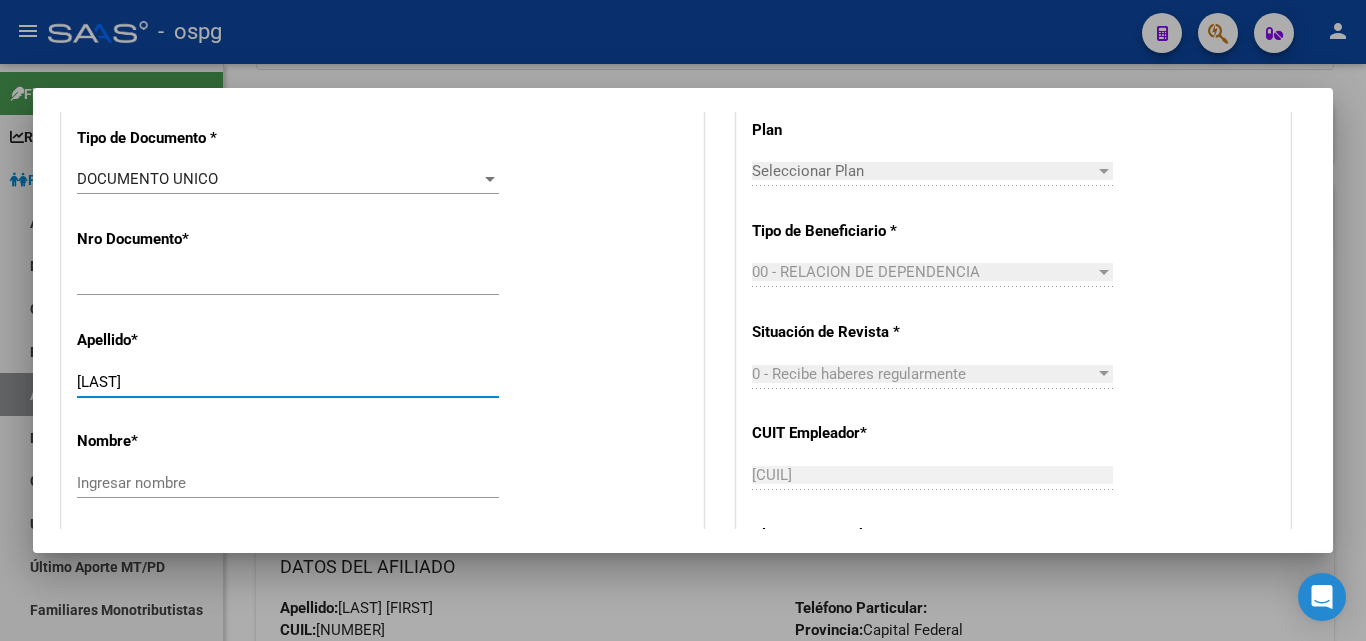 click on "Ingresar nombre" at bounding box center (288, 483) 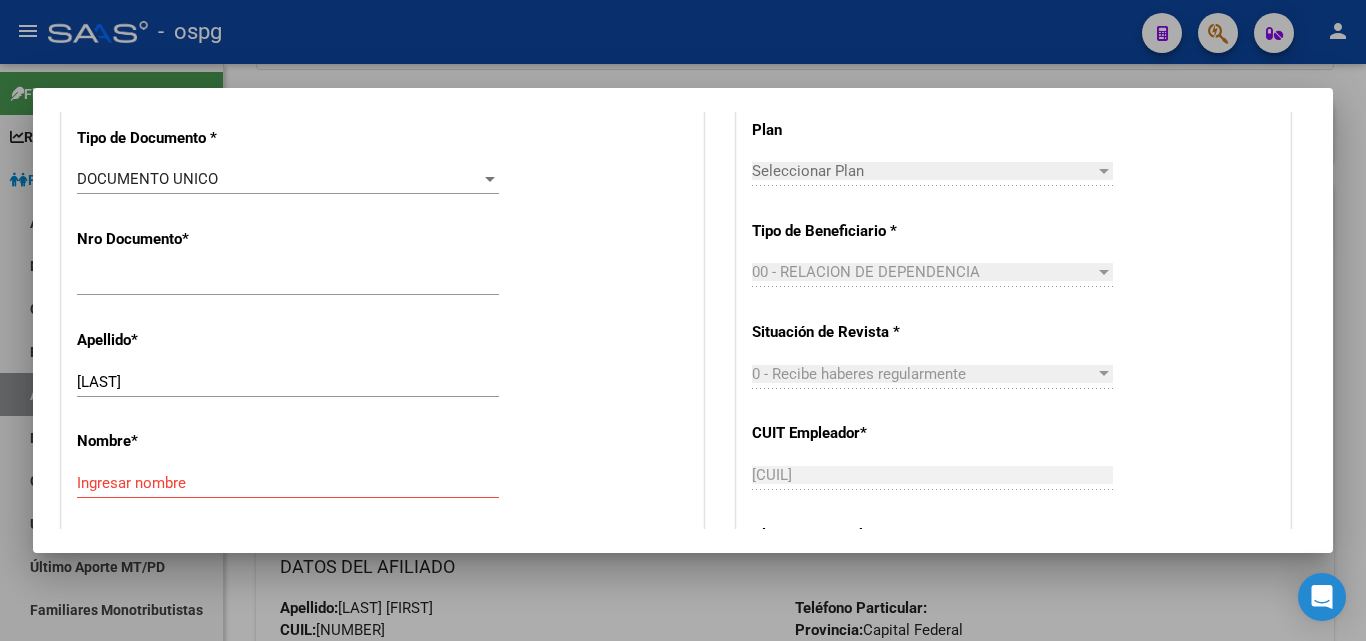 click on "[LAST] Ingresar apellido" at bounding box center (288, 382) 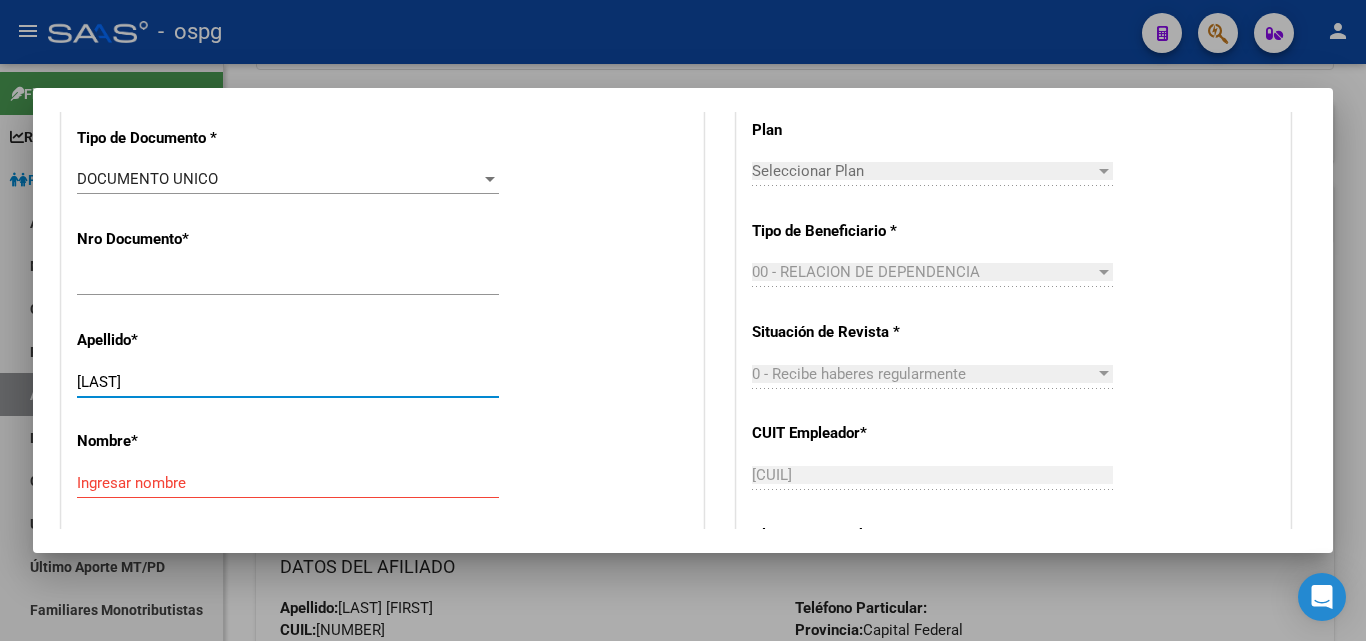 click on "[LAST]" at bounding box center (288, 382) 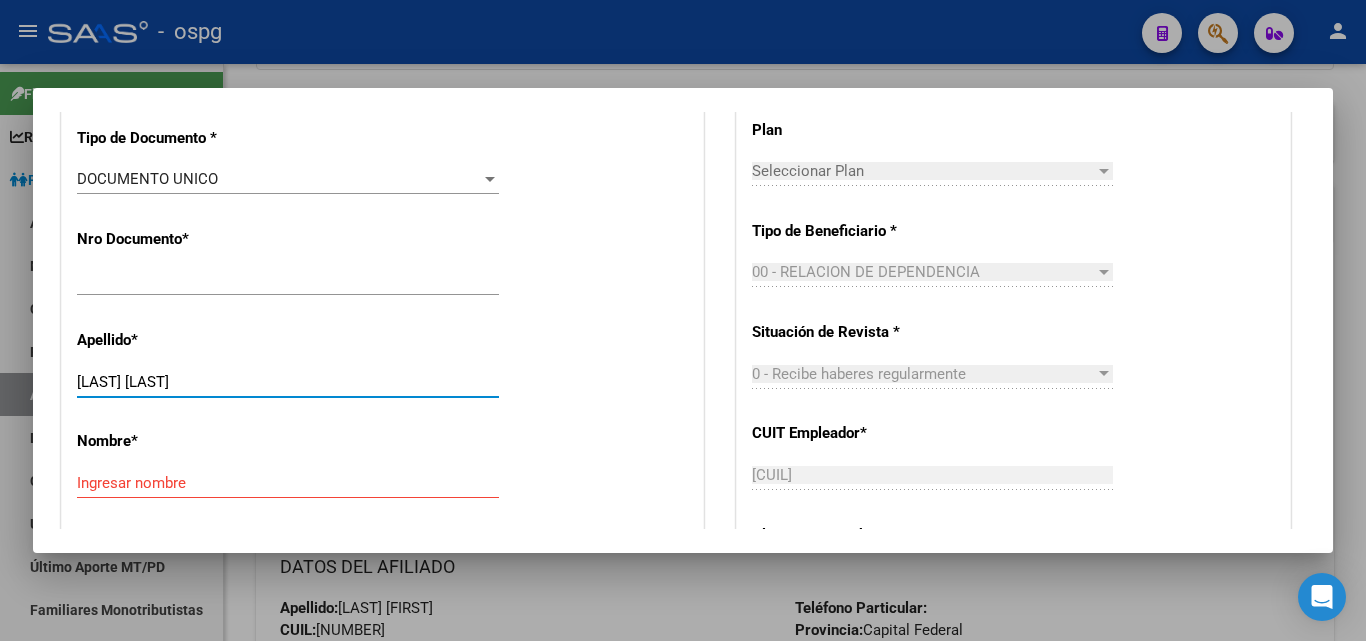 type on "[LAST] [LAST]" 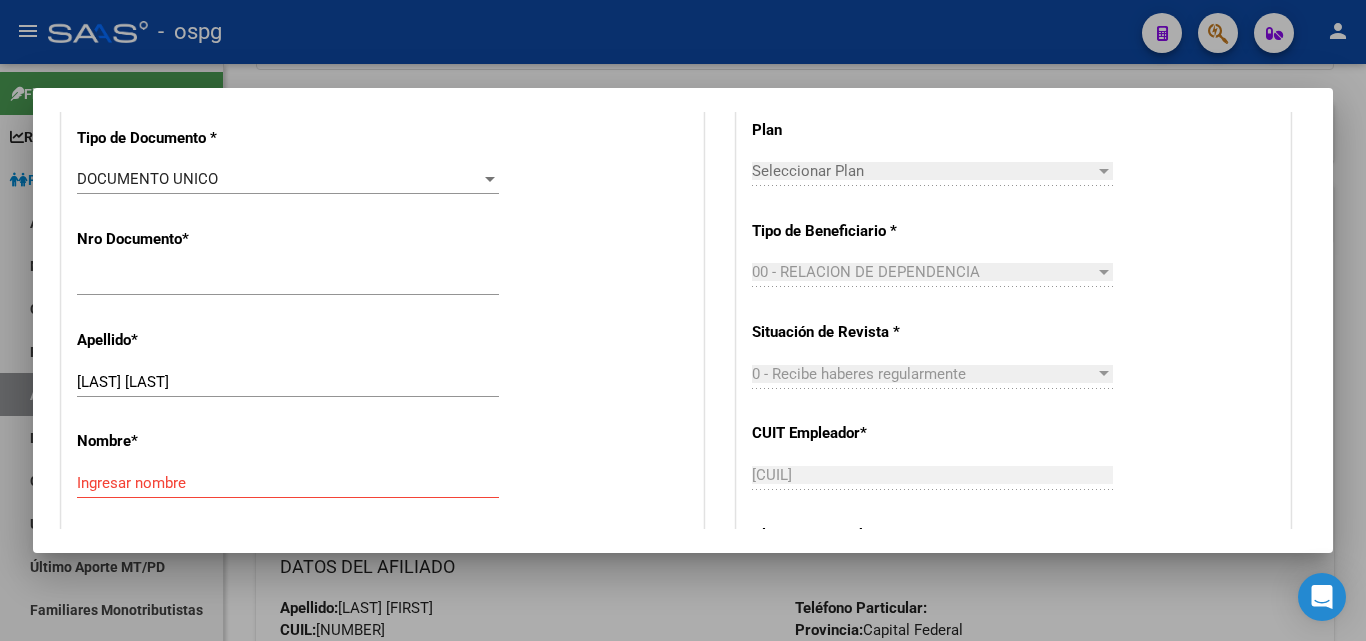 click on "Ingresar nombre" at bounding box center [288, 483] 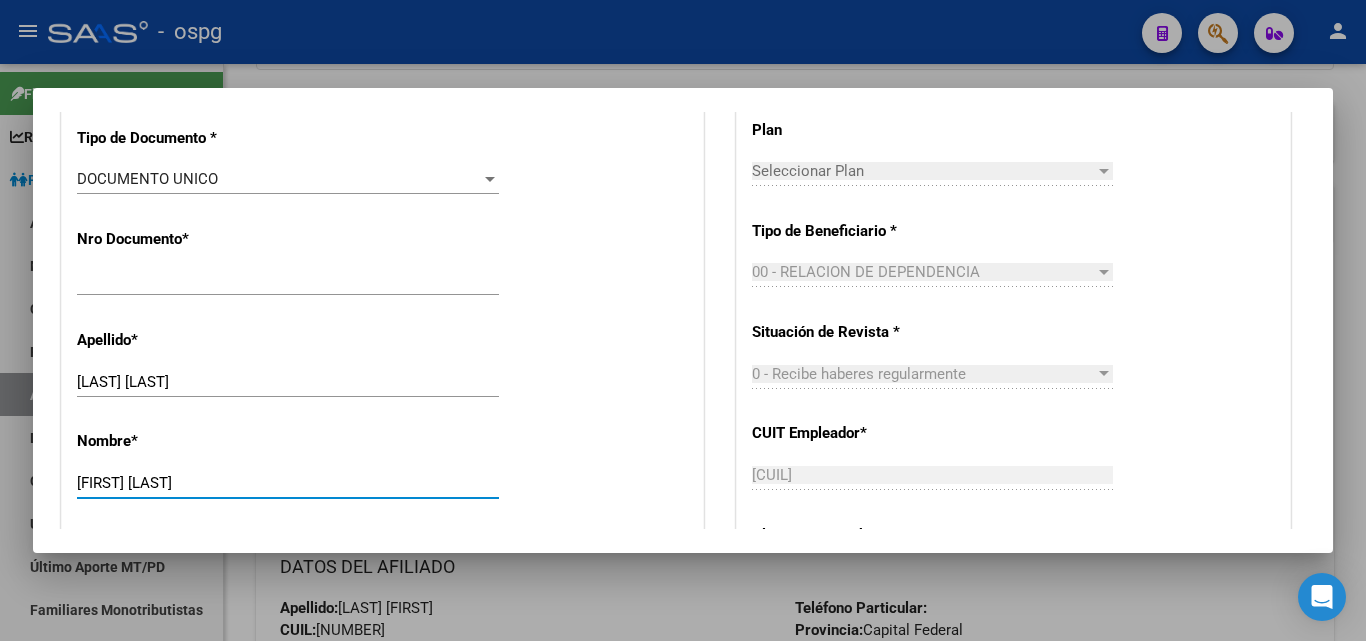 type on "[FIRST] [LAST]" 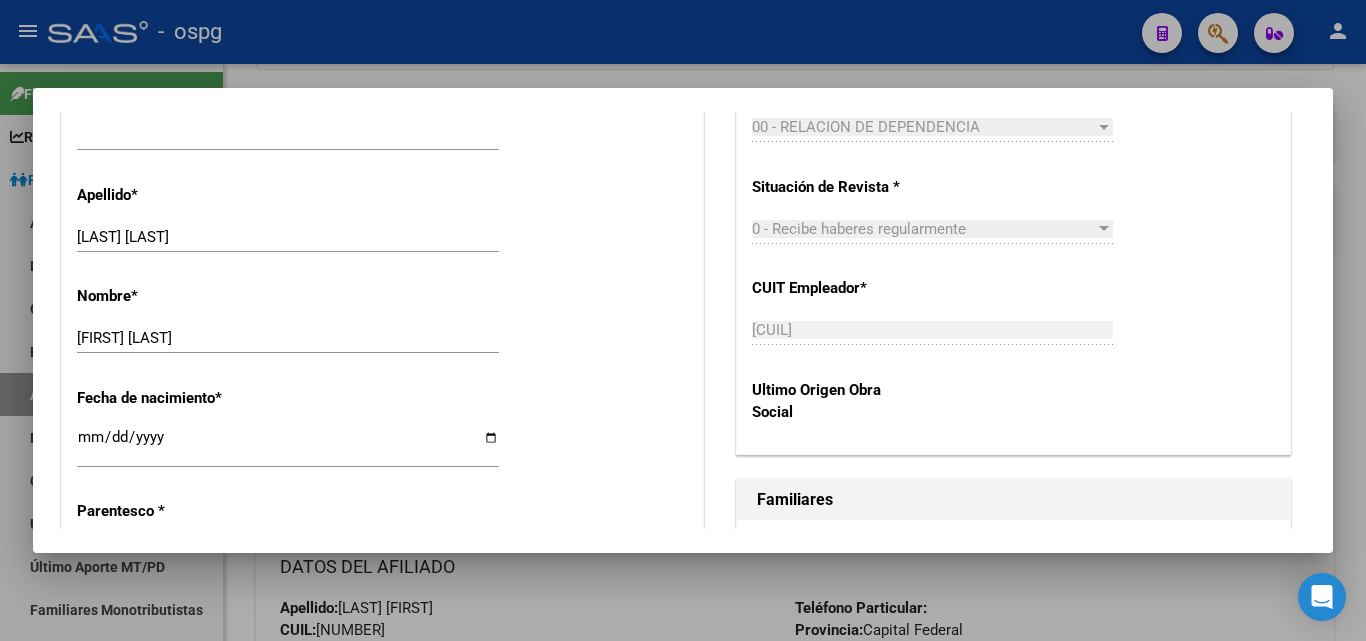 scroll, scrollTop: 900, scrollLeft: 0, axis: vertical 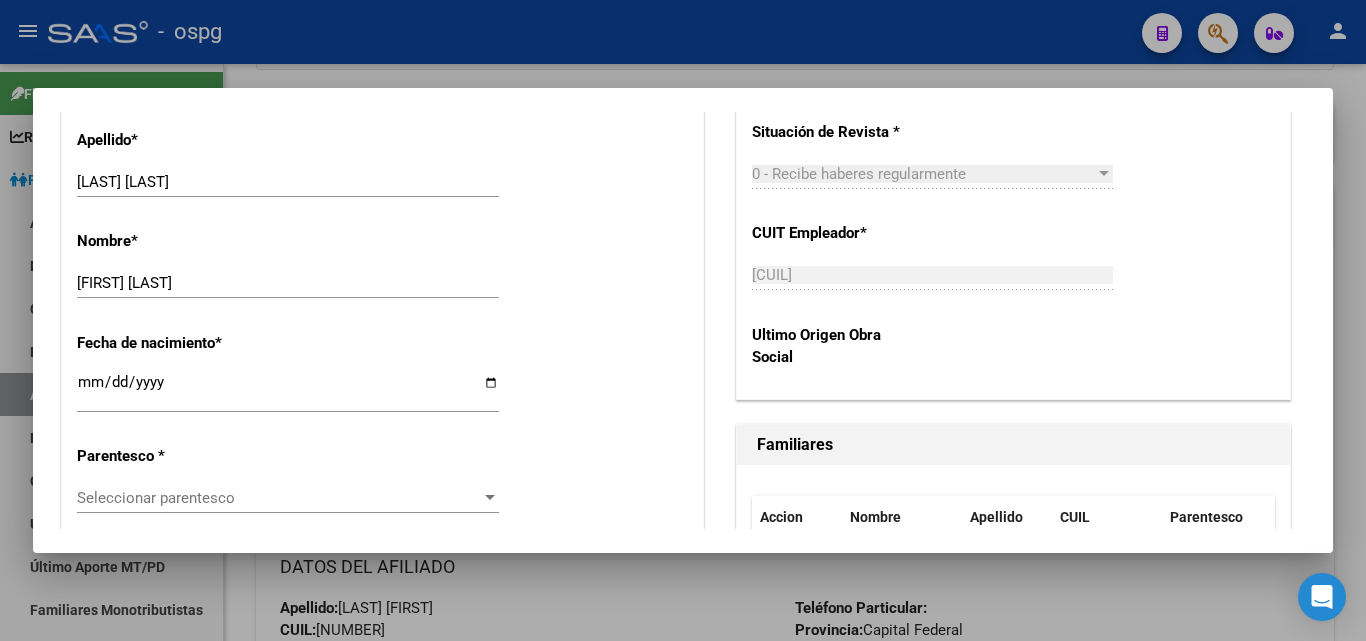 click on "Ingresar fecha" at bounding box center (288, 390) 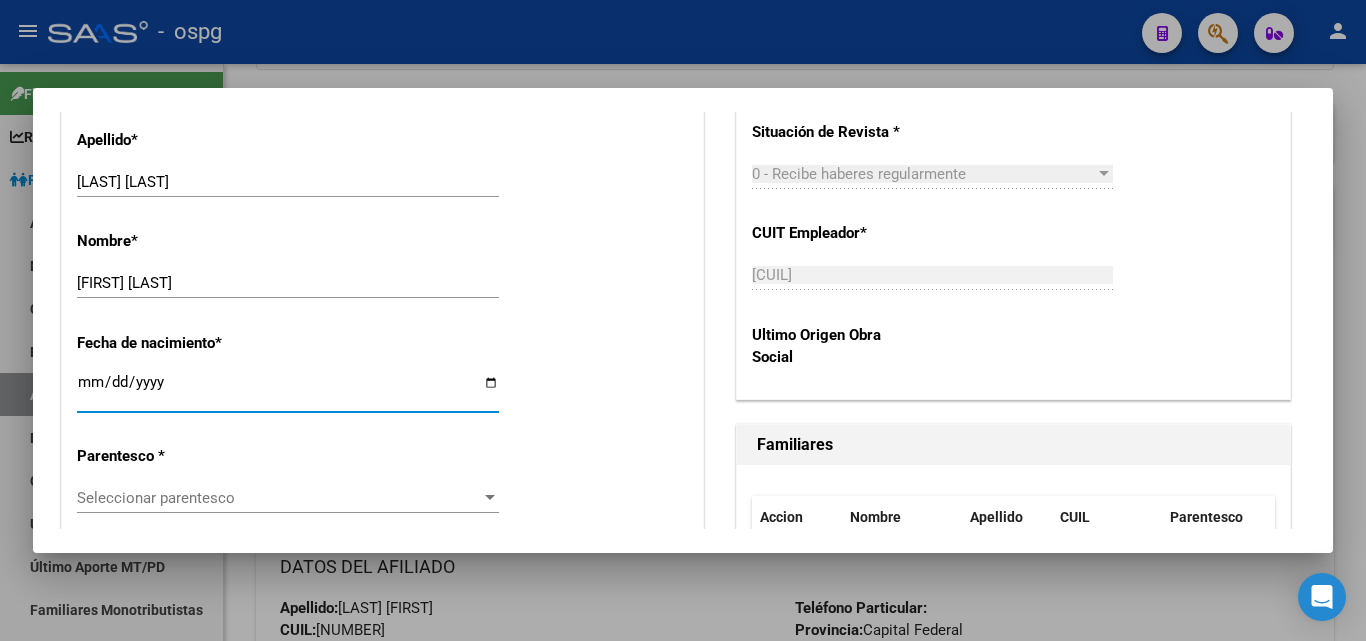 type on "[DATE]" 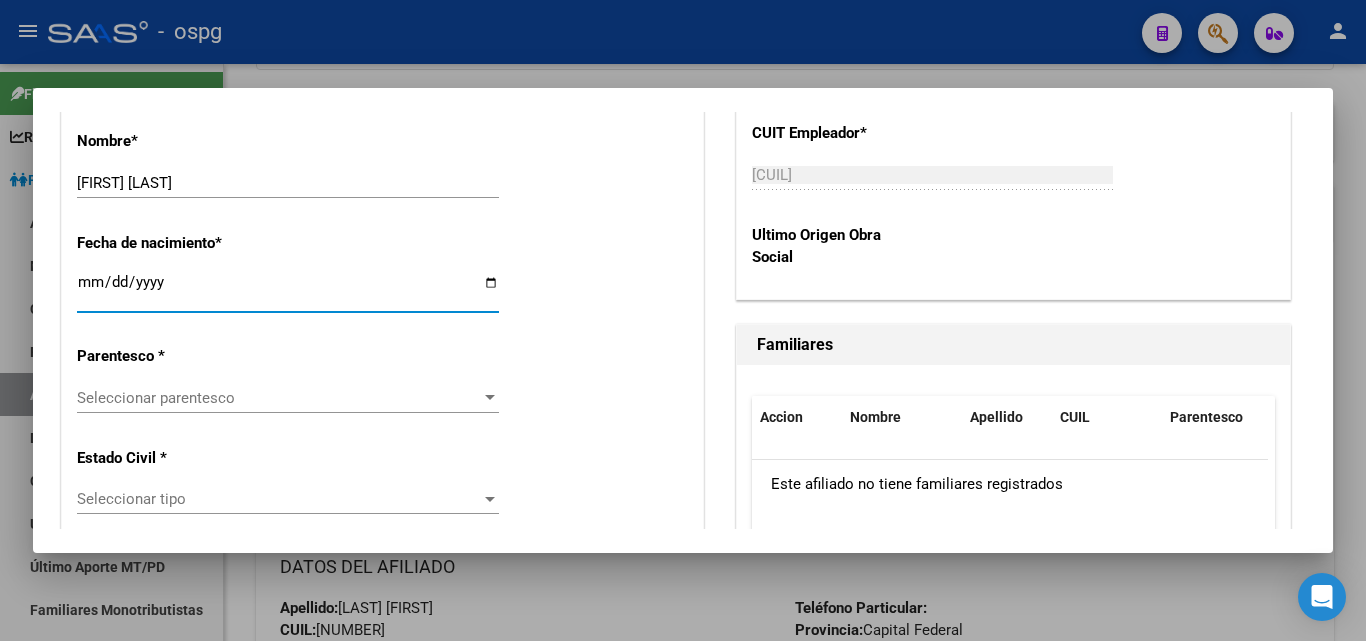 click on "Seleccionar parentesco" at bounding box center (279, 398) 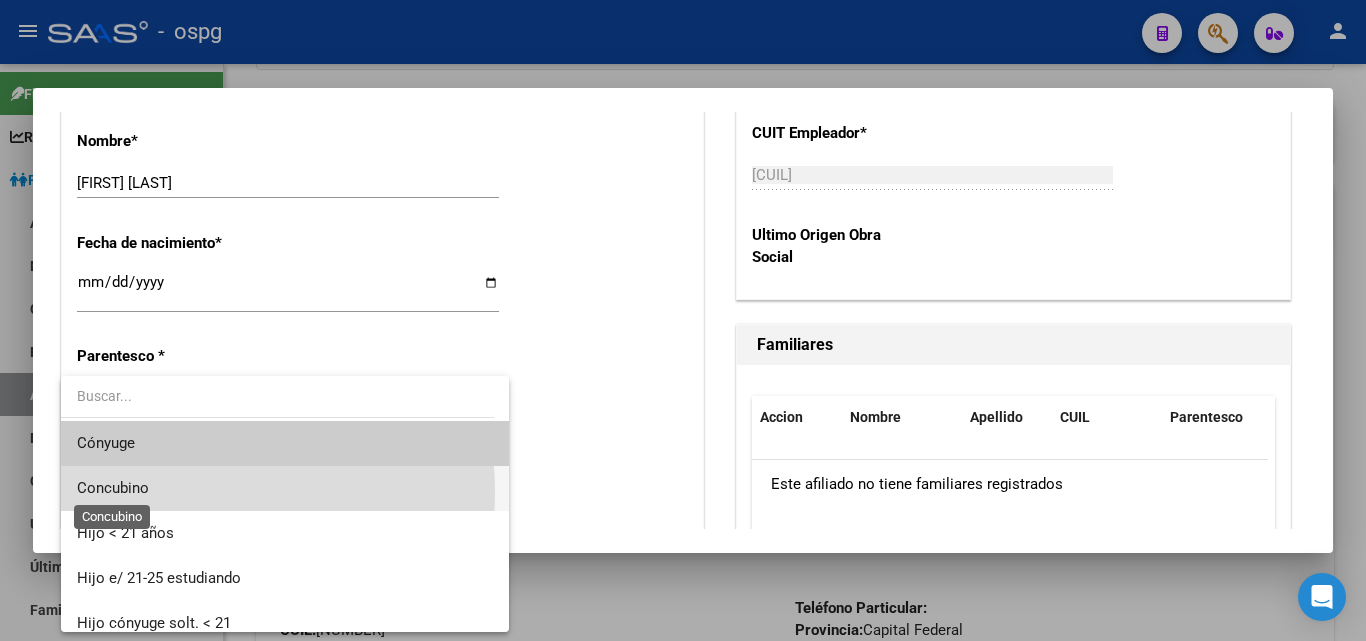 click on "Concubino" at bounding box center [113, 488] 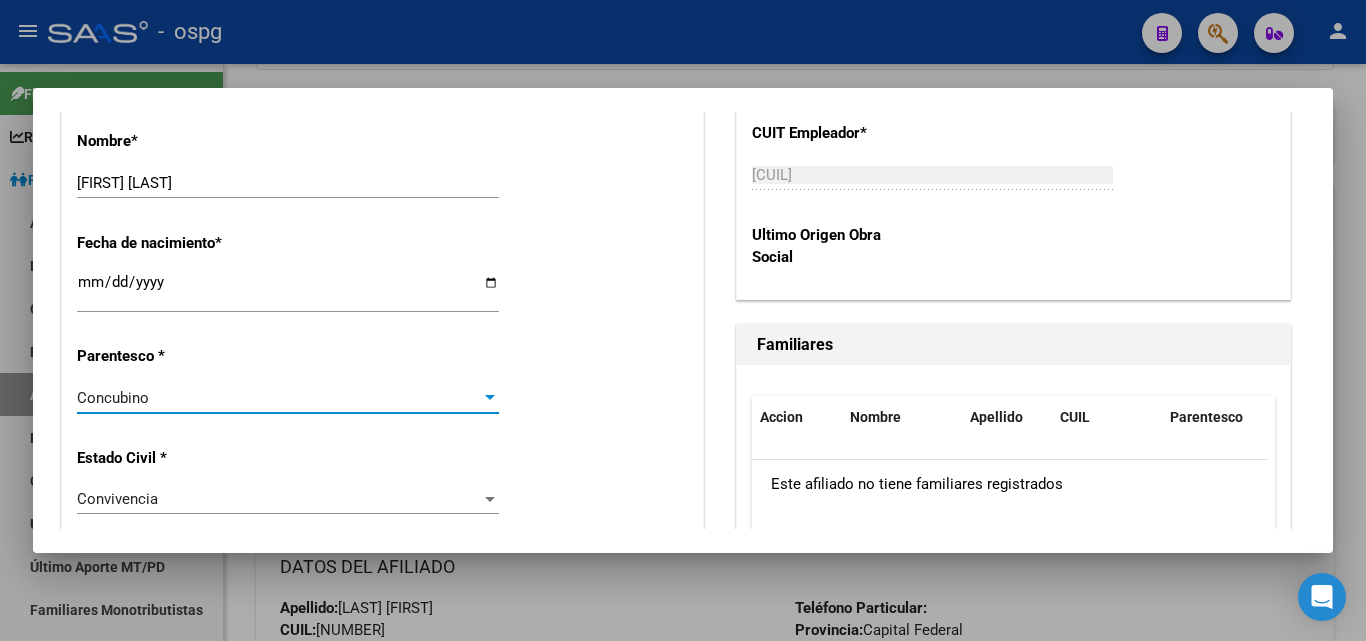 click on "Concubino" at bounding box center (113, 398) 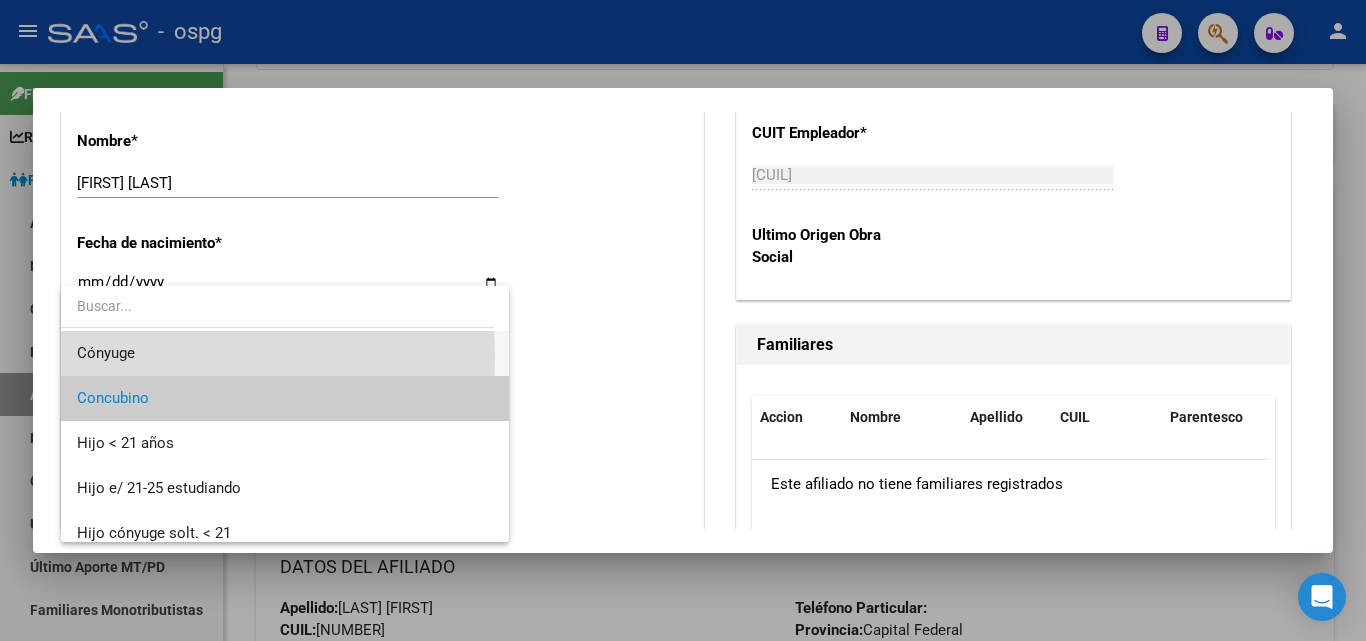 click on "Cónyuge" at bounding box center [285, 353] 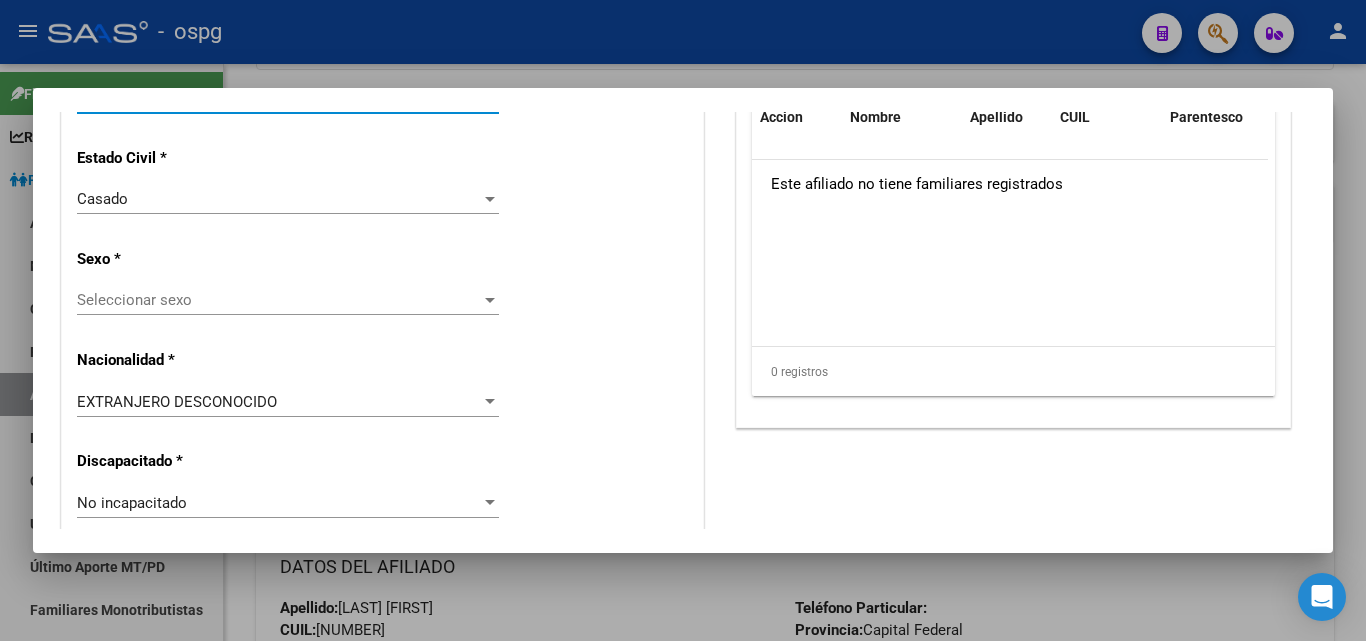 scroll, scrollTop: 1400, scrollLeft: 0, axis: vertical 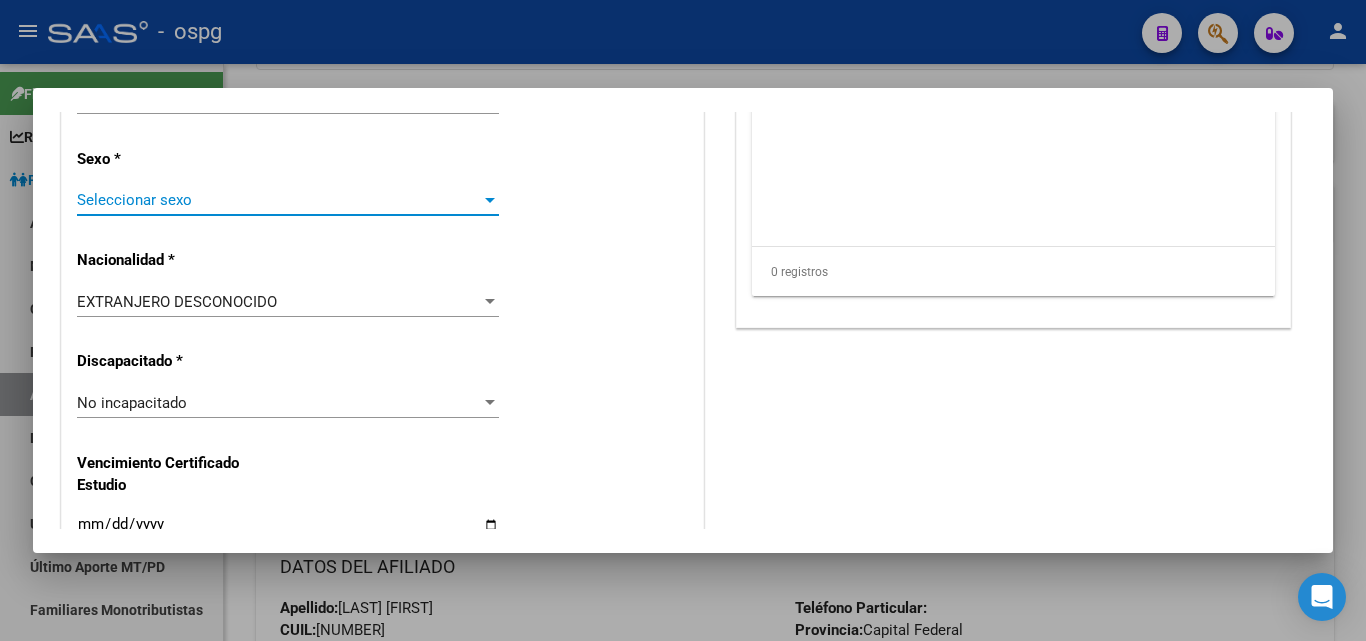 click on "Seleccionar sexo" at bounding box center (279, 200) 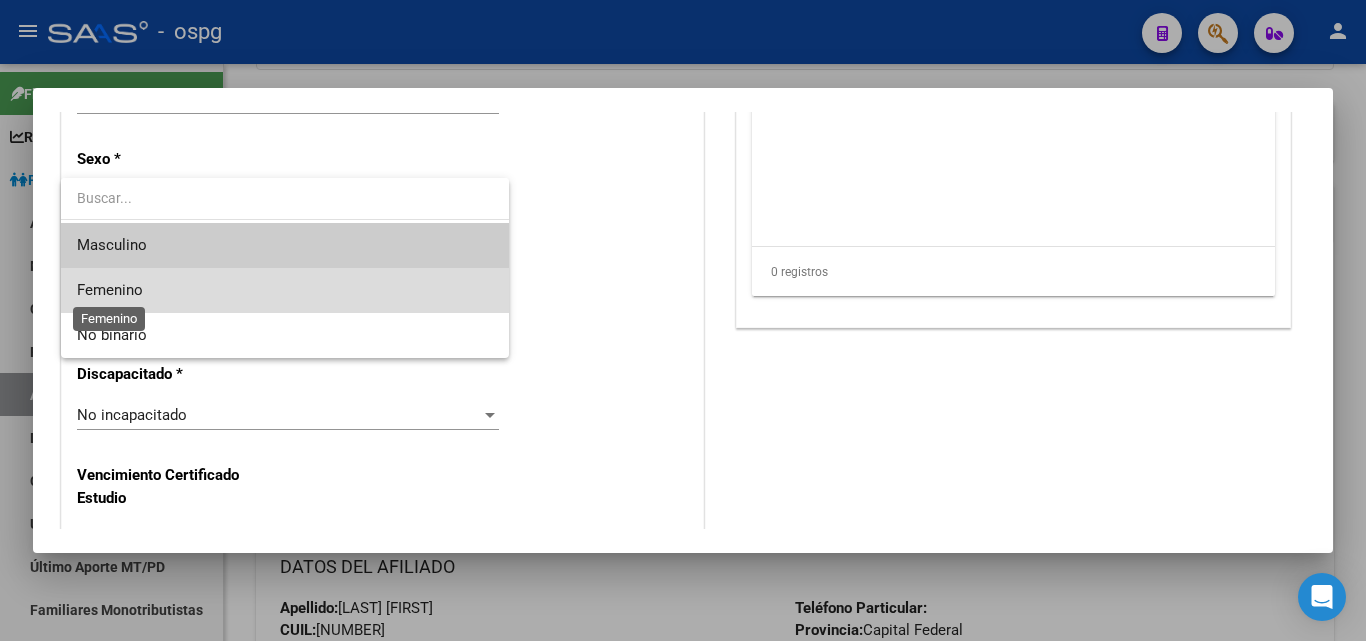 click on "Femenino" at bounding box center (110, 290) 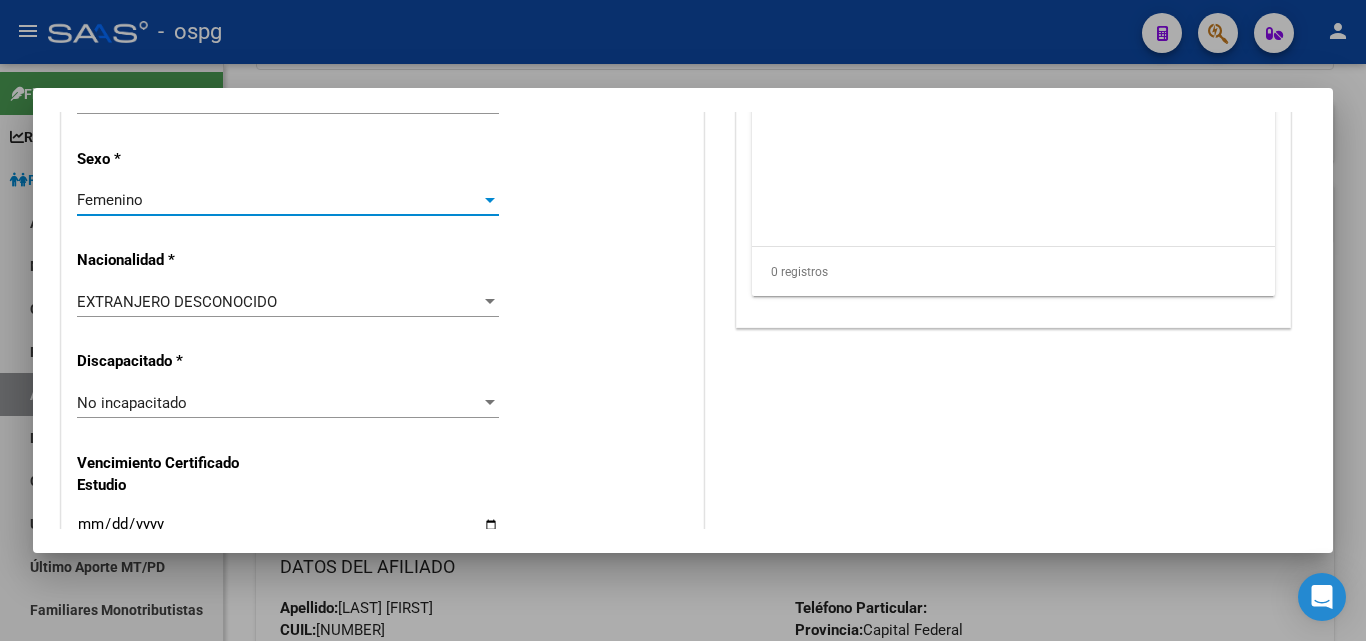 click on "EXTRANJERO DESCONOCIDO" at bounding box center (177, 302) 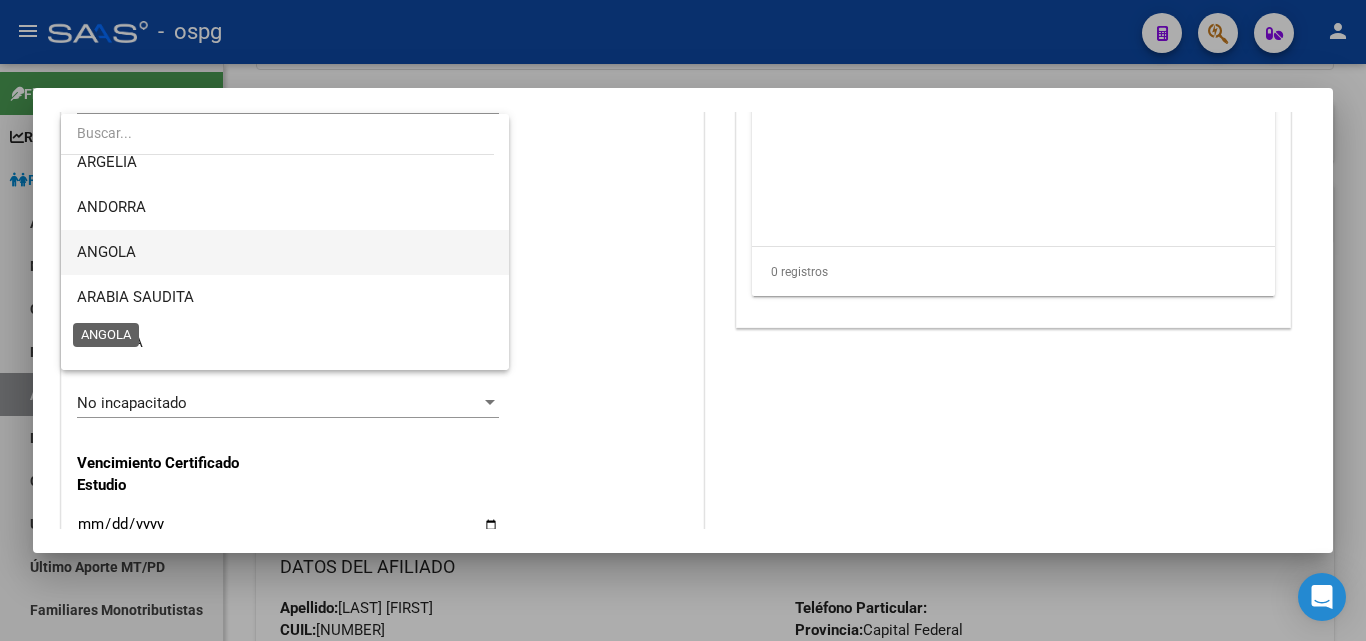 scroll, scrollTop: 200, scrollLeft: 0, axis: vertical 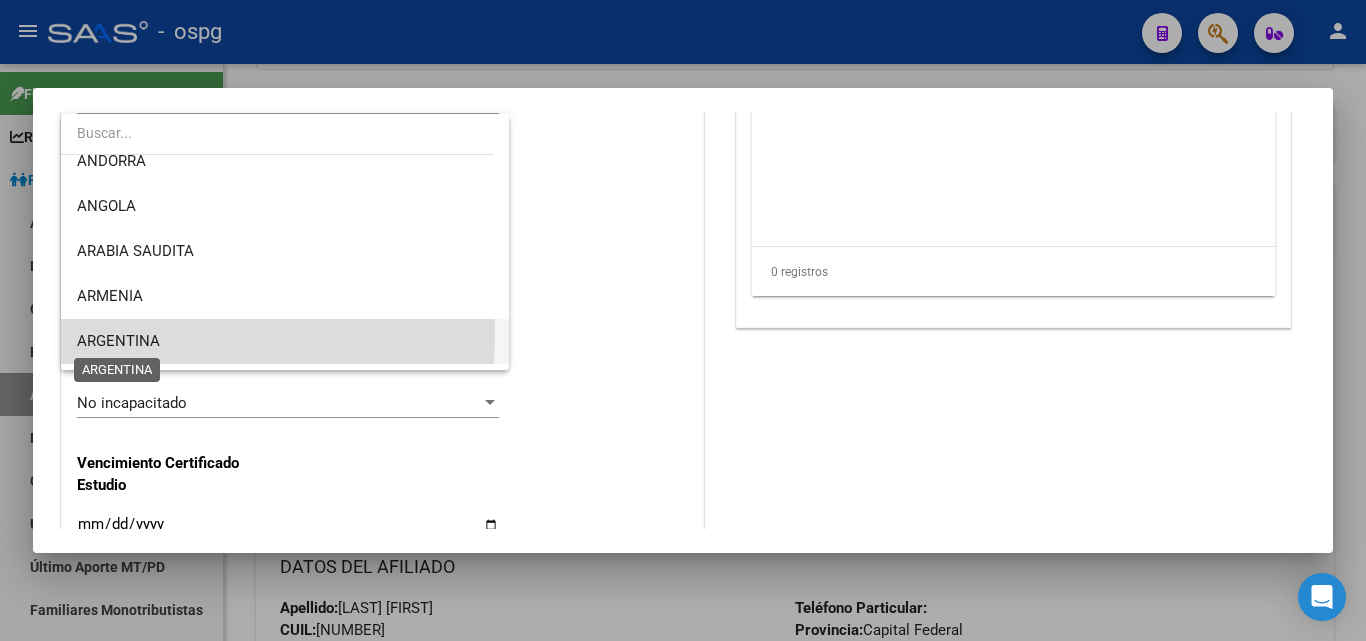 click on "ARGENTINA" at bounding box center (118, 341) 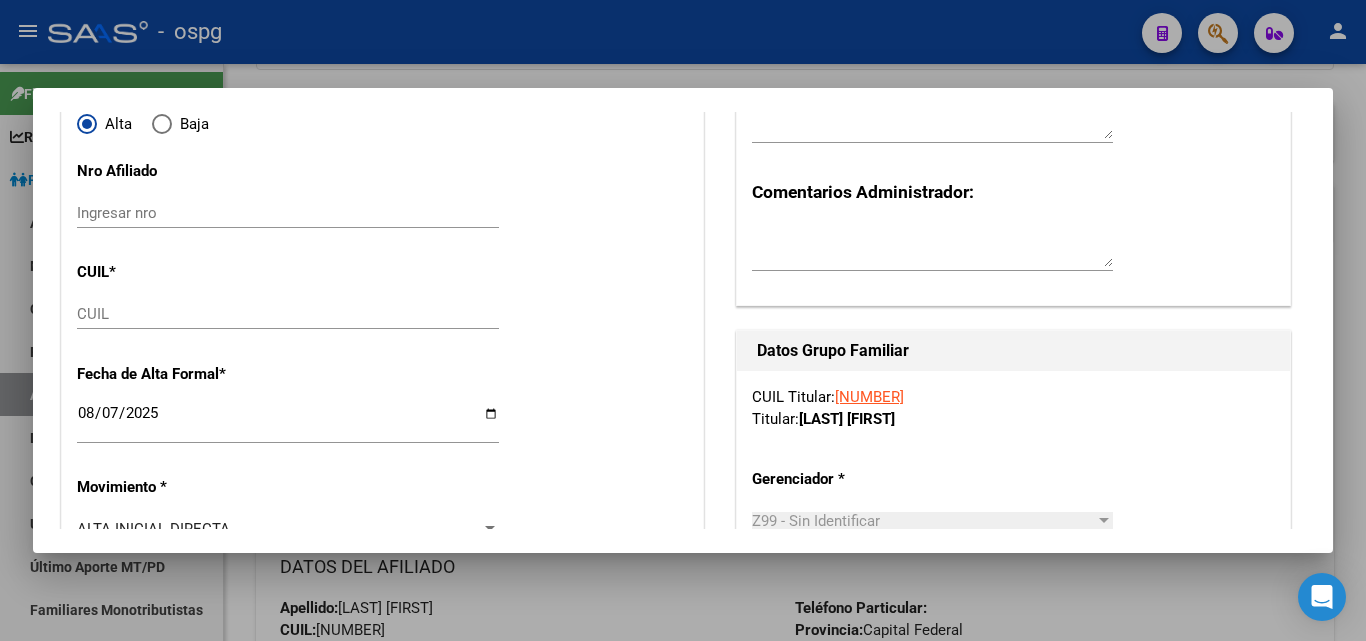 scroll, scrollTop: 0, scrollLeft: 0, axis: both 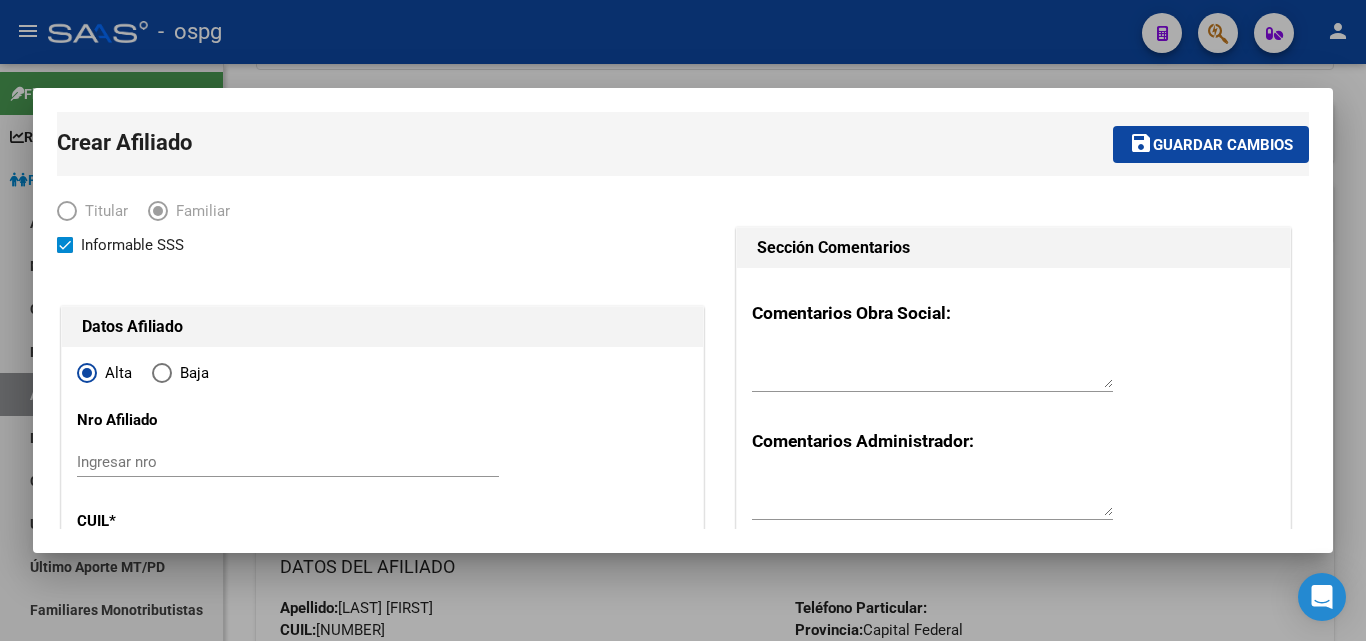 click on "Guardar cambios" at bounding box center [1223, 145] 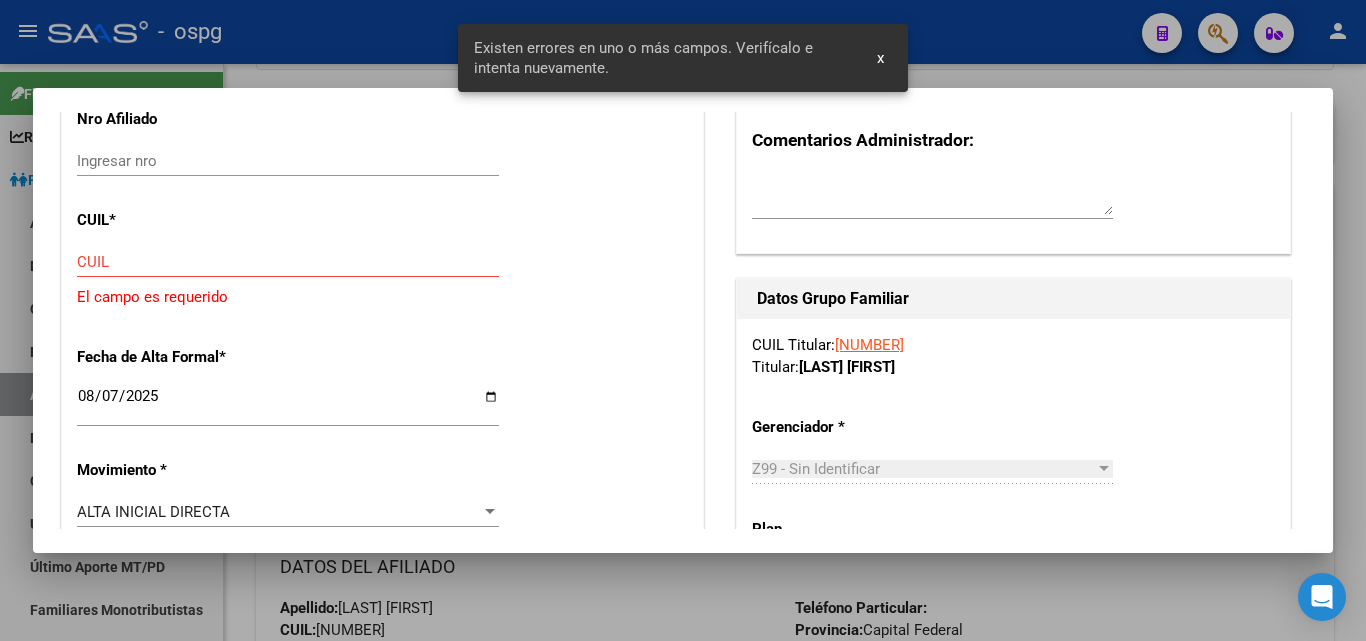 scroll, scrollTop: 300, scrollLeft: 0, axis: vertical 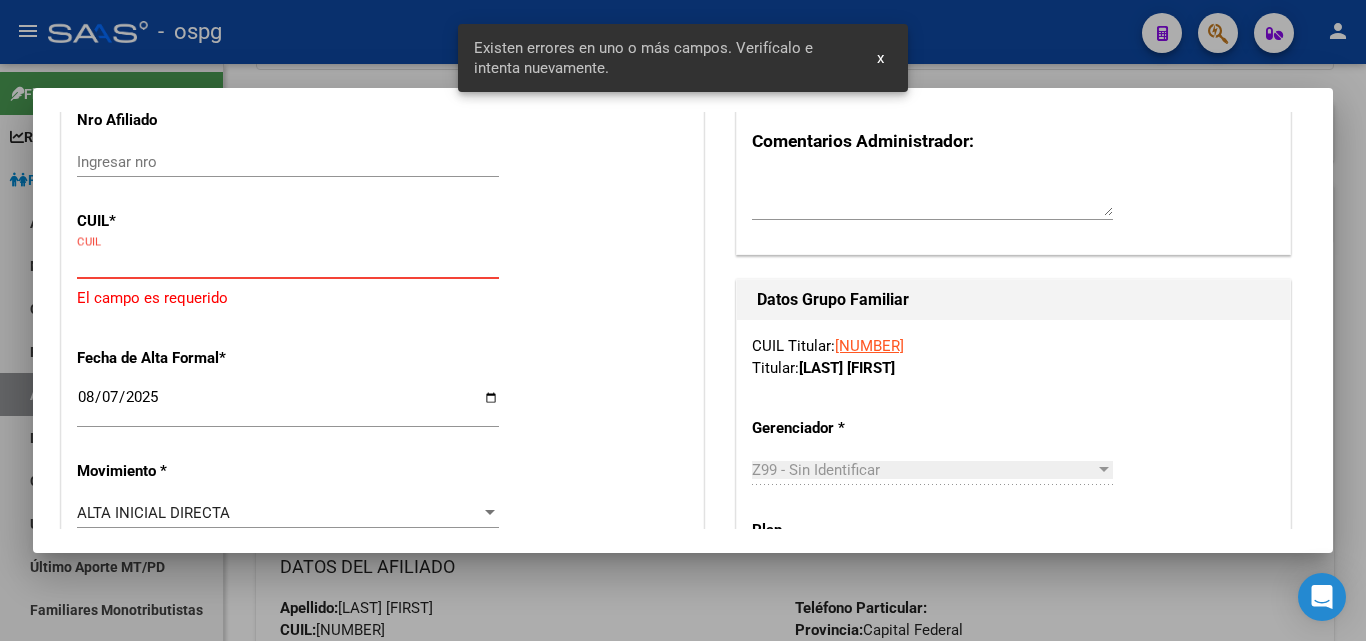click on "CUIL" at bounding box center (288, 263) 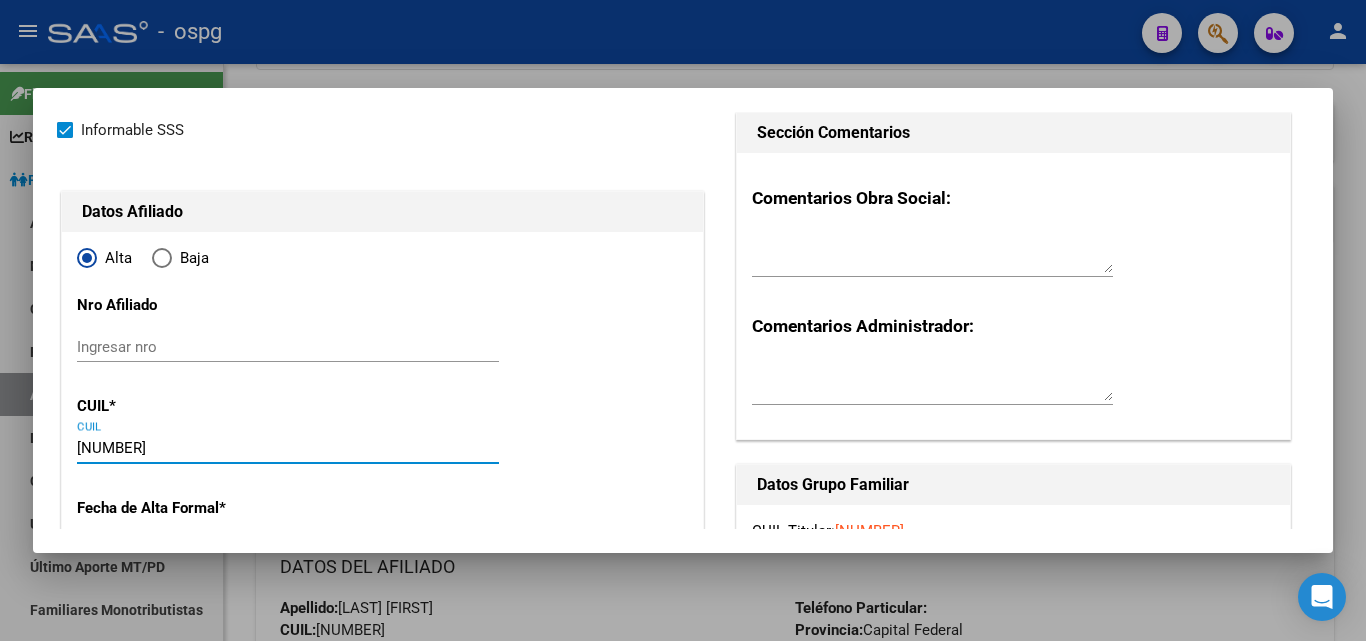 scroll, scrollTop: 0, scrollLeft: 0, axis: both 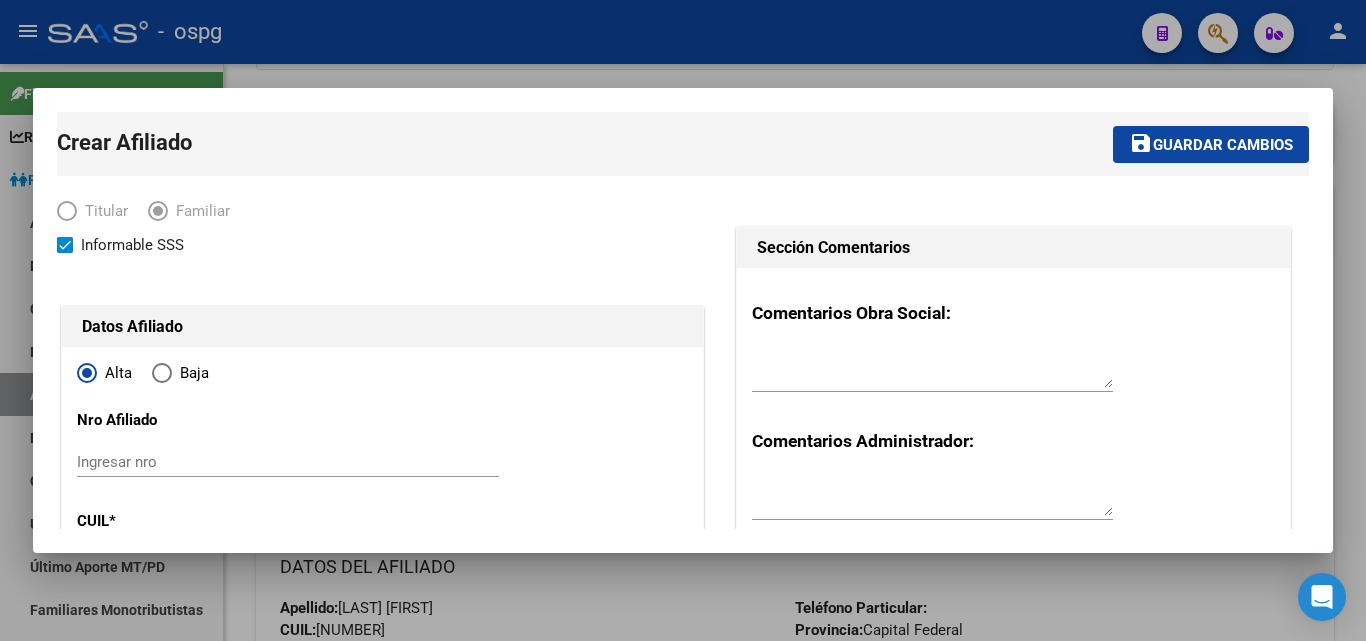 type on "[NUMBER]" 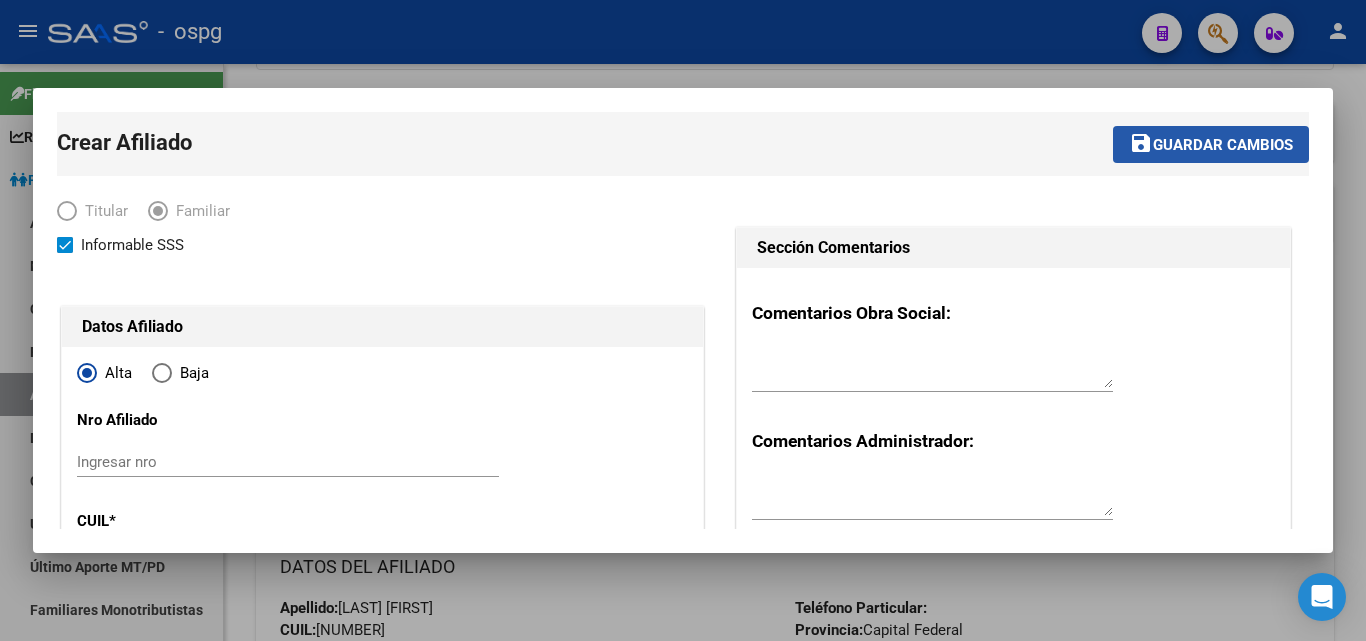 click on "save Guardar cambios" at bounding box center [1211, 144] 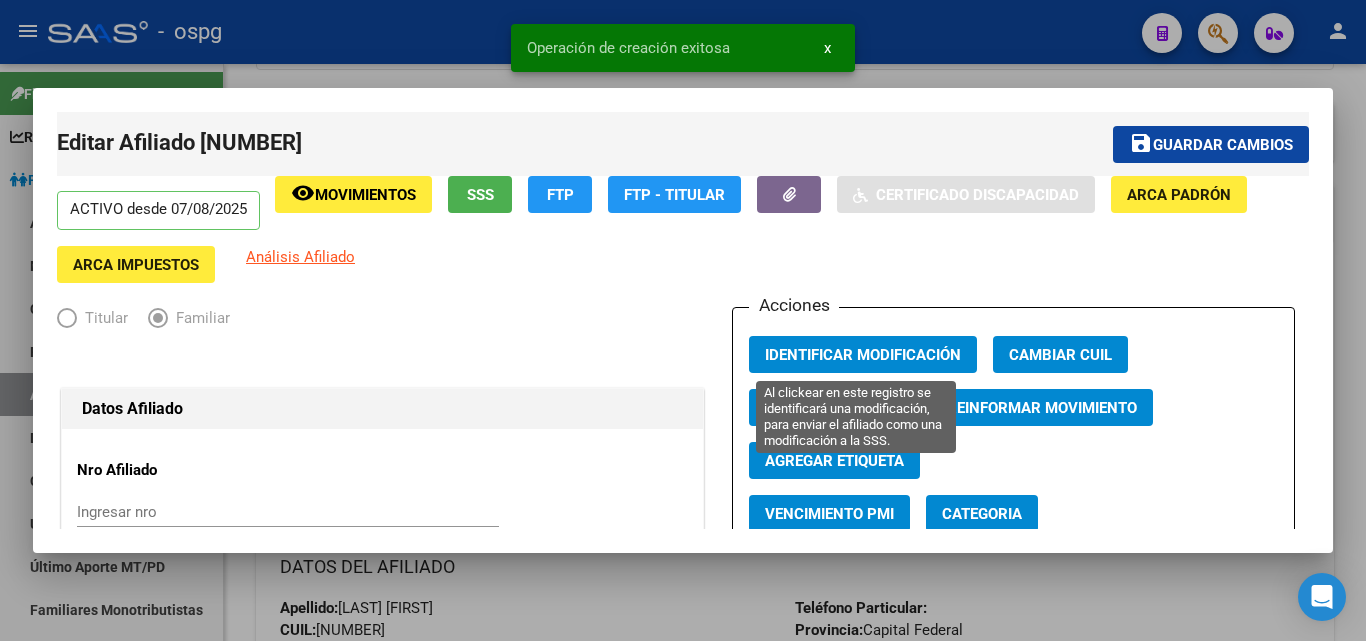 click on "Identificar Modificación" at bounding box center [863, 355] 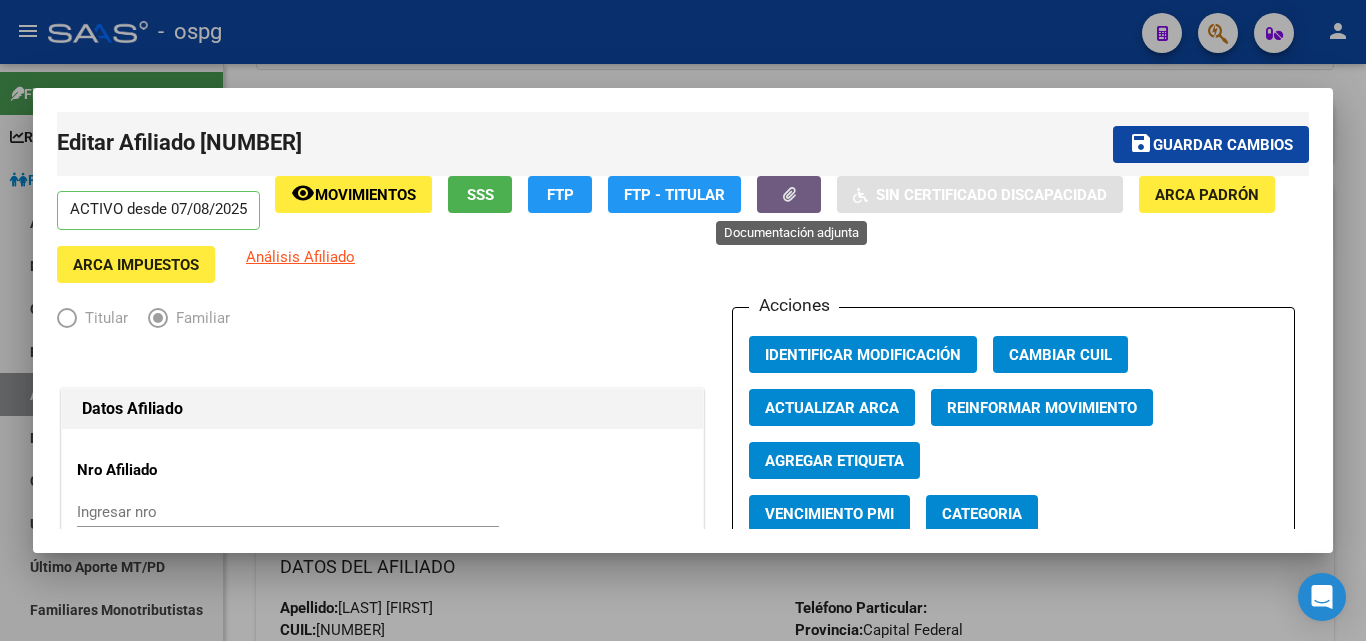 click 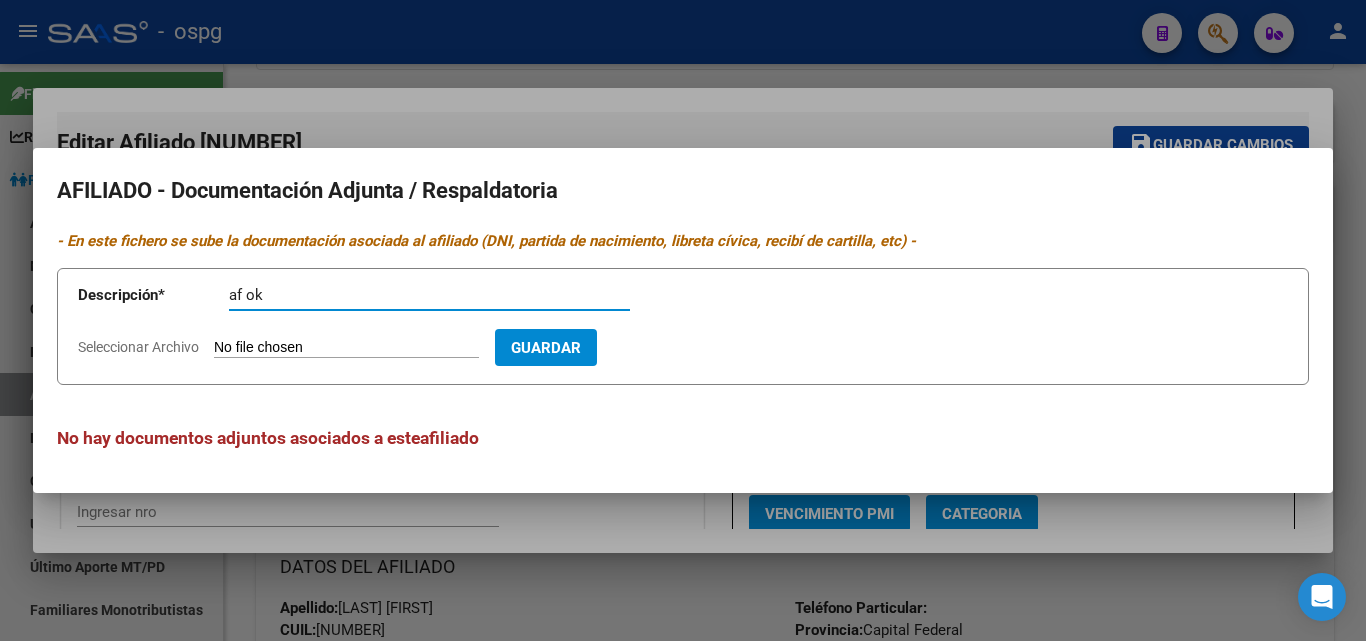 type on "af ok" 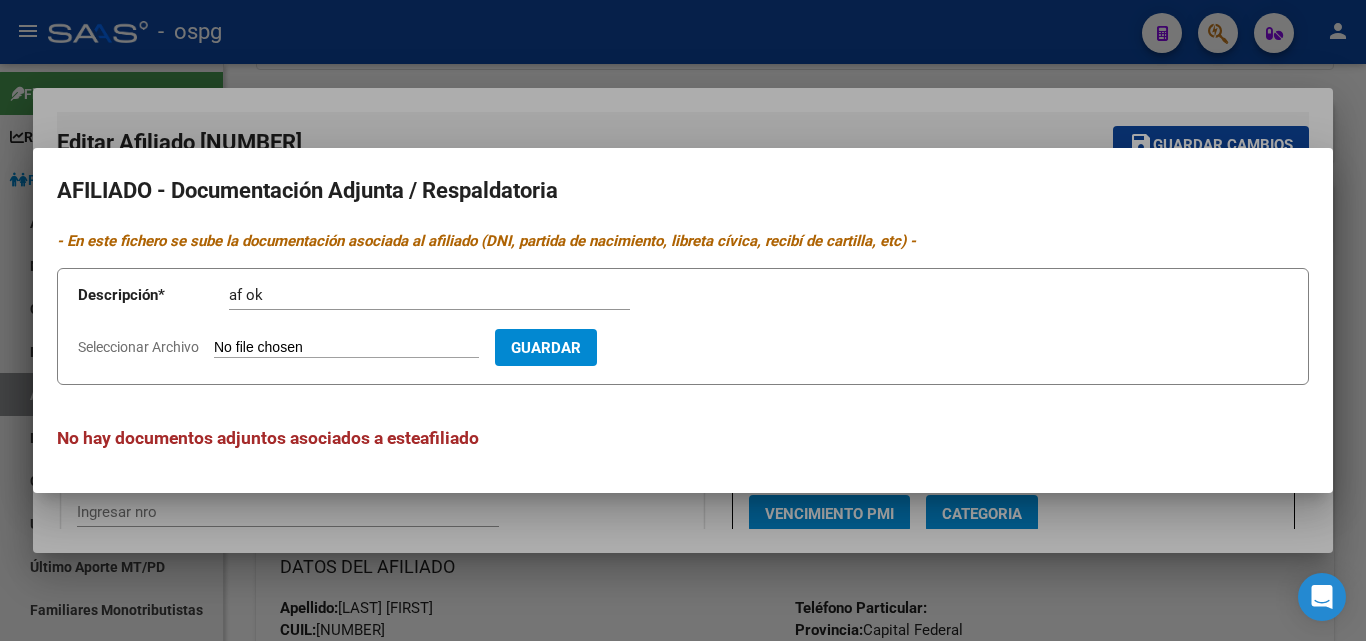 drag, startPoint x: 412, startPoint y: 71, endPoint x: 436, endPoint y: 69, distance: 24.083189 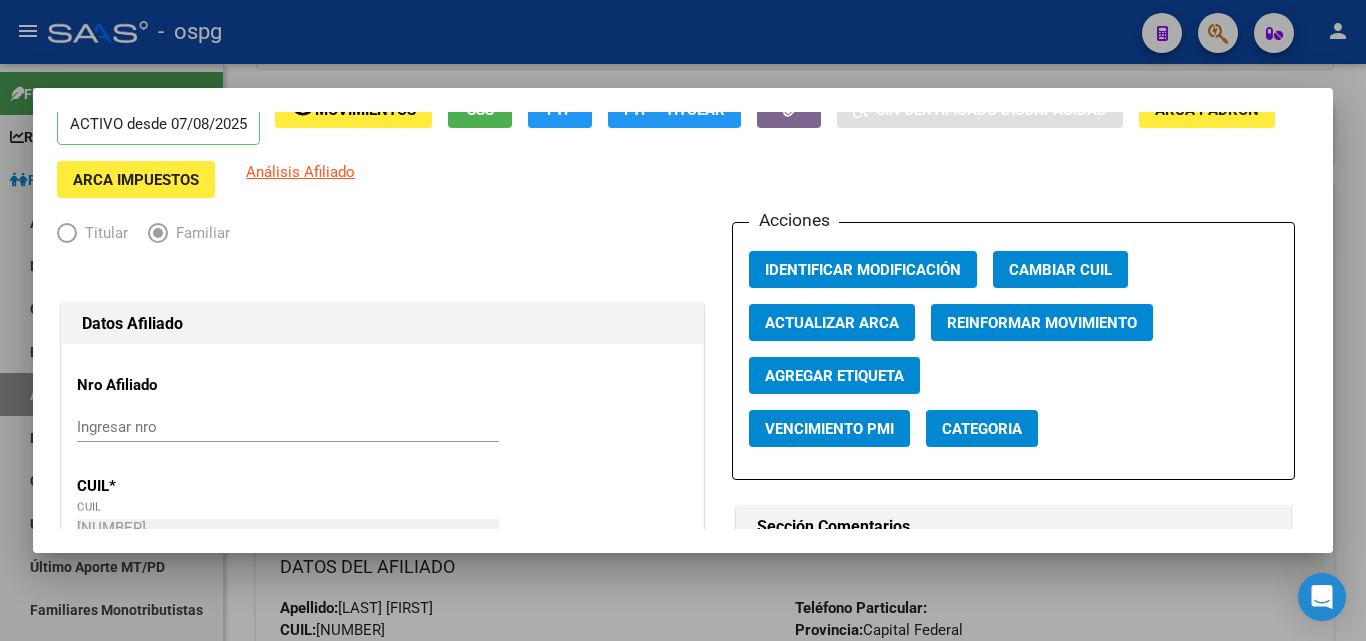 scroll, scrollTop: 0, scrollLeft: 0, axis: both 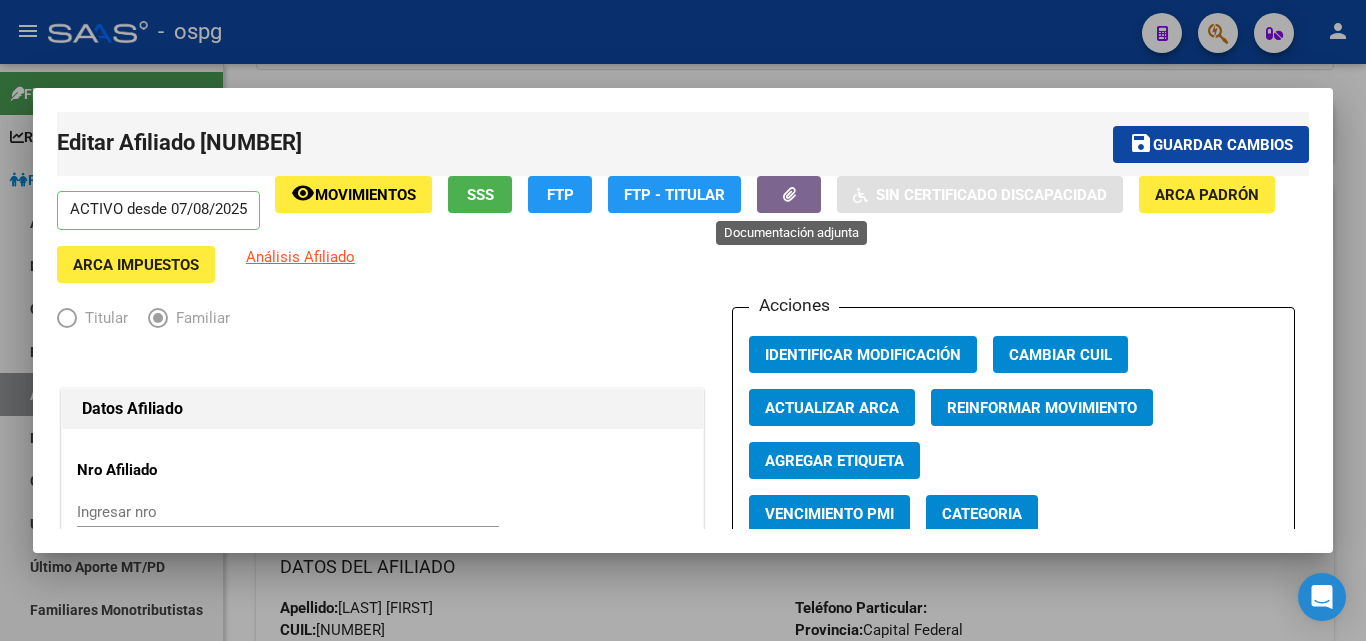click 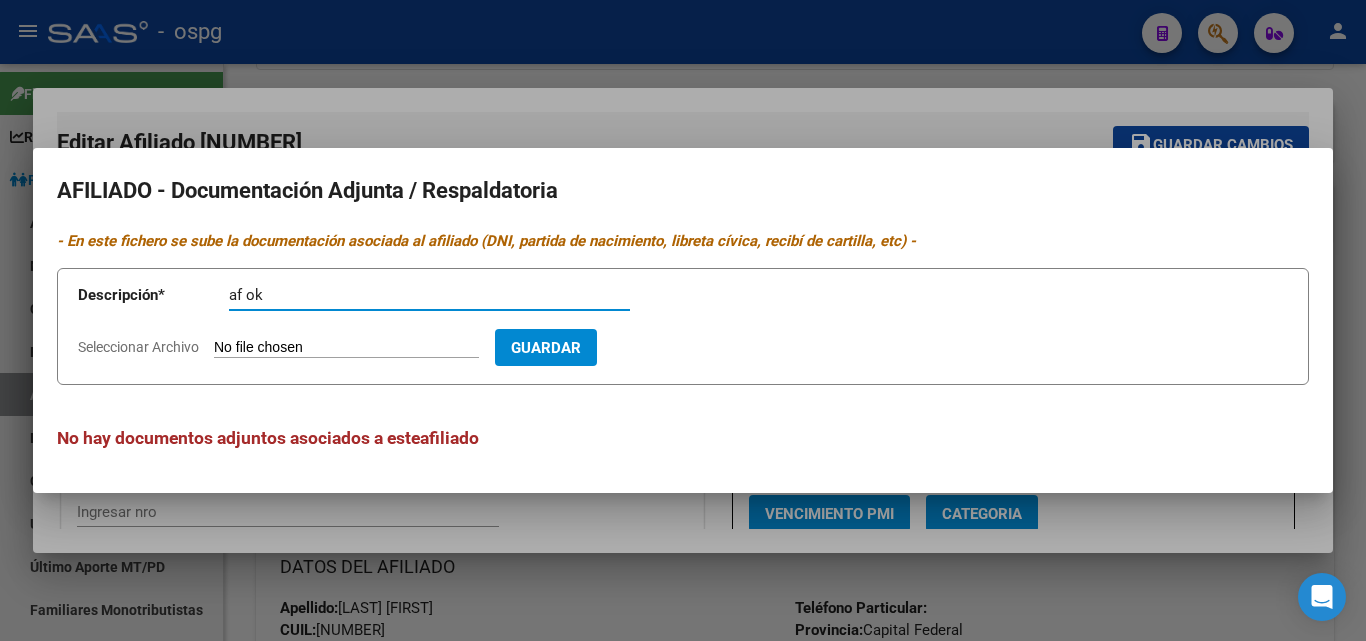 type on "af ok" 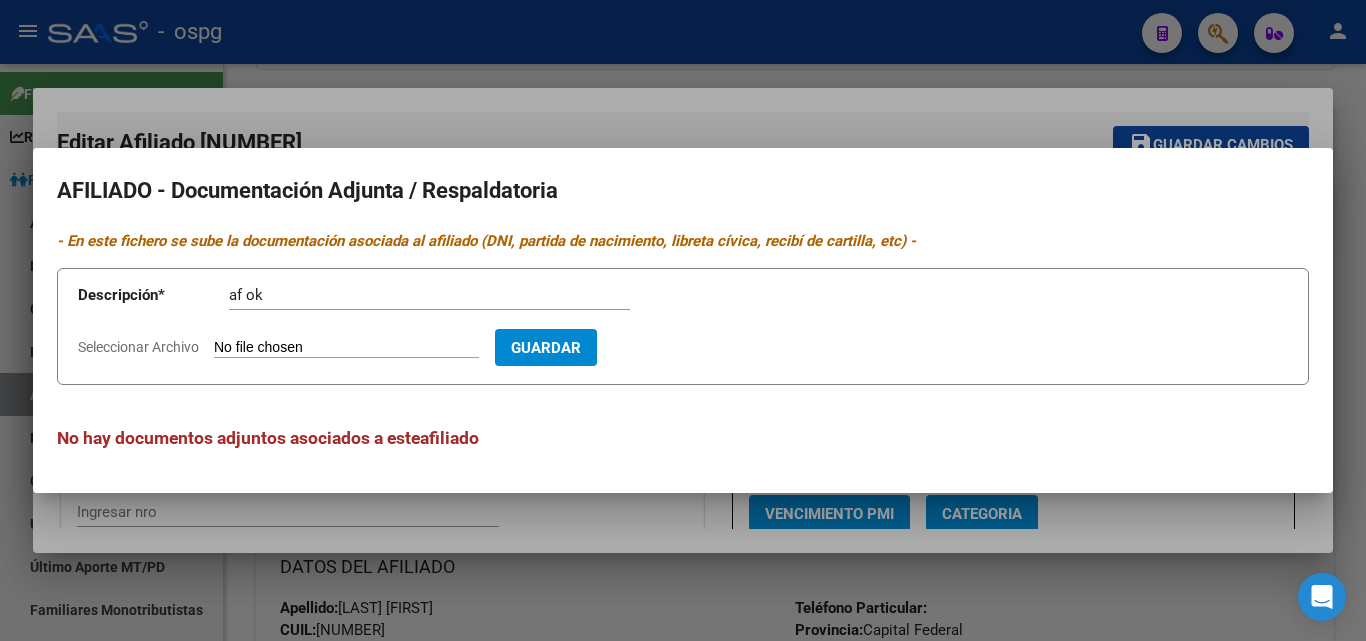 click on "Descripción * af ok Descripción Seleccionar Archivo Guardar" at bounding box center [683, 326] 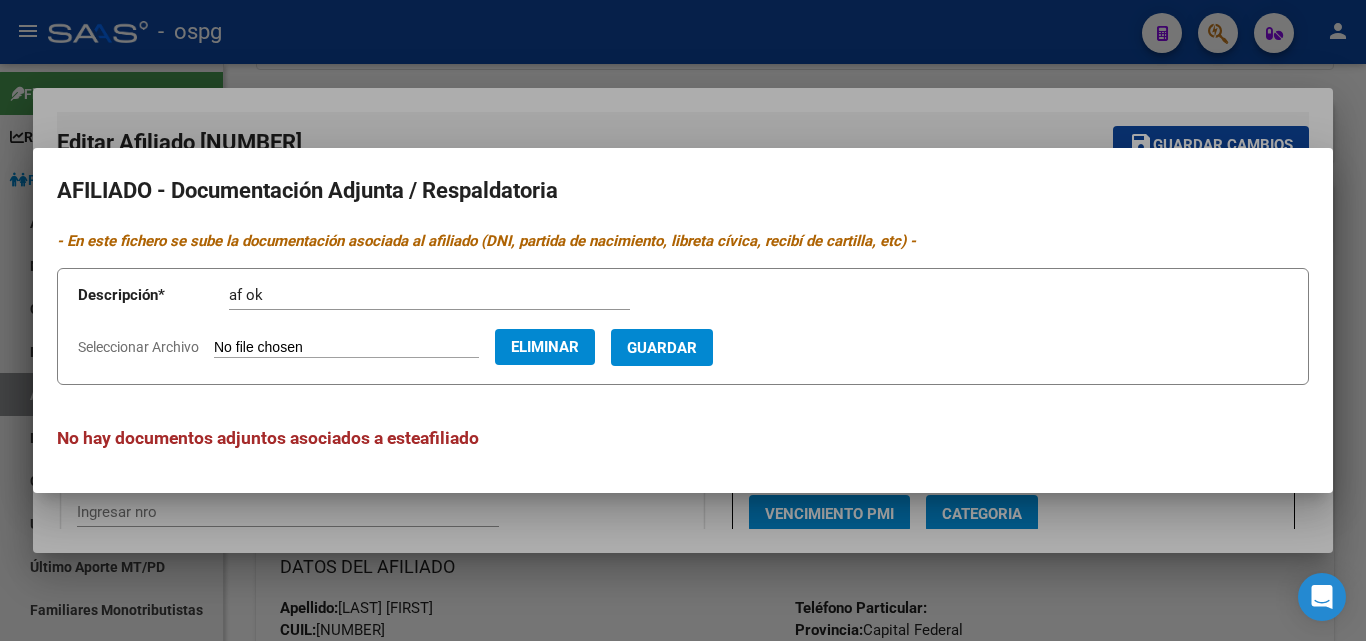 click on "Guardar" at bounding box center (662, 348) 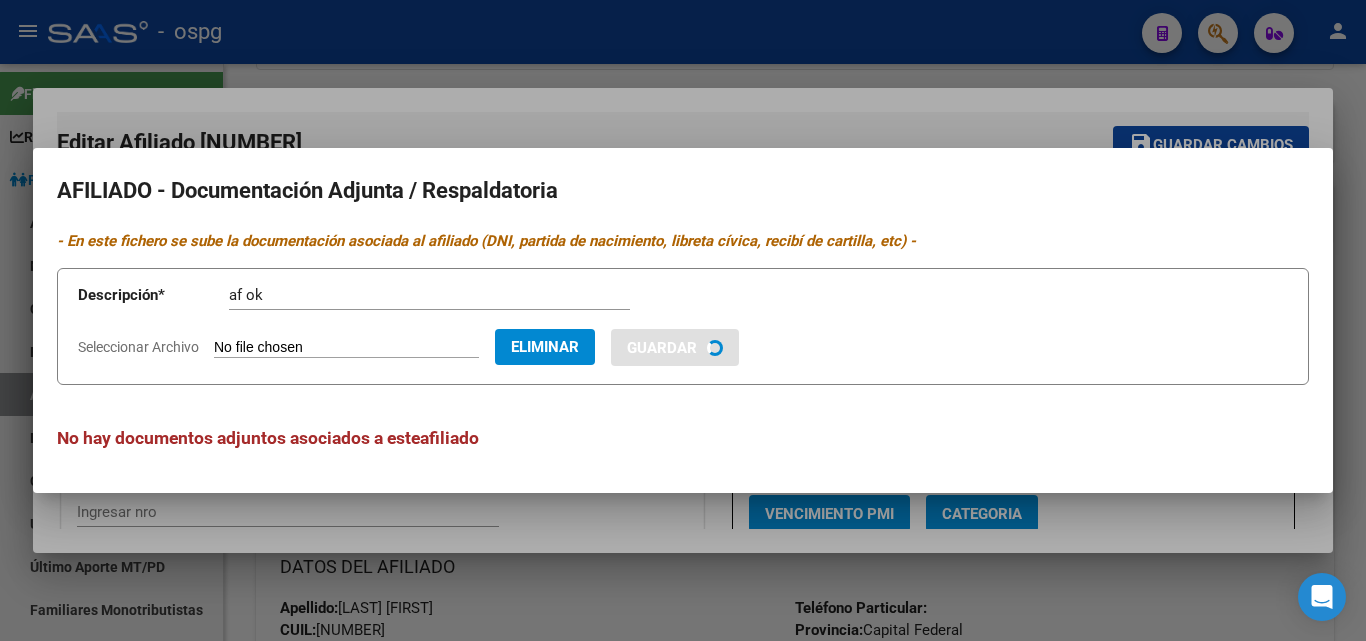 type 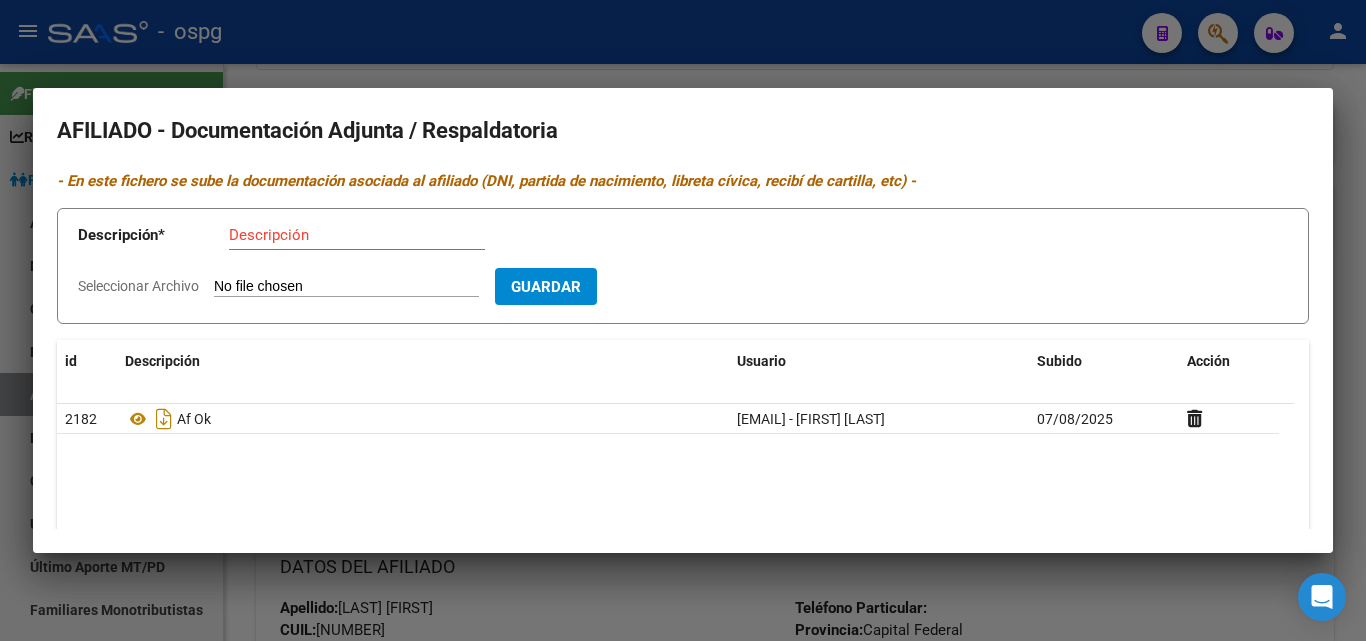 click at bounding box center (683, 320) 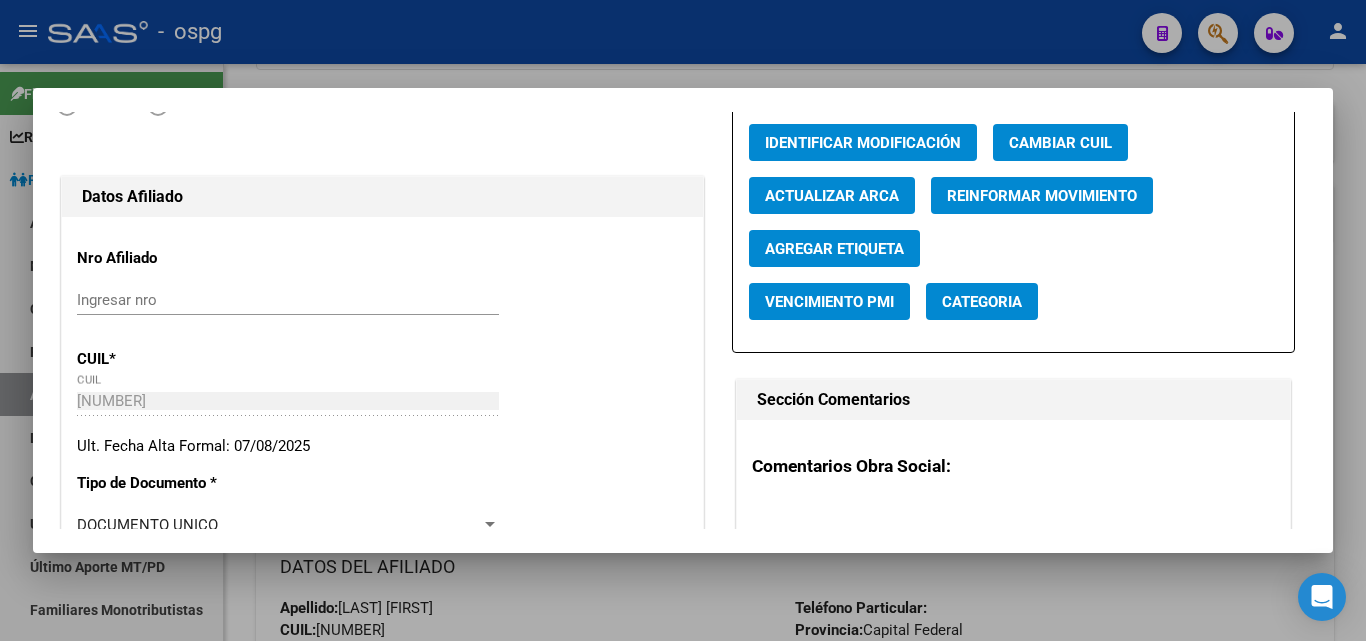 scroll, scrollTop: 0, scrollLeft: 0, axis: both 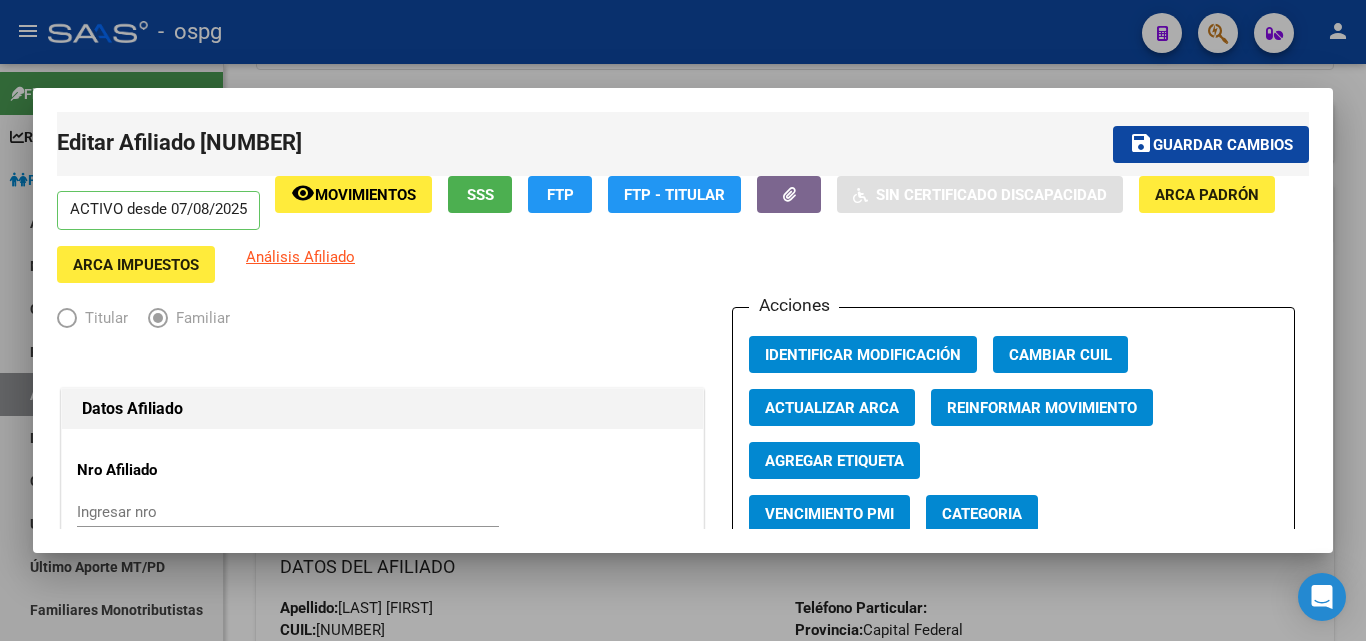 click at bounding box center (683, 320) 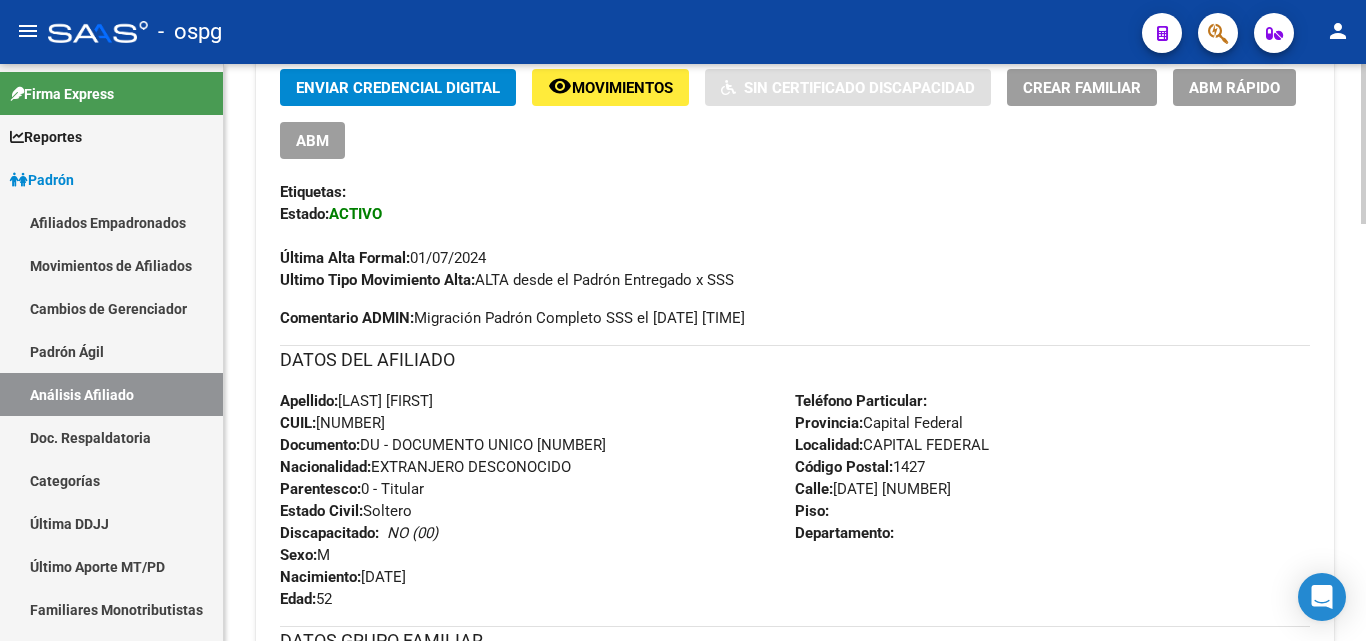 scroll, scrollTop: 500, scrollLeft: 0, axis: vertical 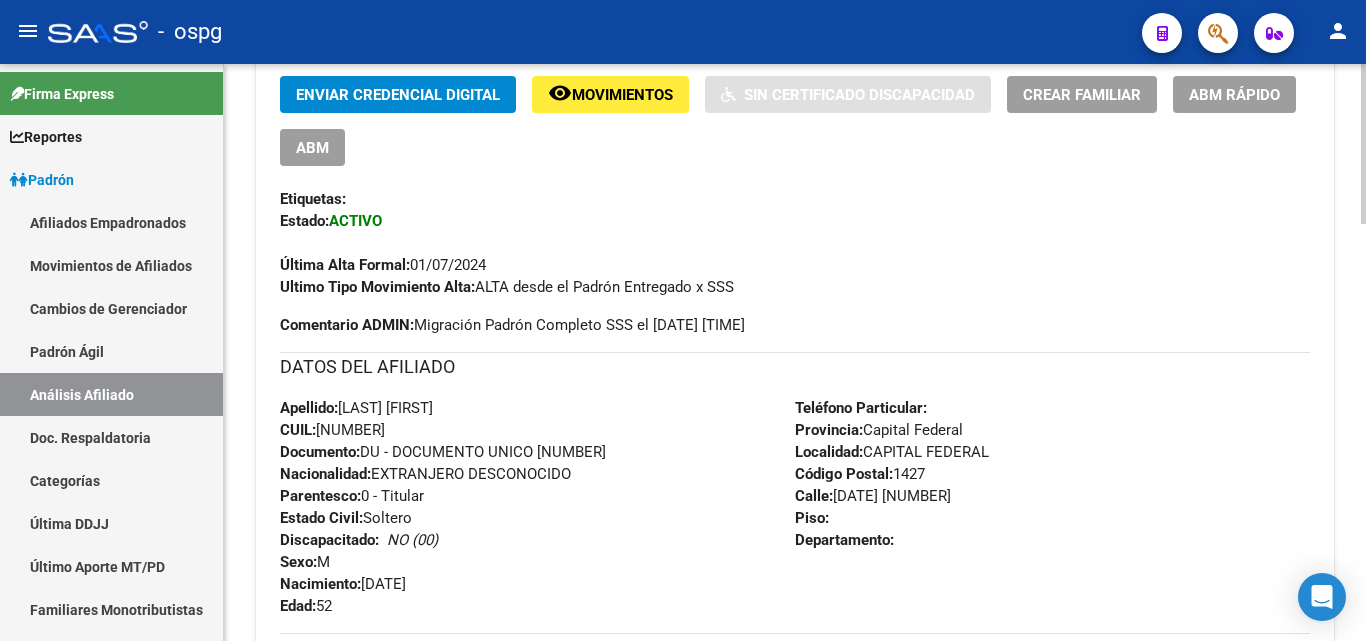 click on "Crear Familiar" at bounding box center (1082, 95) 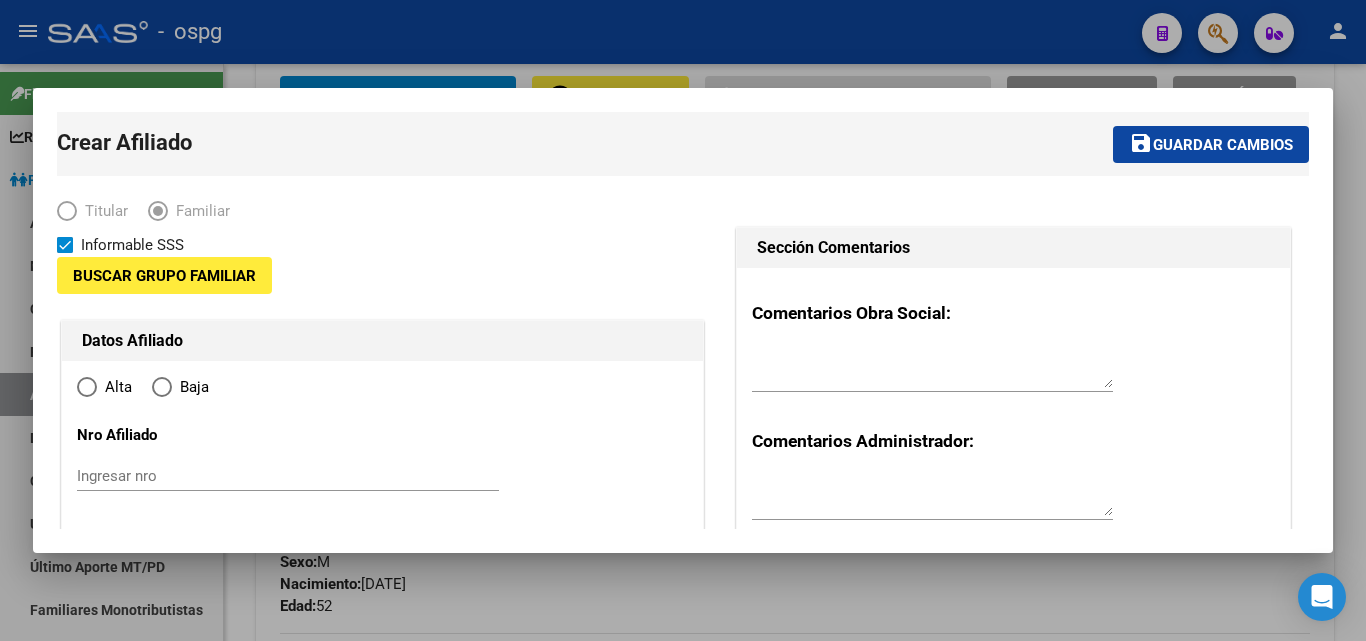 type on "[CUIL]" 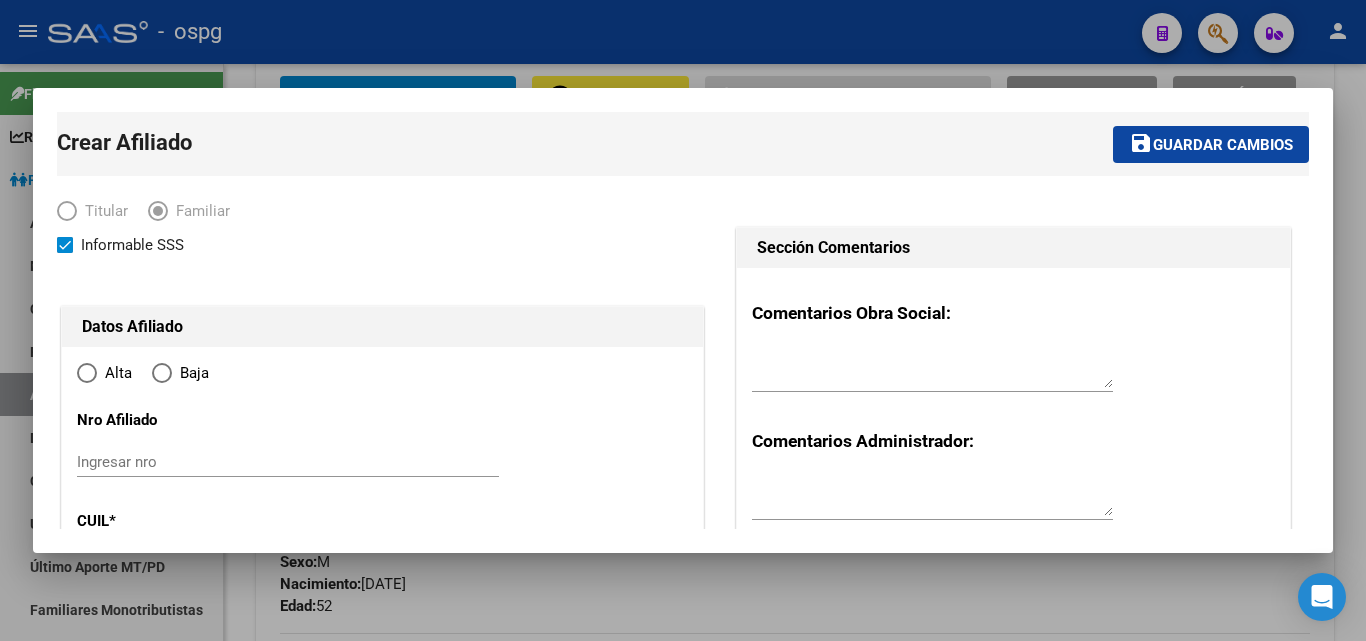 radio on "true" 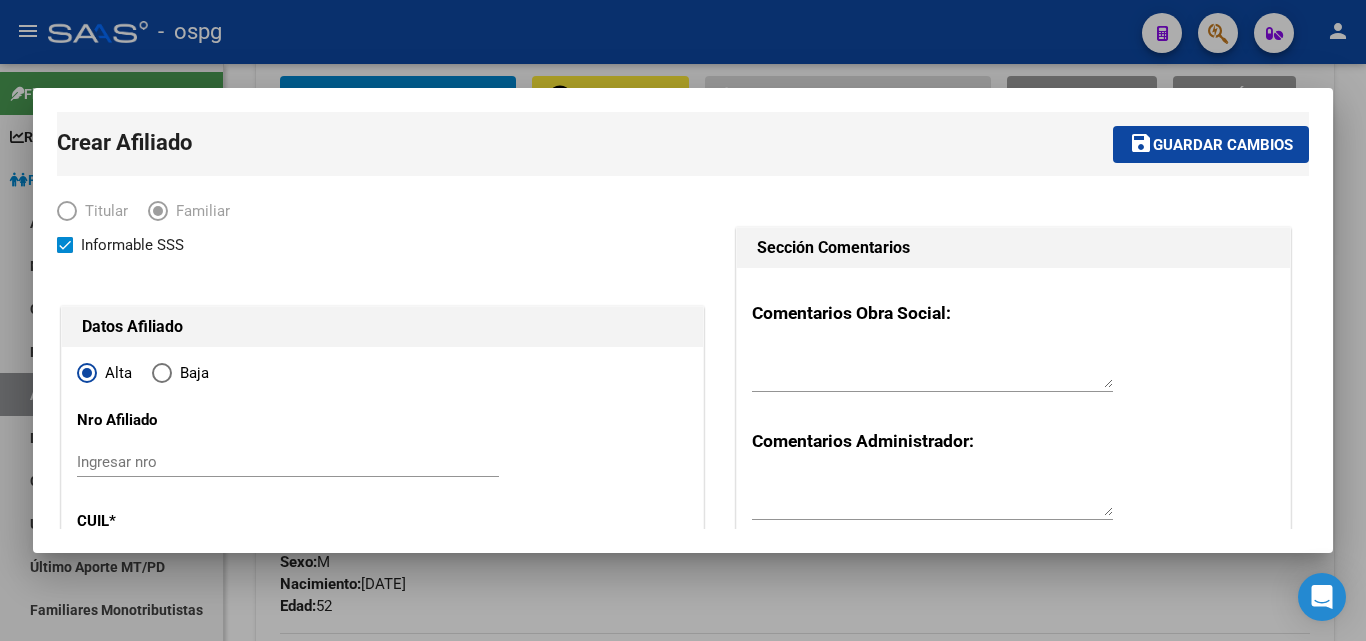 type on "CAPITAL FEDERAL" 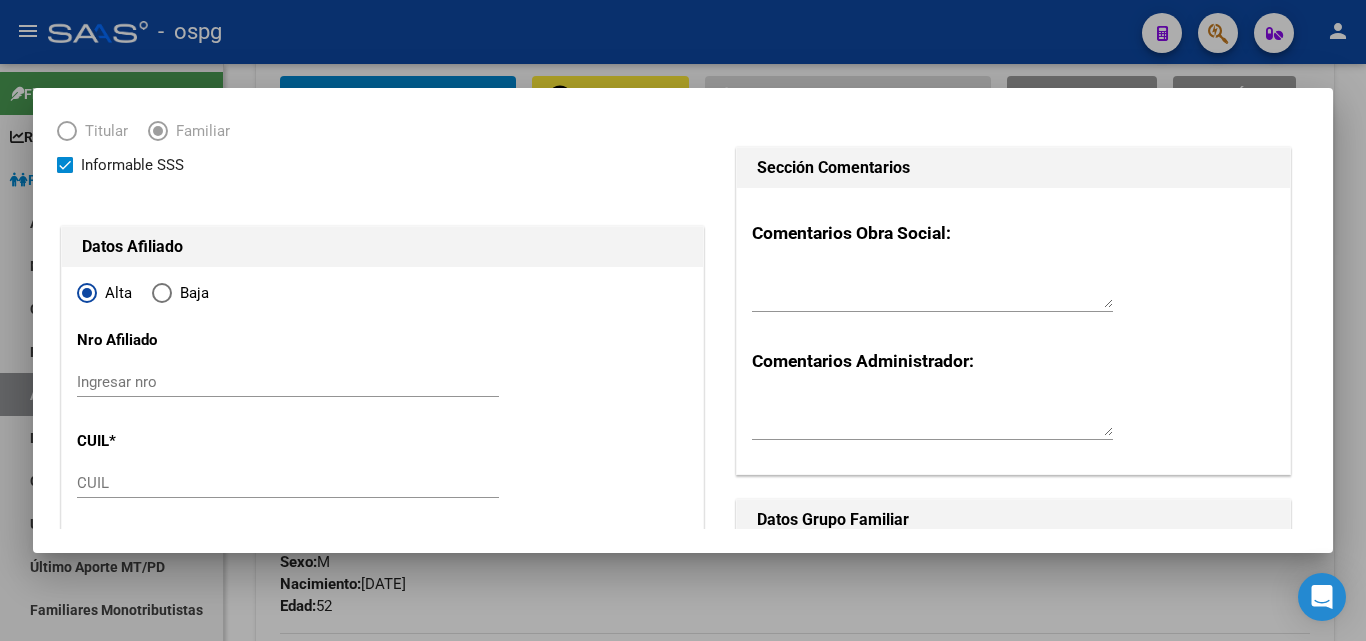 scroll, scrollTop: 200, scrollLeft: 0, axis: vertical 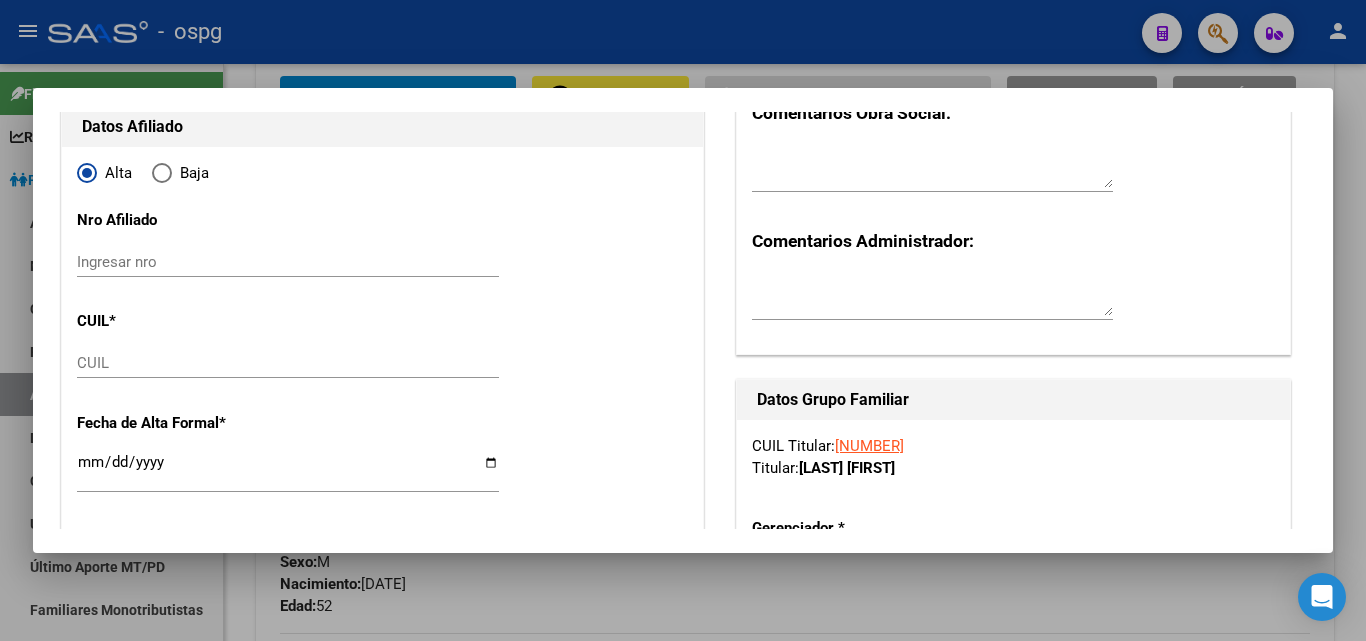 click on "CUIL" at bounding box center [288, 363] 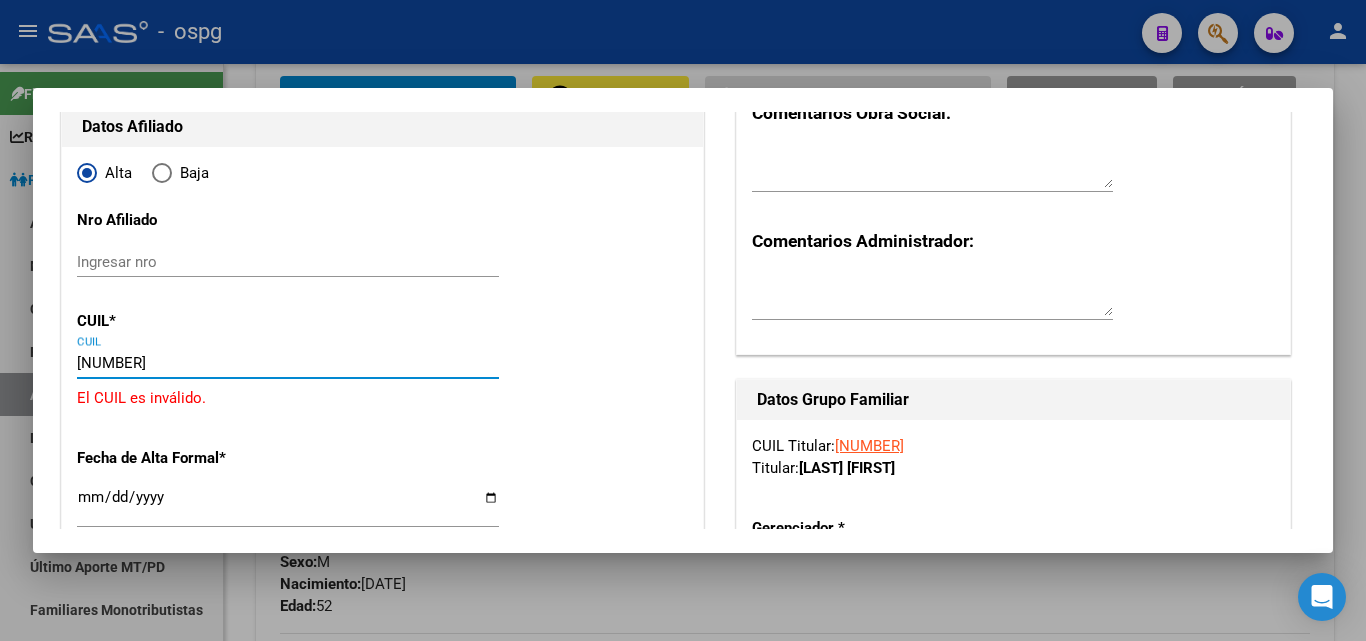 click on "[NUMBER]" at bounding box center [288, 363] 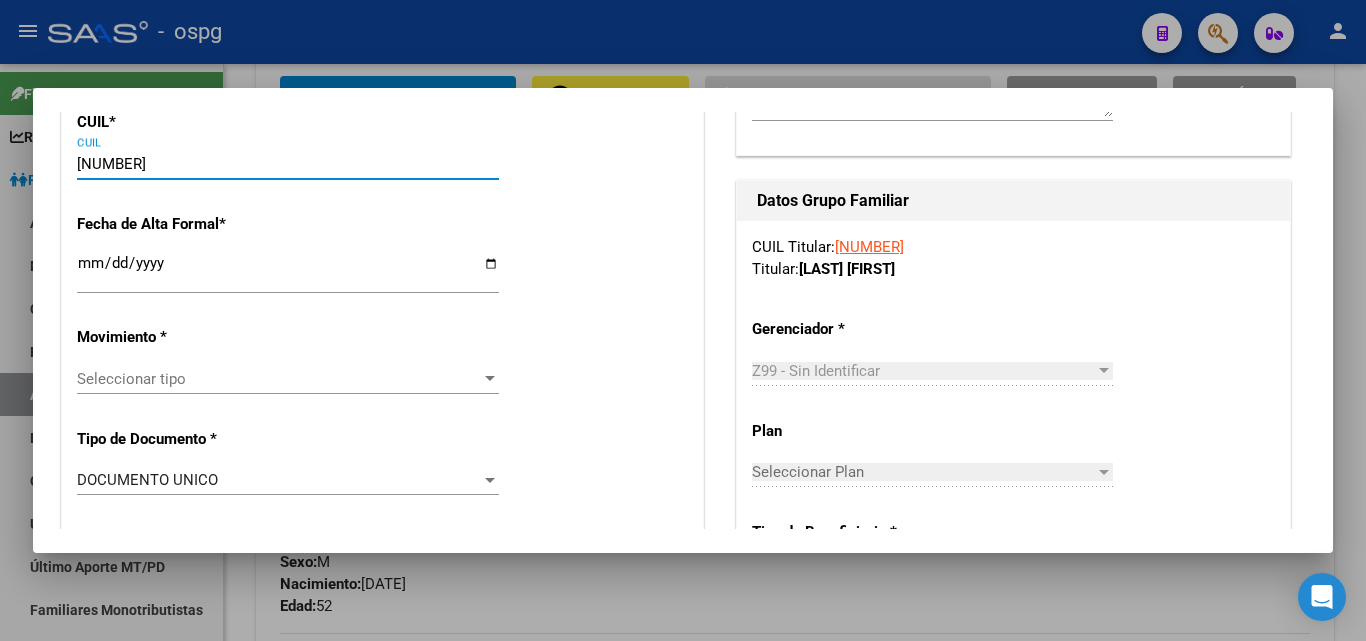scroll, scrollTop: 400, scrollLeft: 0, axis: vertical 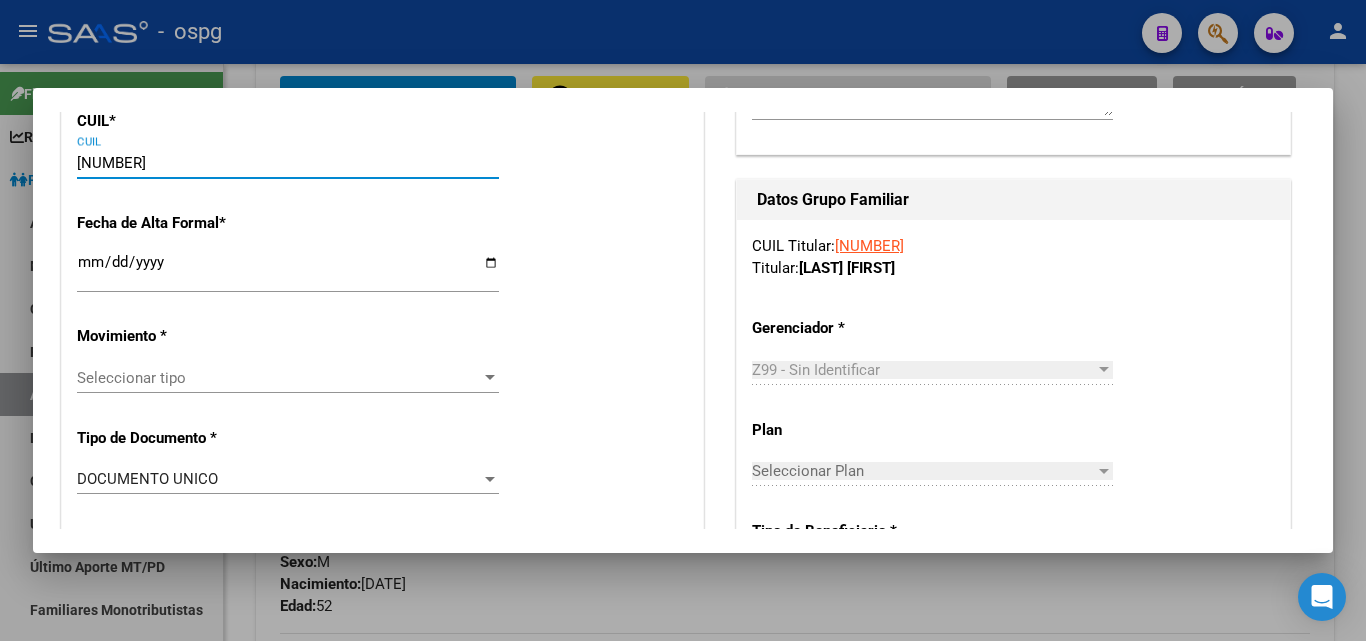 type on "[NUMBER]" 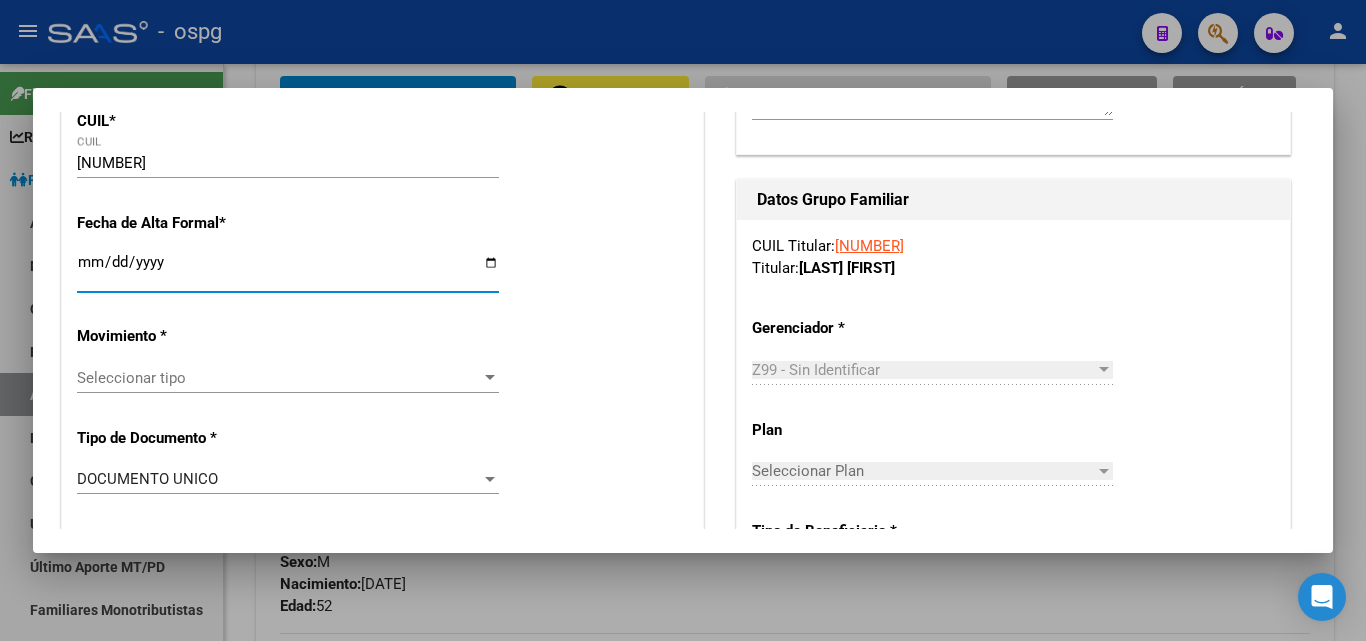 type on "[NUMBER]" 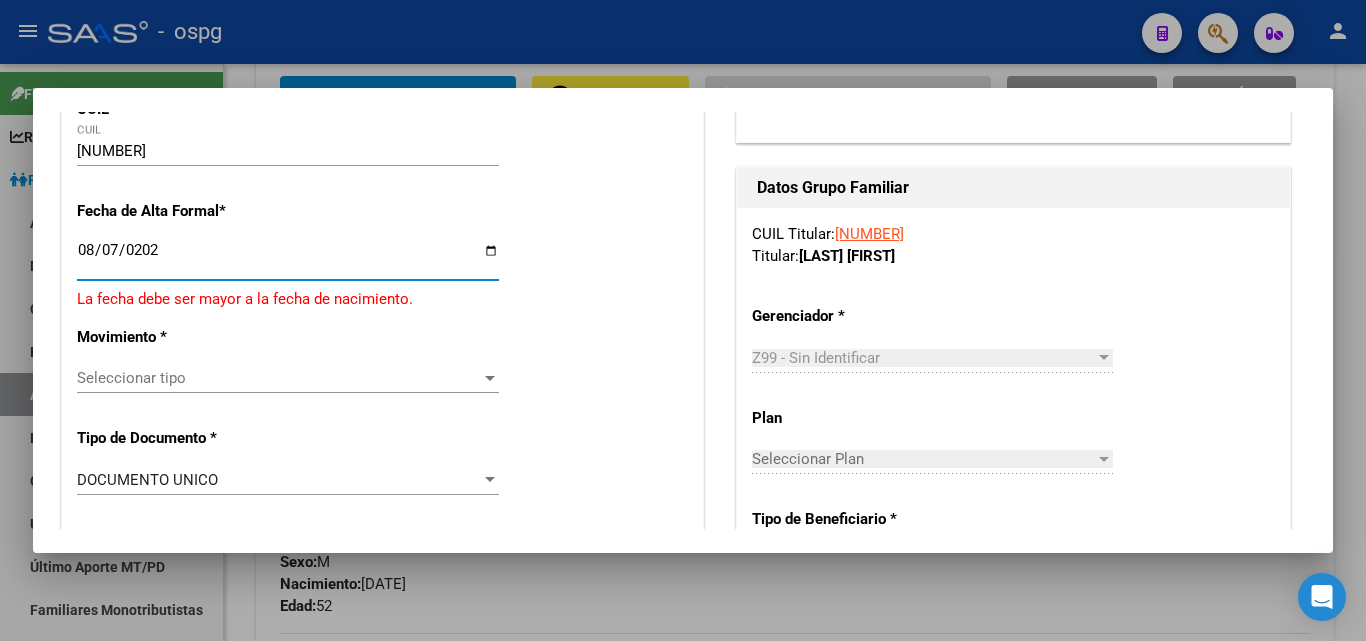 type on "2025-08-07" 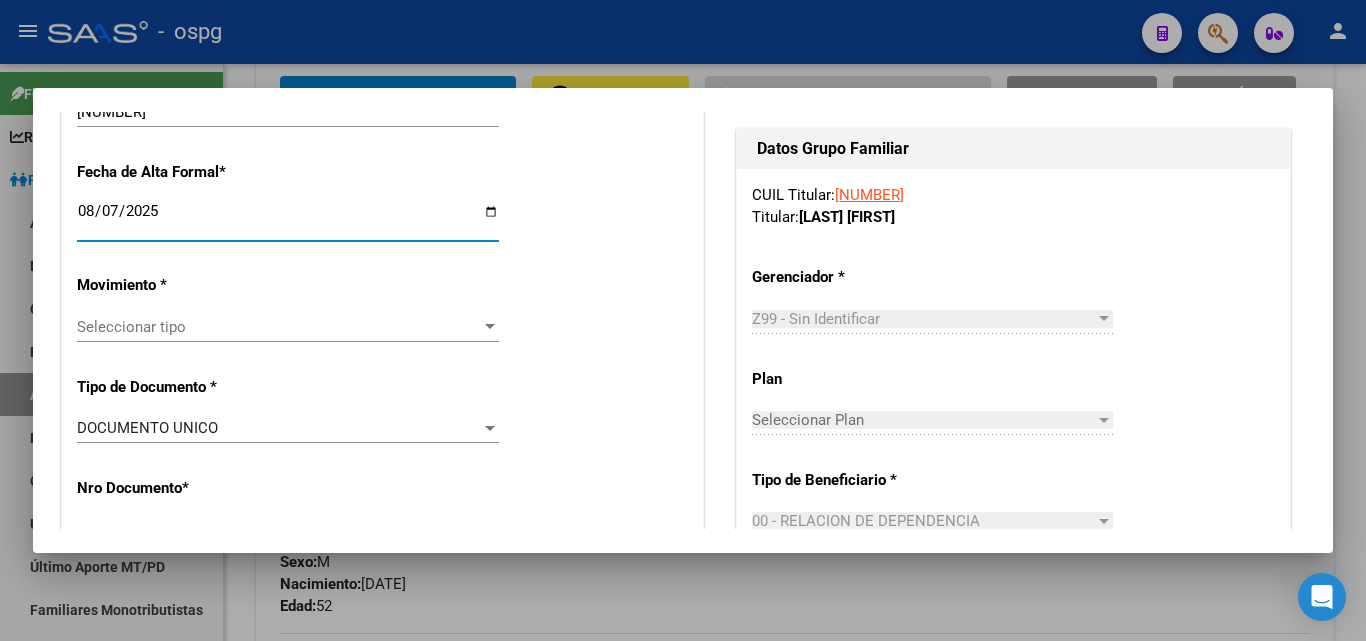 scroll, scrollTop: 500, scrollLeft: 0, axis: vertical 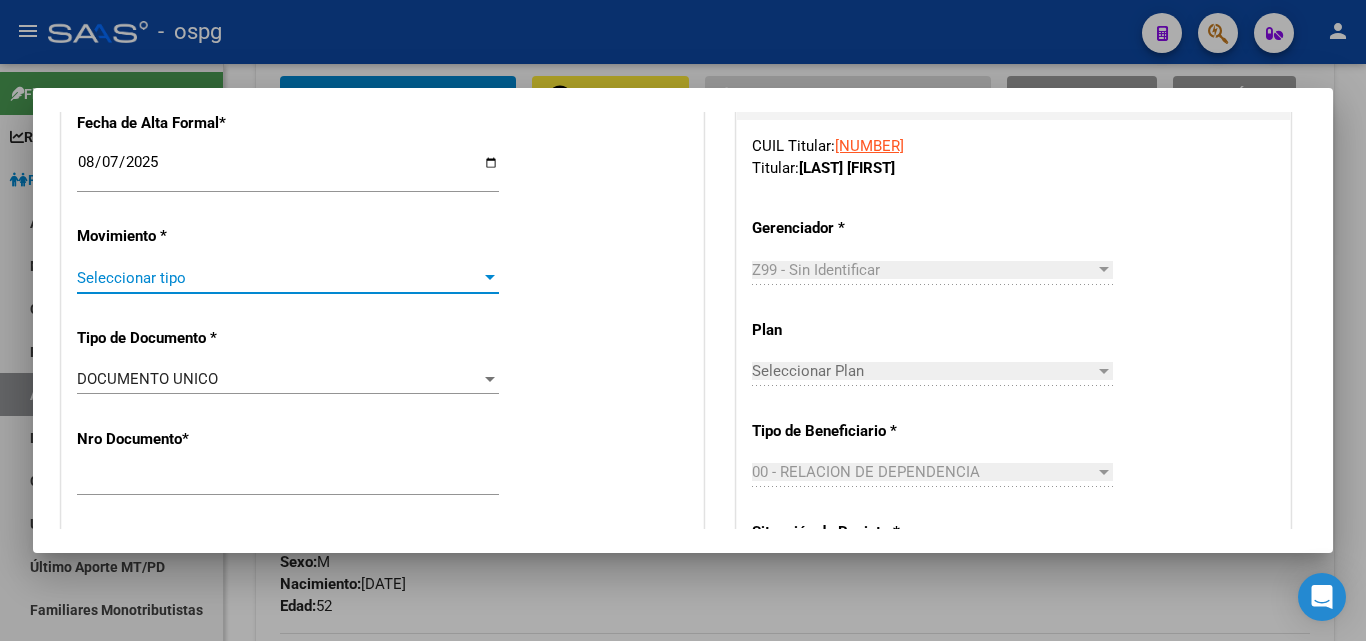click on "Seleccionar tipo" at bounding box center (279, 278) 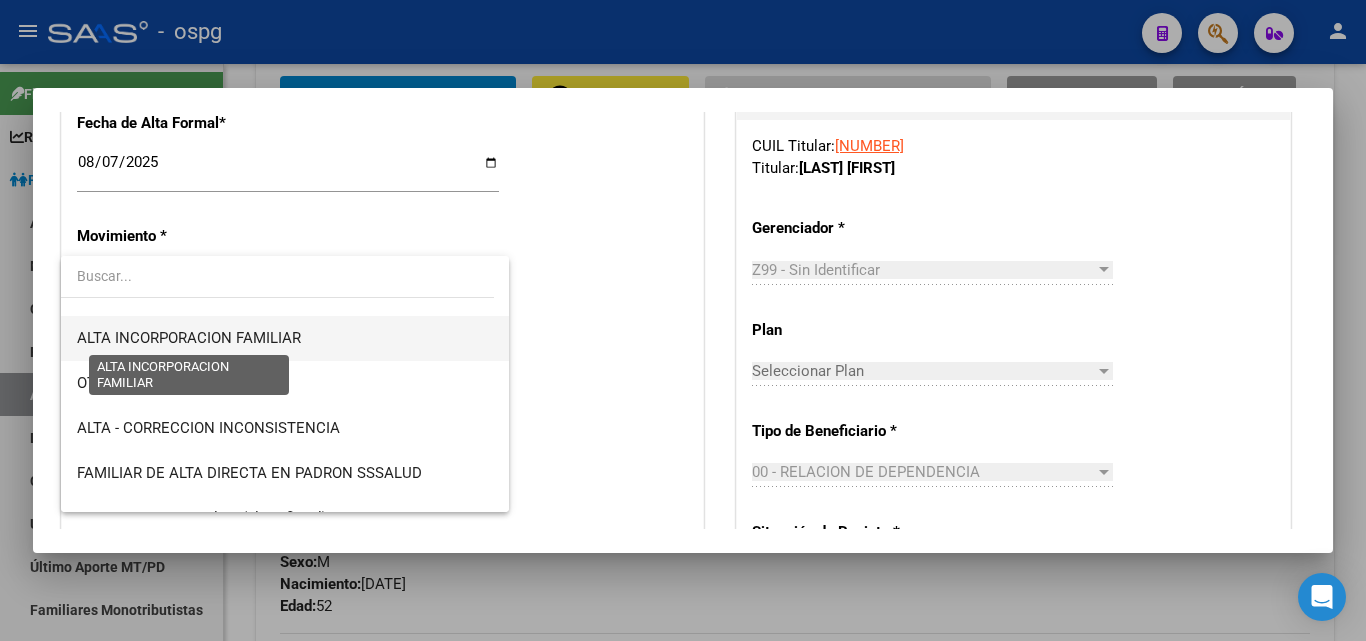 click on "ALTA INCORPORACION FAMILIAR" at bounding box center (189, 338) 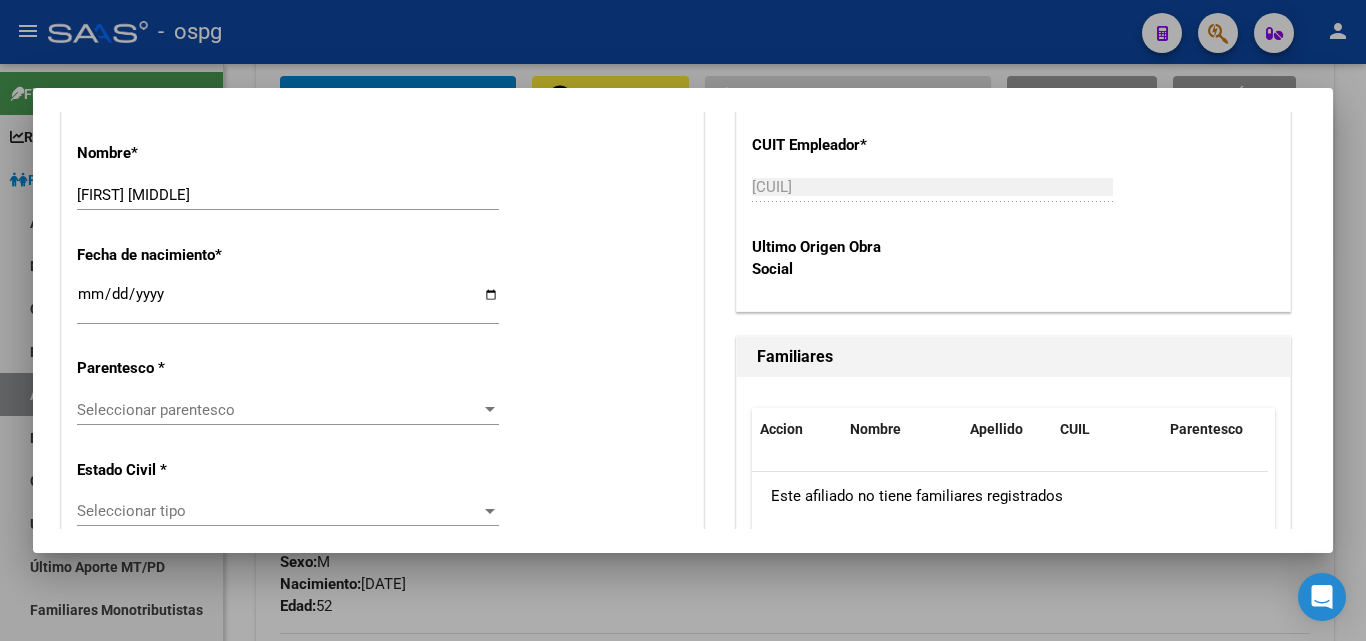scroll, scrollTop: 1000, scrollLeft: 0, axis: vertical 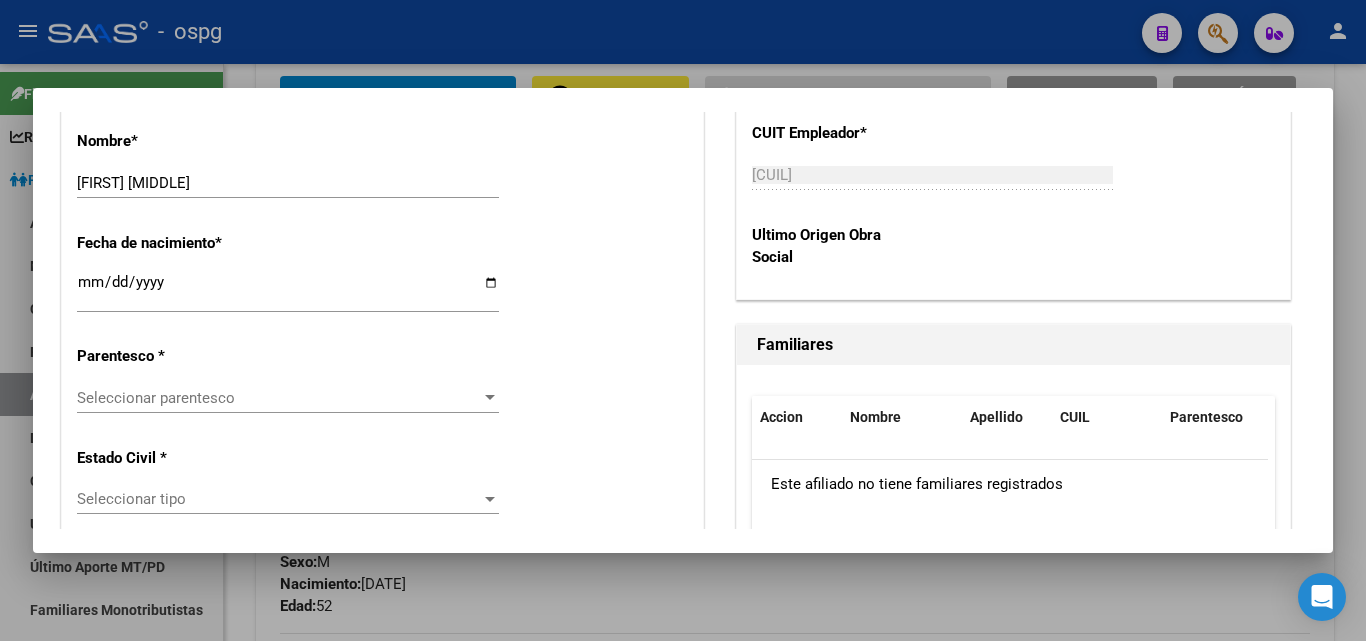 click on "Seleccionar parentesco Seleccionar parentesco" 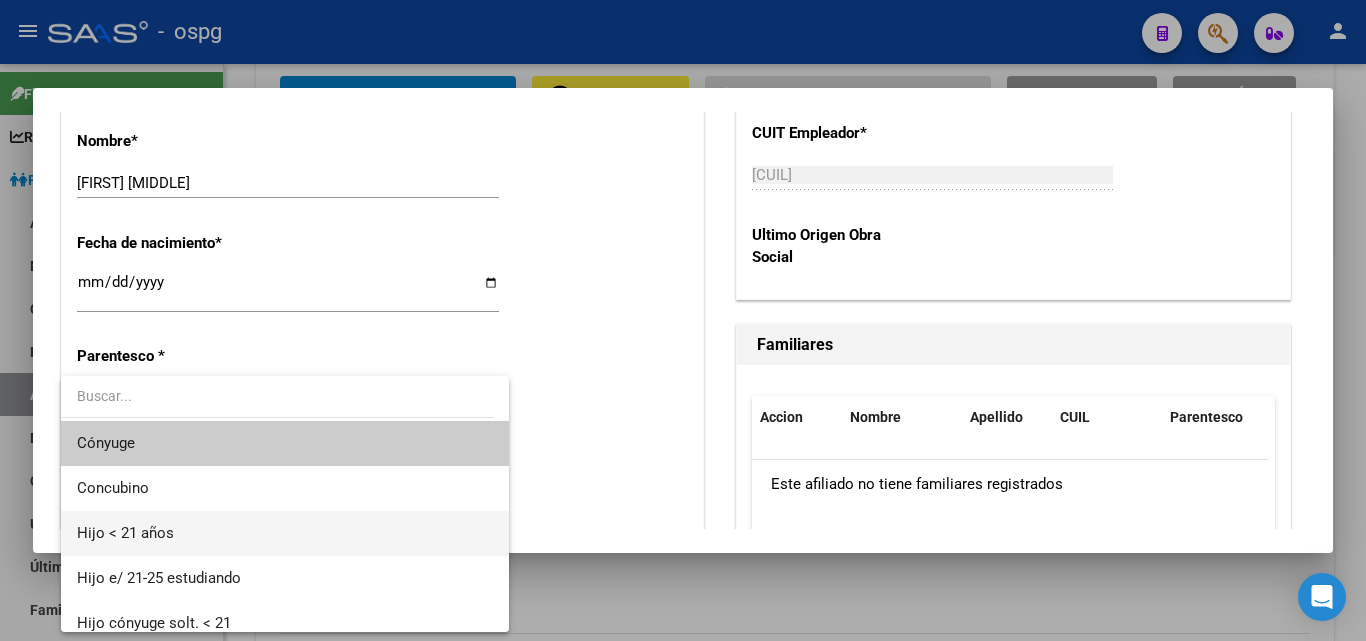 click on "Hijo < 21 años" at bounding box center (125, 533) 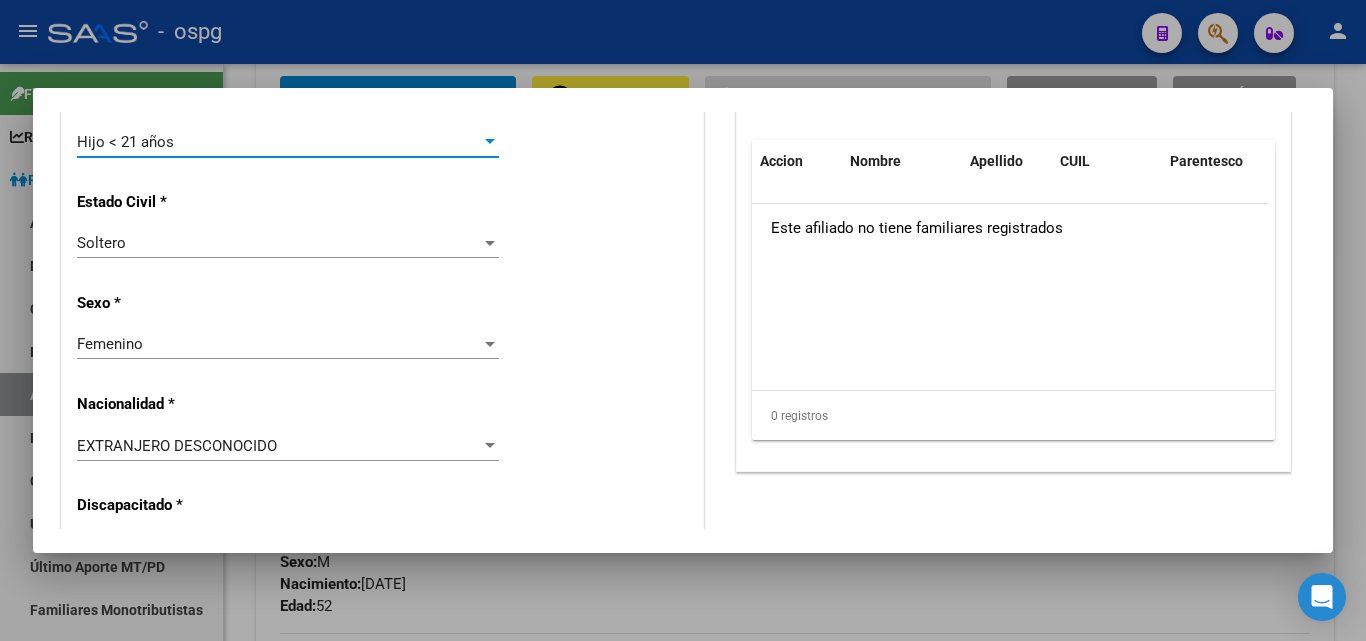 scroll, scrollTop: 1300, scrollLeft: 0, axis: vertical 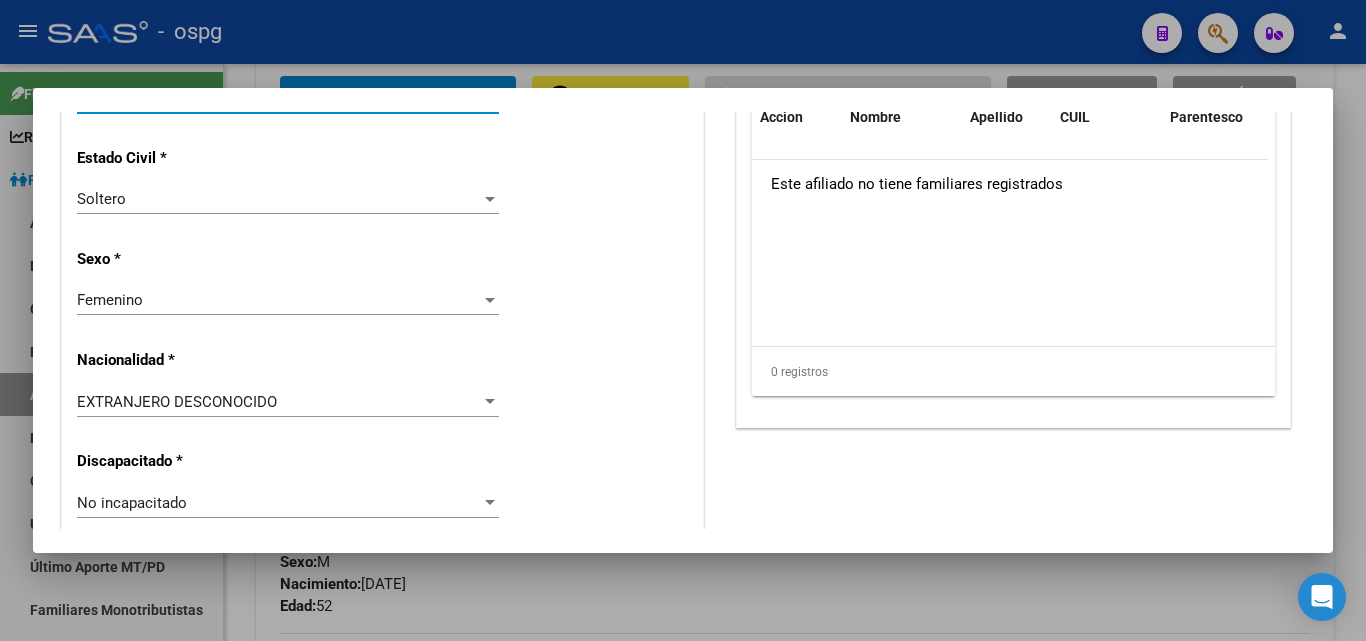 click on "EXTRANJERO DESCONOCIDO" at bounding box center (177, 402) 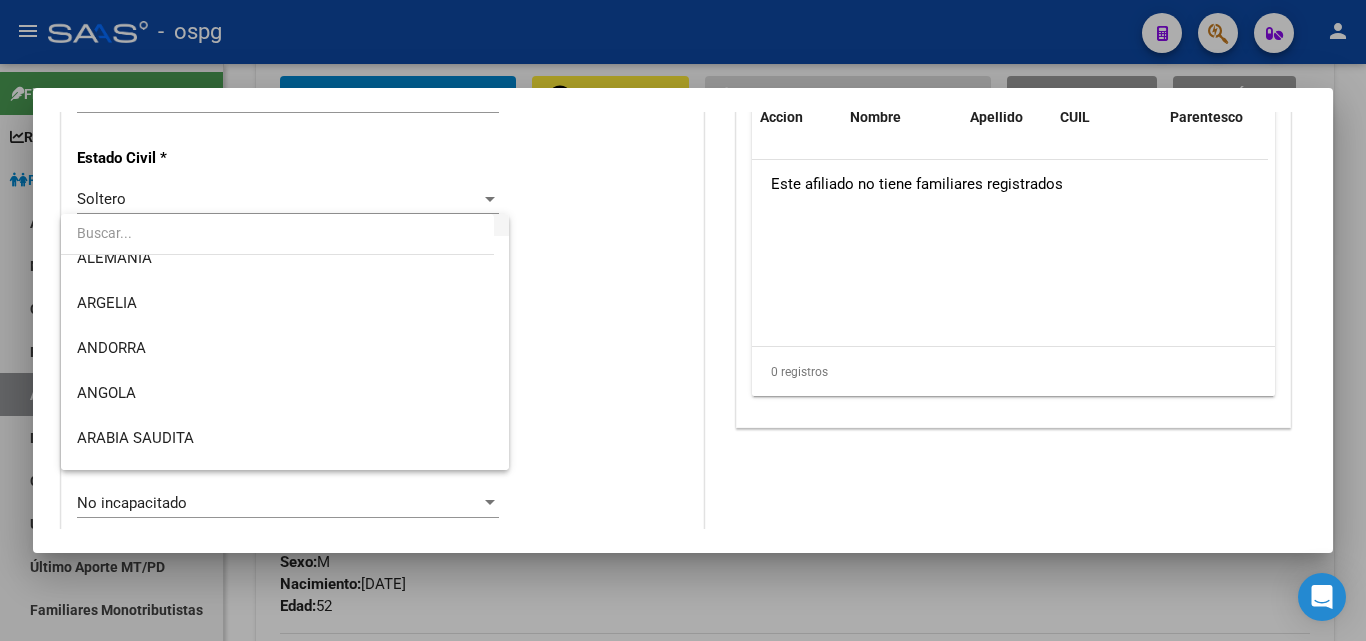 scroll, scrollTop: 300, scrollLeft: 0, axis: vertical 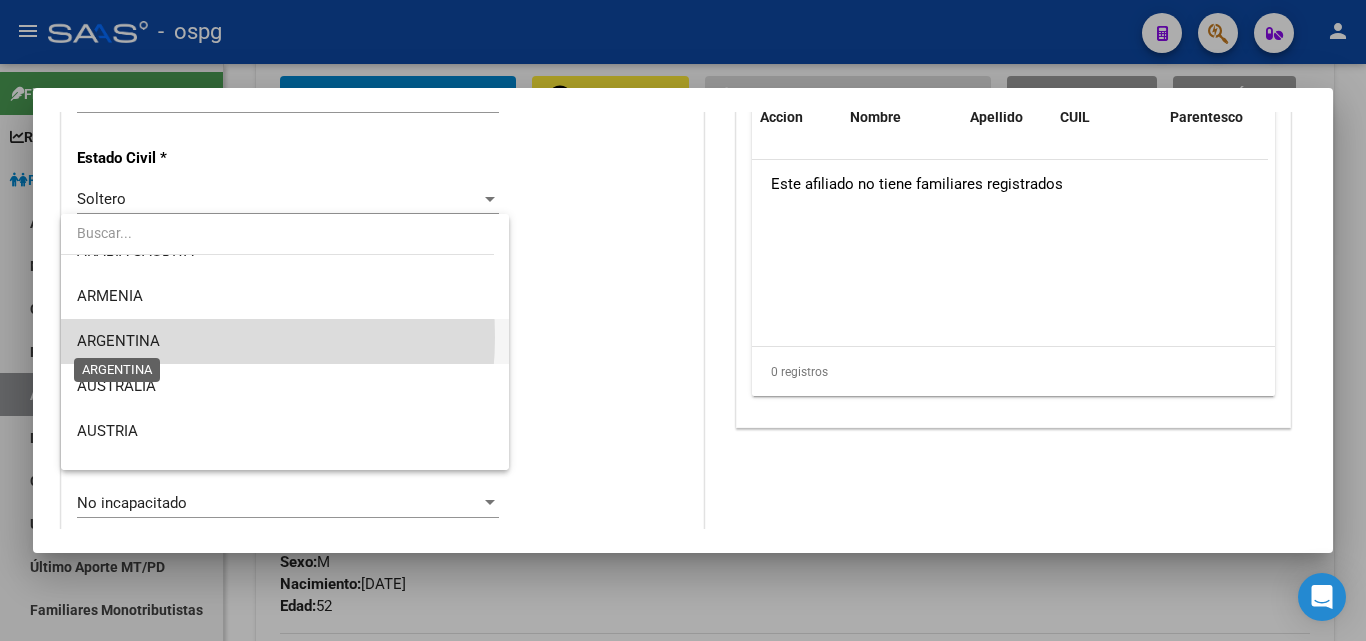 click on "ARGENTINA" at bounding box center [118, 341] 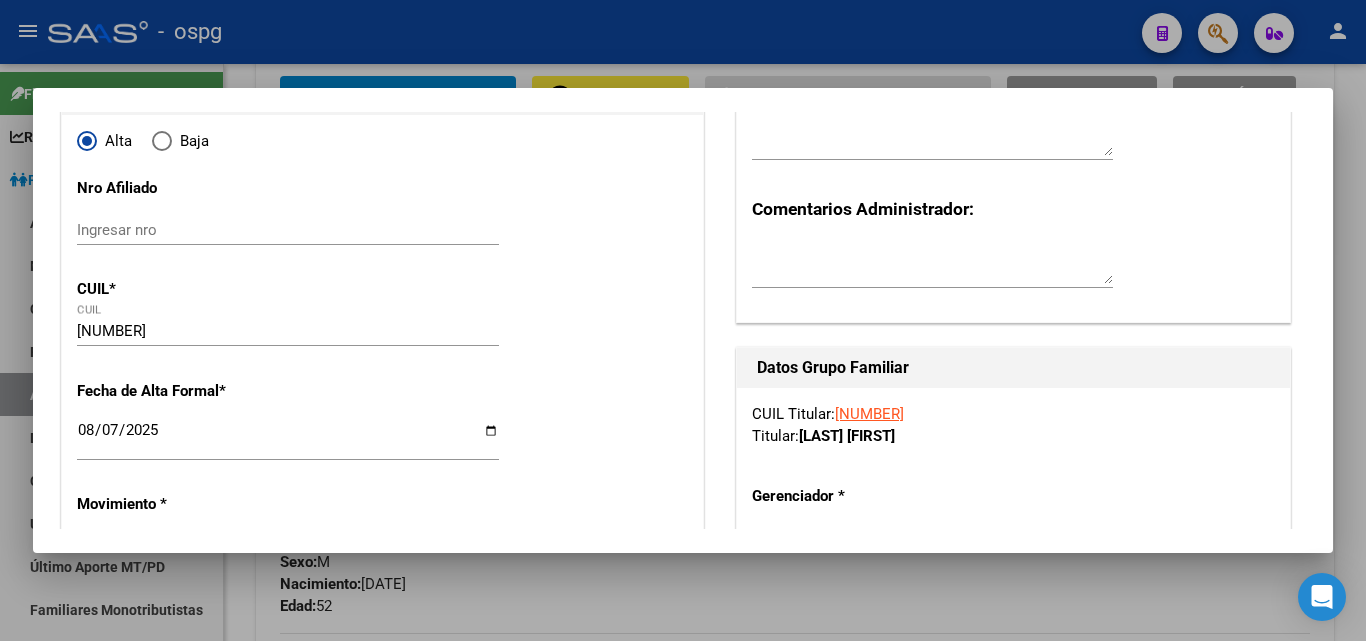 scroll, scrollTop: 0, scrollLeft: 0, axis: both 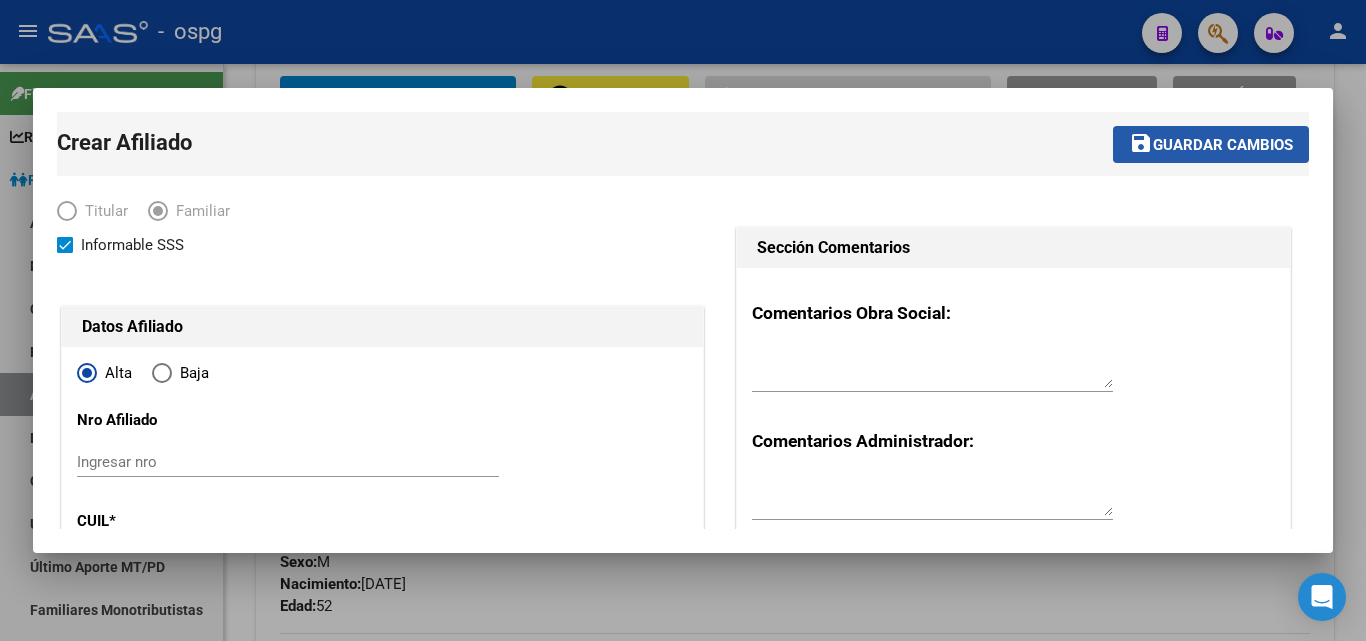 click on "save Guardar cambios" at bounding box center [1211, 144] 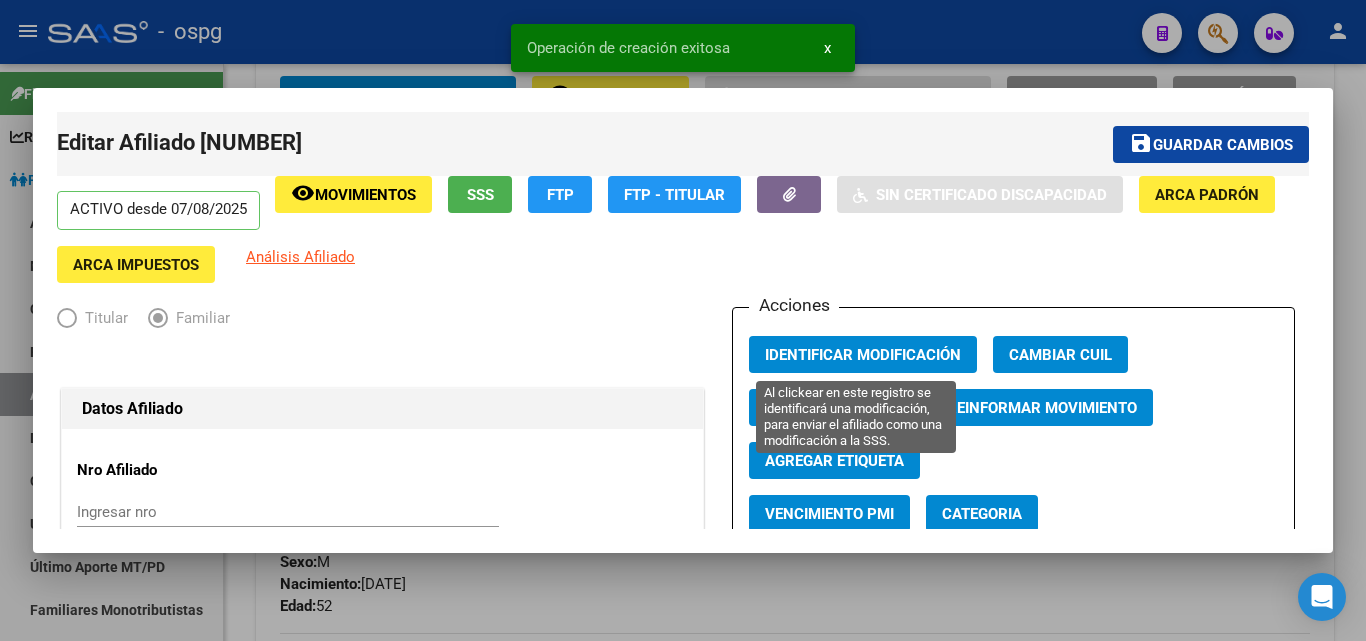 click on "Identificar Modificación" at bounding box center (863, 355) 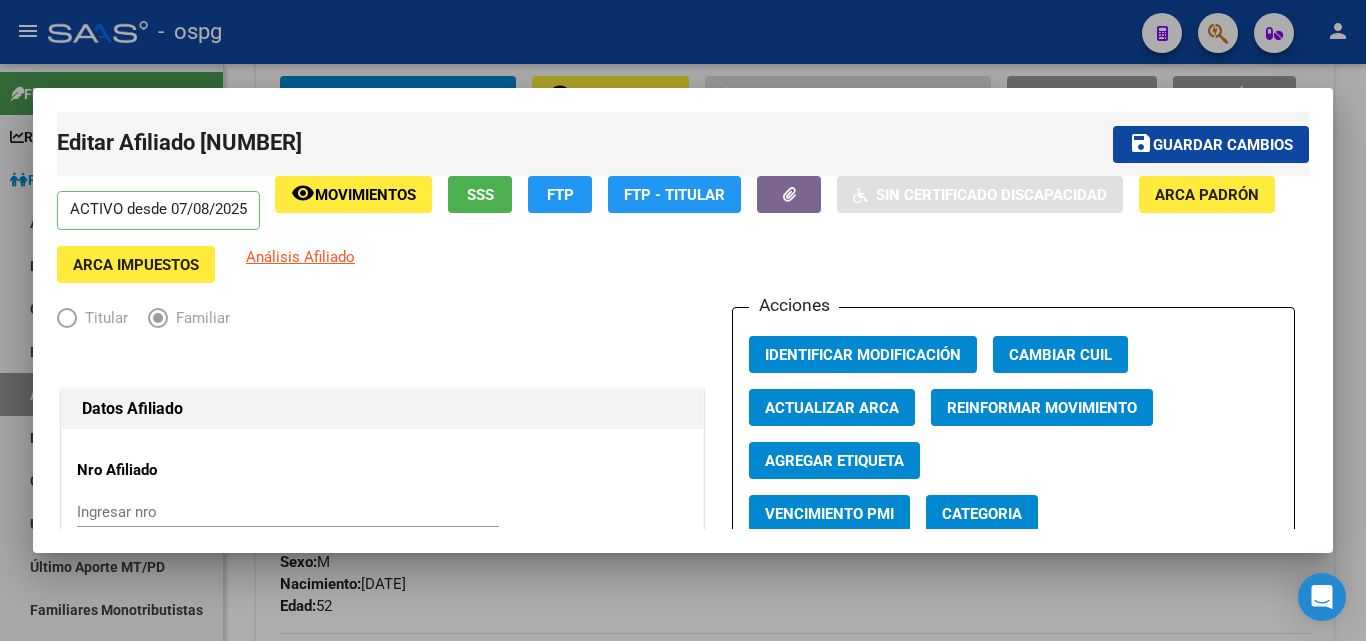 click at bounding box center [683, 320] 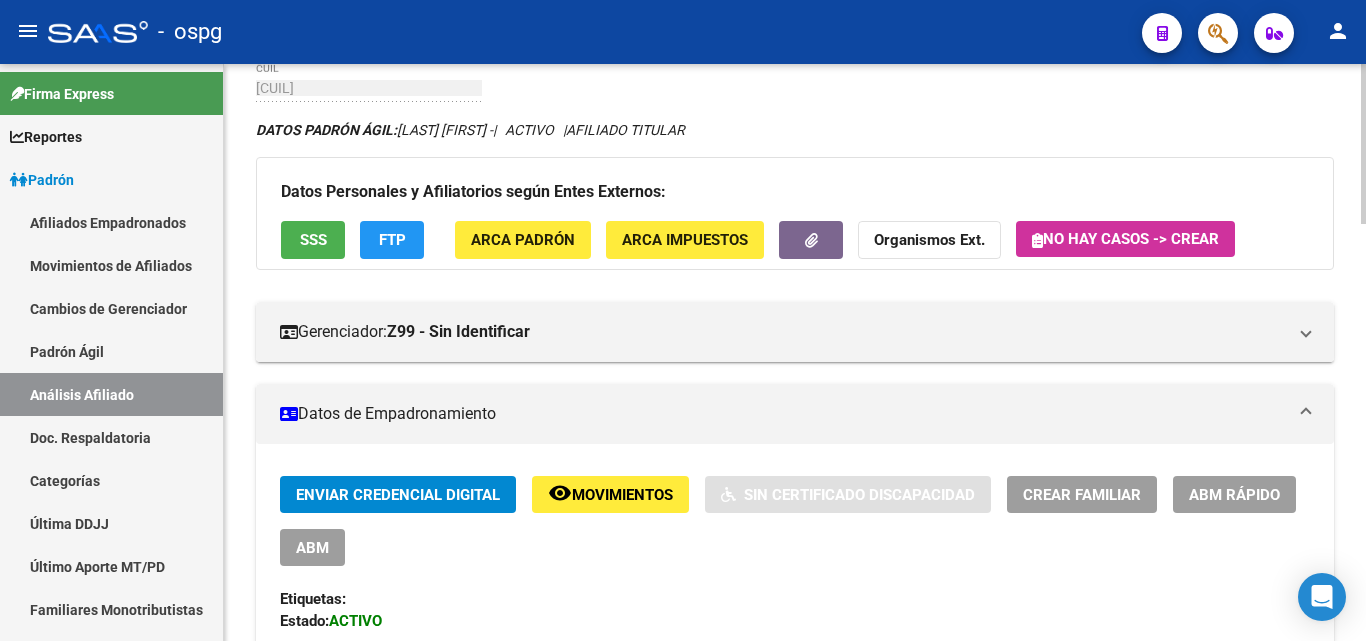 scroll, scrollTop: 0, scrollLeft: 0, axis: both 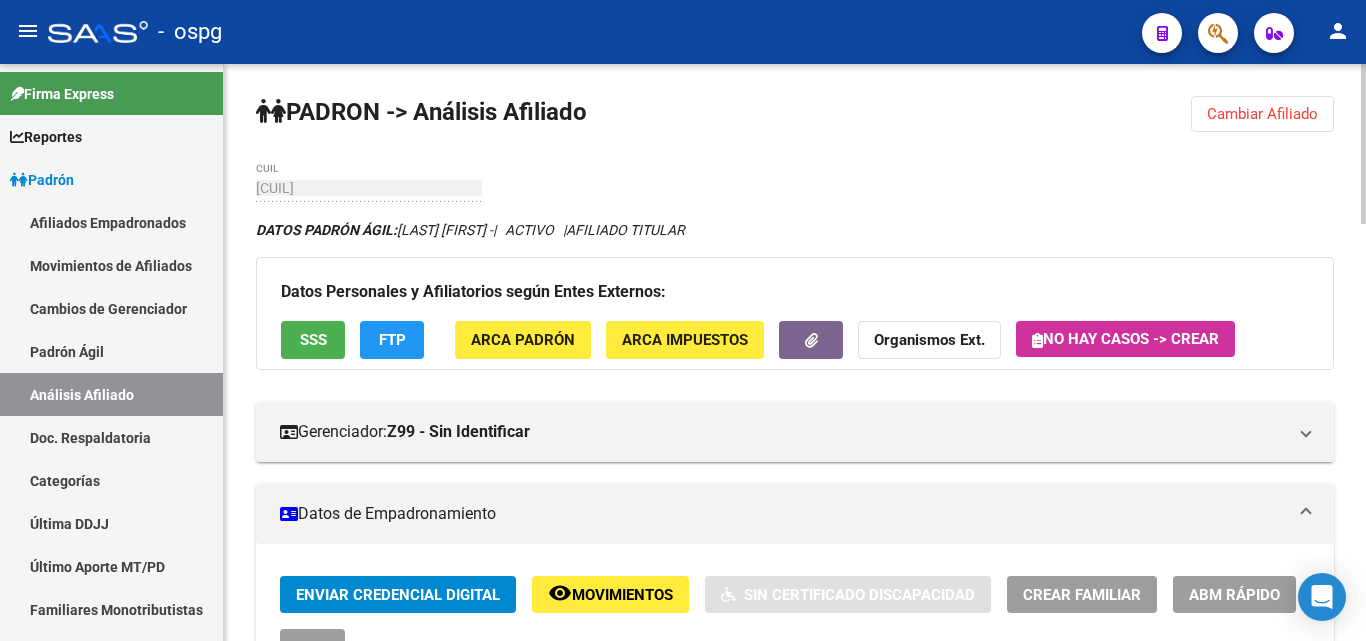 click on "PADRON -> Análisis Afiliado  Cambiar Afiliado
[CUIL] CUIL DATOS PADRÓN ÁGIL:  [LAST] [FIRST] [MIDDLE]           -     |   ACTIVO   |     AFILIADO TITULAR  Datos Personales y Afiliatorios según Entes Externos: SSS FTP ARCA Padrón ARCA Impuestos Organismos Ext.   No hay casos -> Crear
Gerenciador:      Z99 - Sin Identificar Atención telefónica: Atención emergencias: Otros Datos Útiles:    Datos de Empadronamiento  Enviar Credencial Digital remove_red_eye Movimientos    Sin Certificado Discapacidad Crear Familiar ABM Rápido ABM Etiquetas: Estado: ACTIVO Última Alta Formal:  [DATE] Ultimo Tipo Movimiento Alta:  ALTA desde el Padrón Entregado x SSS Comentario ADMIN:  Migración Padrón Completo SSS el [DATE] [TIME] DATOS DEL AFILIADO Apellido:   [LAST]           CUIL:  [CUIL] Documento:  DU - DOCUMENTO UNICO [DOCUMENT_NUMBER]  Nacionalidad:  EXTRANJERO DESCONOCIDO Parentesco:  0 - Titular Estado Civil:  Soltero Discapacitado:    NO (00) Sexo:  M Nacimiento:  52" 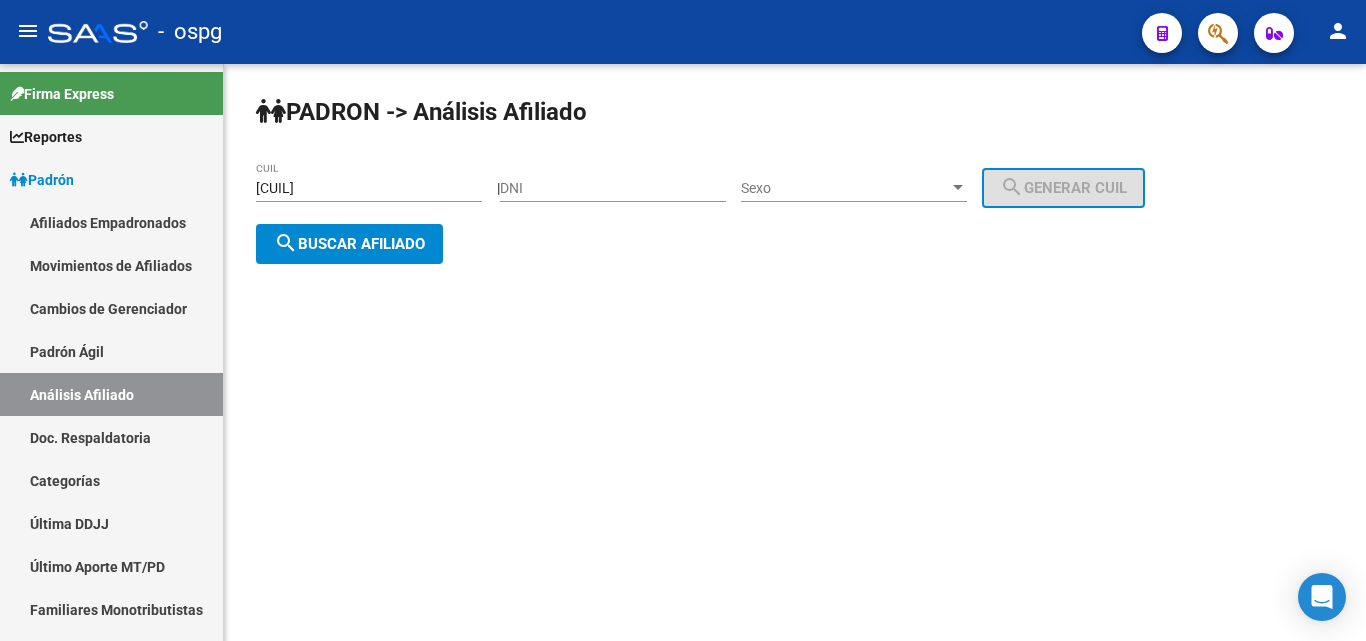 click on "search  Buscar afiliado" 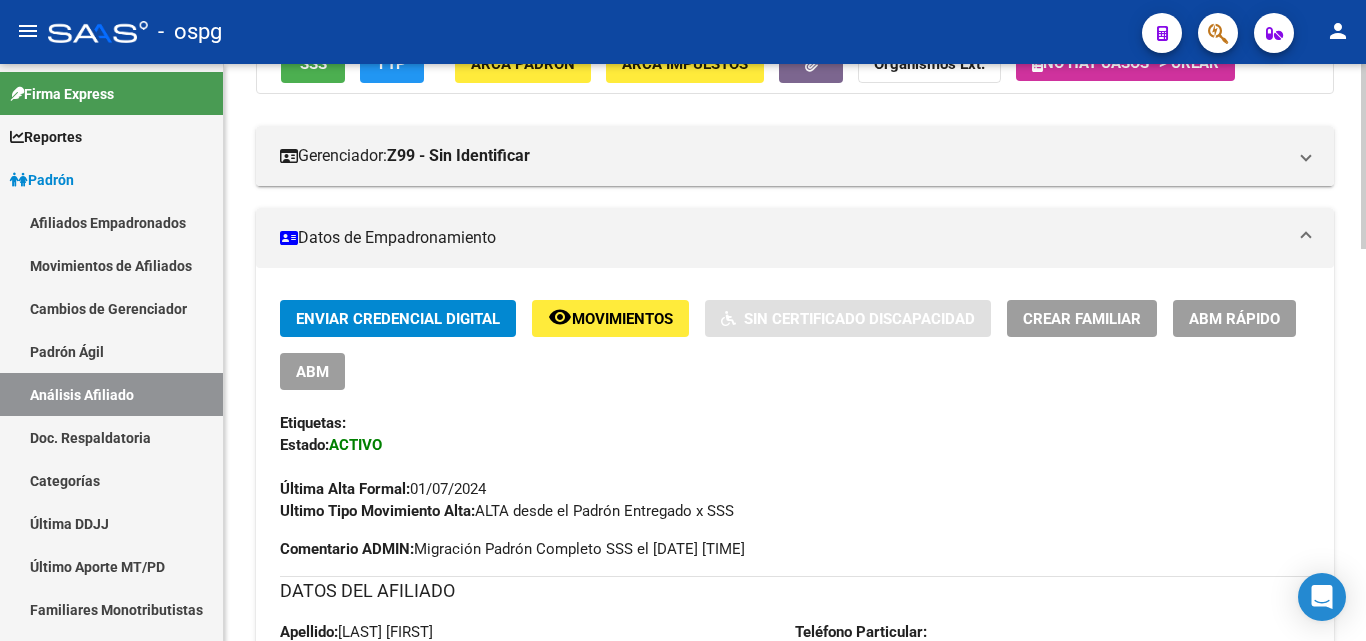 scroll, scrollTop: 231, scrollLeft: 0, axis: vertical 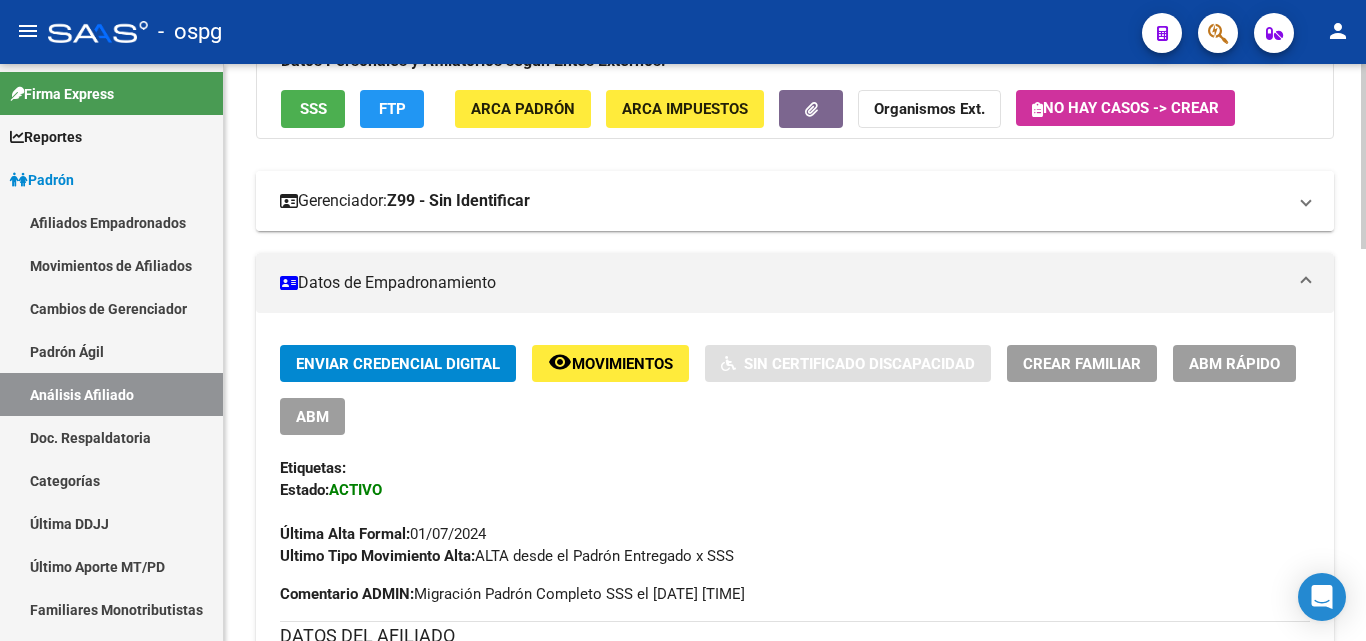 click on "Z99 - Sin Identificar" at bounding box center (458, 201) 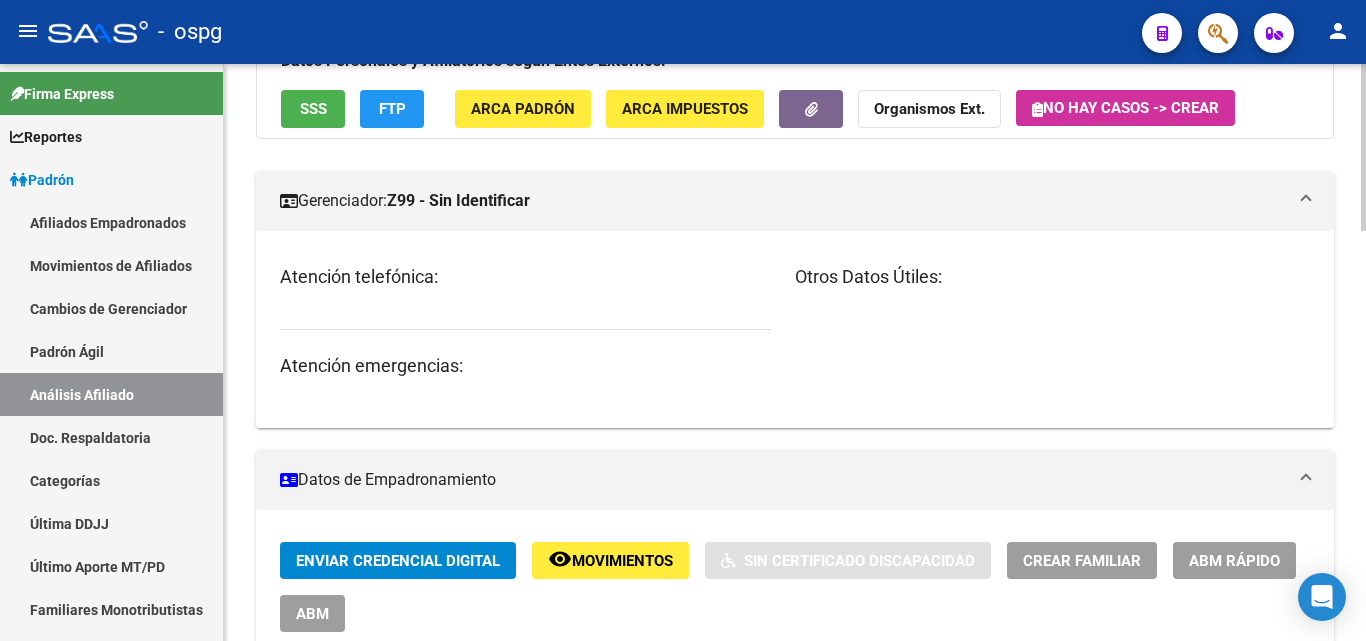 click on "Gerenciador:      Z99 - Sin Identificar" at bounding box center [791, 201] 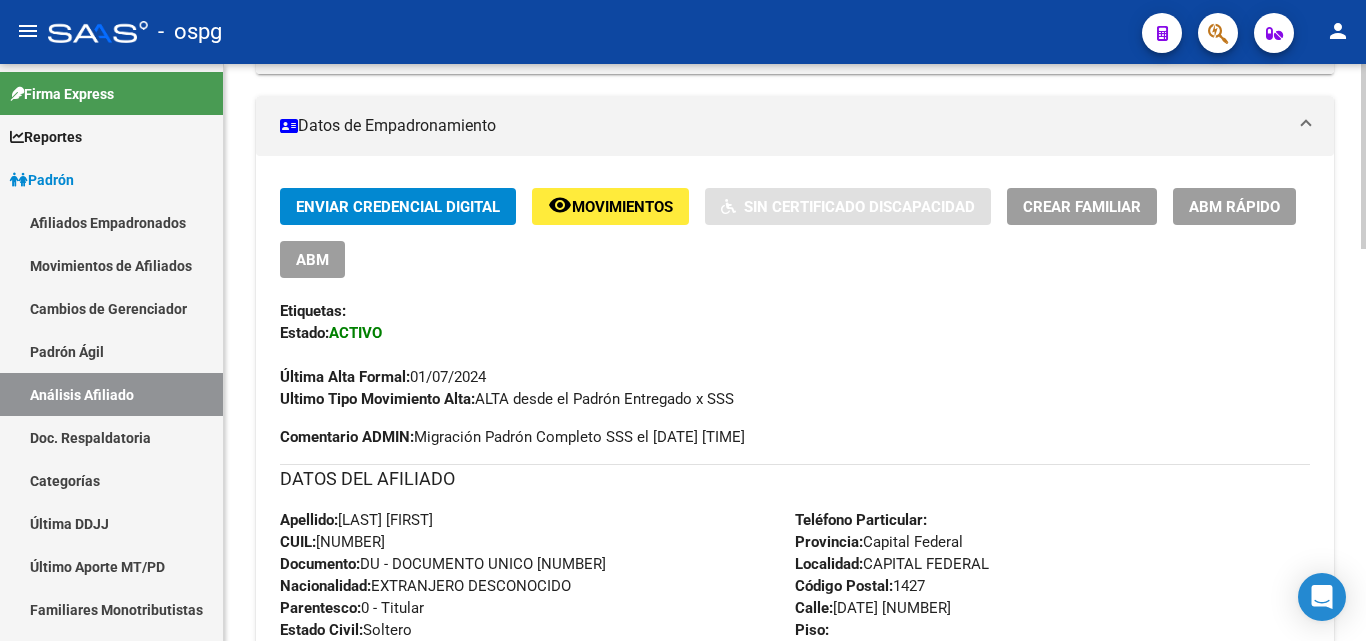 scroll, scrollTop: 331, scrollLeft: 0, axis: vertical 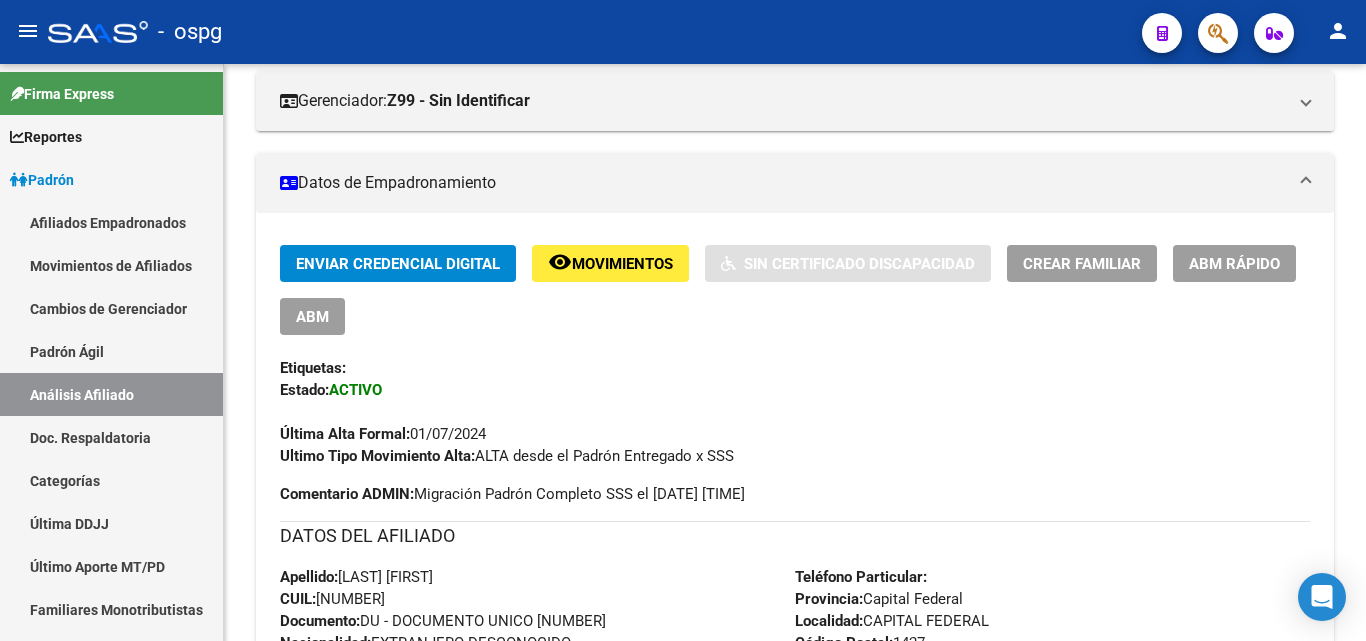 click on "ABM" at bounding box center (312, 316) 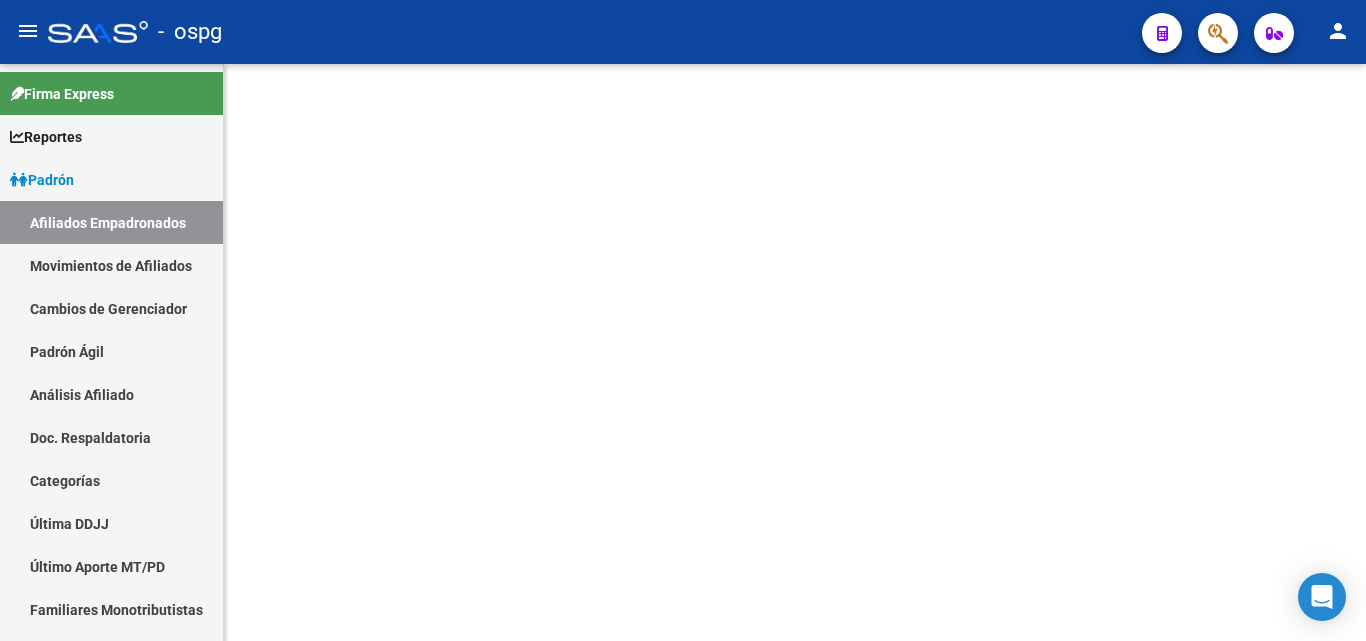 scroll, scrollTop: 0, scrollLeft: 0, axis: both 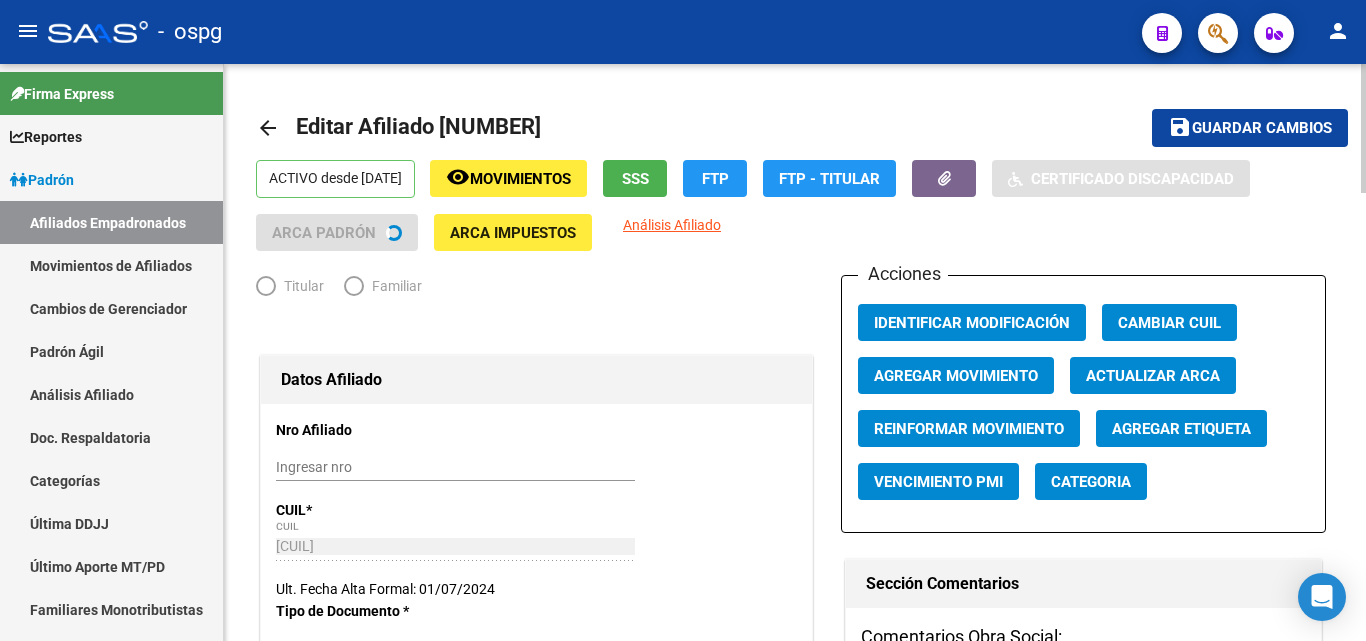 radio on "true" 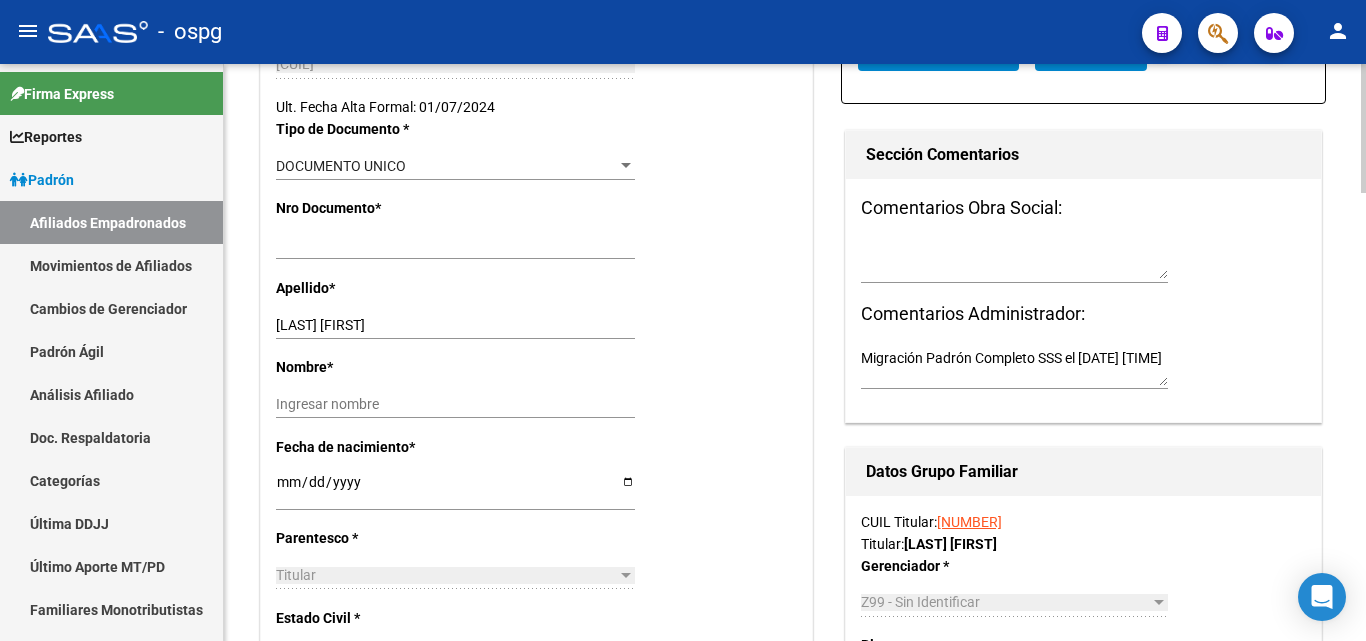 scroll, scrollTop: 500, scrollLeft: 0, axis: vertical 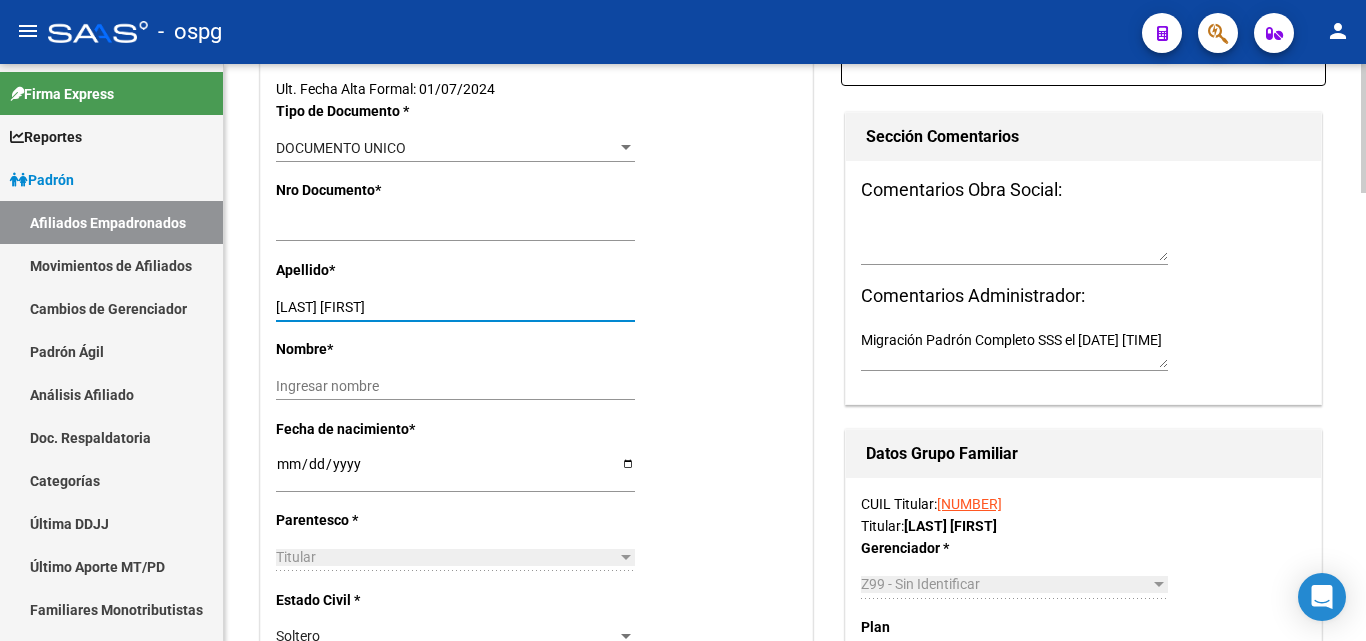 drag, startPoint x: 349, startPoint y: 313, endPoint x: 461, endPoint y: 314, distance: 112.00446 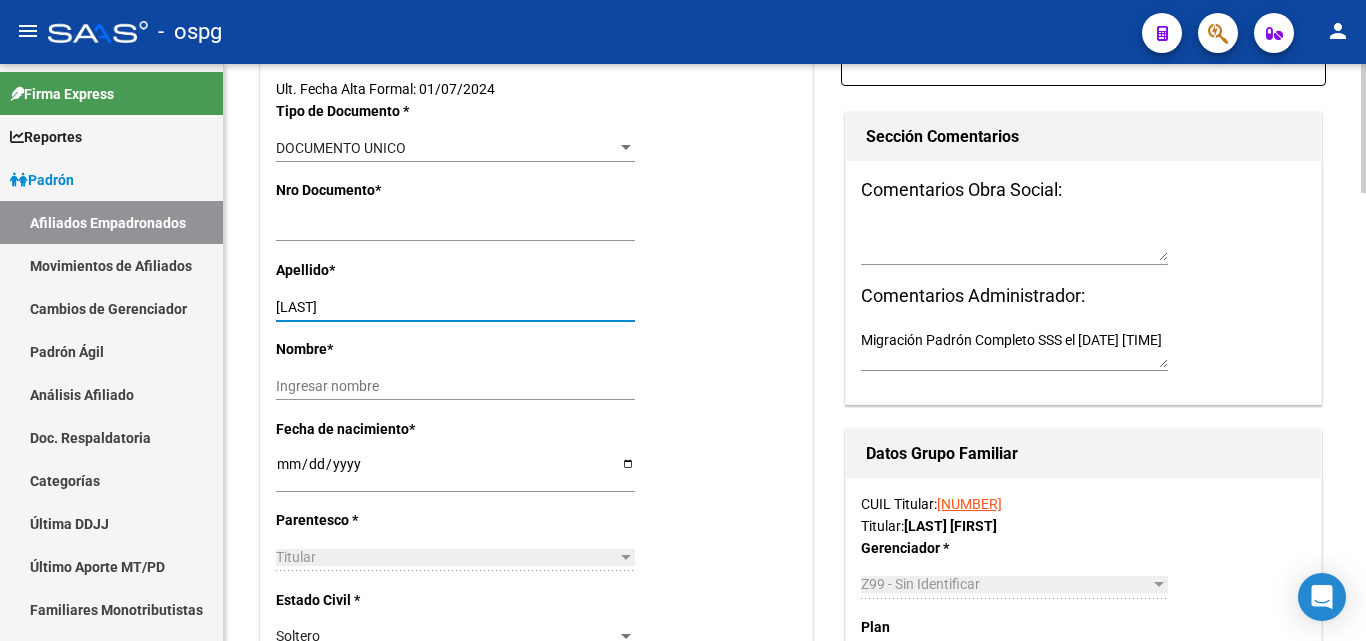 type on "[LAST]" 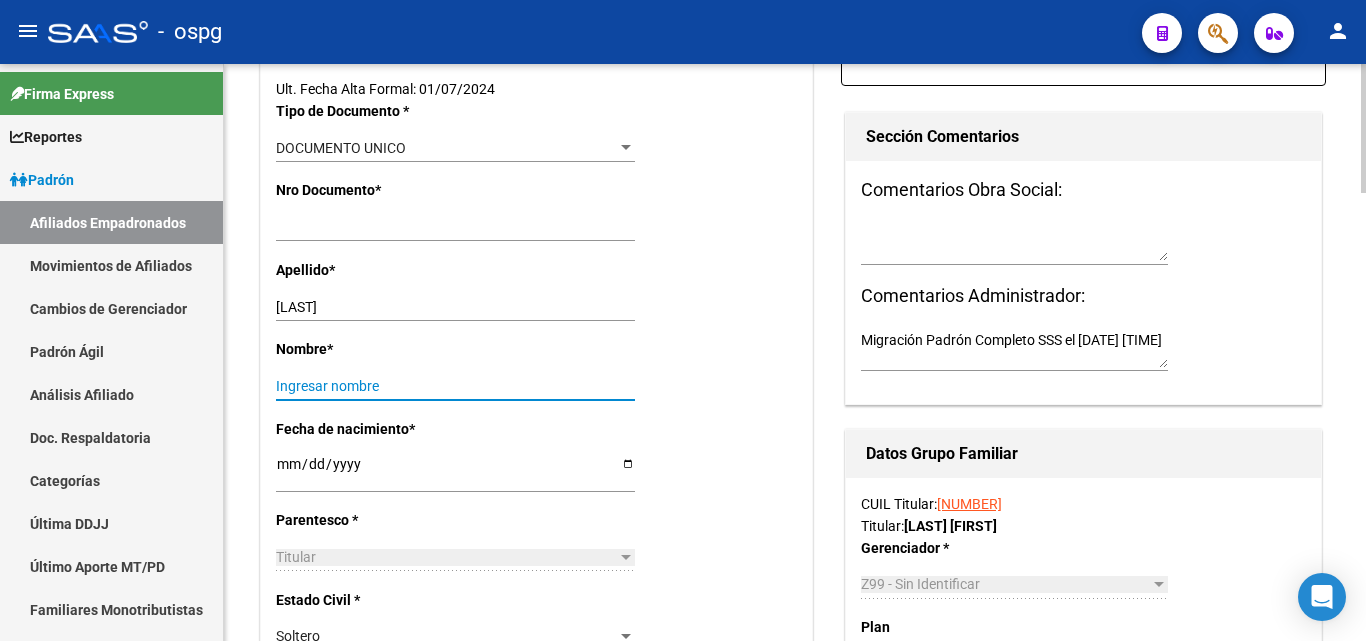 paste on "[FIRST] [MIDDLE]" 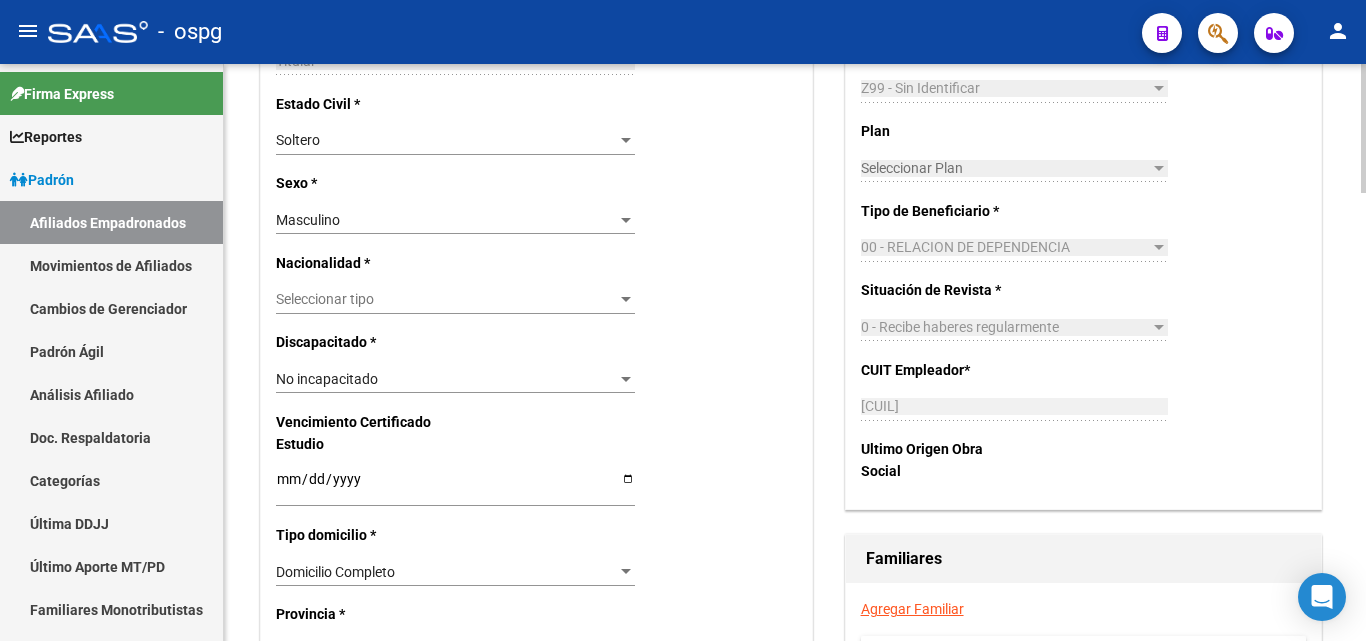 scroll, scrollTop: 1000, scrollLeft: 0, axis: vertical 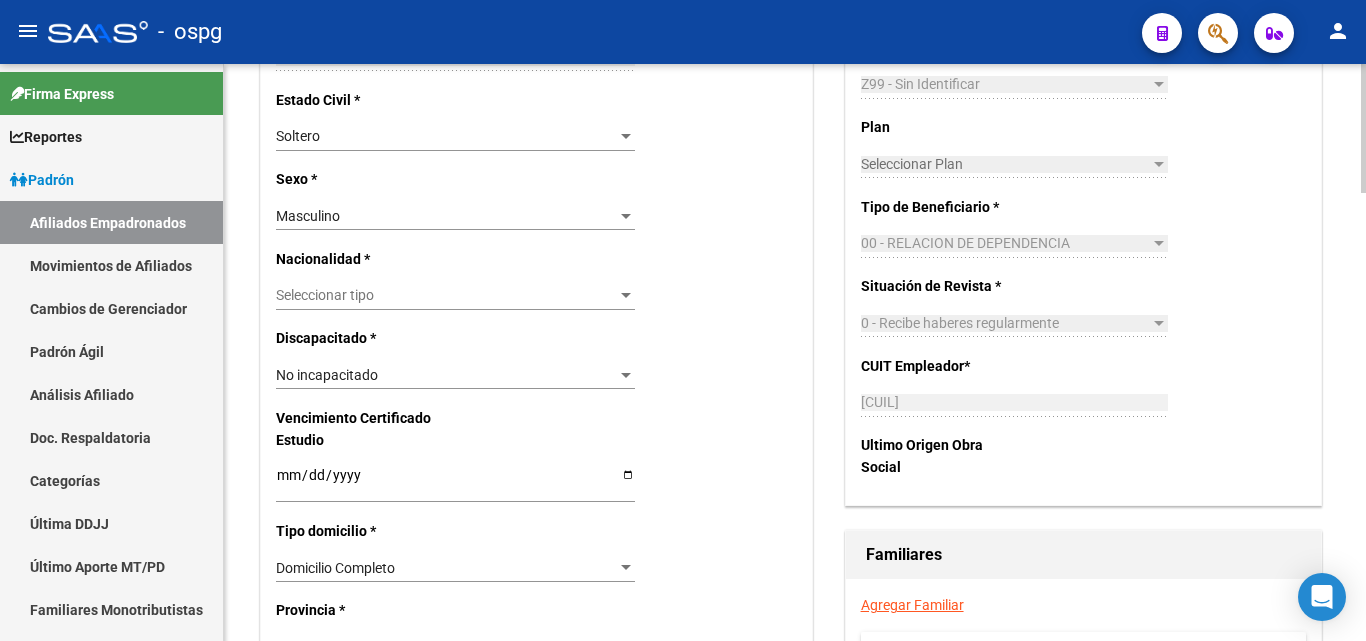 type on "[FIRST] [MIDDLE]" 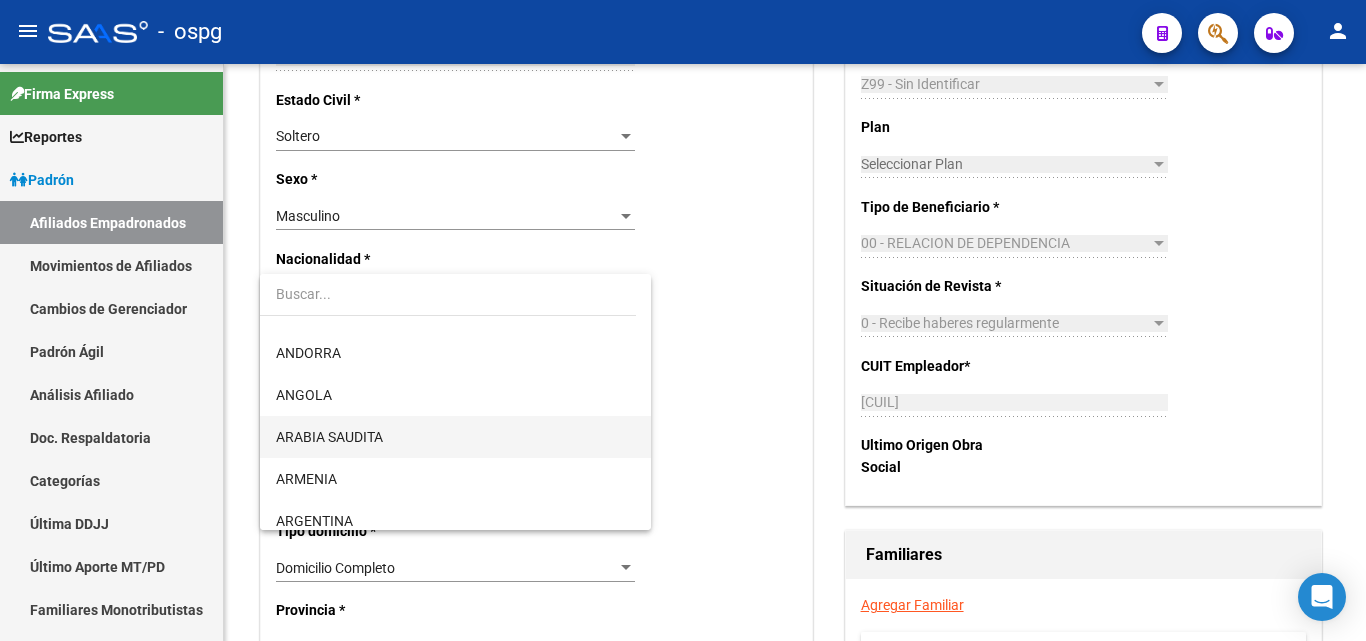 scroll, scrollTop: 200, scrollLeft: 0, axis: vertical 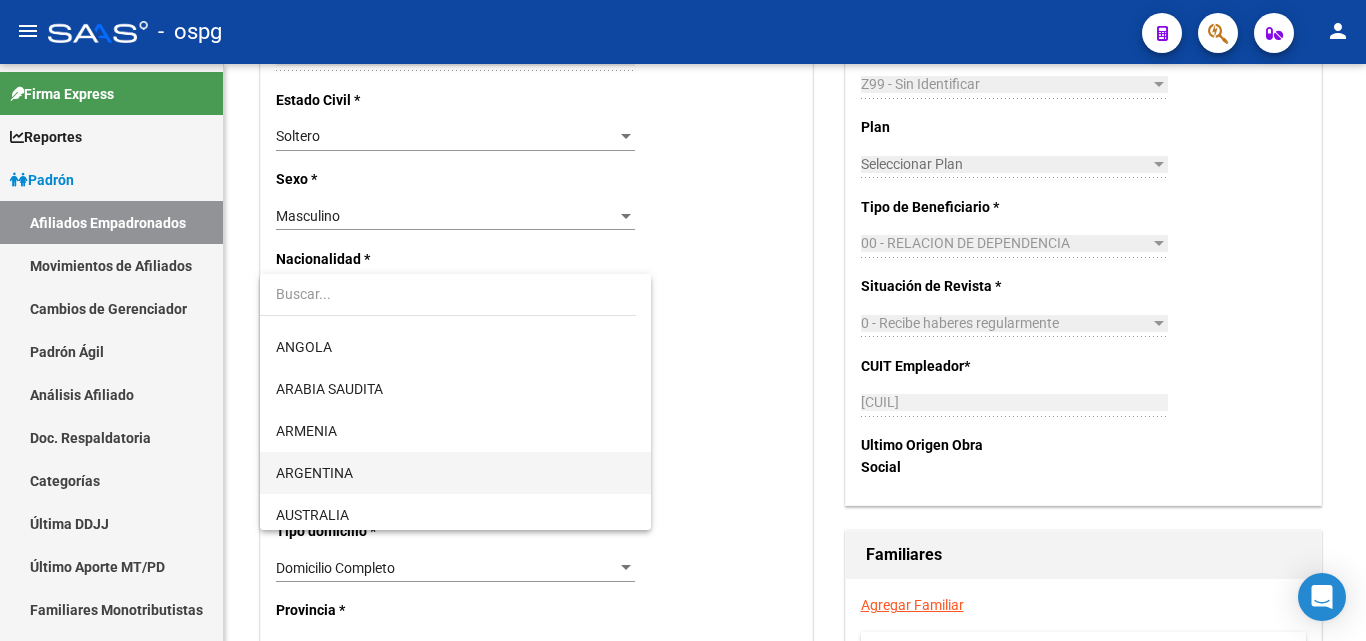 click on "ARGENTINA" at bounding box center (314, 473) 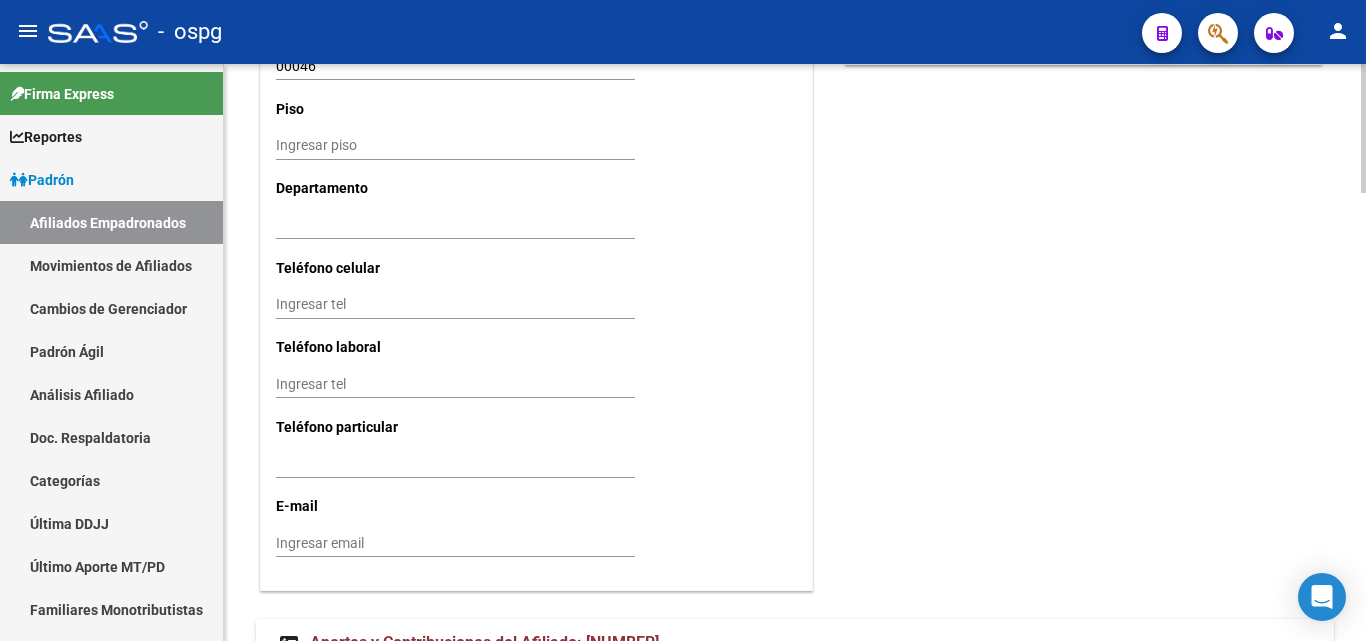 scroll, scrollTop: 1900, scrollLeft: 0, axis: vertical 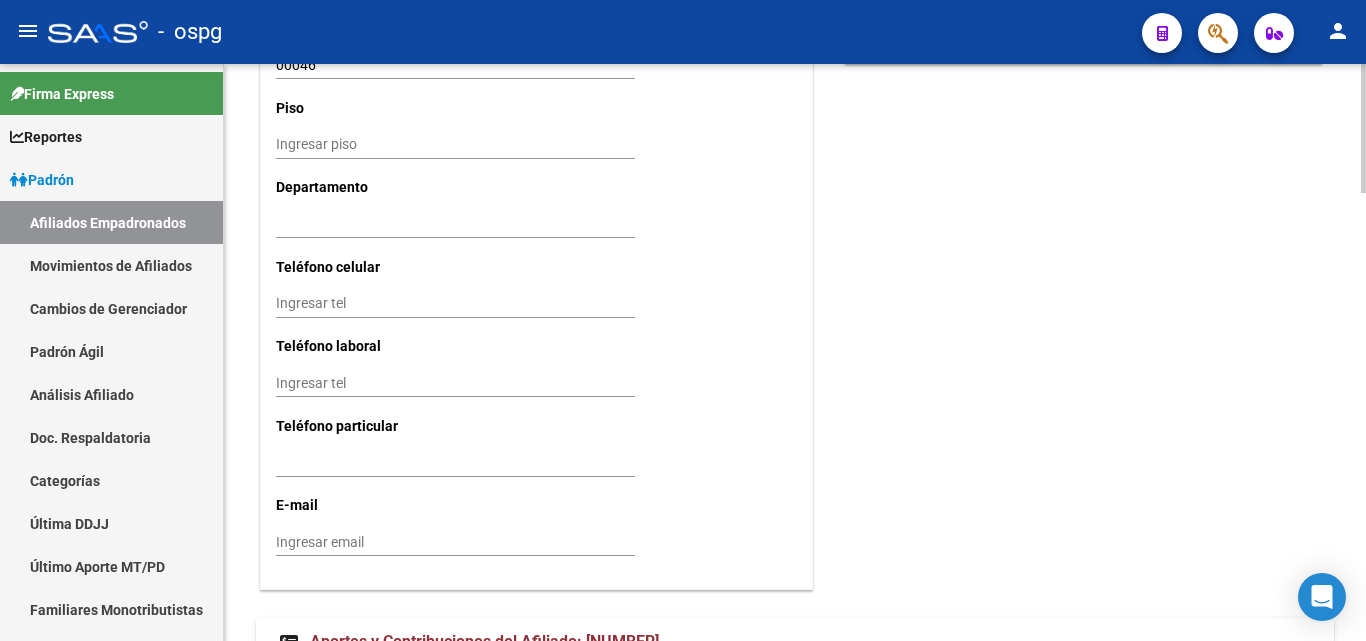 click on "Ingresar tel" 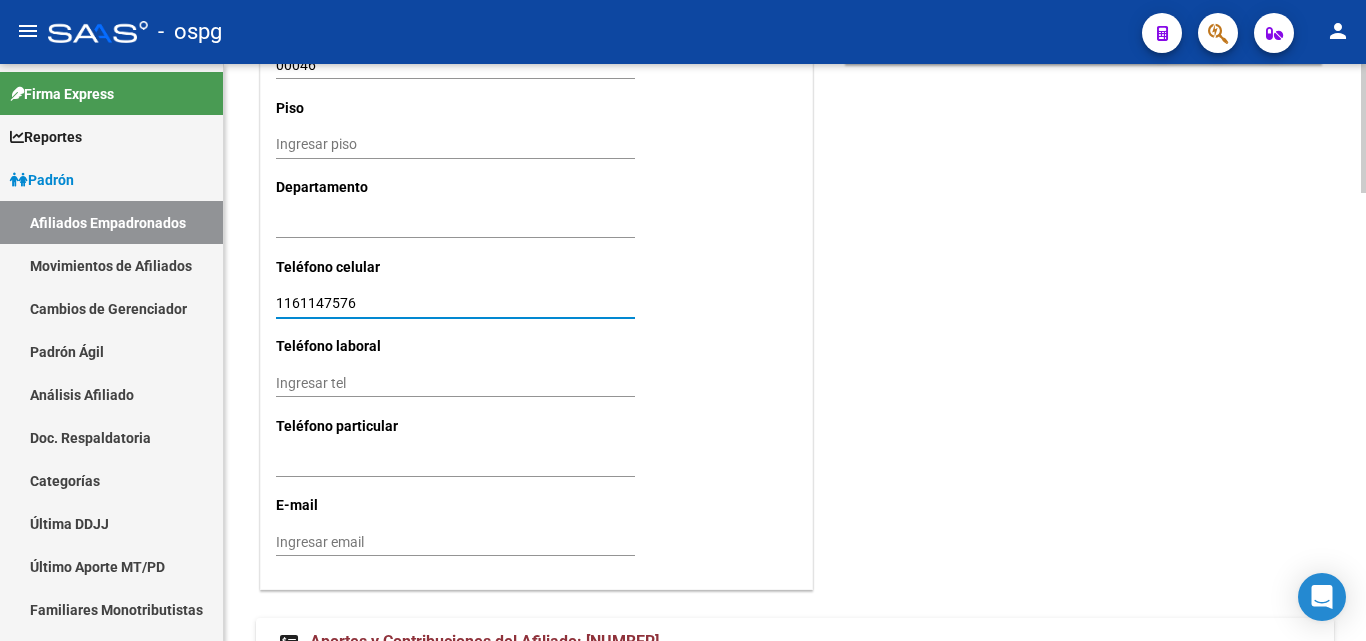 type on "1161147576" 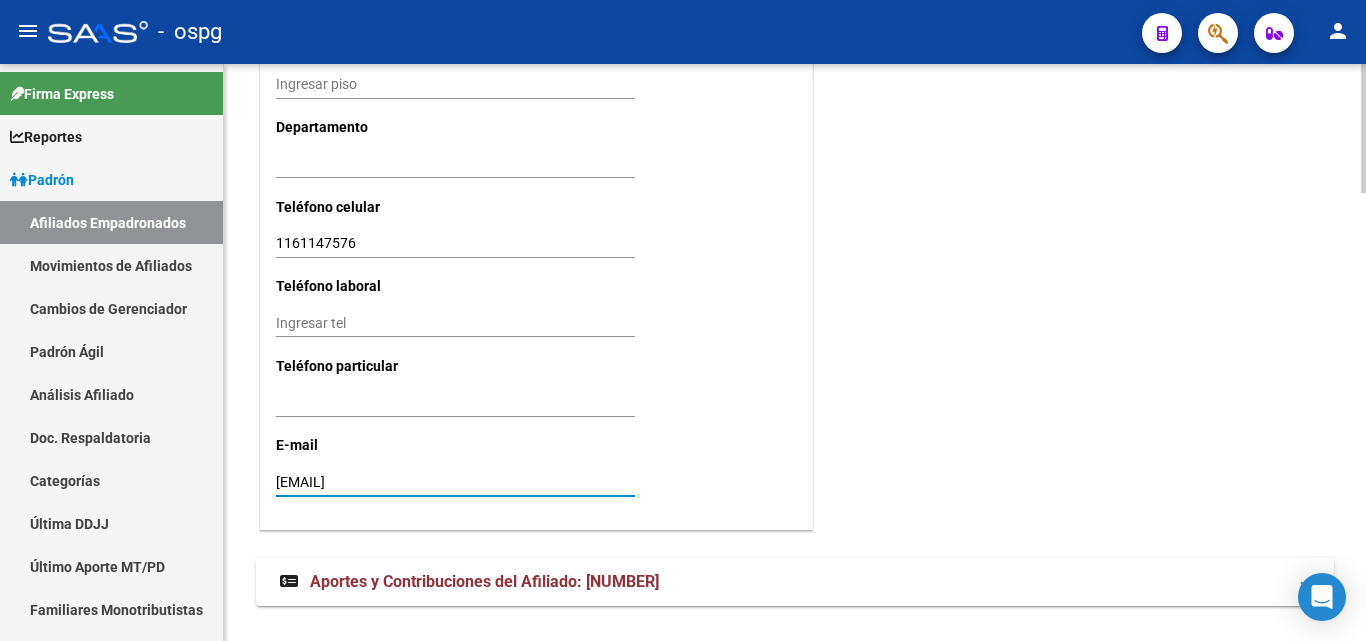 scroll, scrollTop: 1997, scrollLeft: 0, axis: vertical 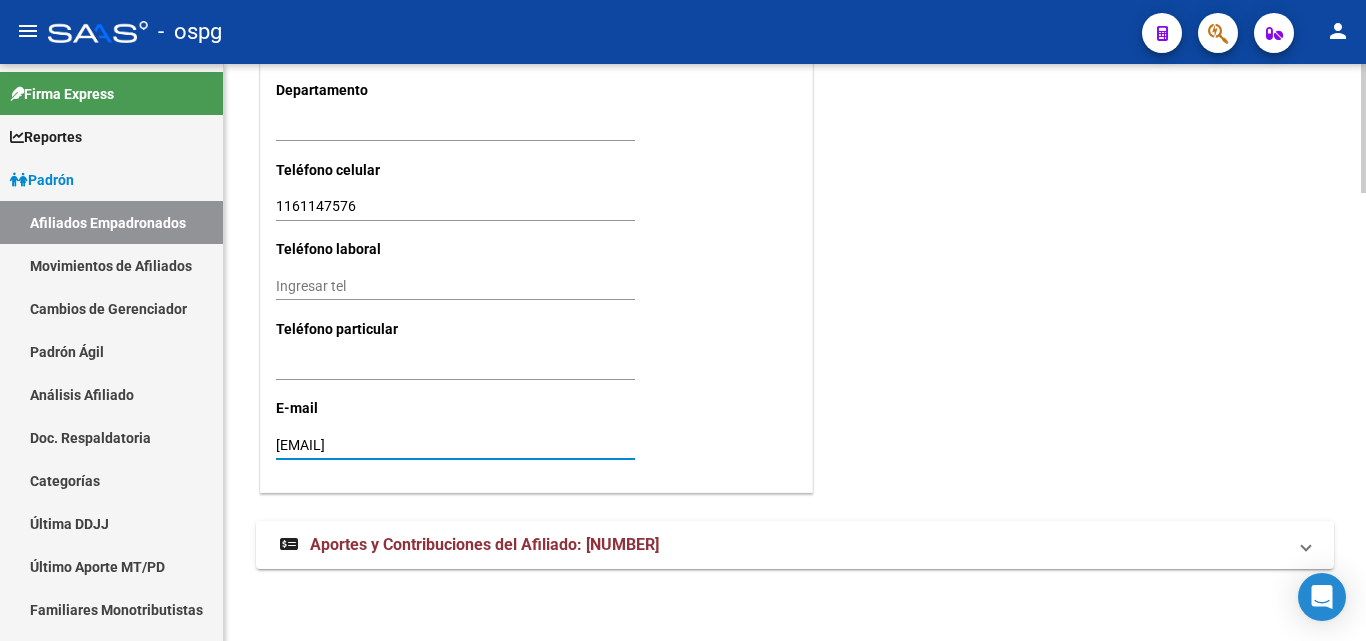 type on "[EMAIL]" 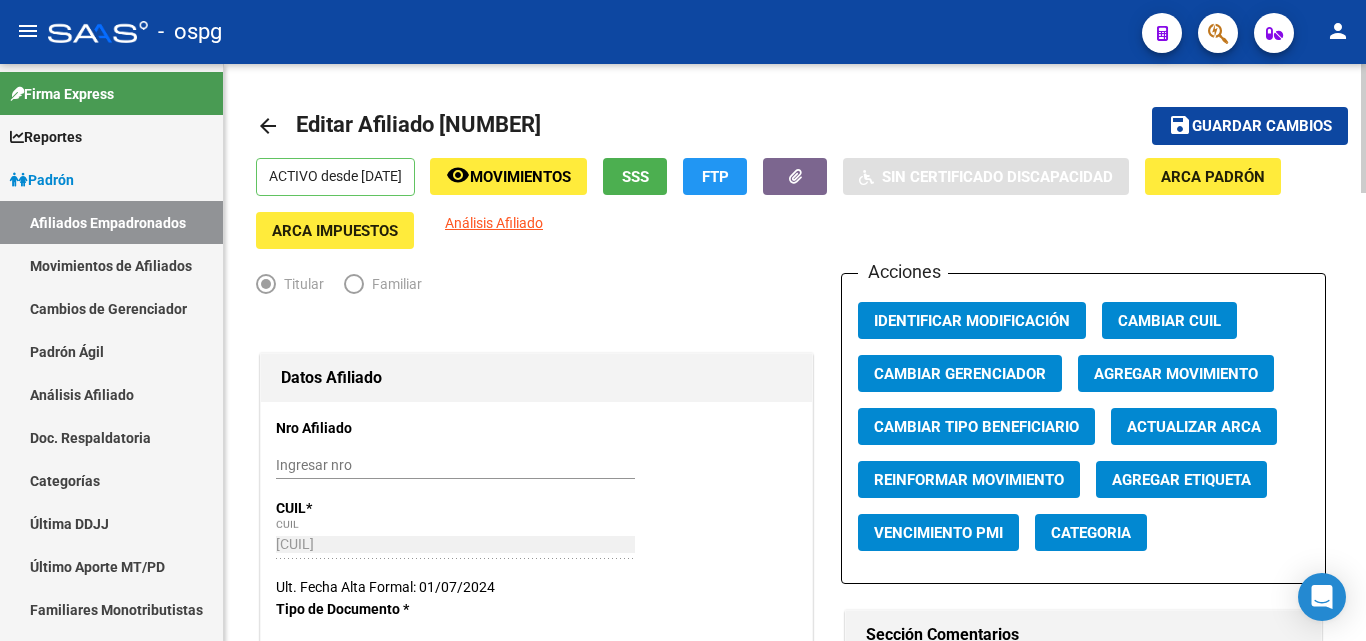 scroll, scrollTop: 0, scrollLeft: 0, axis: both 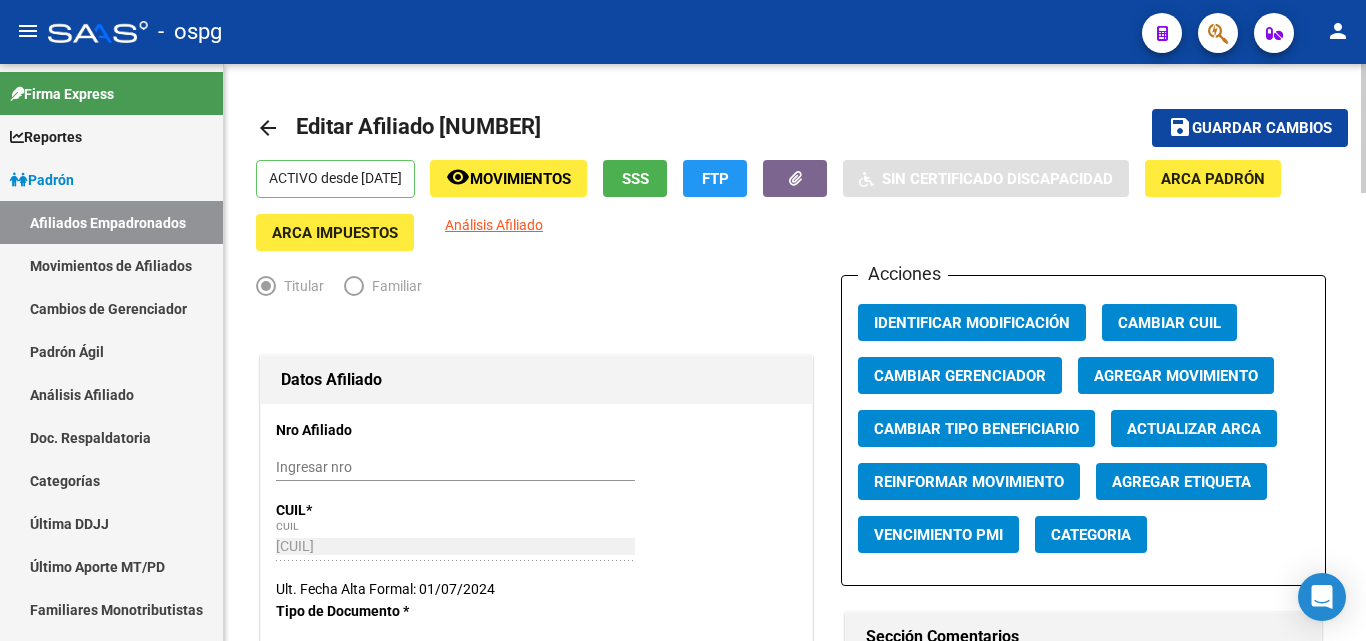 click on "save Guardar cambios" 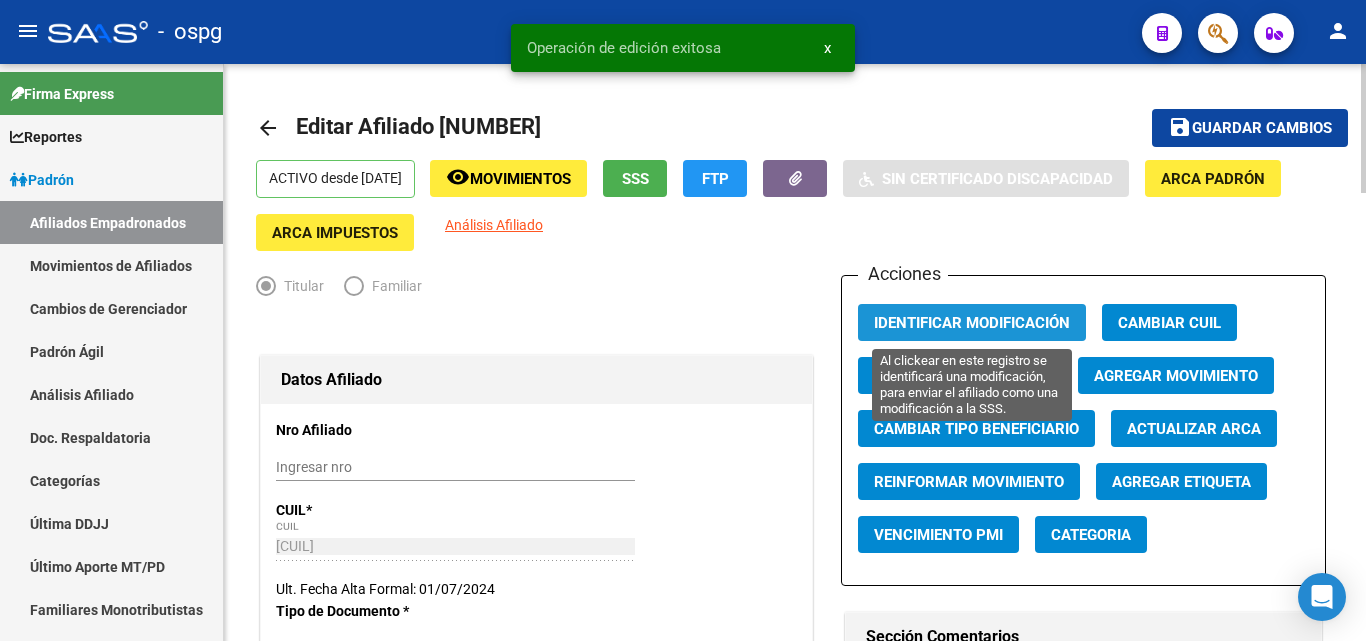 click on "Identificar Modificación" 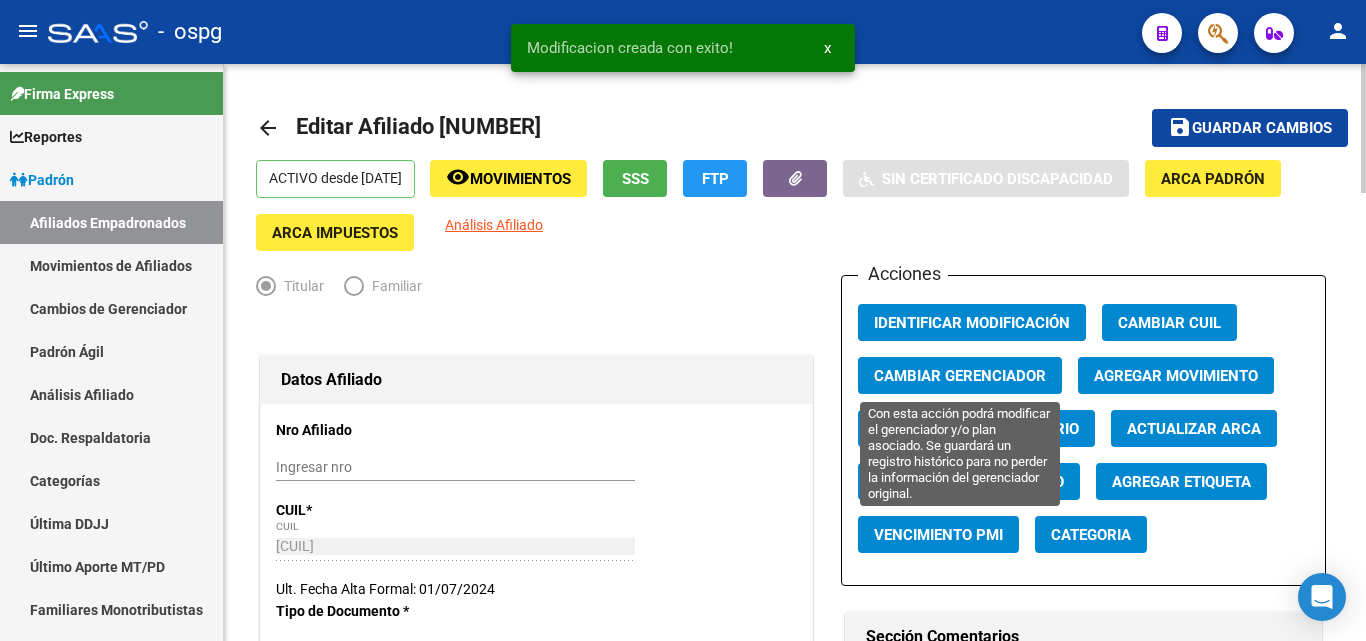 click on "Cambiar Gerenciador" 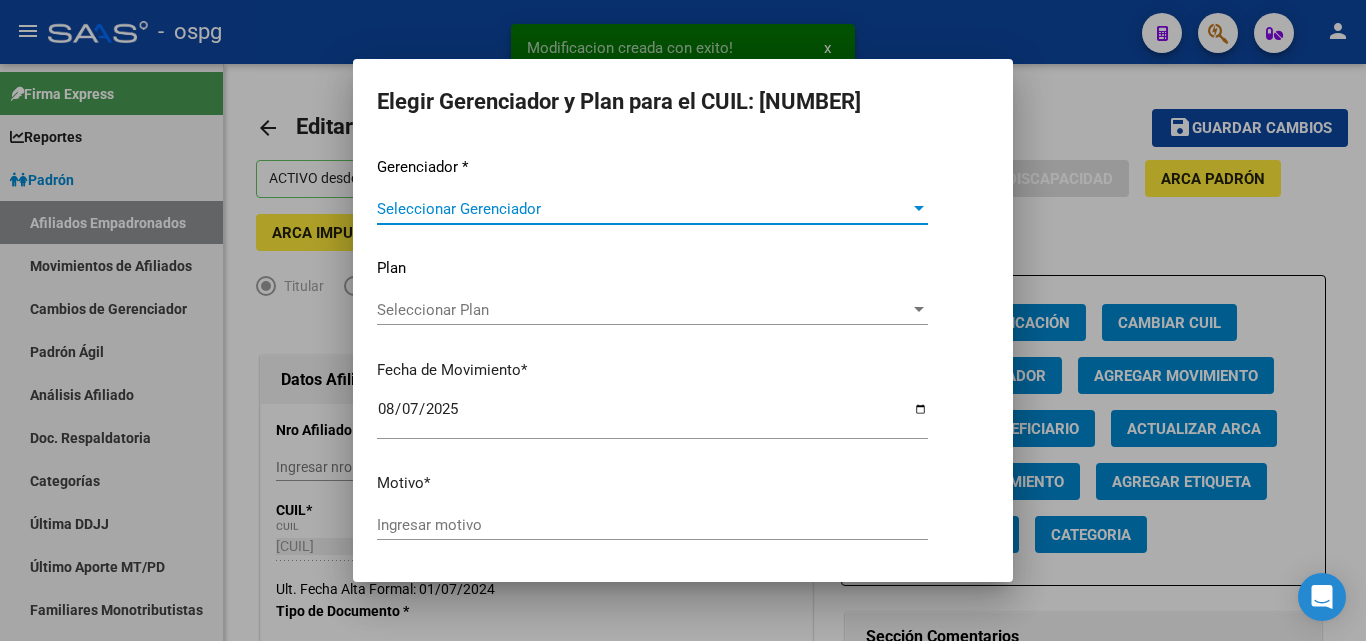 click on "Seleccionar Gerenciador" at bounding box center [643, 209] 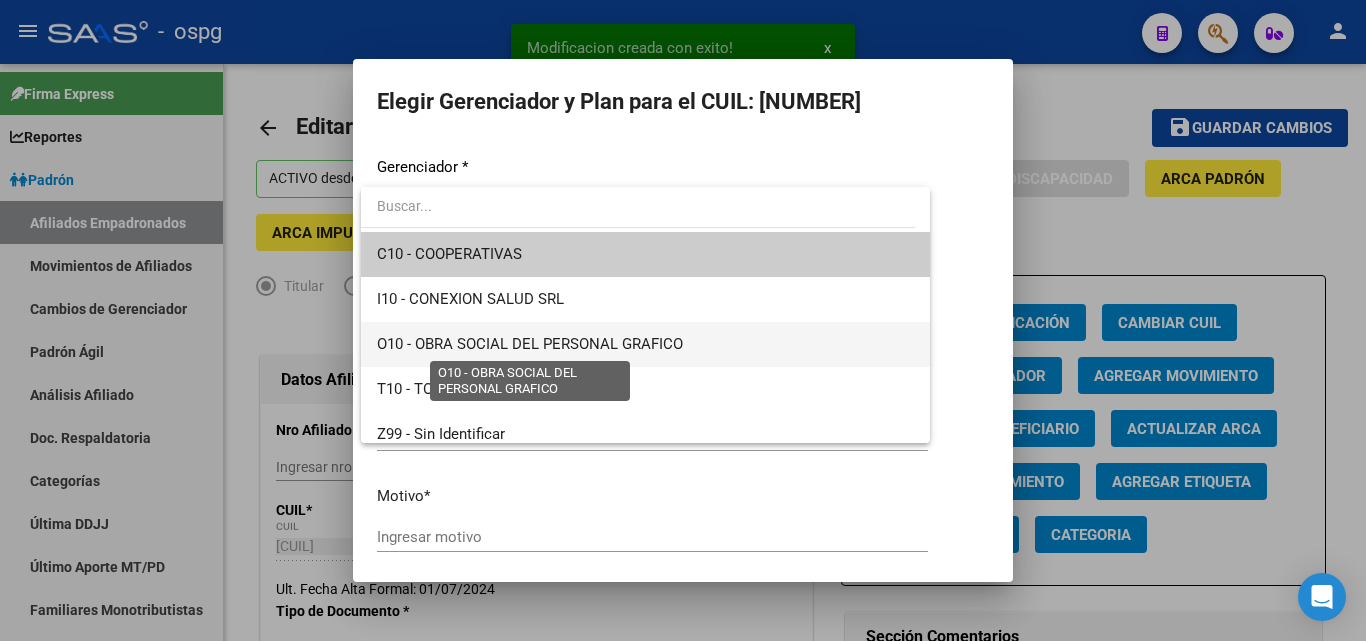click on "O10 - OBRA SOCIAL DEL PERSONAL GRAFICO" at bounding box center [530, 344] 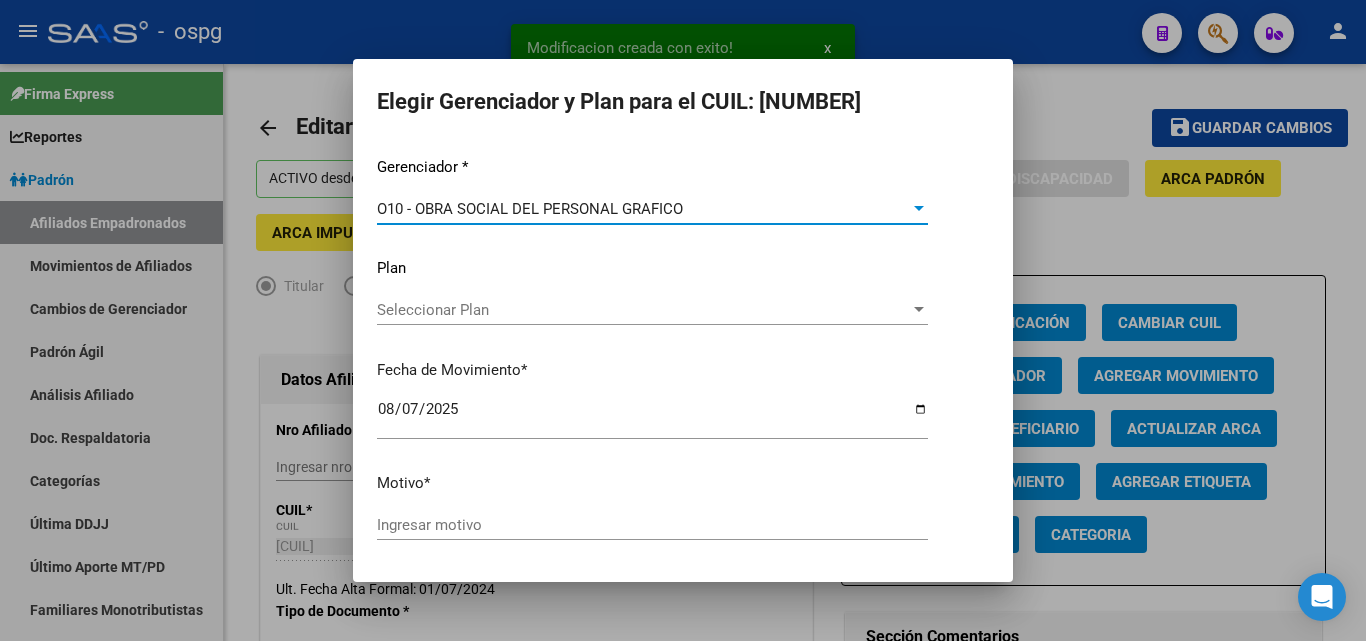 scroll, scrollTop: 69, scrollLeft: 0, axis: vertical 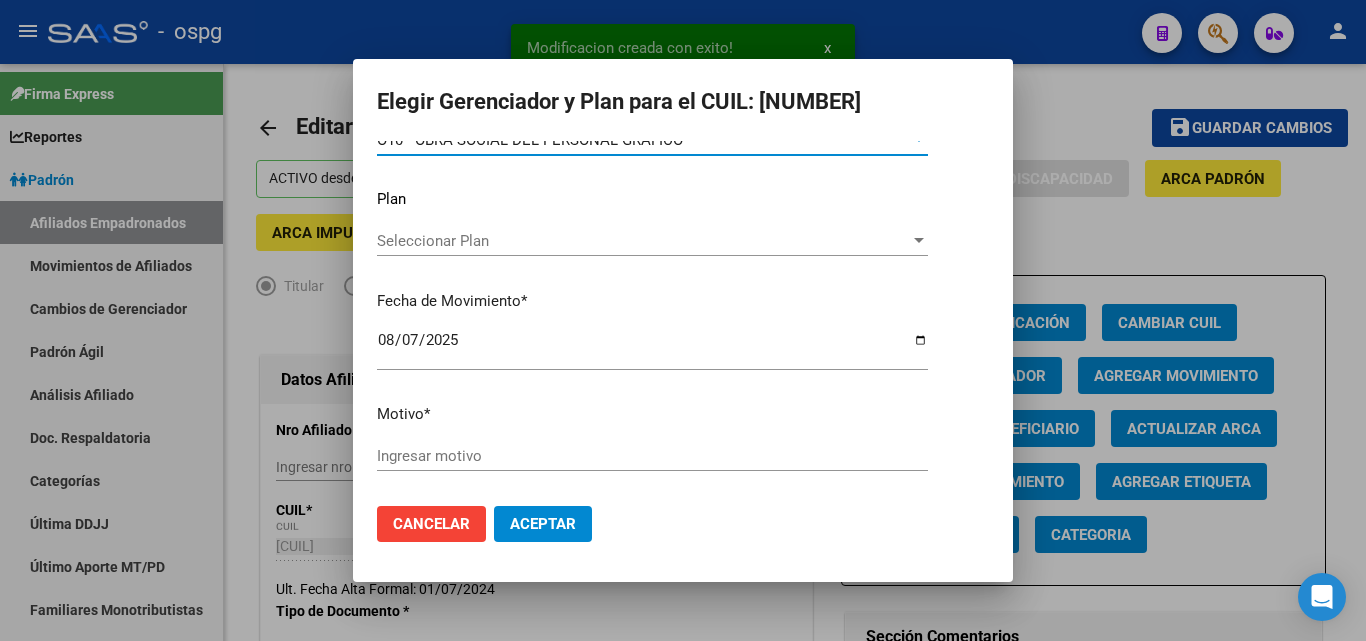 click on "Seleccionar Plan Seleccionar Plan" at bounding box center [652, 250] 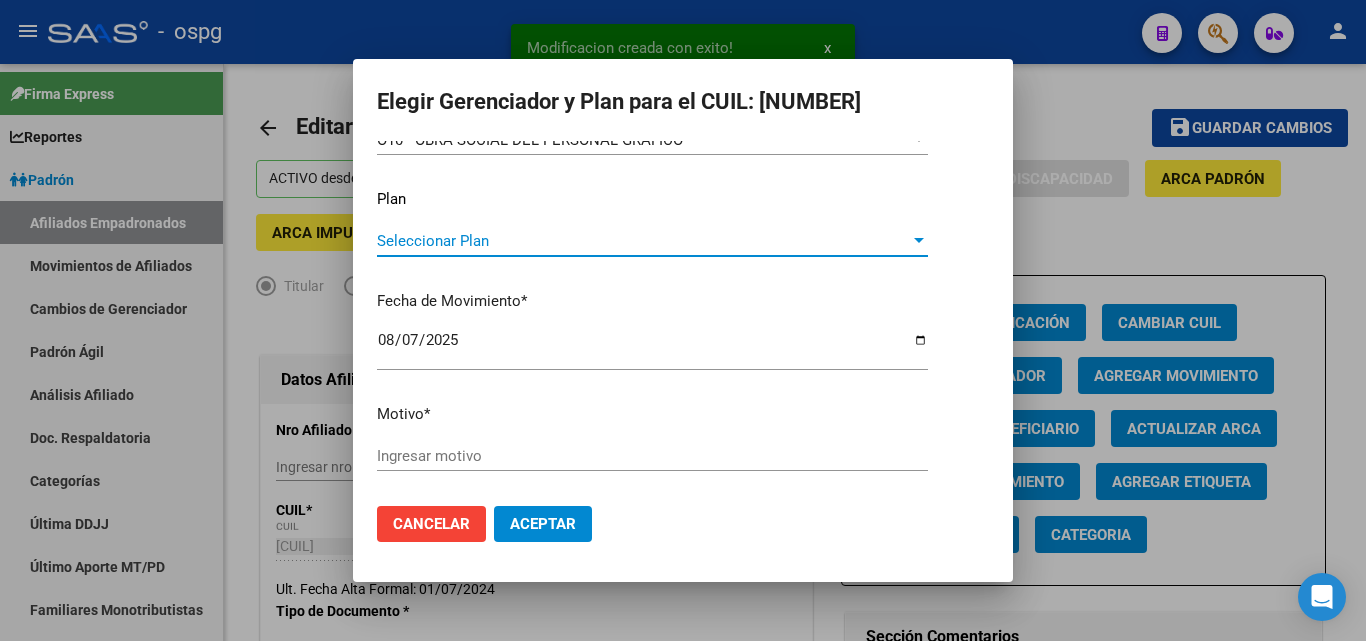 click on "Seleccionar Plan" at bounding box center (643, 241) 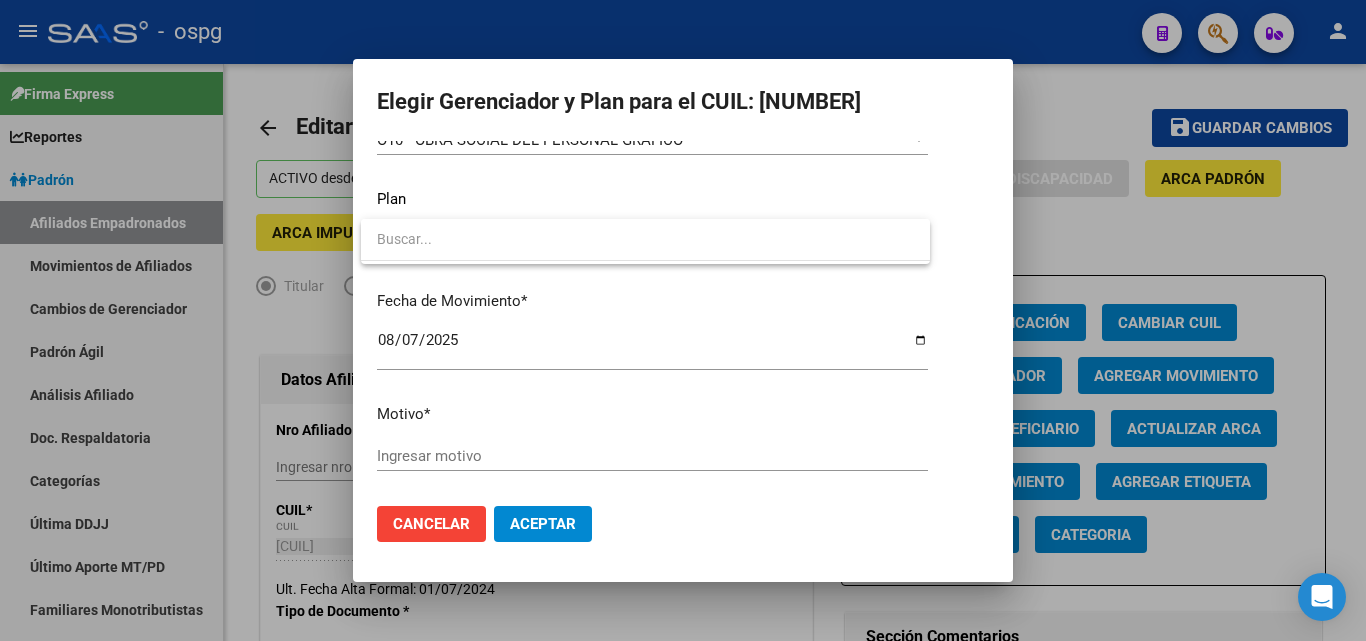 click at bounding box center (683, 320) 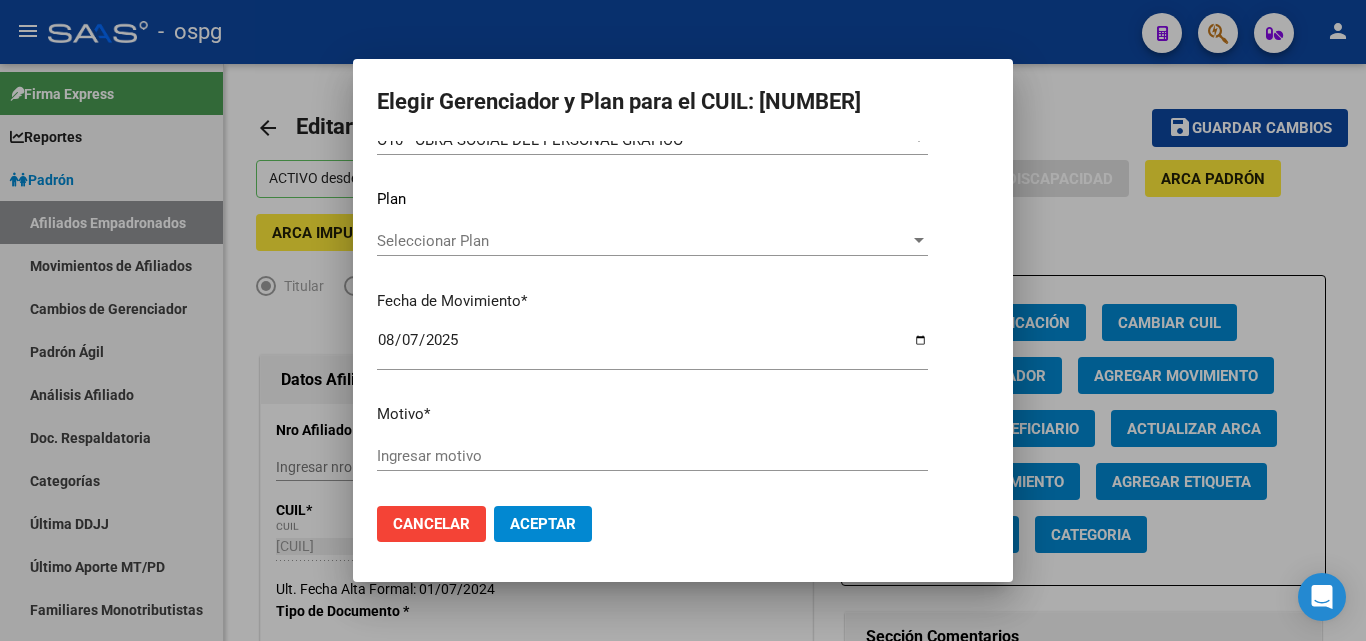 click on "Ingresar motivo" at bounding box center [652, 456] 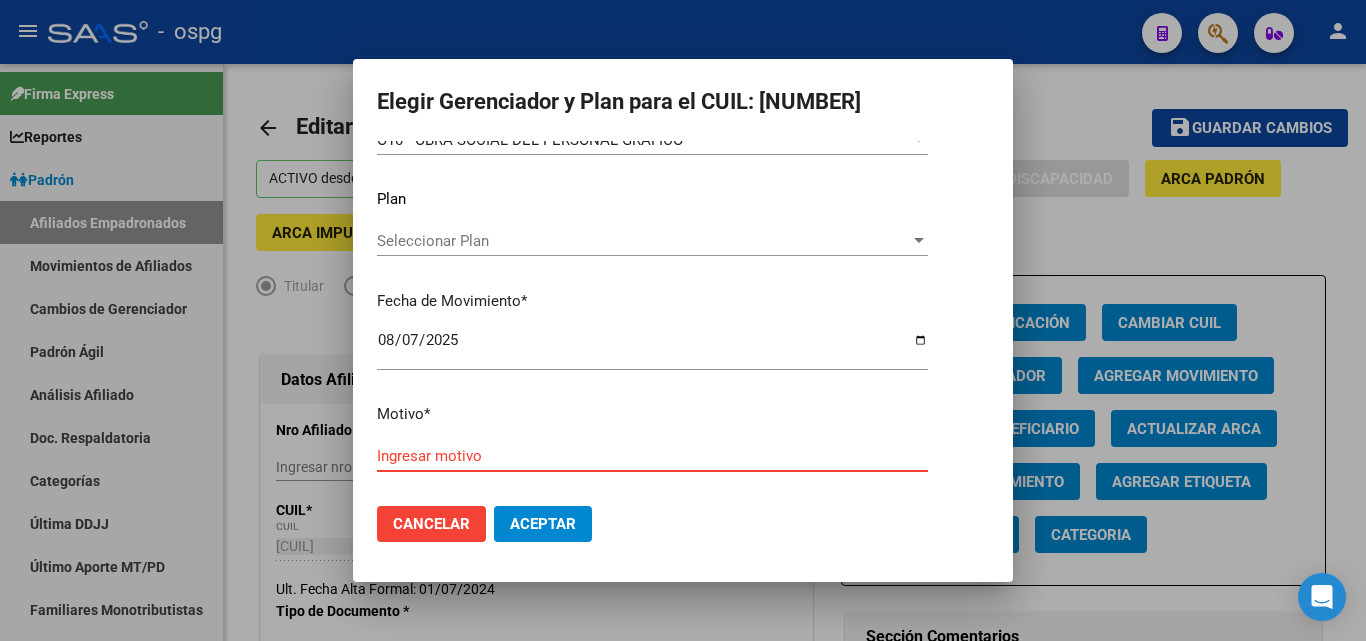 click on "Ingresar motivo" at bounding box center [652, 456] 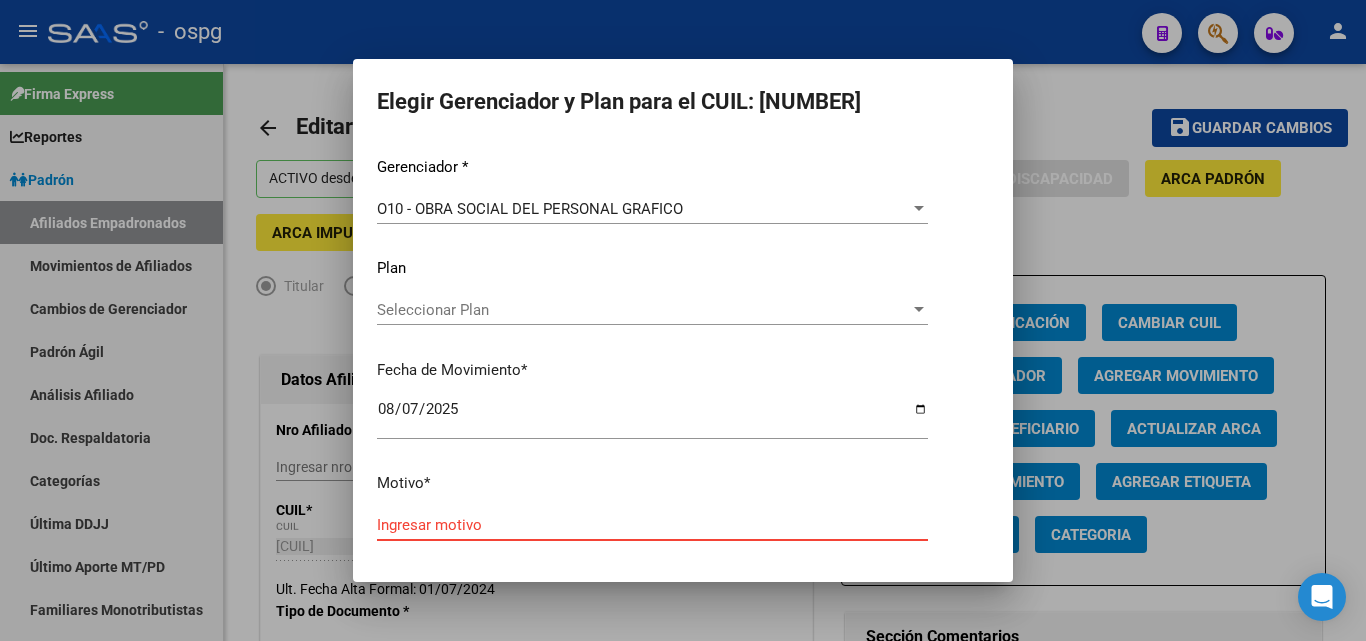 click on "Seleccionar Plan" at bounding box center (643, 310) 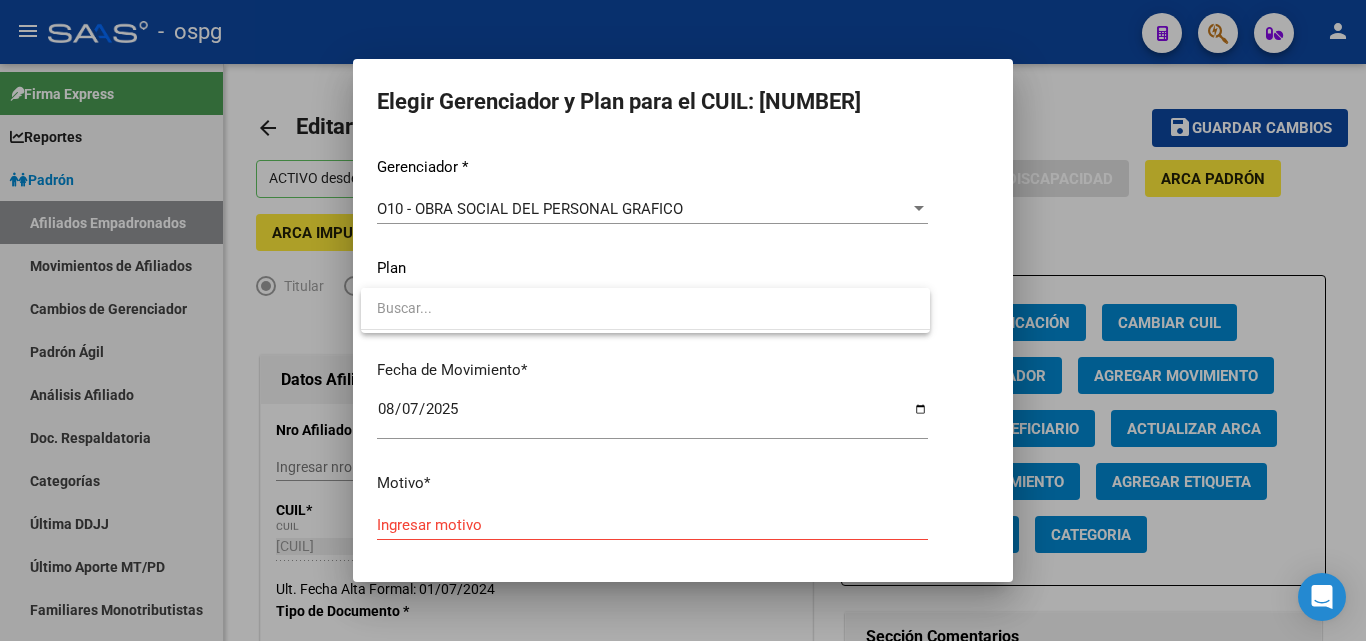 click at bounding box center [645, 308] 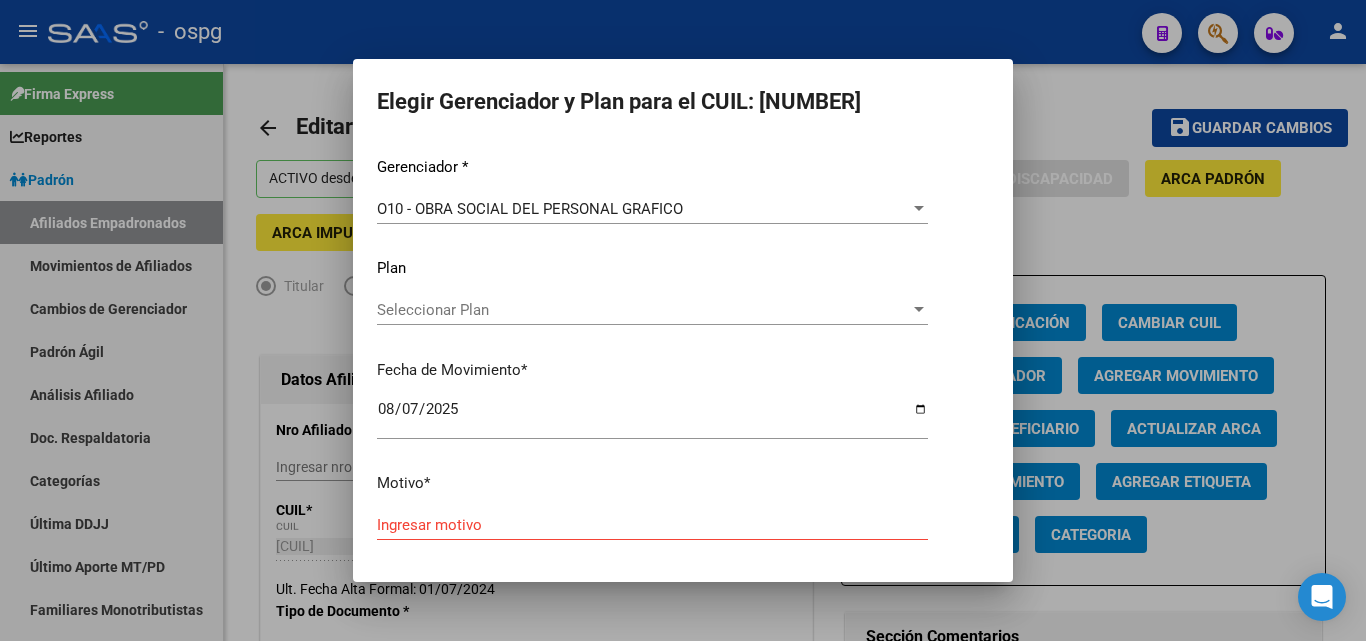 click at bounding box center (683, 320) 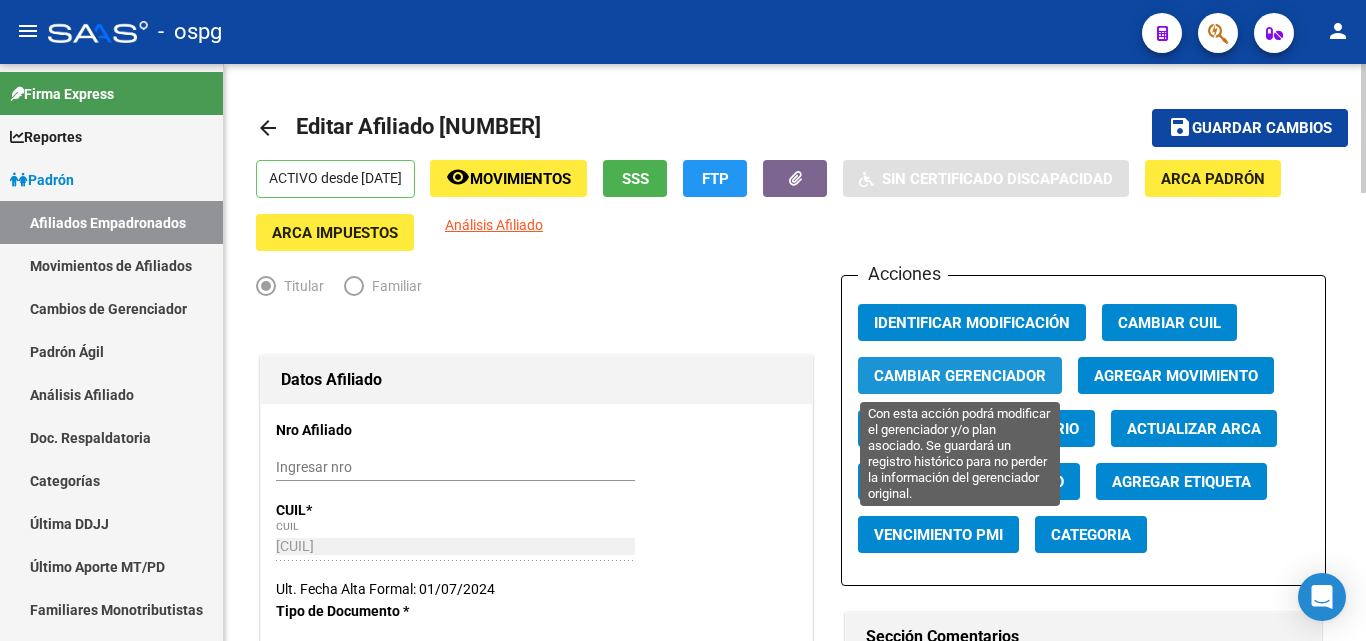 click on "Cambiar Gerenciador" 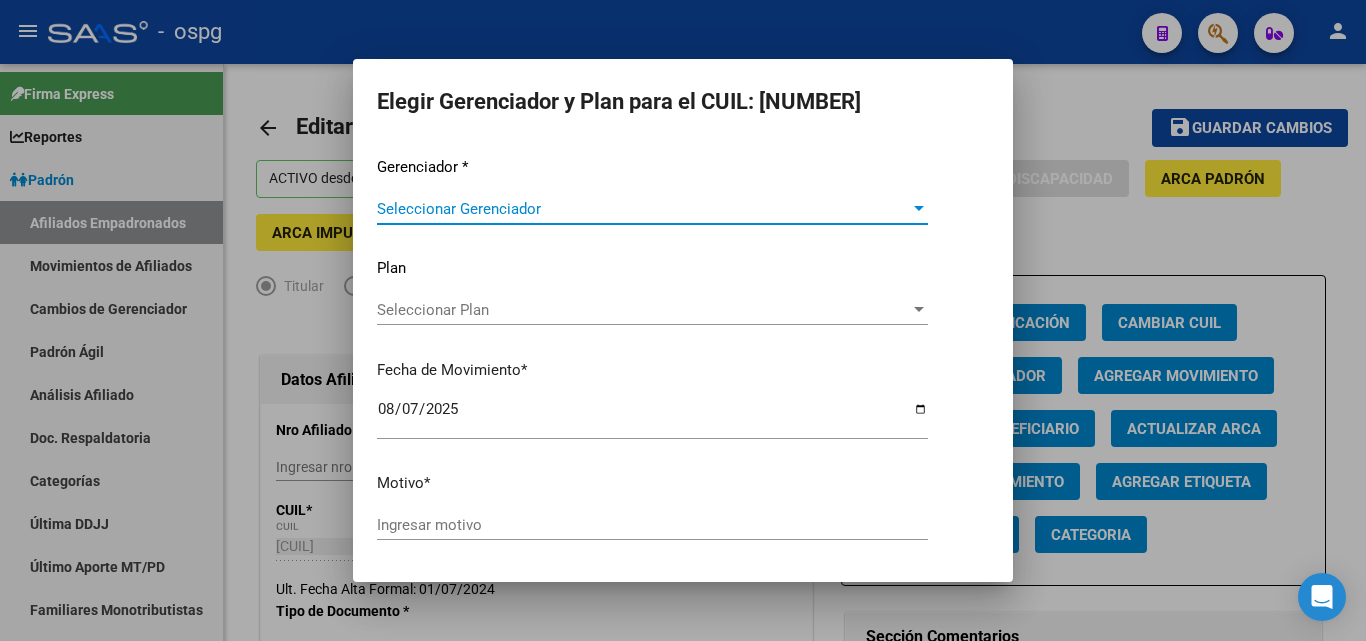 click on "Seleccionar Gerenciador Seleccionar Gerenciador" at bounding box center (652, 209) 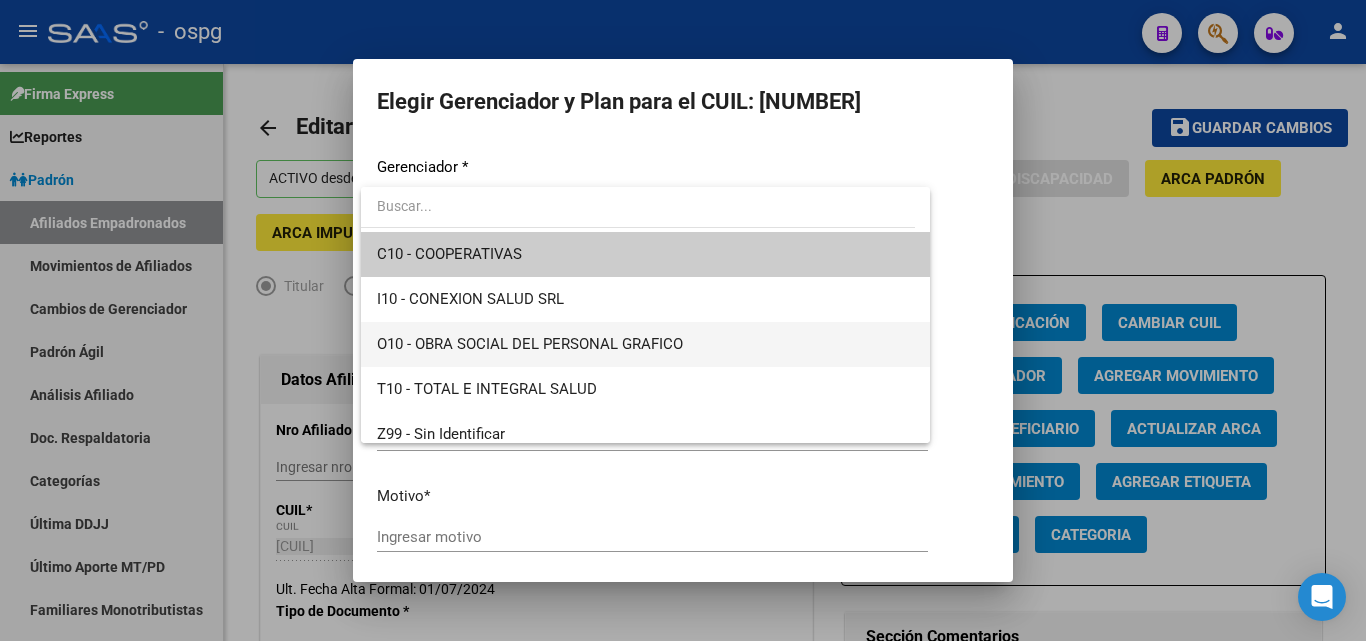 click on "O10 - OBRA SOCIAL DEL PERSONAL GRAFICO" at bounding box center (530, 344) 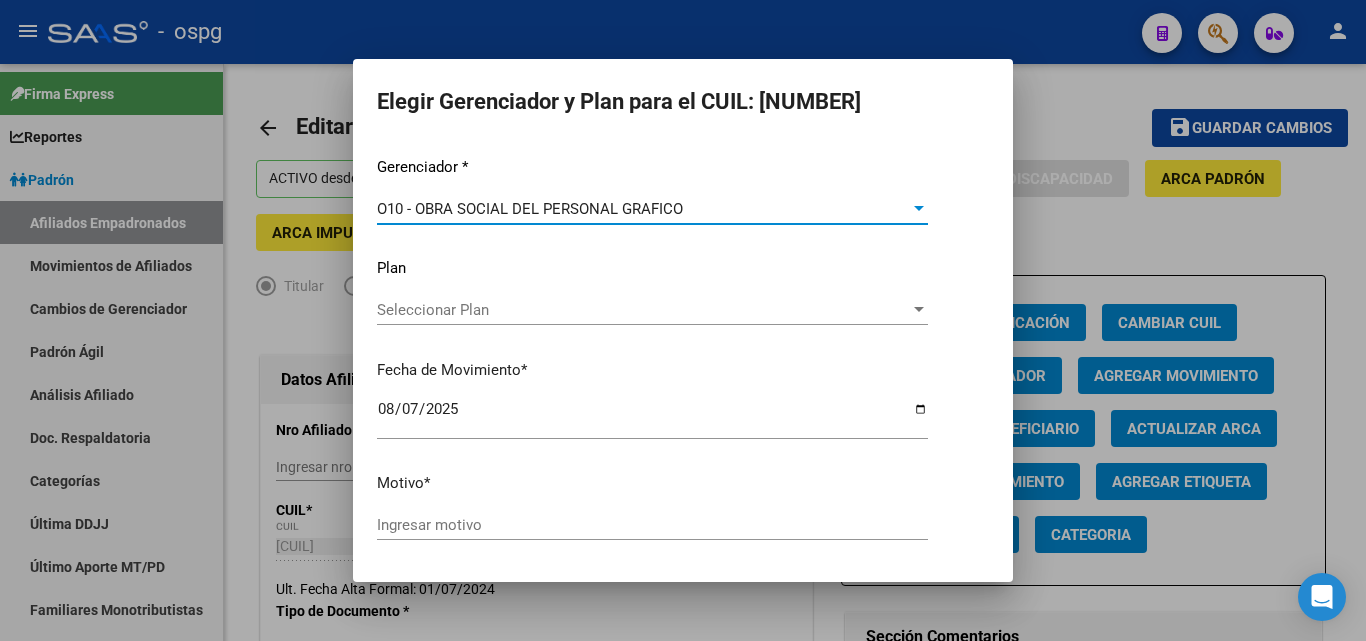 scroll, scrollTop: 69, scrollLeft: 0, axis: vertical 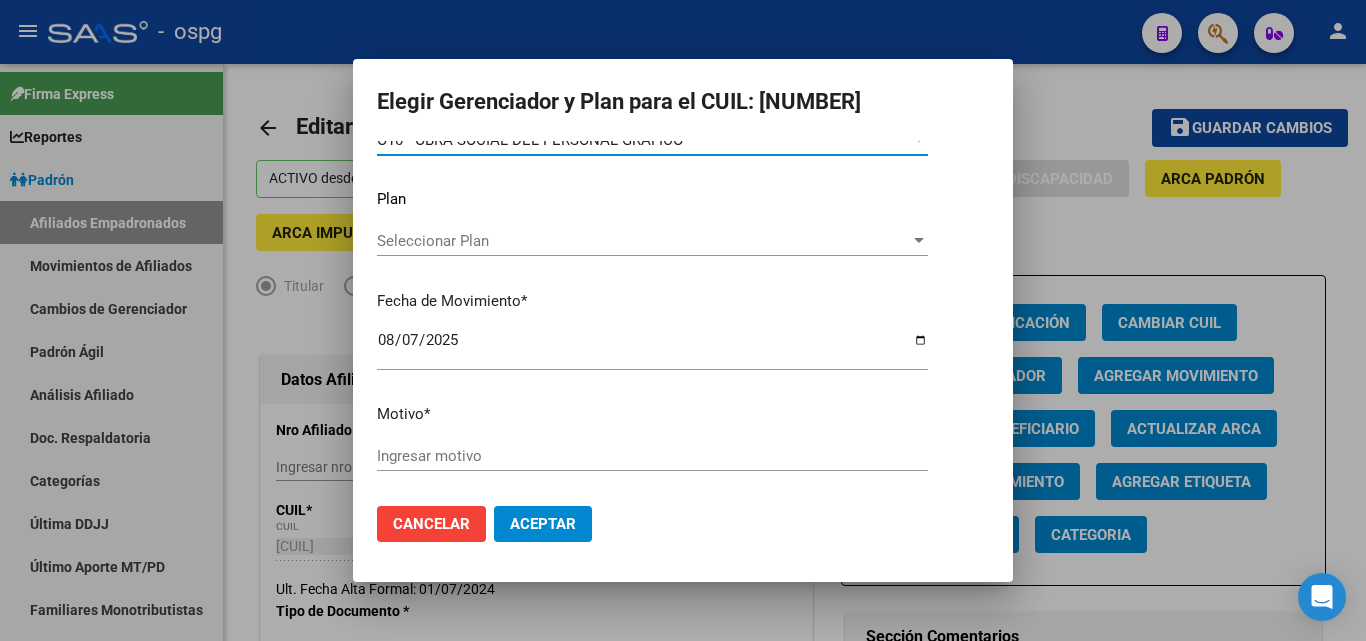 click on "Aceptar" at bounding box center (543, 524) 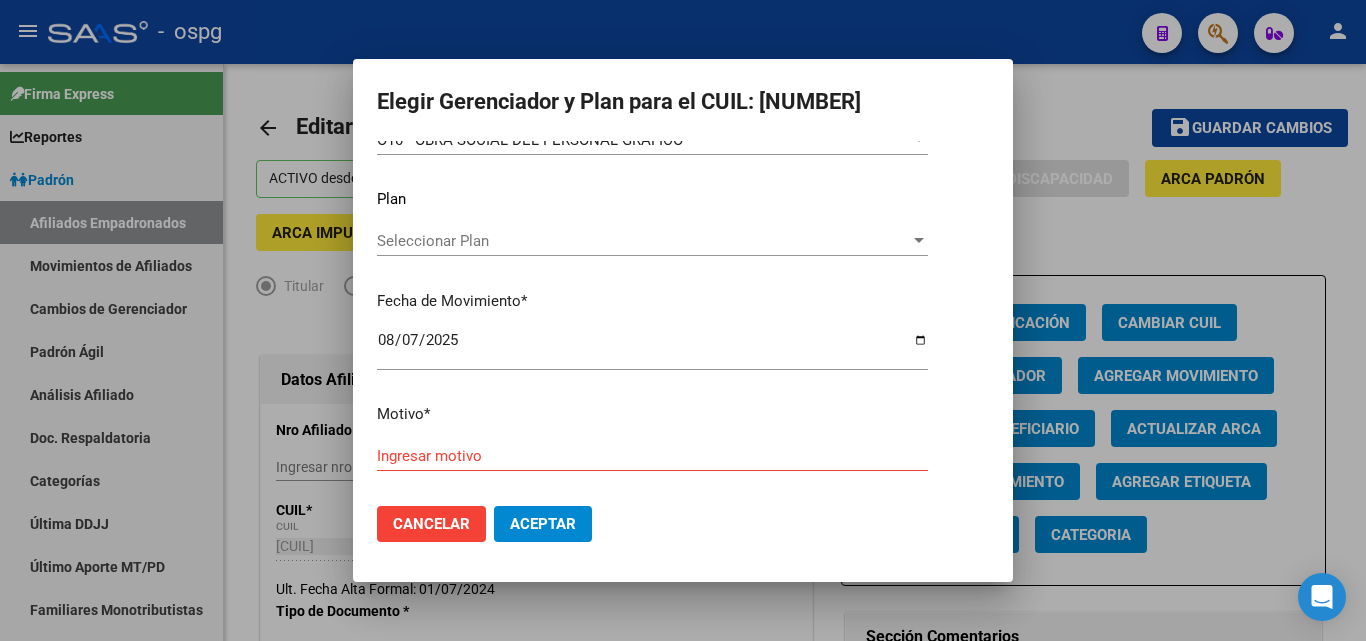click on "Aceptar" at bounding box center (543, 524) 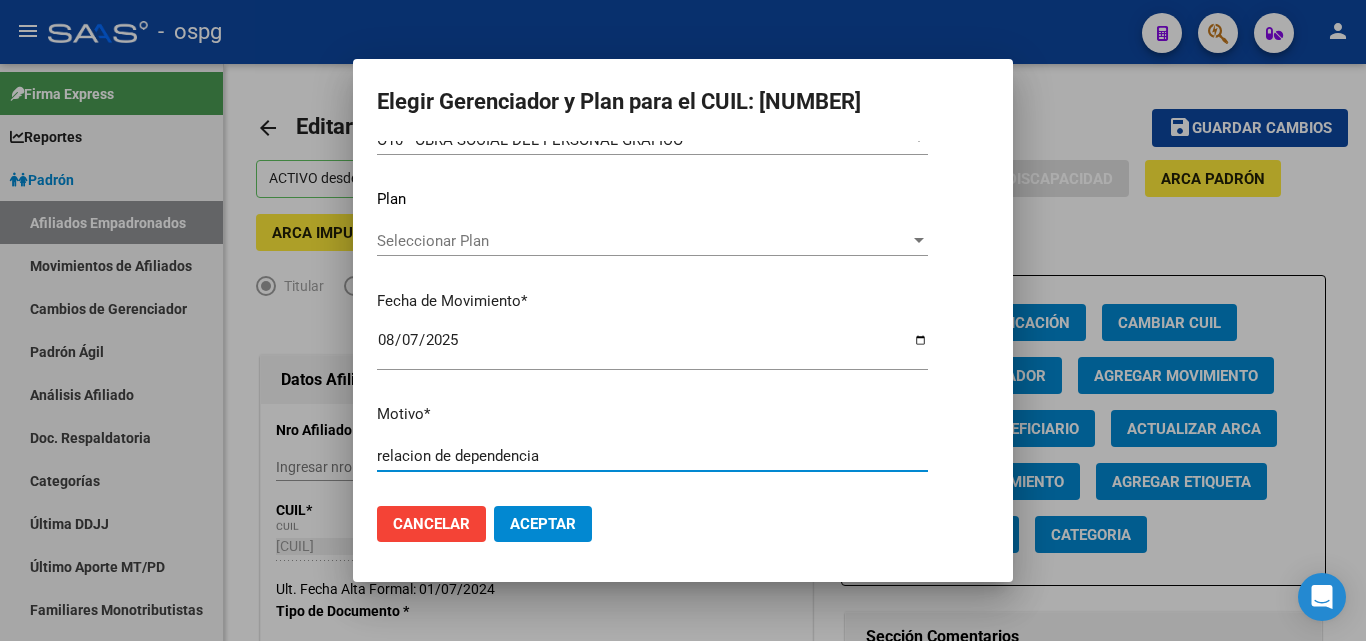 type on "relacion de dependencia" 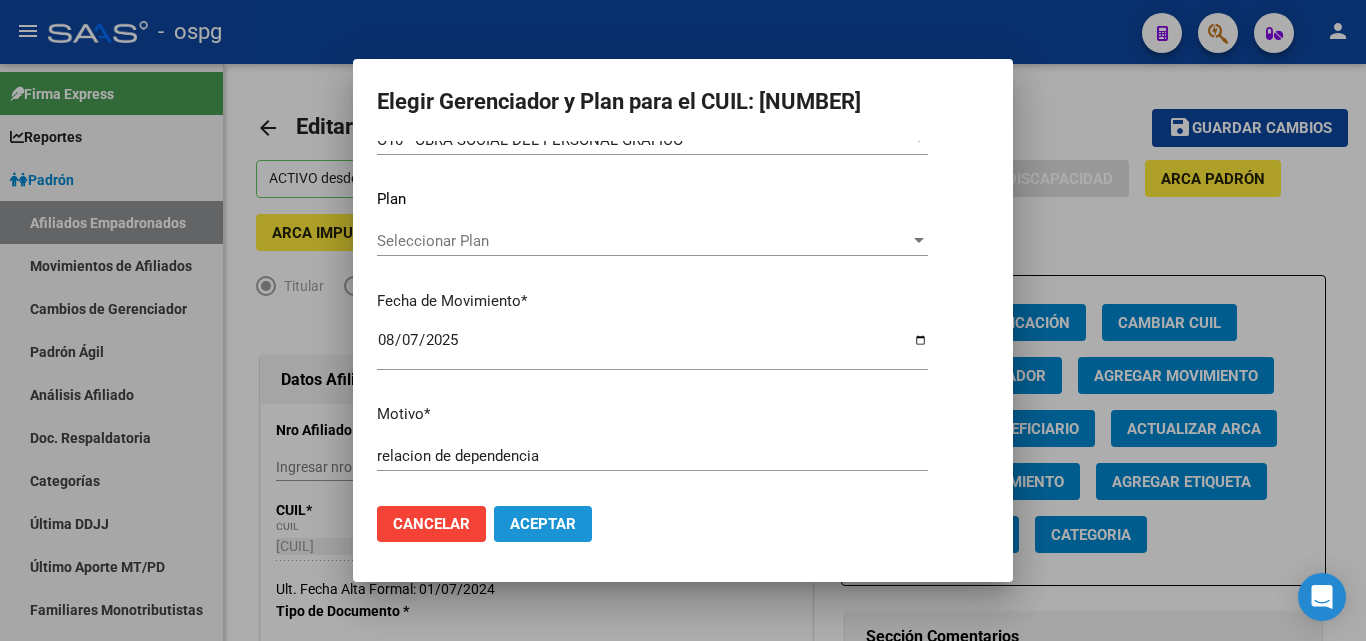 click on "Aceptar" at bounding box center (543, 524) 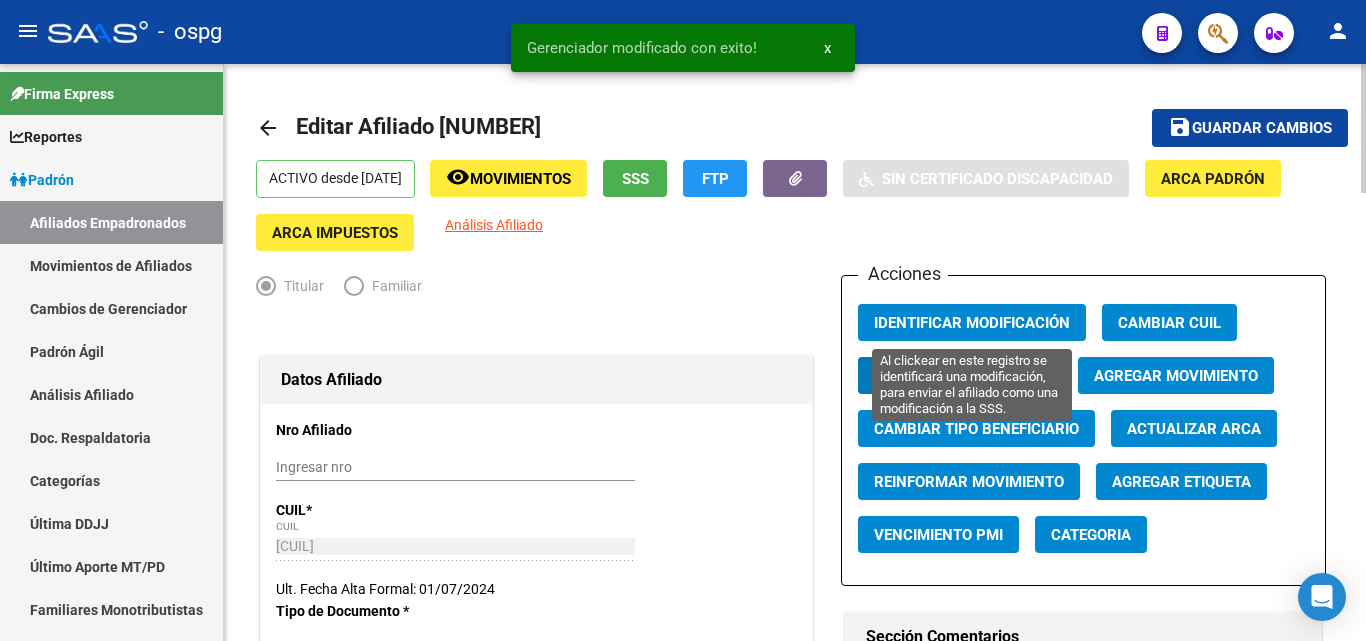 click on "Identificar Modificación" 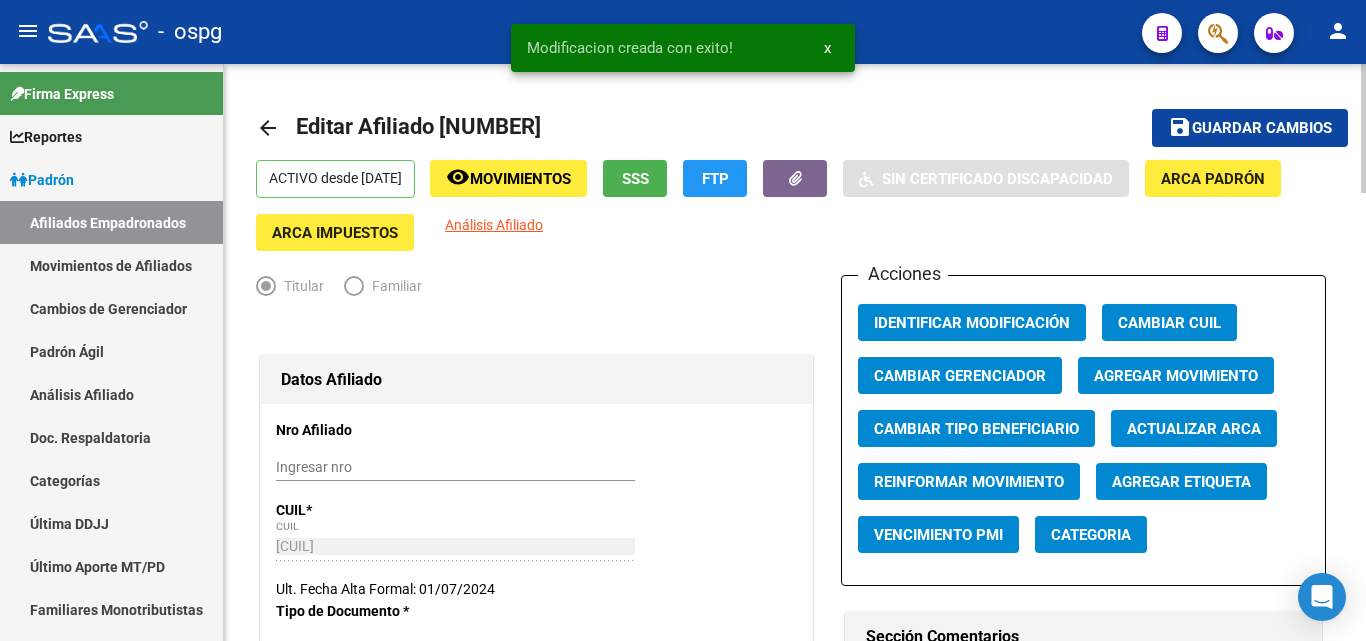 click on "Guardar cambios" 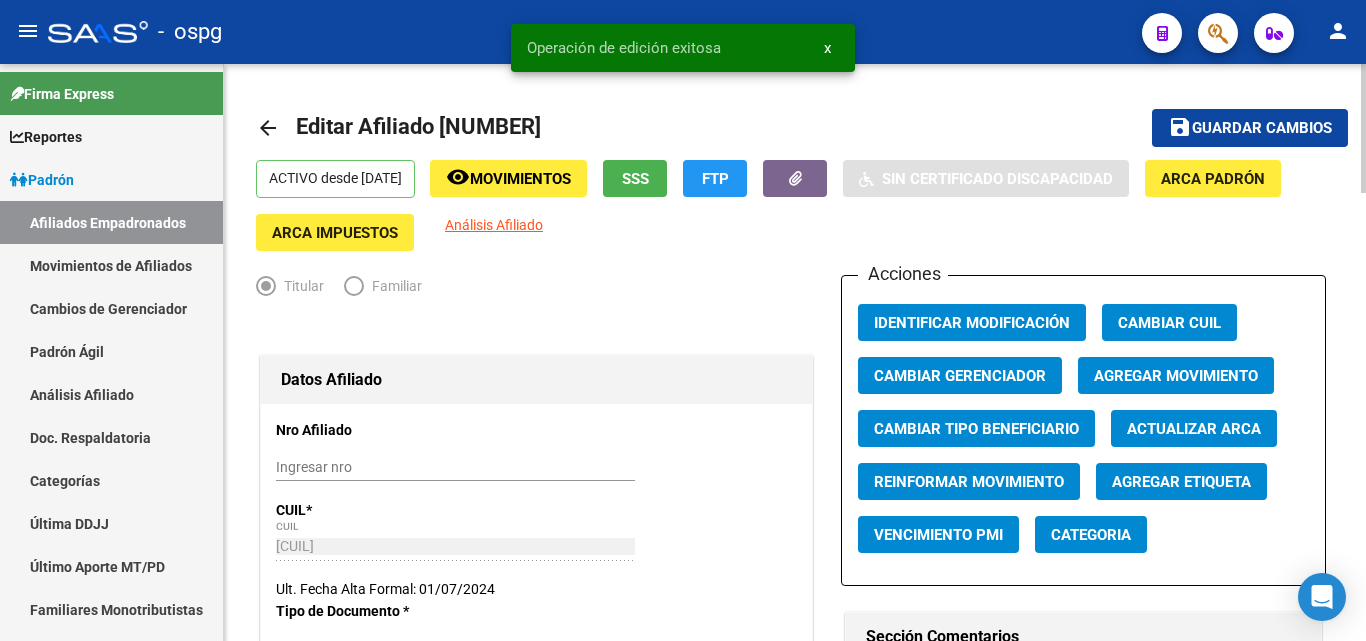 click on "arrow_back" 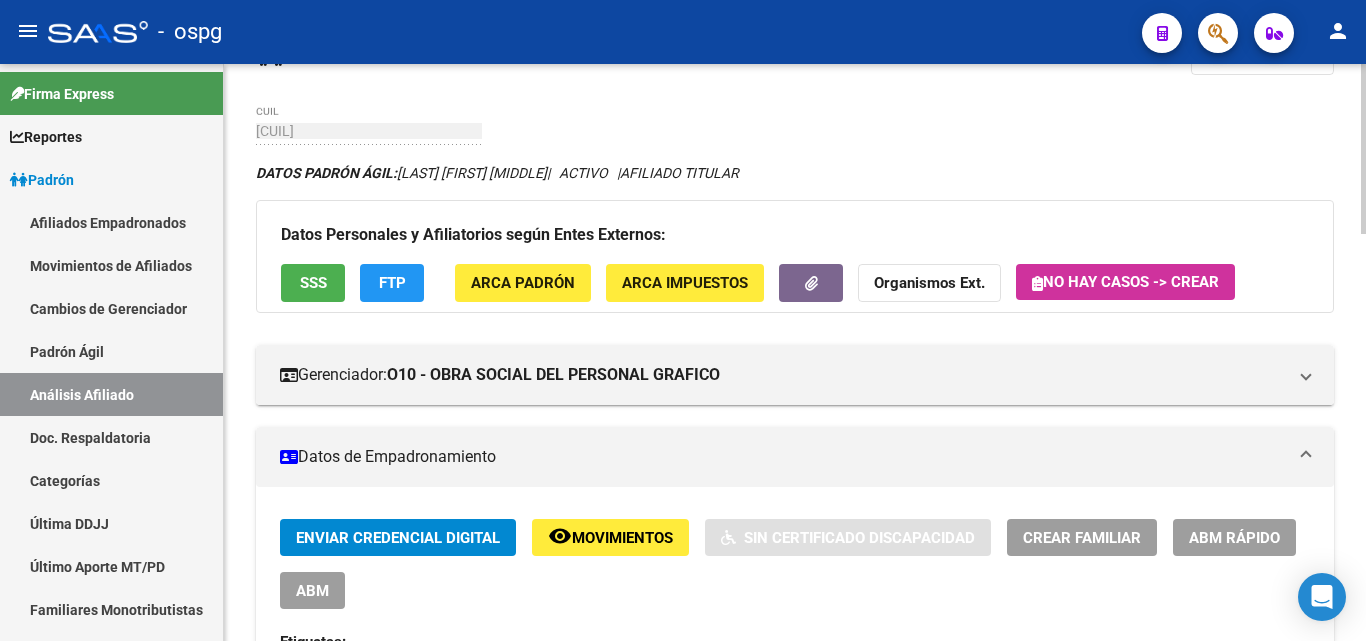 scroll, scrollTop: 0, scrollLeft: 0, axis: both 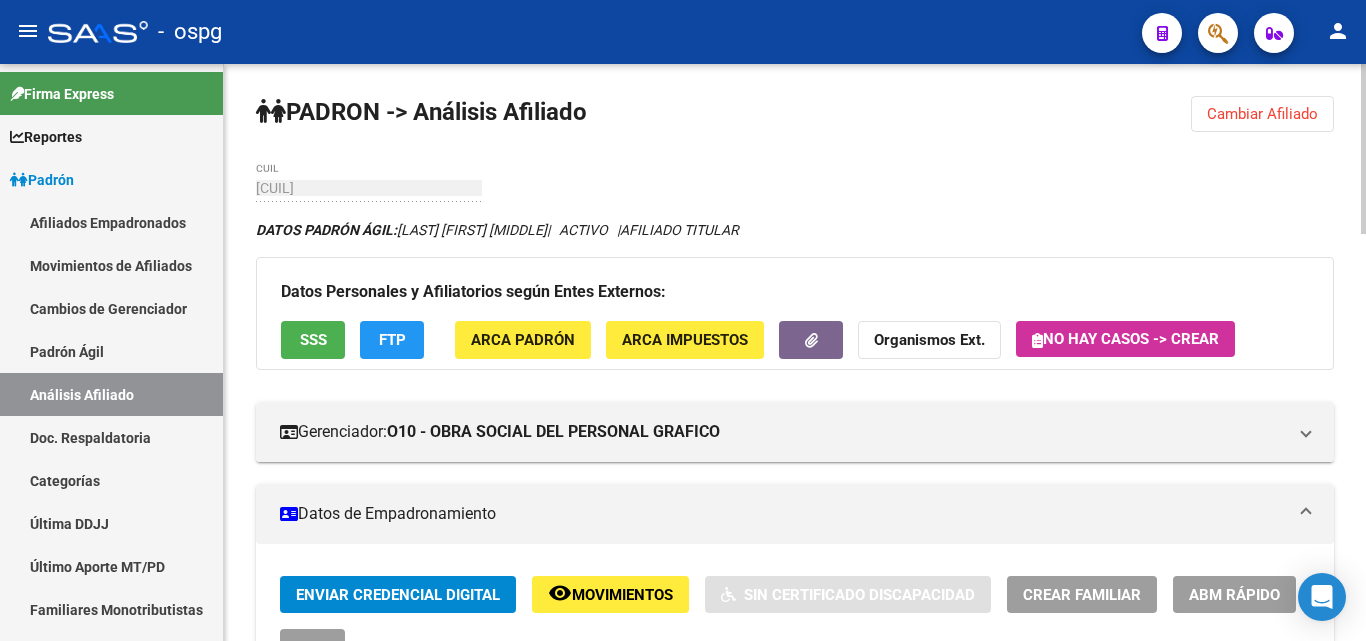 drag, startPoint x: 1246, startPoint y: 118, endPoint x: 1231, endPoint y: 119, distance: 15.033297 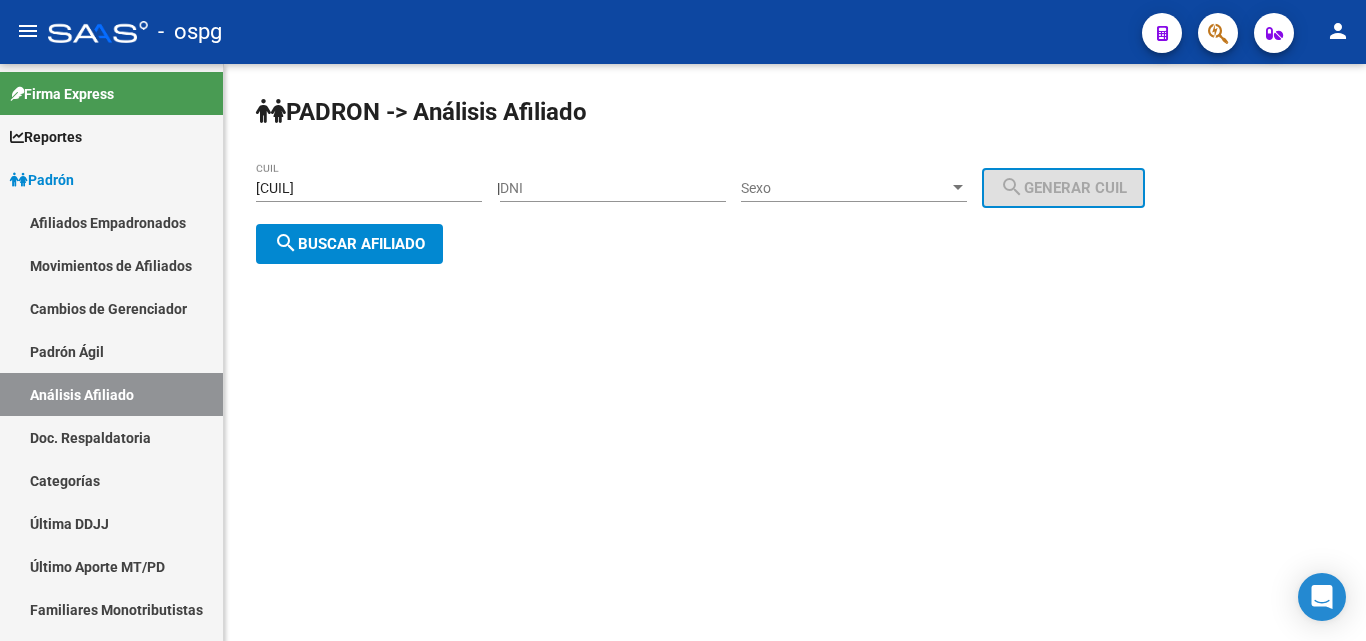 drag, startPoint x: 398, startPoint y: 175, endPoint x: 282, endPoint y: 189, distance: 116.841774 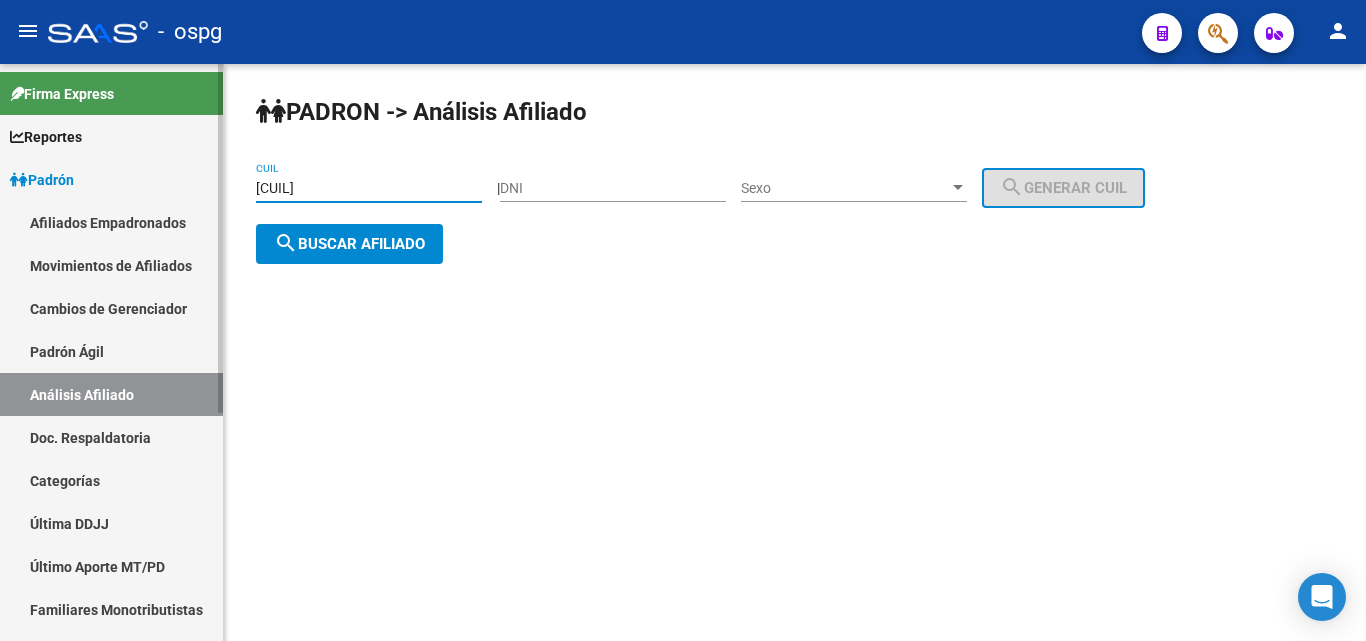 drag, startPoint x: 370, startPoint y: 189, endPoint x: 167, endPoint y: 189, distance: 203 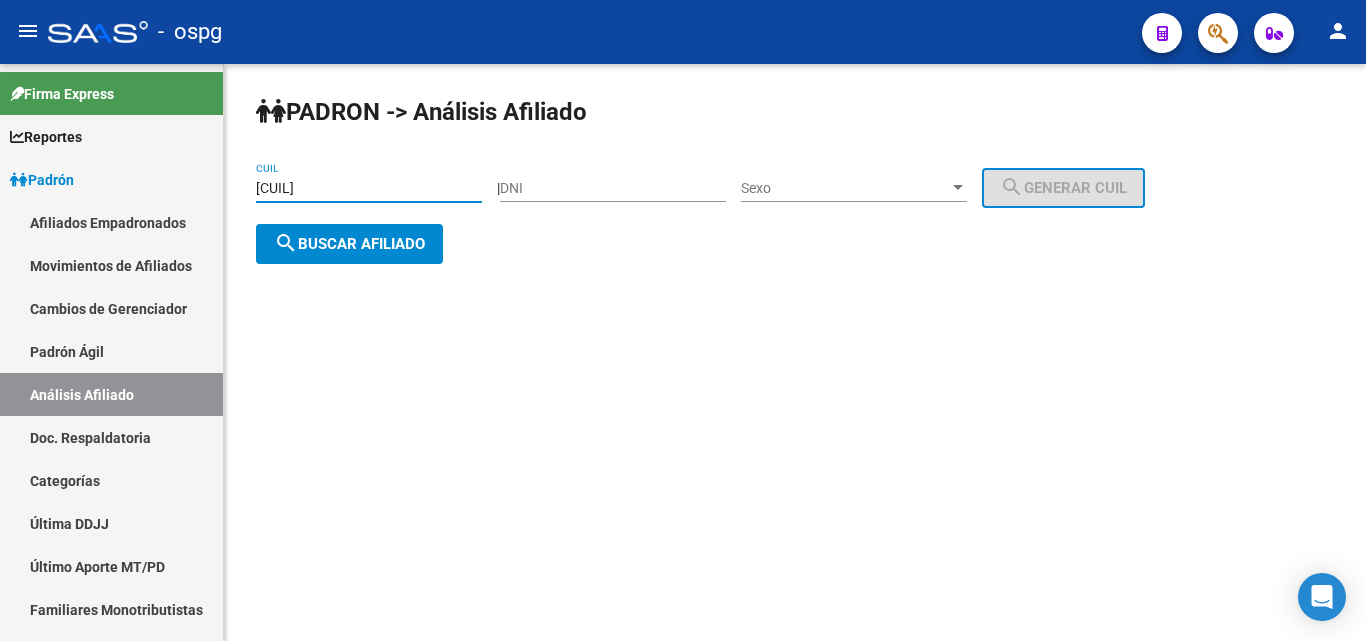 type on "[CUIL]" 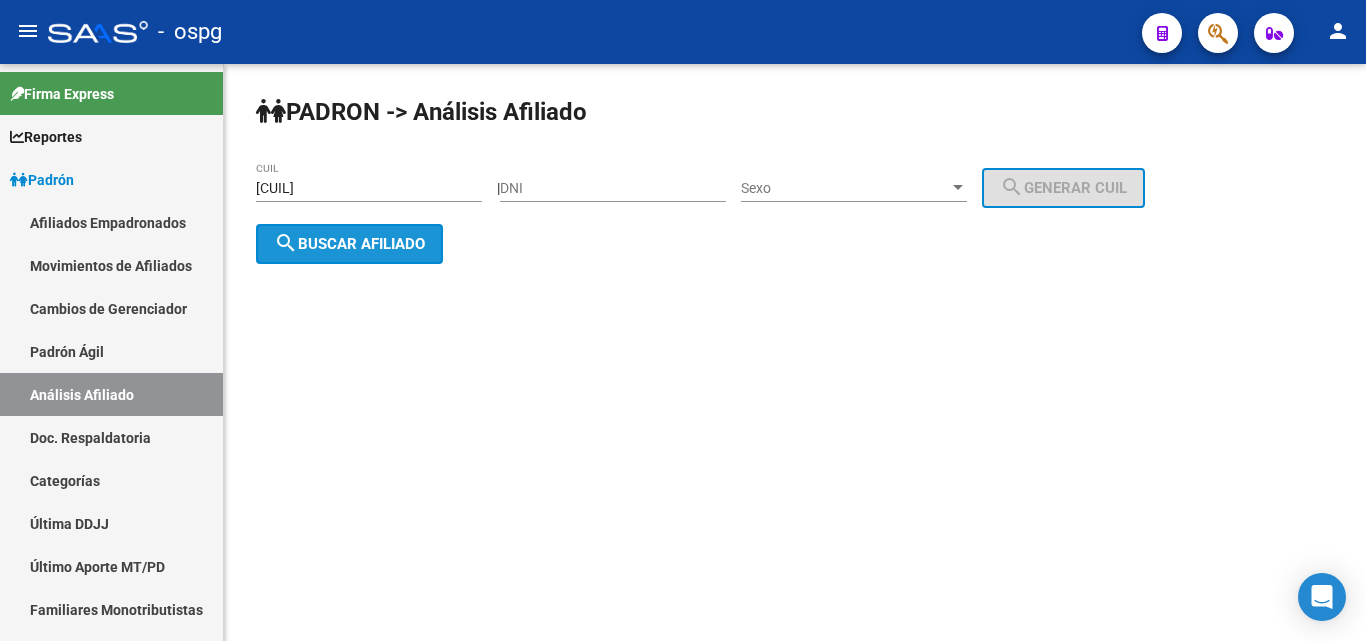 click on "search  Buscar afiliado" 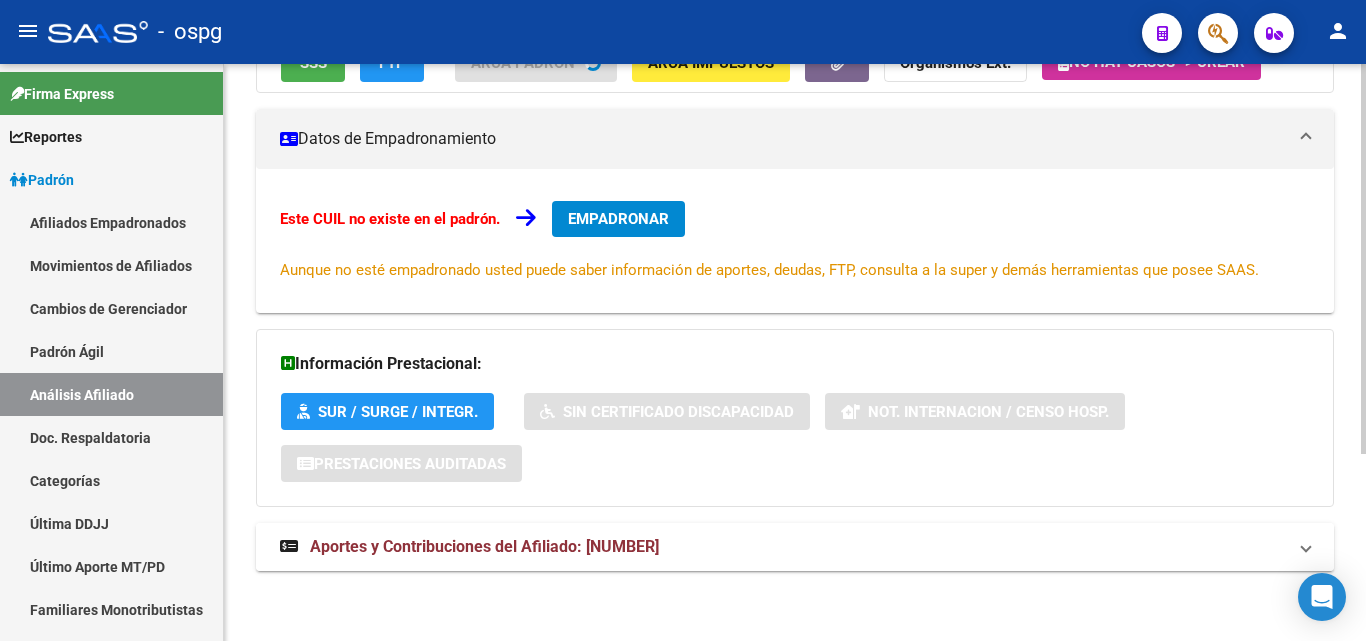 scroll, scrollTop: 304, scrollLeft: 0, axis: vertical 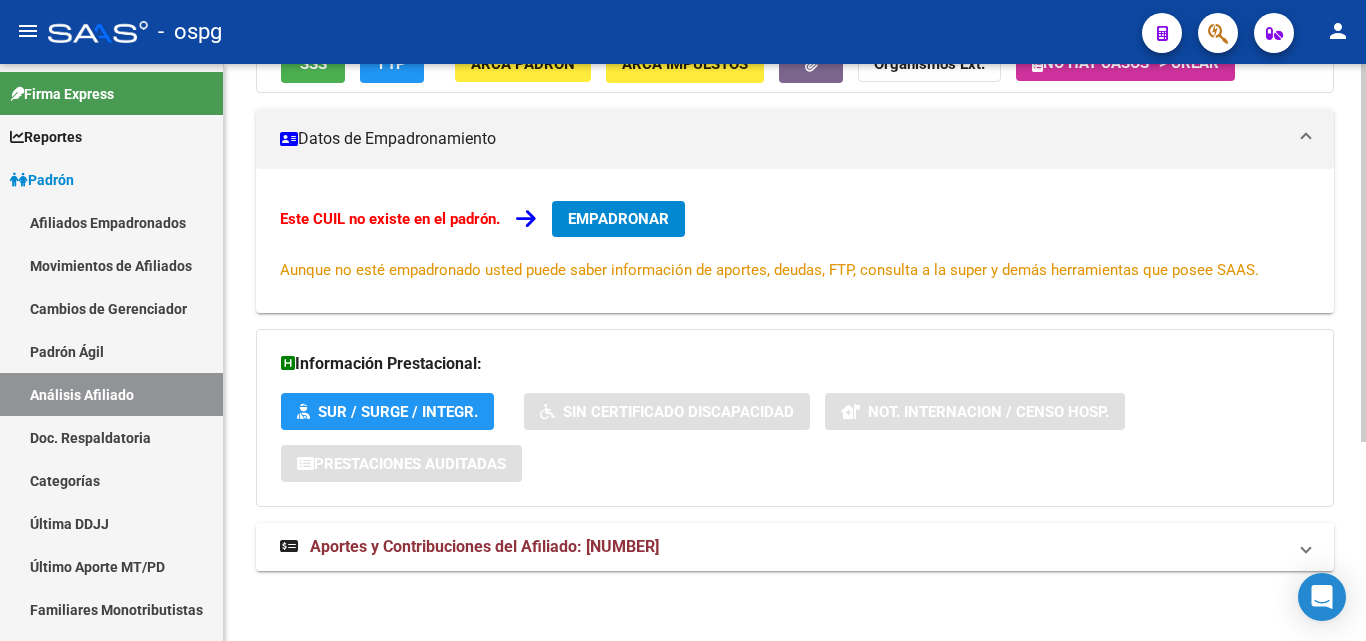 click on "Aportes y Contribuciones del Afiliado: [NUMBER]" at bounding box center (484, 546) 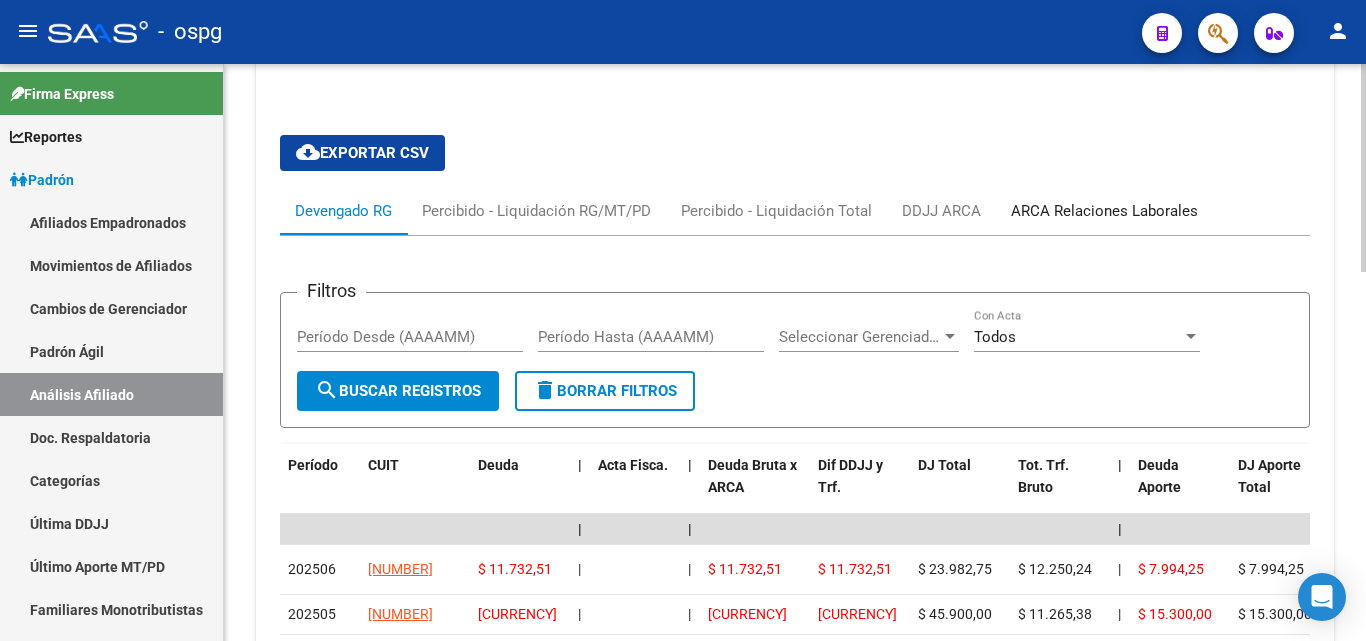 click on "ARCA Relaciones Laborales" at bounding box center (1104, 211) 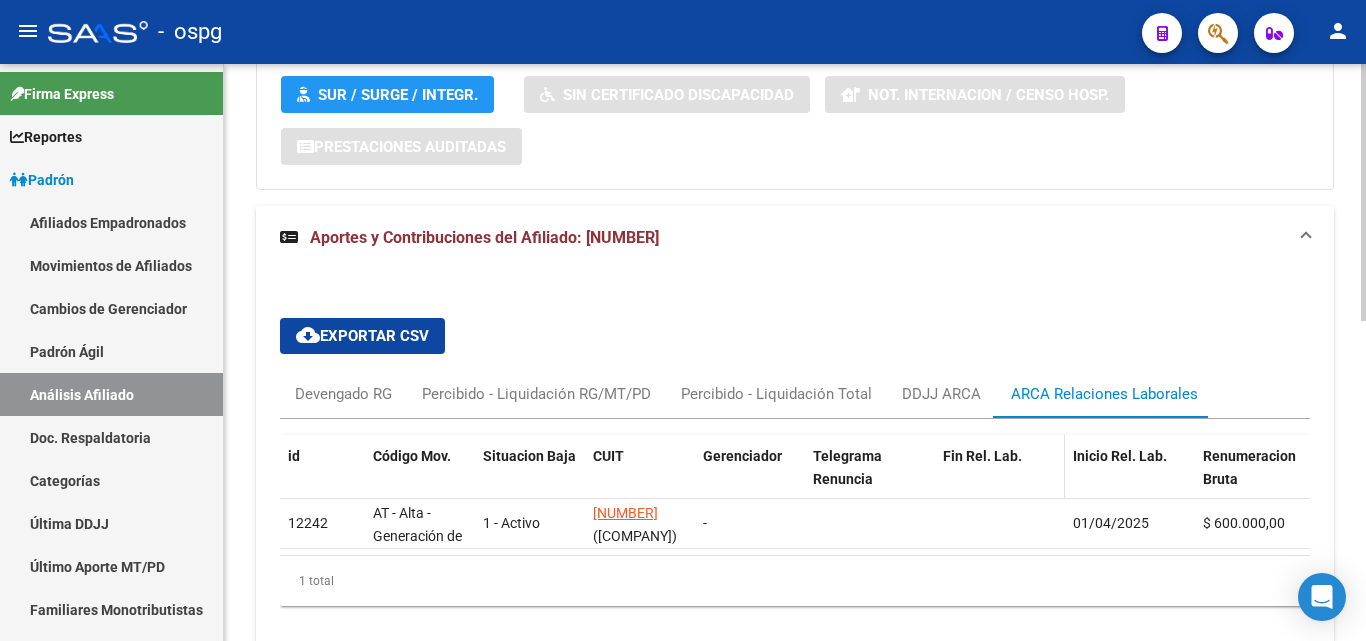 scroll, scrollTop: 719, scrollLeft: 0, axis: vertical 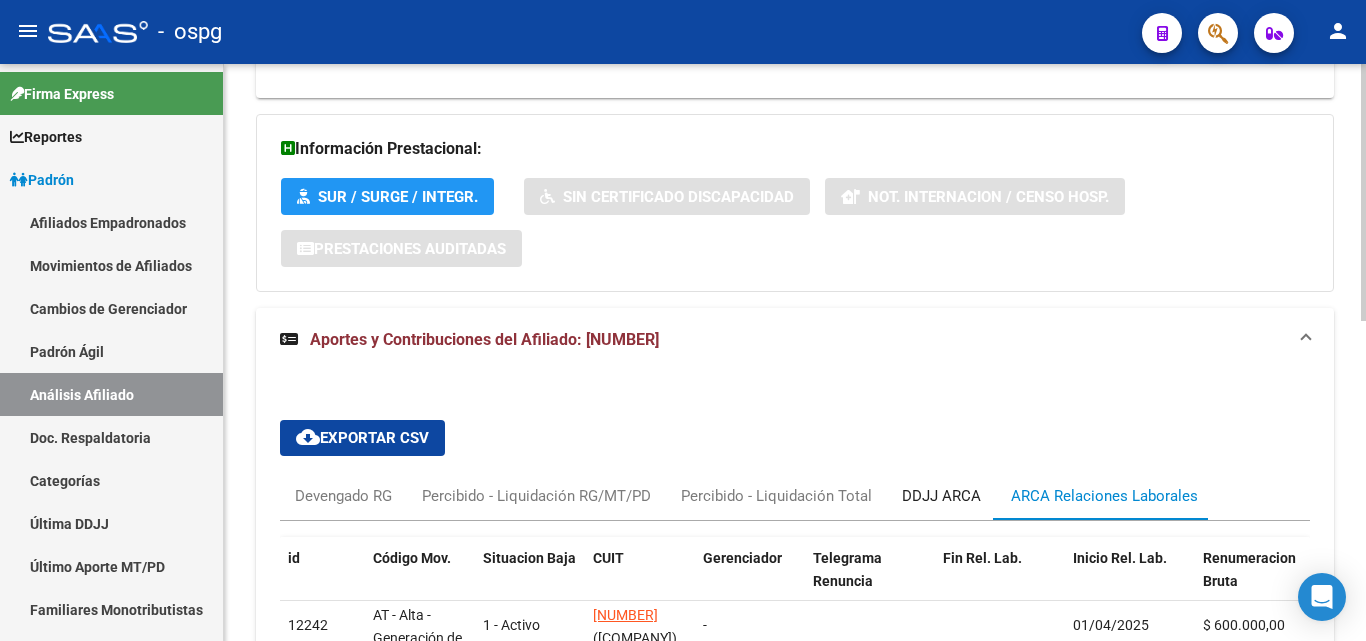 click on "DDJJ ARCA" at bounding box center [941, 496] 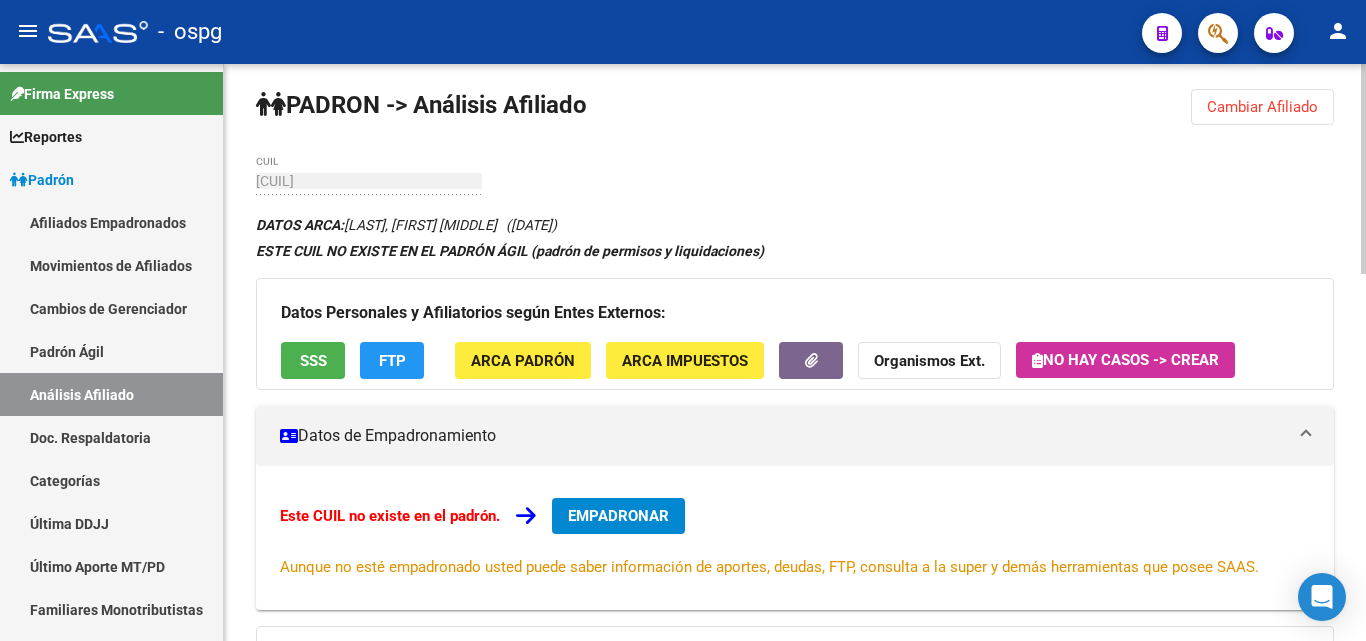 scroll, scrollTop: 0, scrollLeft: 0, axis: both 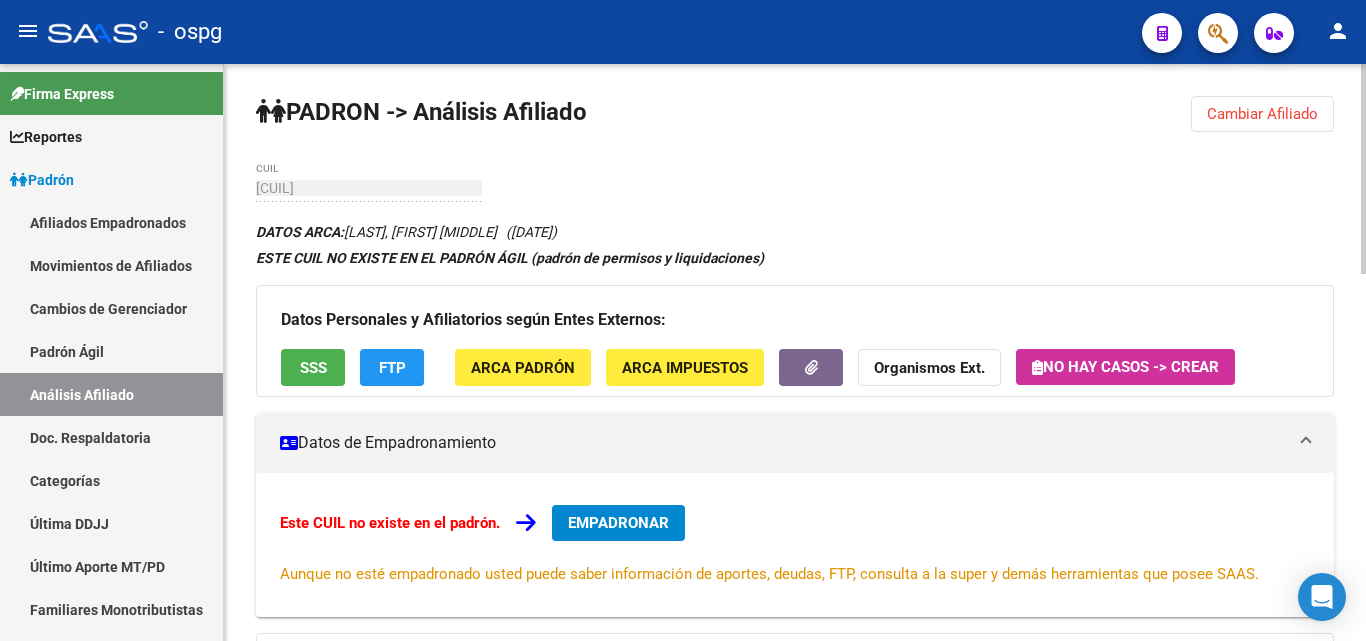 click on "EMPADRONAR" at bounding box center (618, 523) 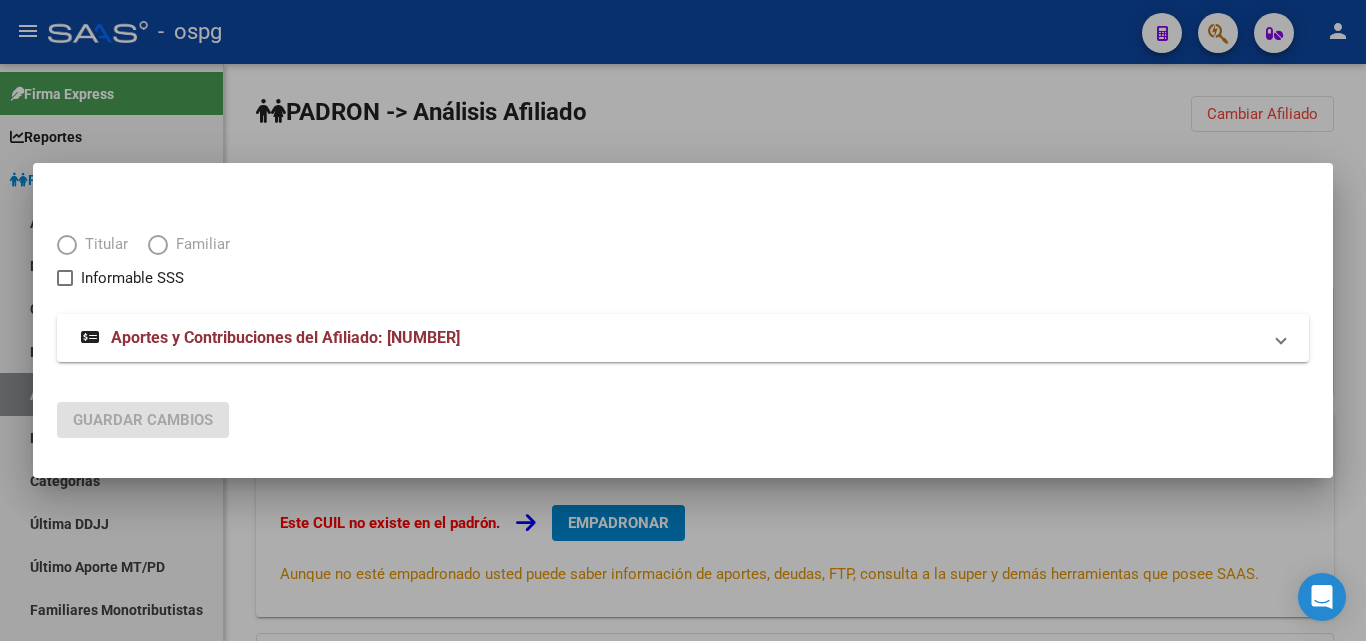 click at bounding box center [67, 245] 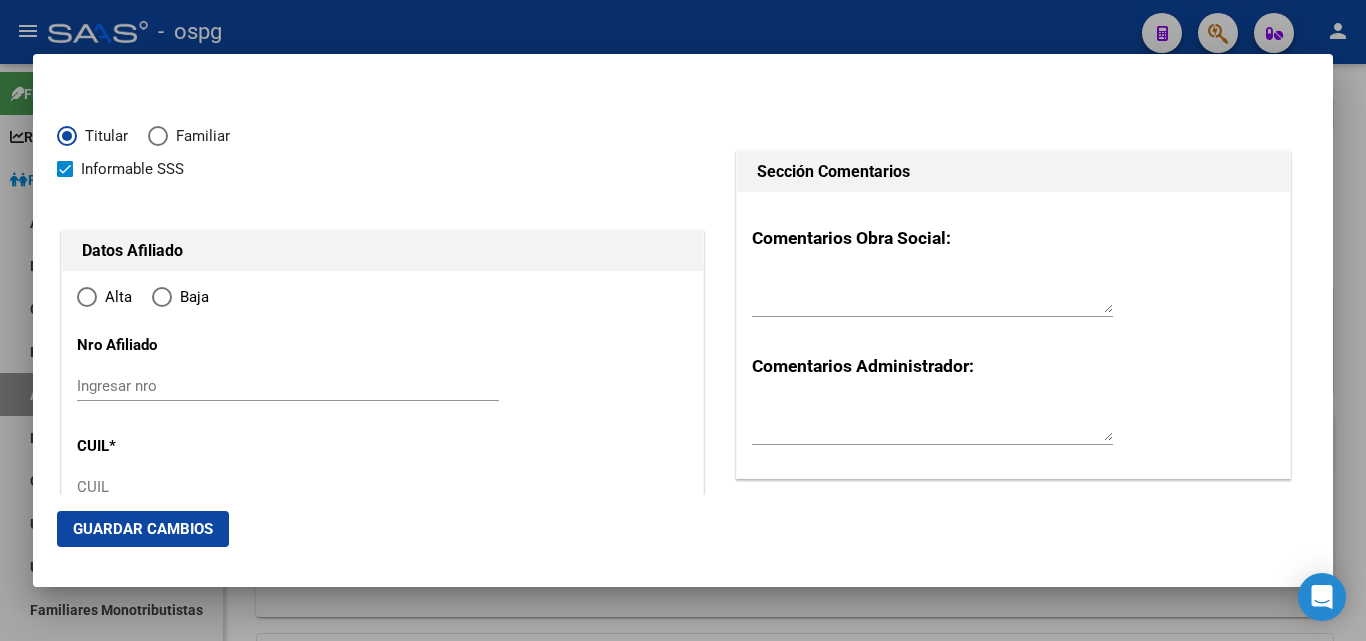 type on "[CUIL]" 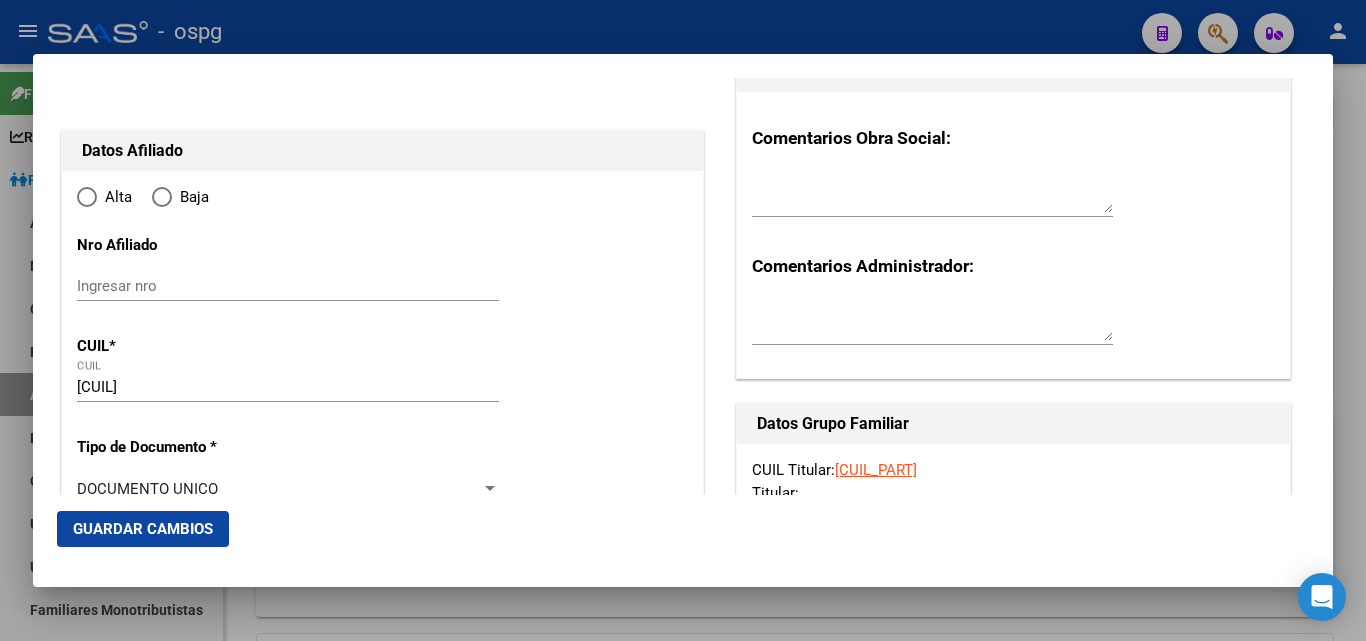 scroll, scrollTop: 300, scrollLeft: 0, axis: vertical 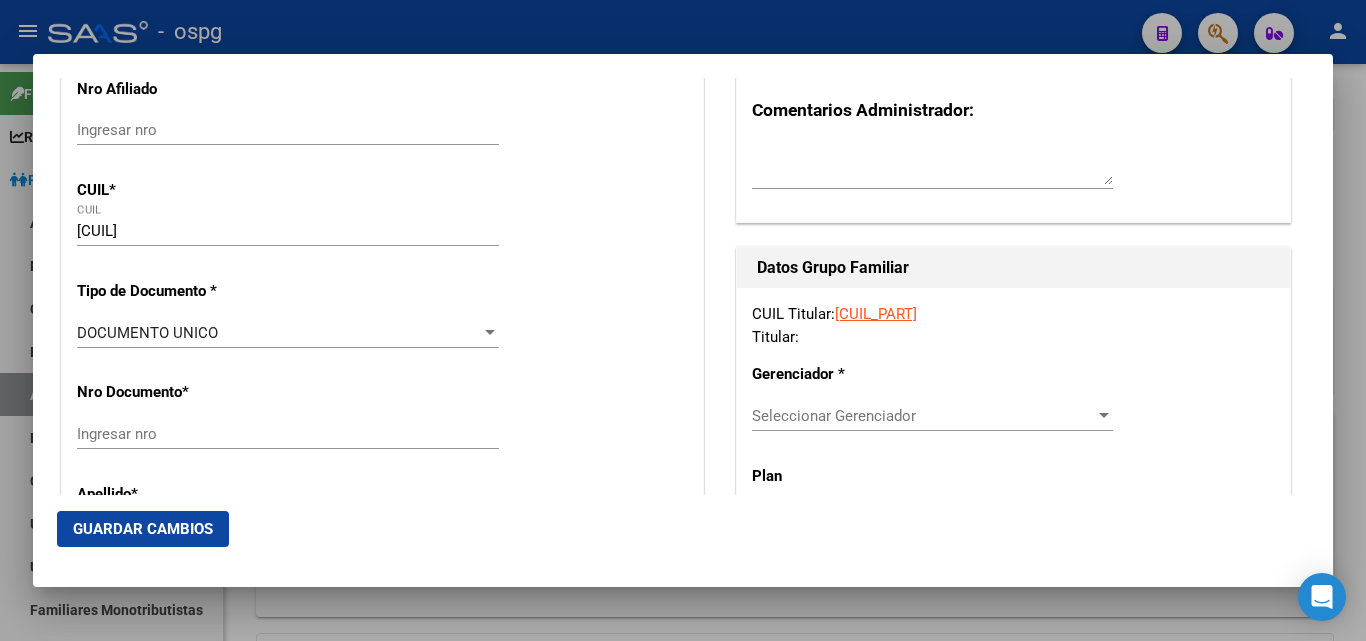 radio on "true" 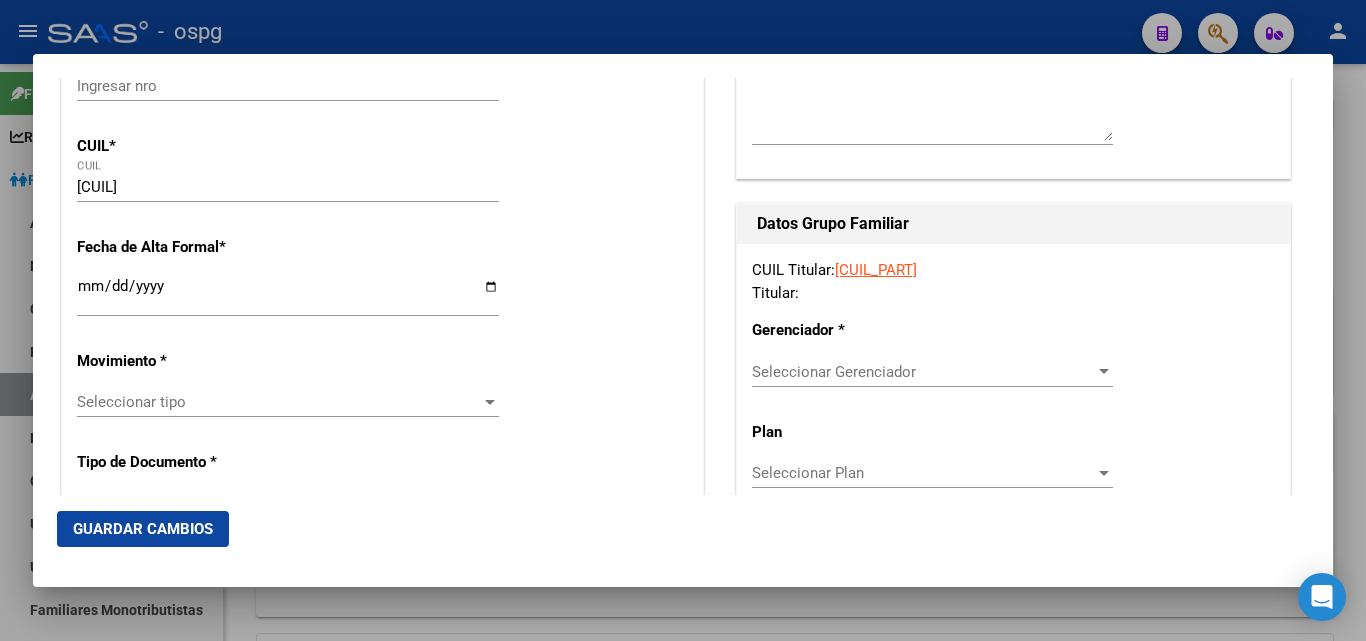 type on "[NUMBER]" 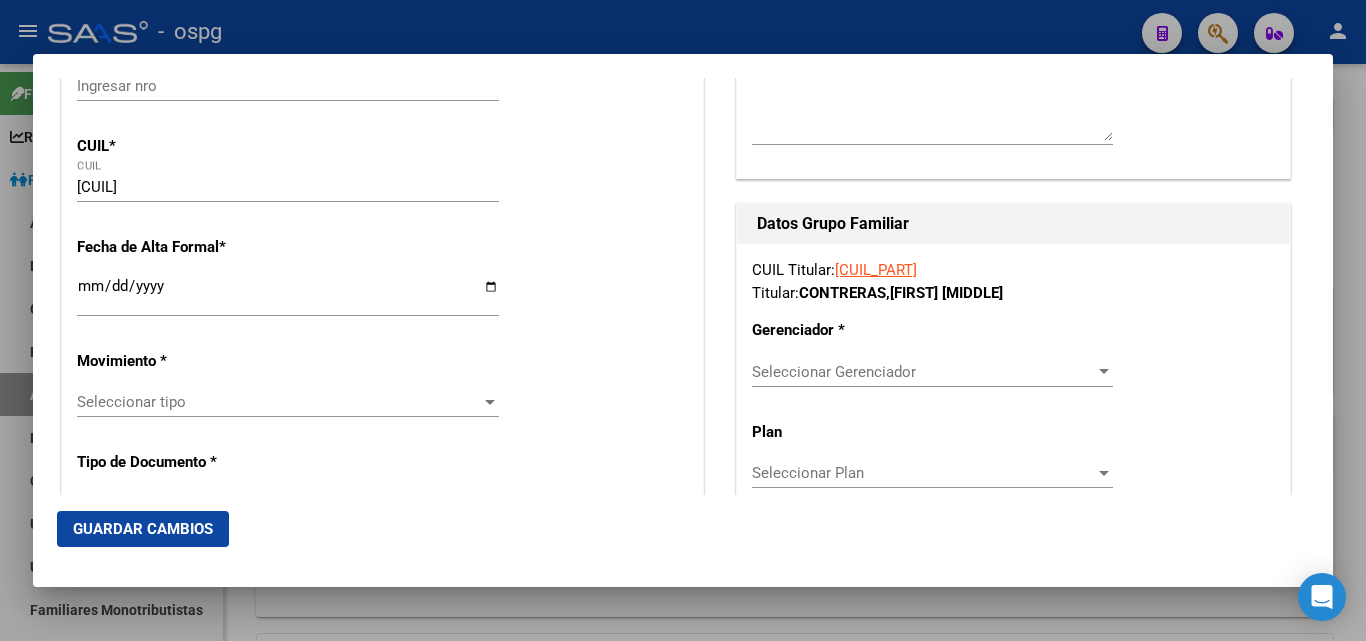 click on "Ingresar fecha" at bounding box center (288, 294) 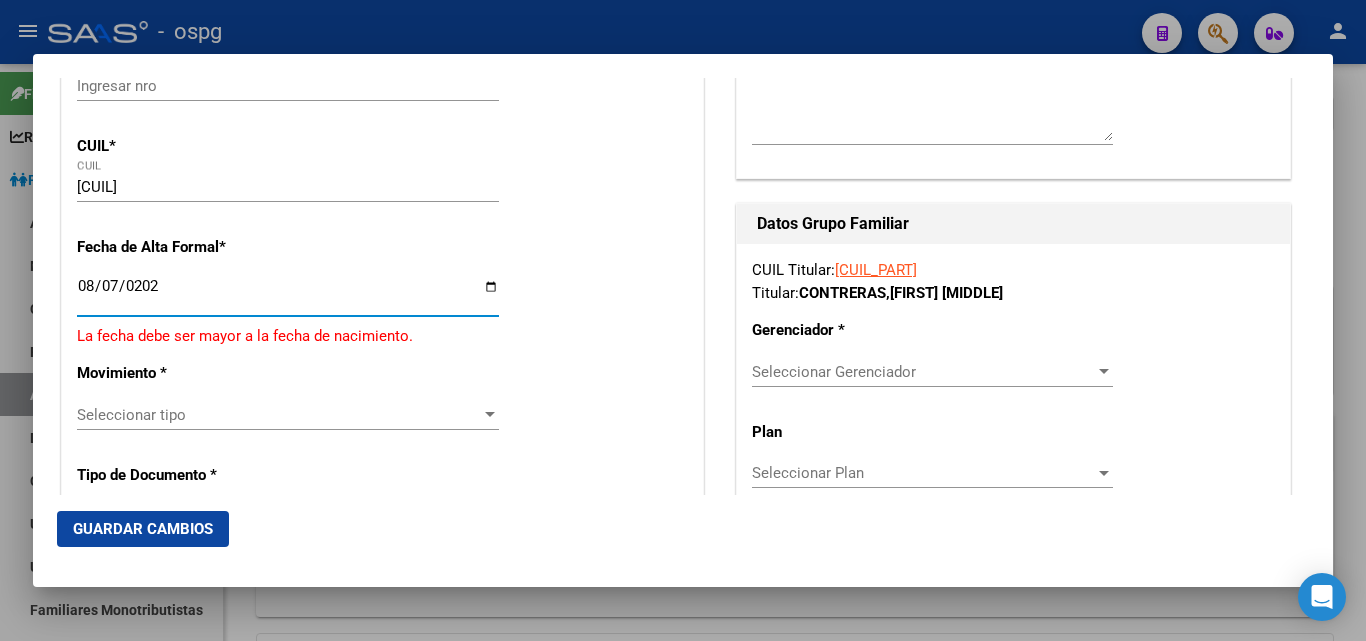 type on "2025-08-07" 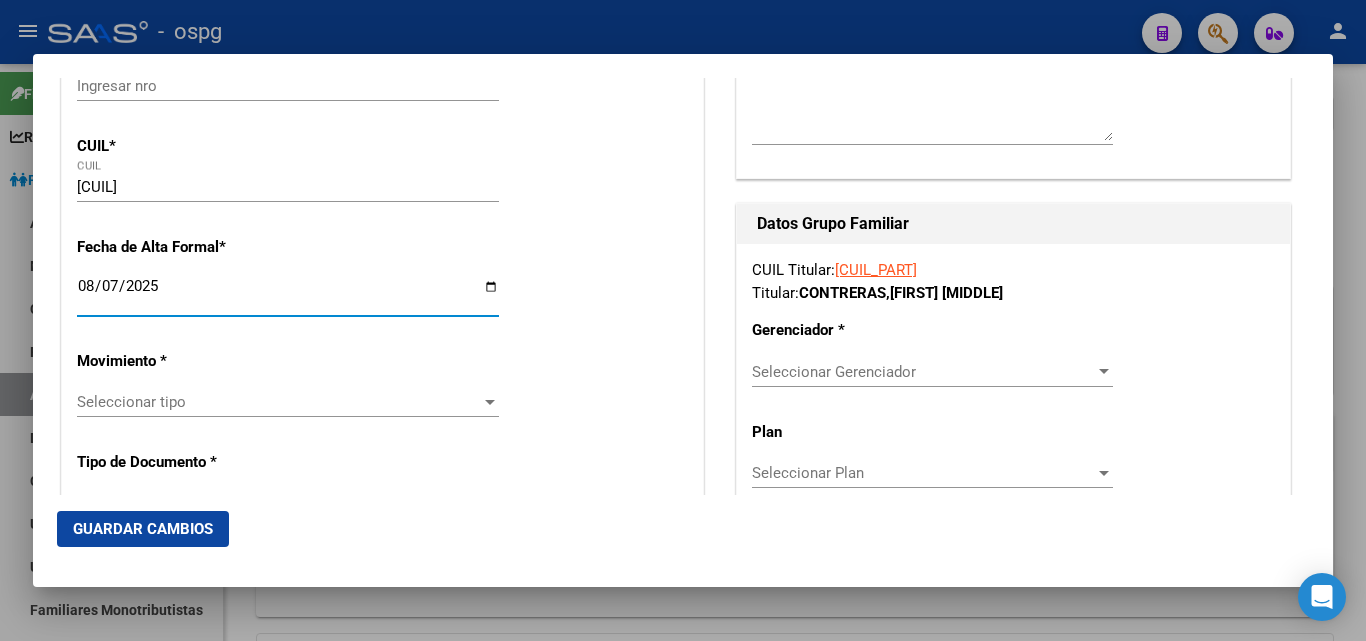click on "Seleccionar tipo" at bounding box center [279, 402] 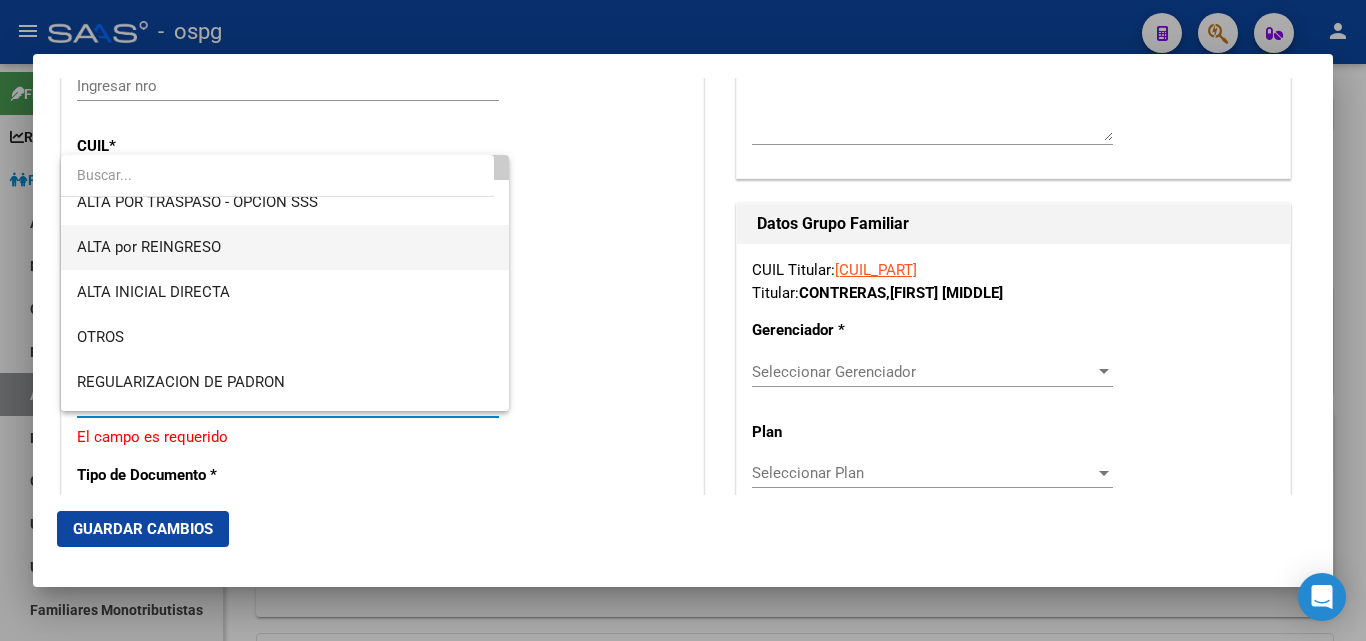 scroll, scrollTop: 100, scrollLeft: 0, axis: vertical 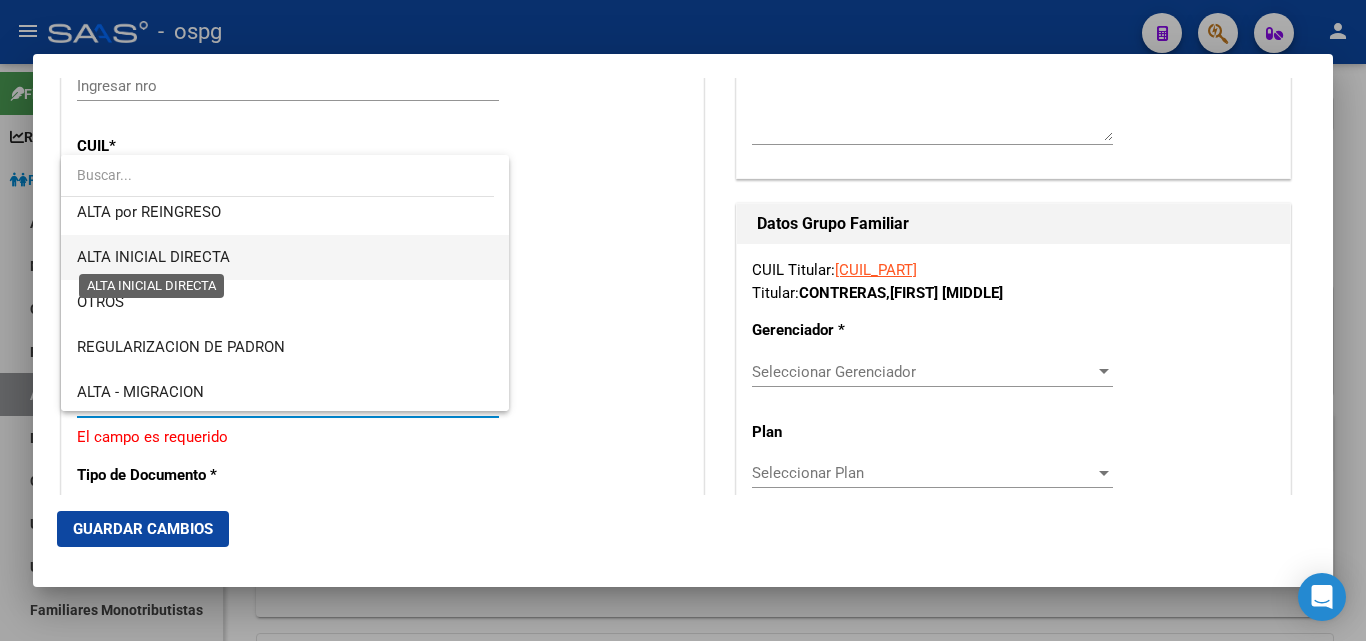 click on "ALTA INICIAL DIRECTA" at bounding box center [153, 257] 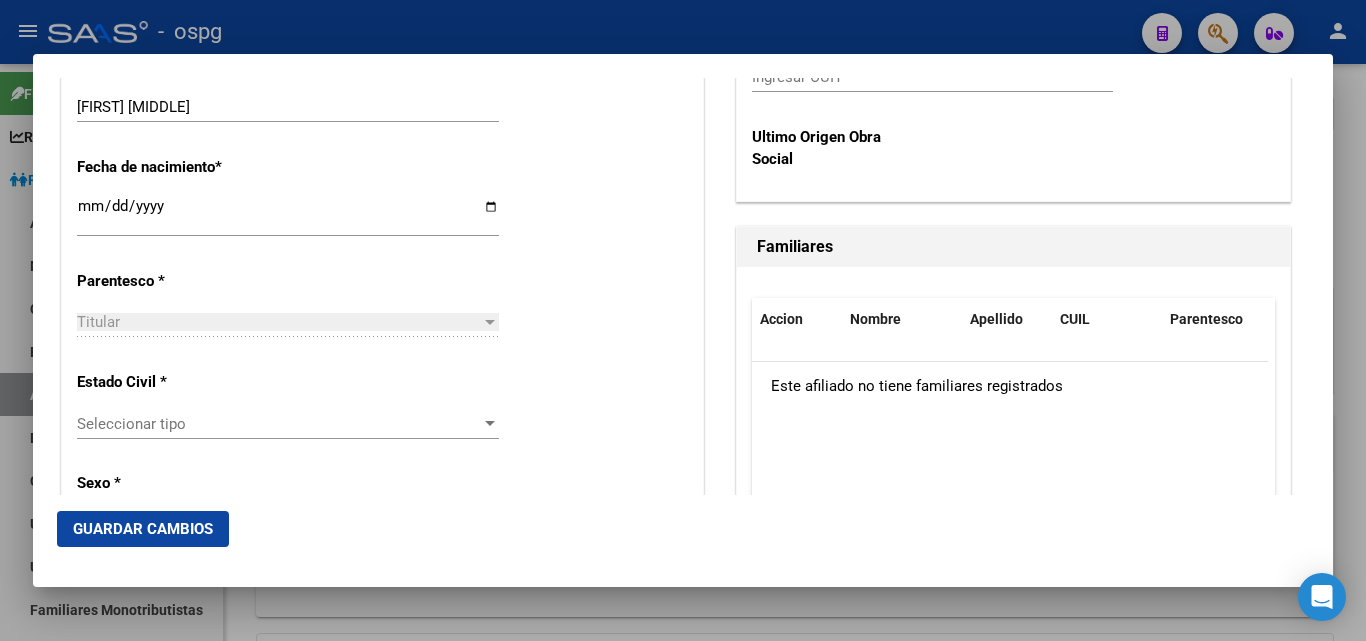scroll, scrollTop: 1200, scrollLeft: 0, axis: vertical 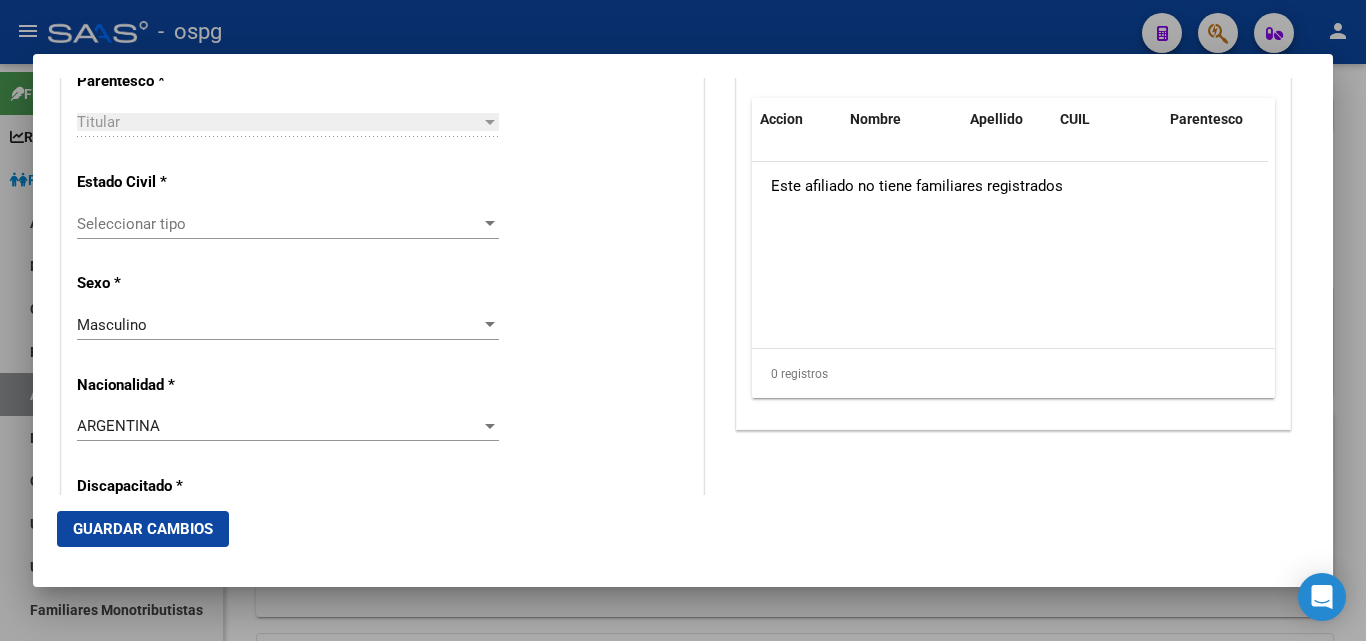 click on "Seleccionar tipo Seleccionar tipo" at bounding box center [288, 233] 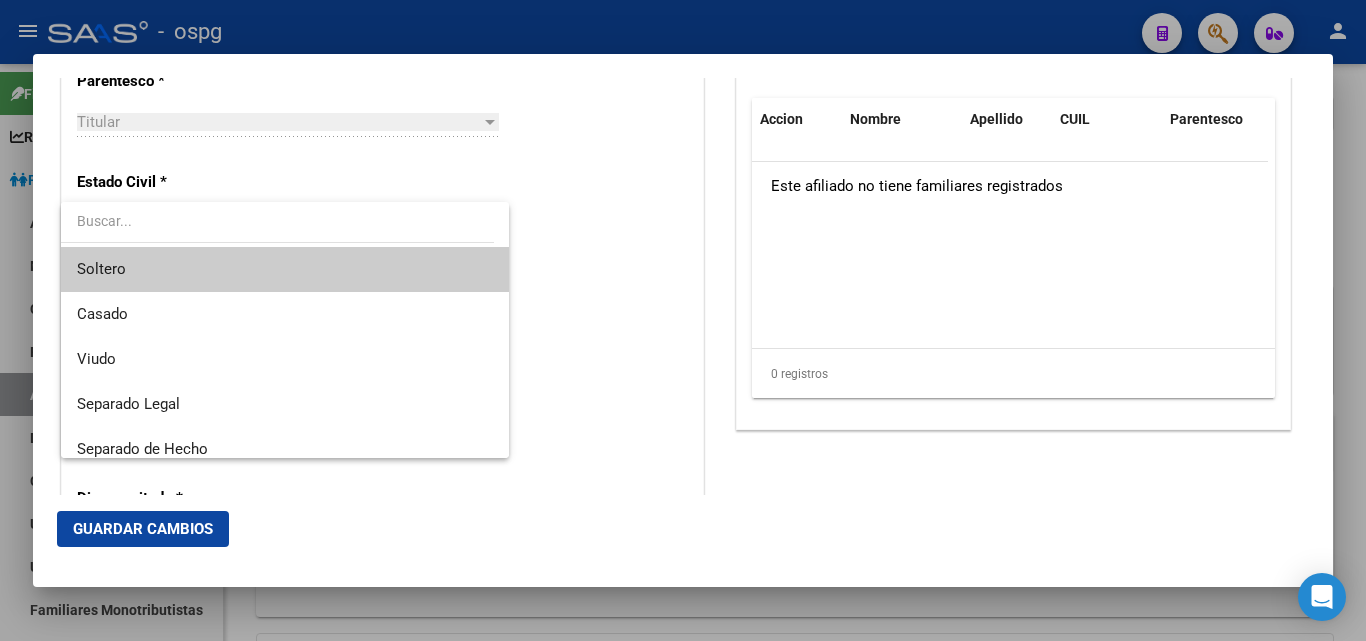click on "Soltero" at bounding box center (285, 269) 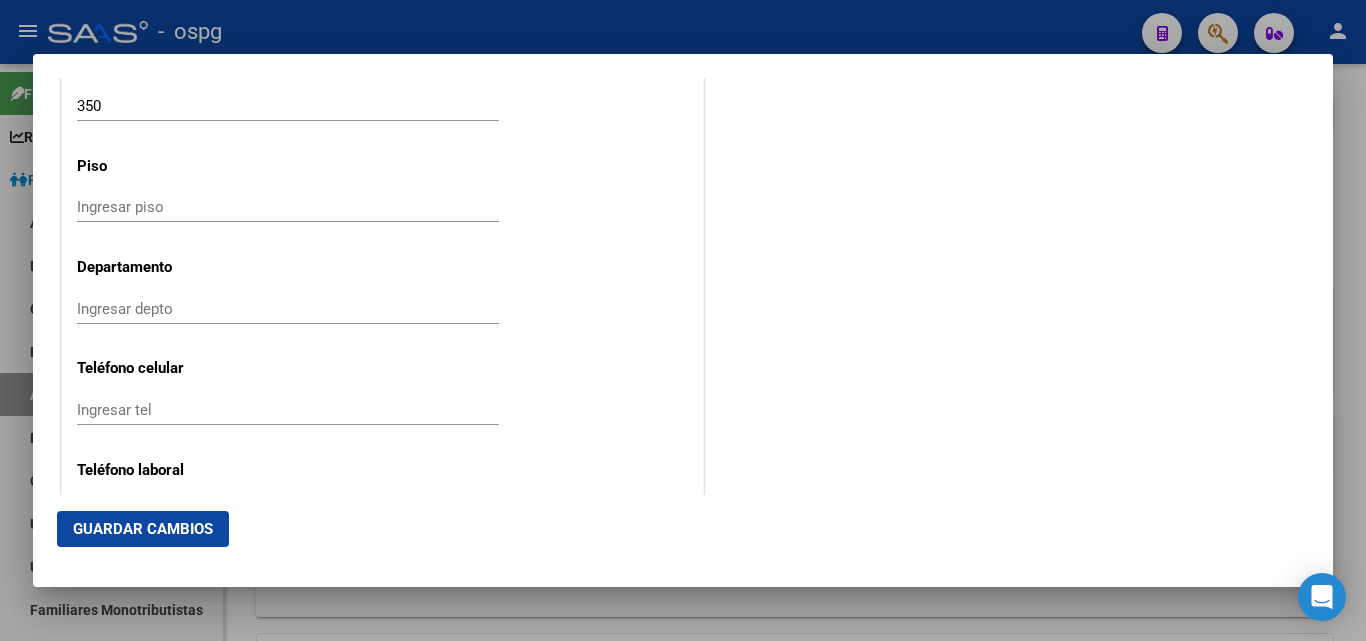 scroll, scrollTop: 2400, scrollLeft: 0, axis: vertical 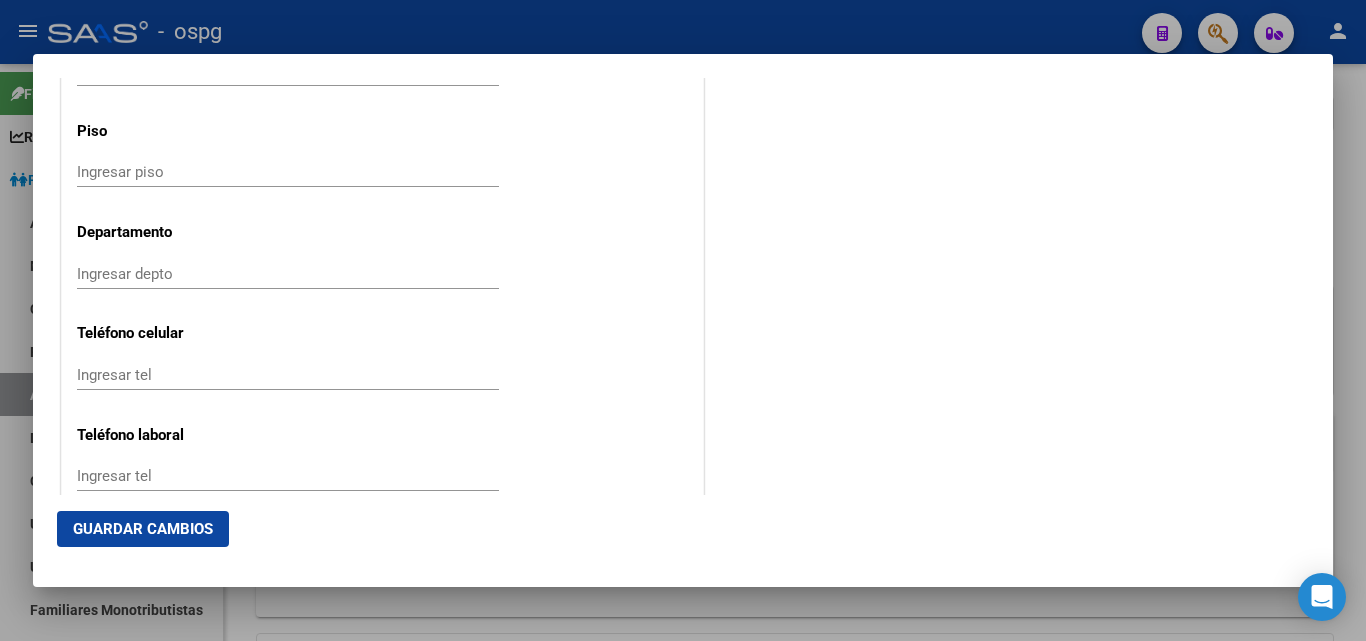 click on "Ingresar tel" at bounding box center (288, 375) 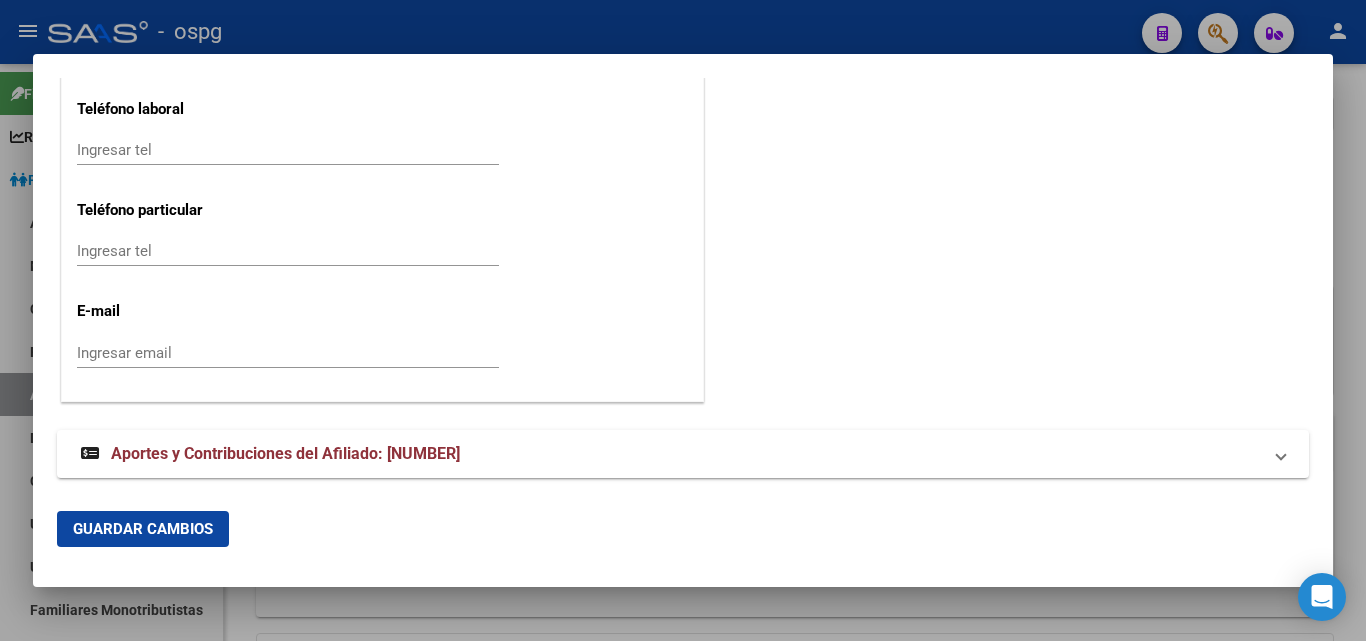 scroll, scrollTop: 2733, scrollLeft: 0, axis: vertical 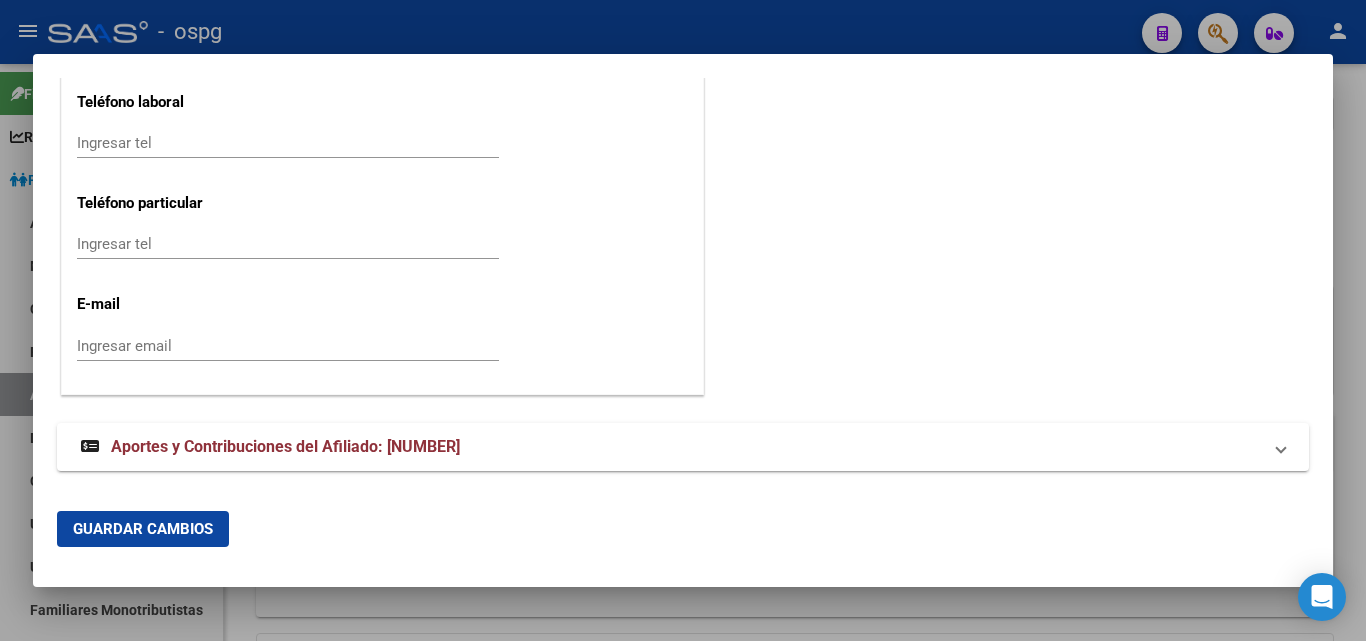 type on "[PHONE]" 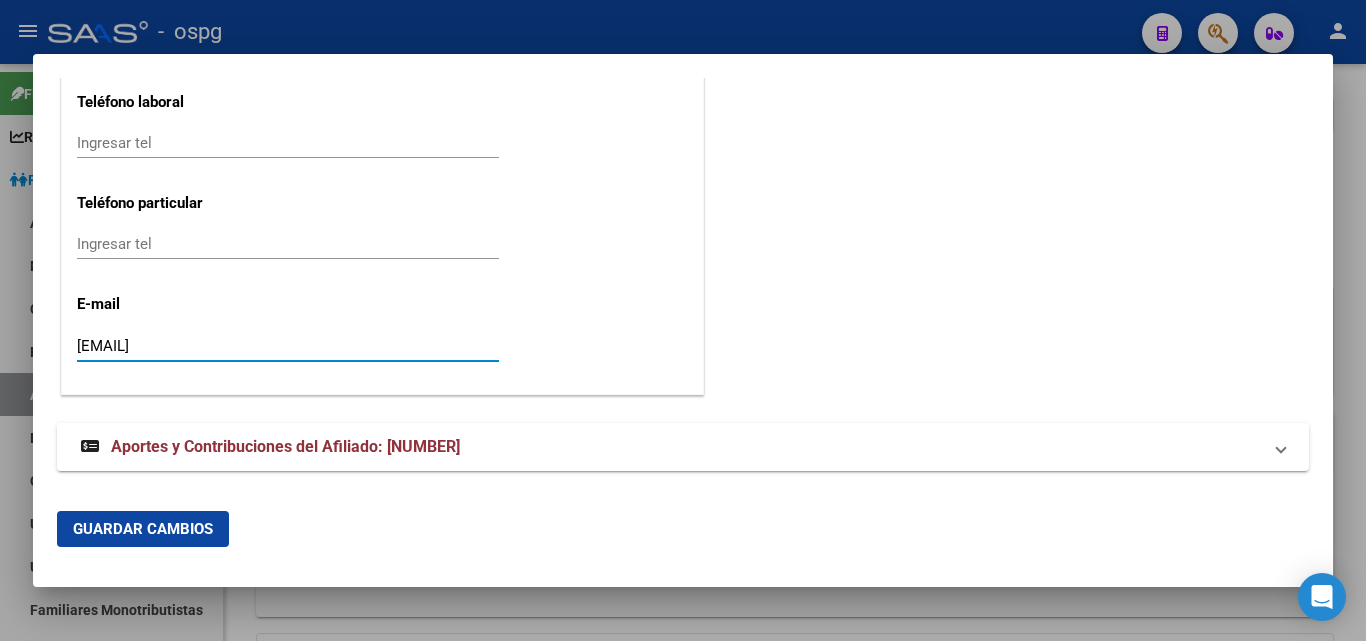 type on "[EMAIL]" 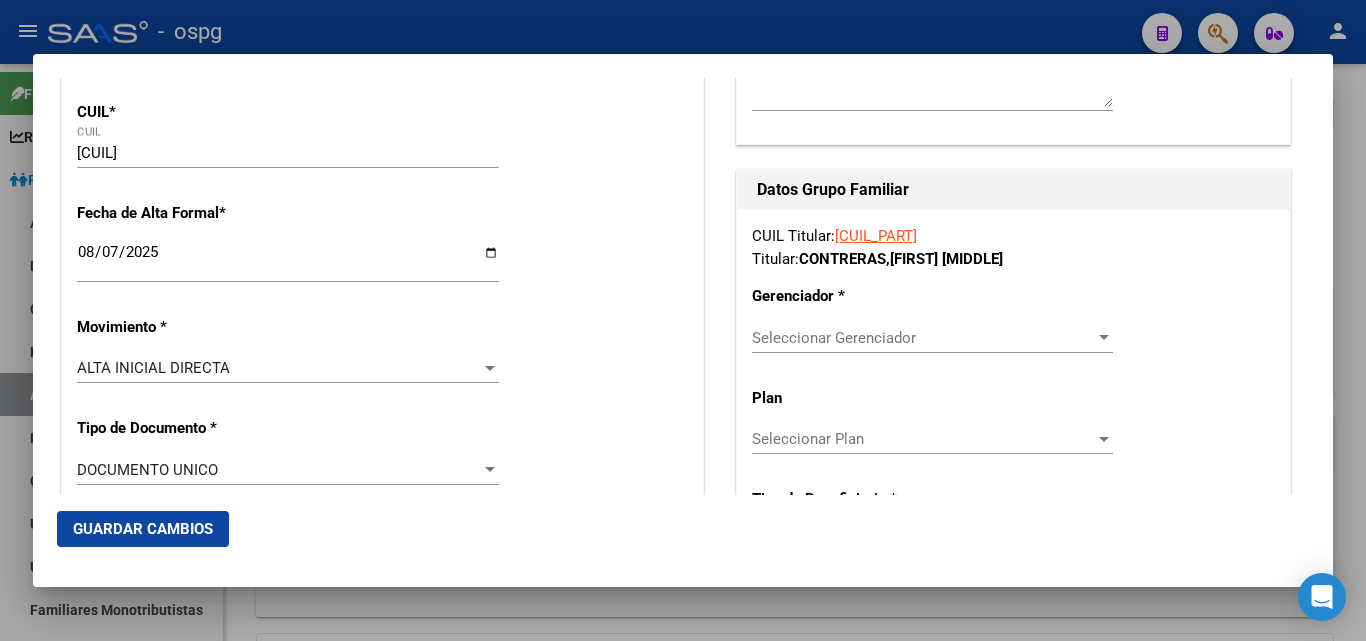 scroll, scrollTop: 333, scrollLeft: 0, axis: vertical 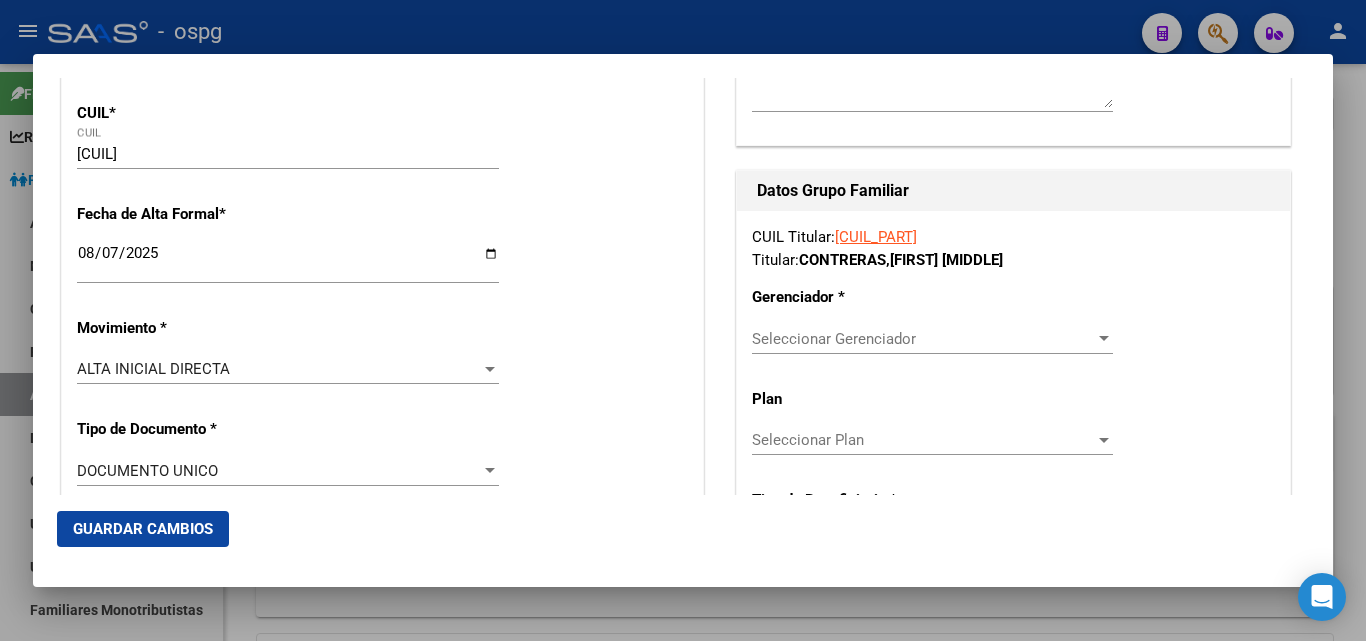 click on "Seleccionar Gerenciador Seleccionar Gerenciador" at bounding box center [932, 339] 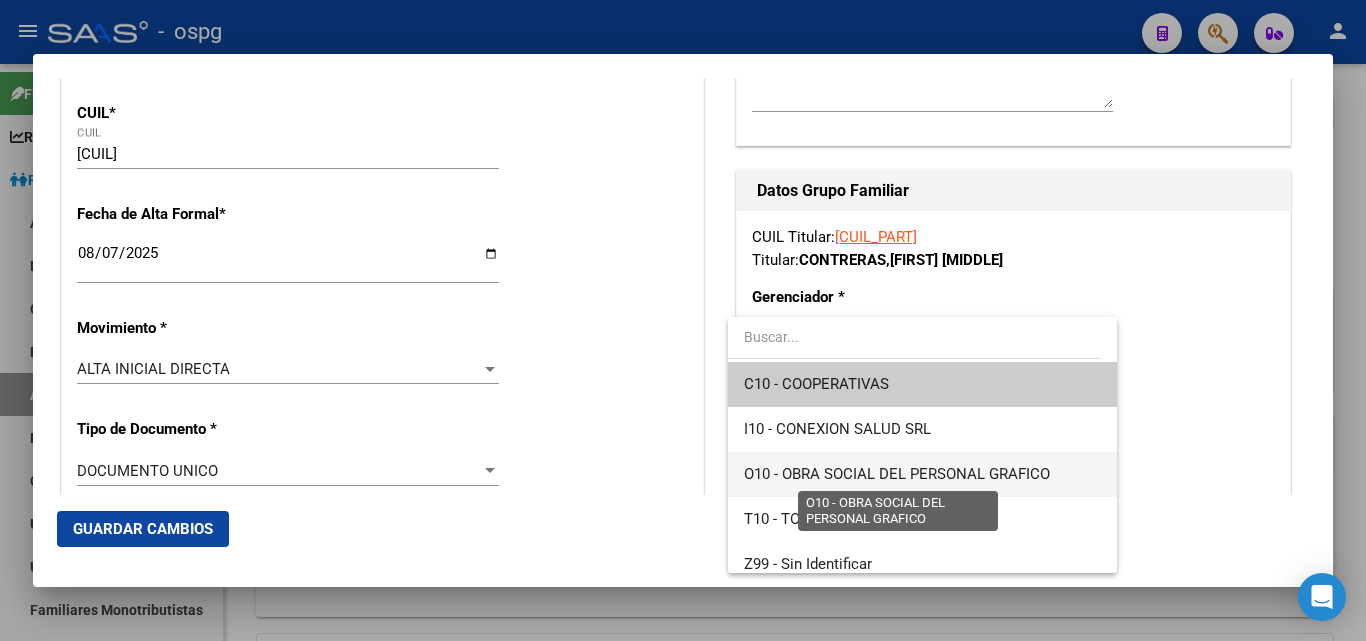 click on "O10 - OBRA SOCIAL DEL PERSONAL GRAFICO" at bounding box center (922, 474) 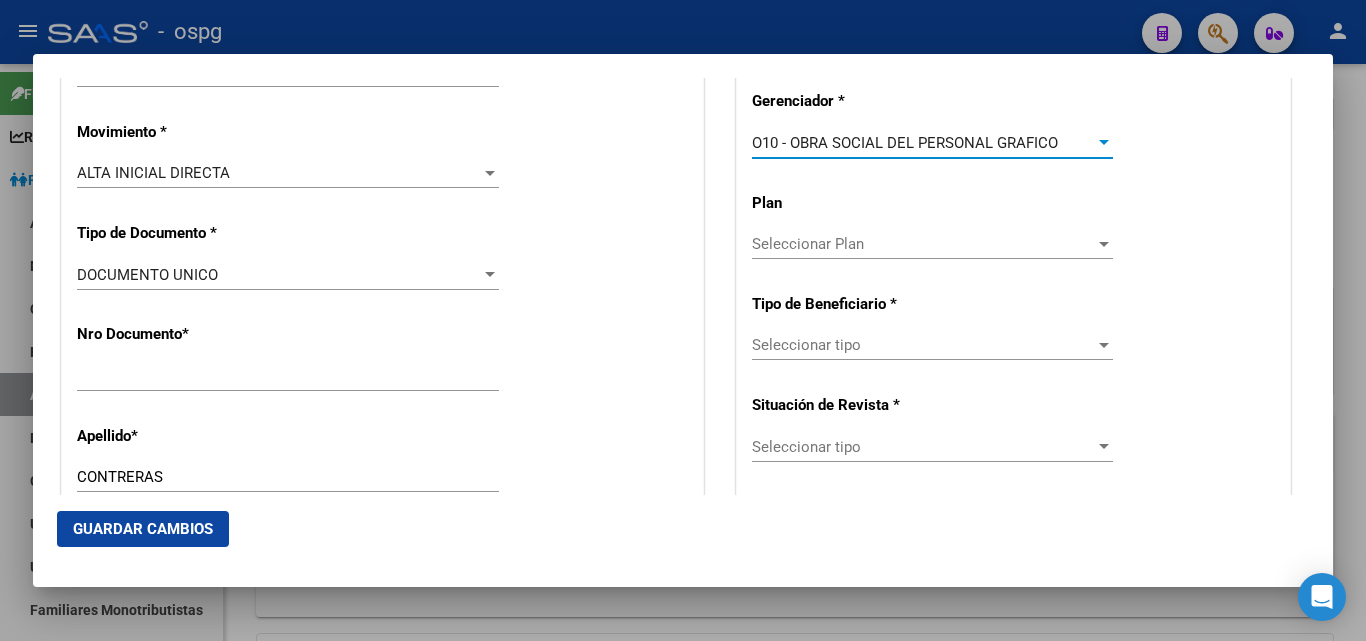 scroll, scrollTop: 533, scrollLeft: 0, axis: vertical 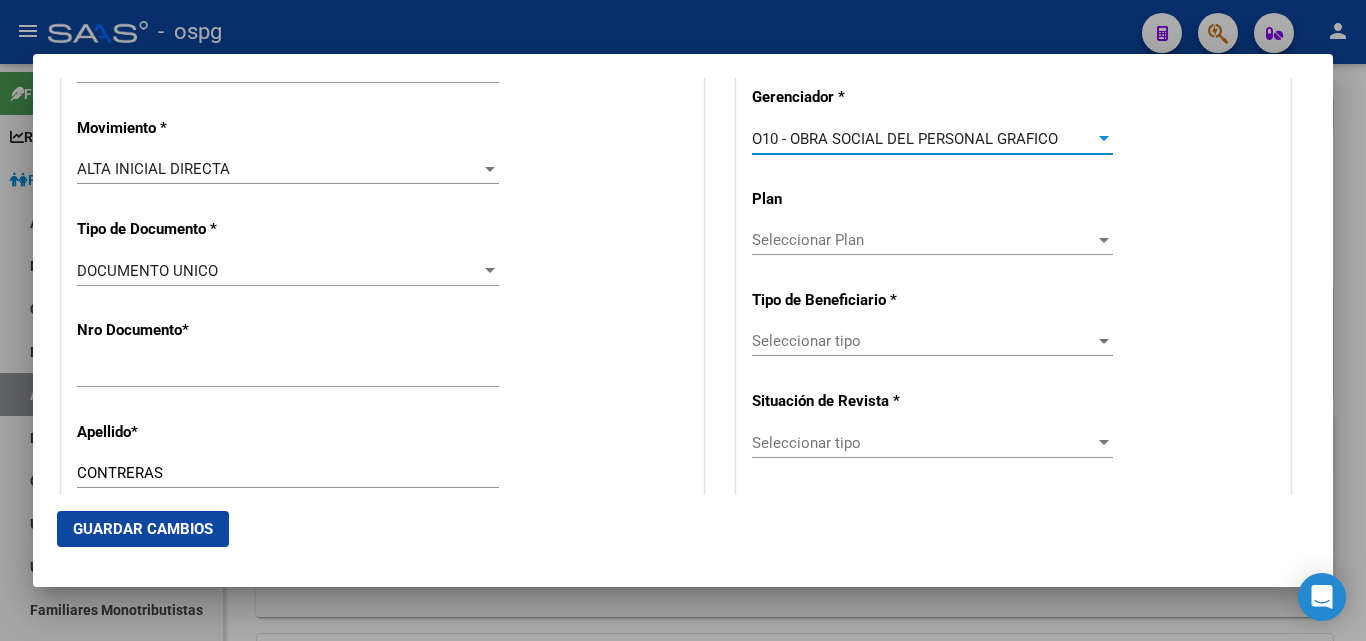 click on "Seleccionar tipo" at bounding box center [923, 341] 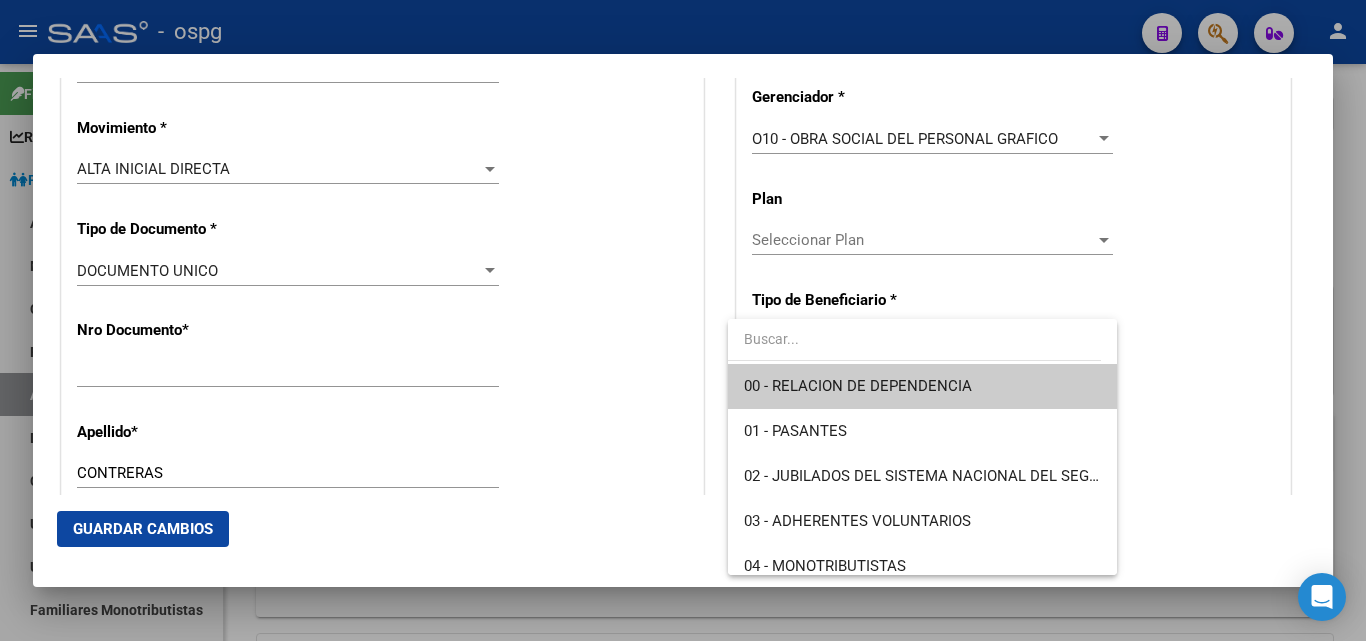 click on "00 - RELACION DE DEPENDENCIA" at bounding box center [858, 386] 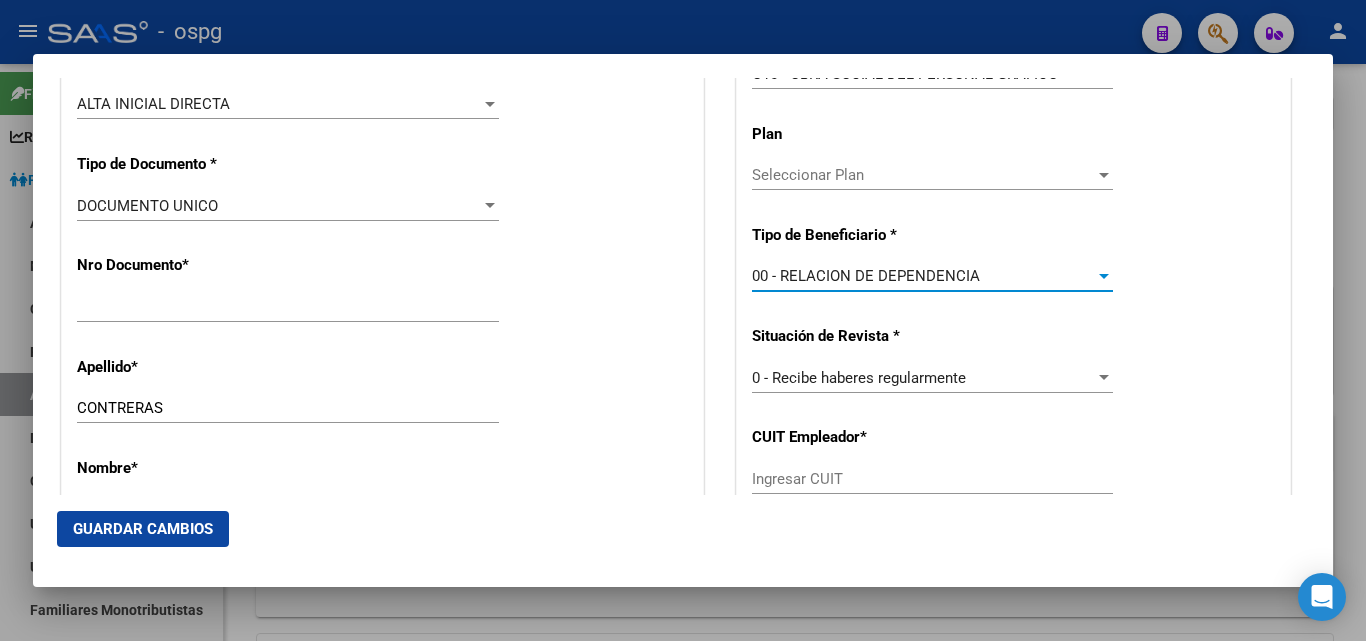 scroll, scrollTop: 633, scrollLeft: 0, axis: vertical 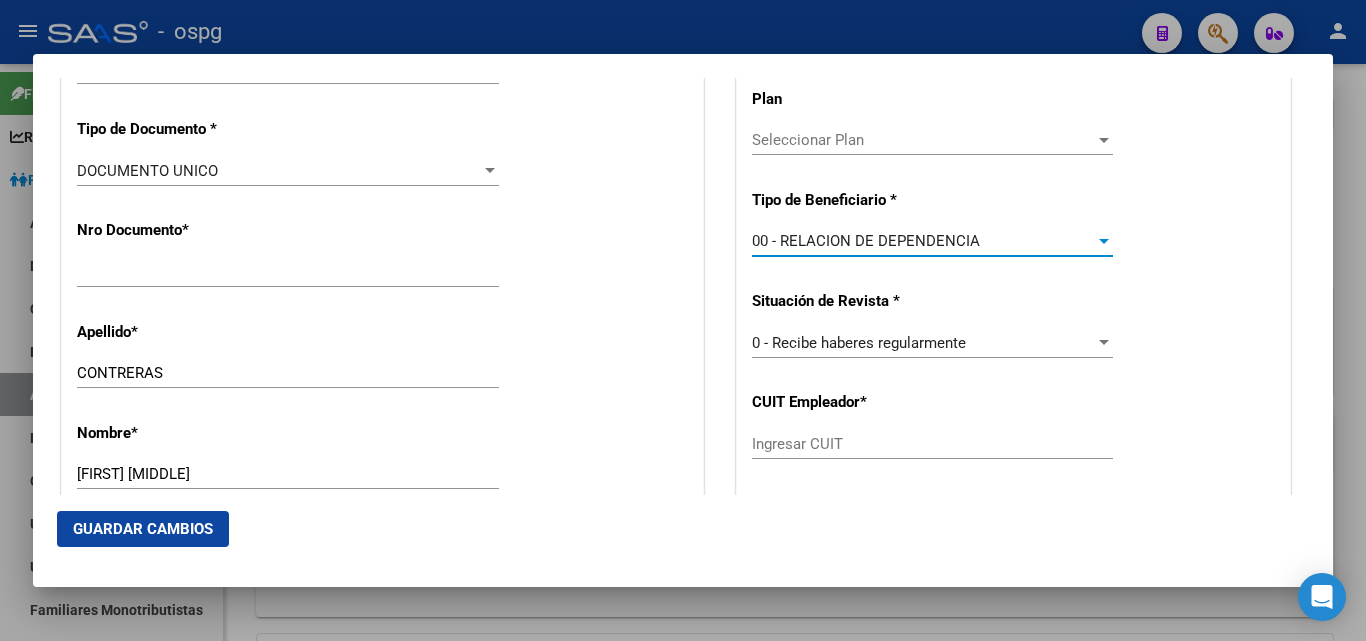 type on "[NUMBER]" 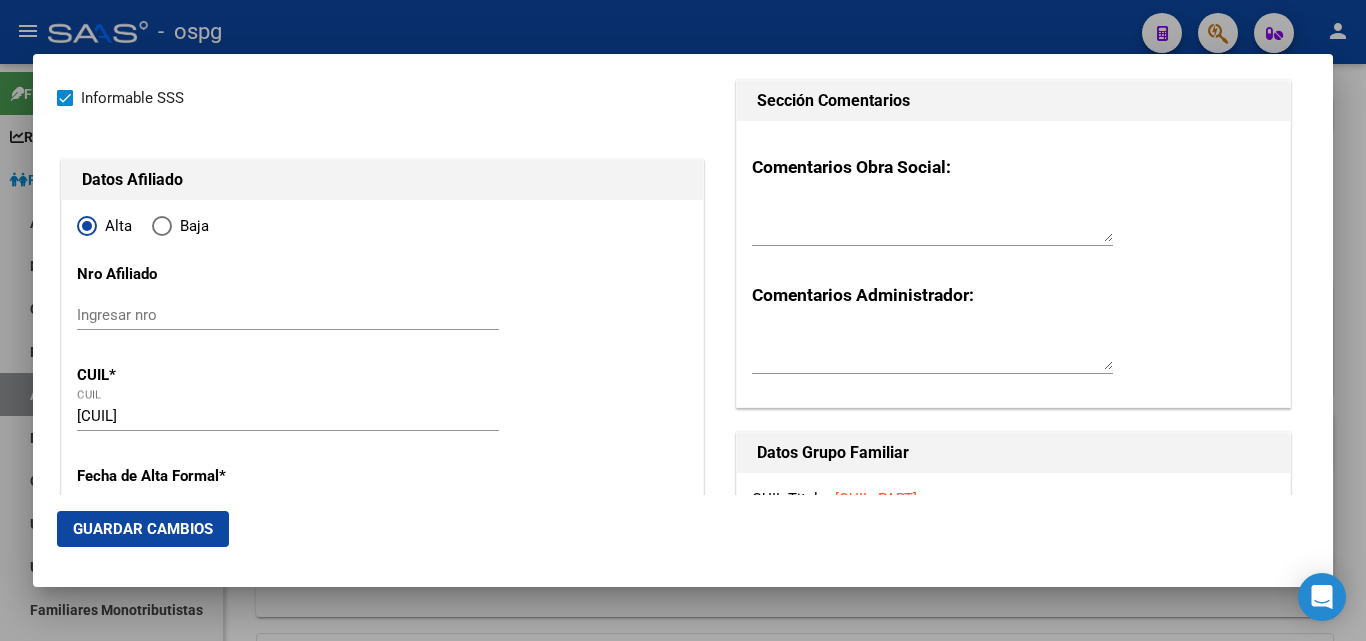 scroll, scrollTop: 33, scrollLeft: 0, axis: vertical 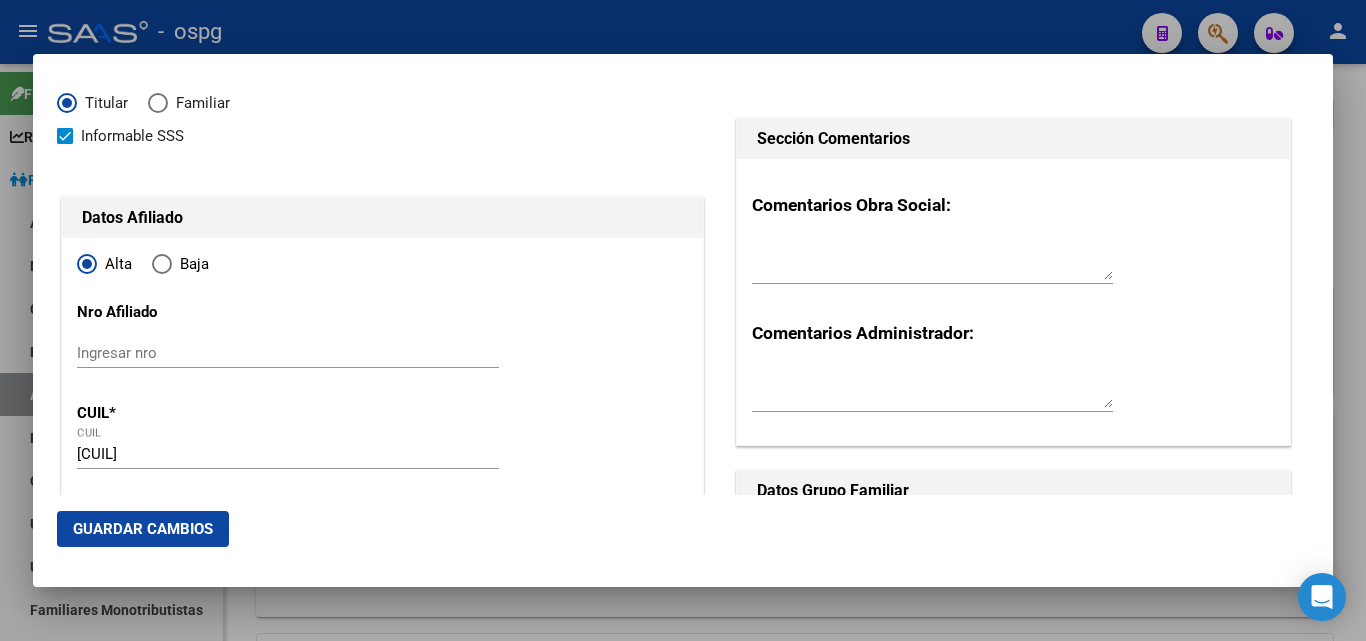 click on "Guardar Cambios" 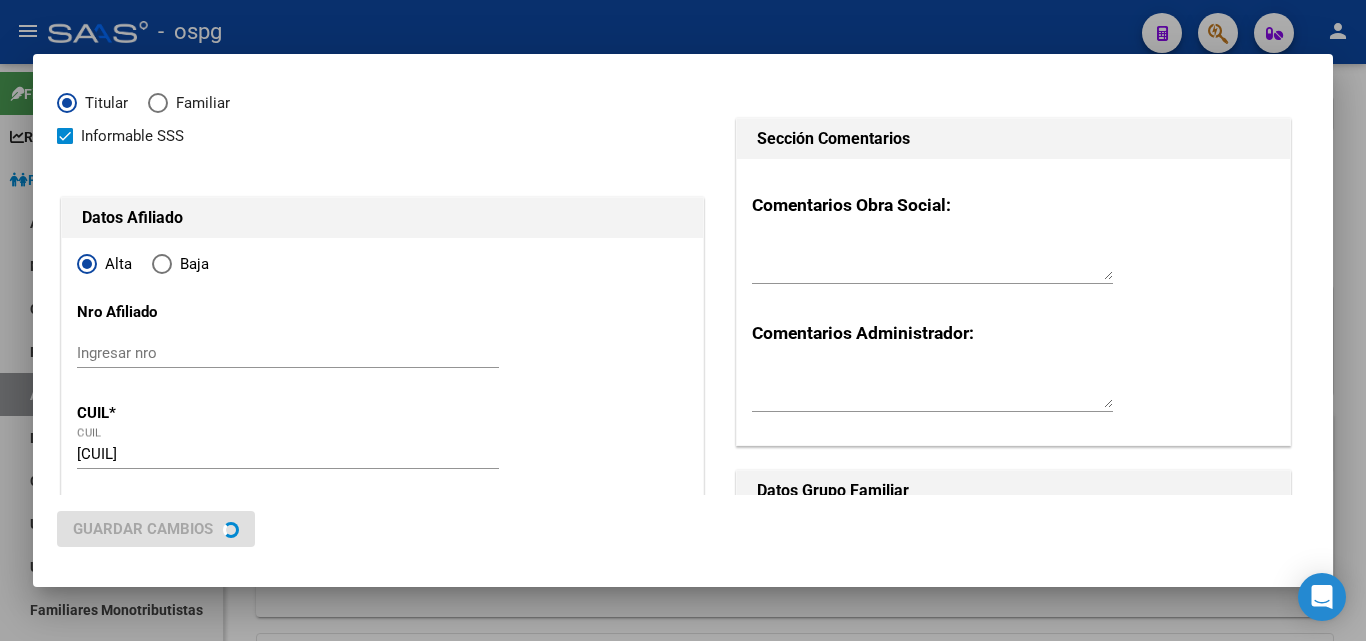 scroll, scrollTop: 0, scrollLeft: 0, axis: both 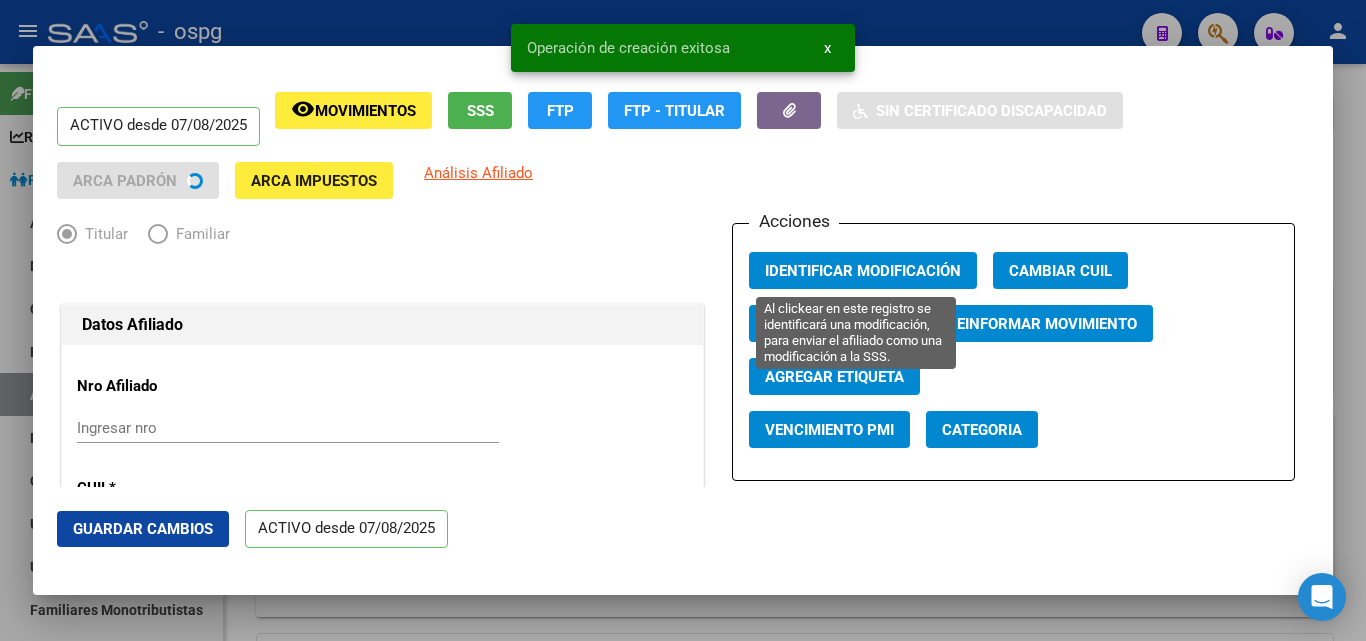click on "Identificar Modificación" at bounding box center (863, 270) 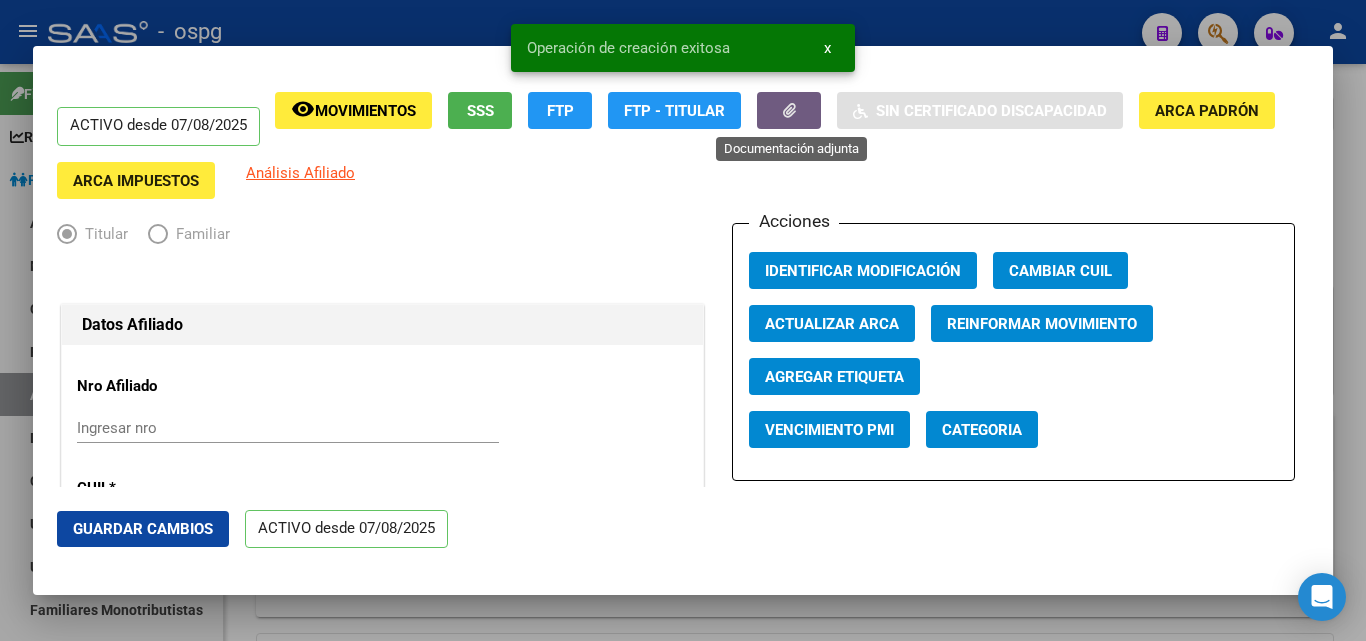 click 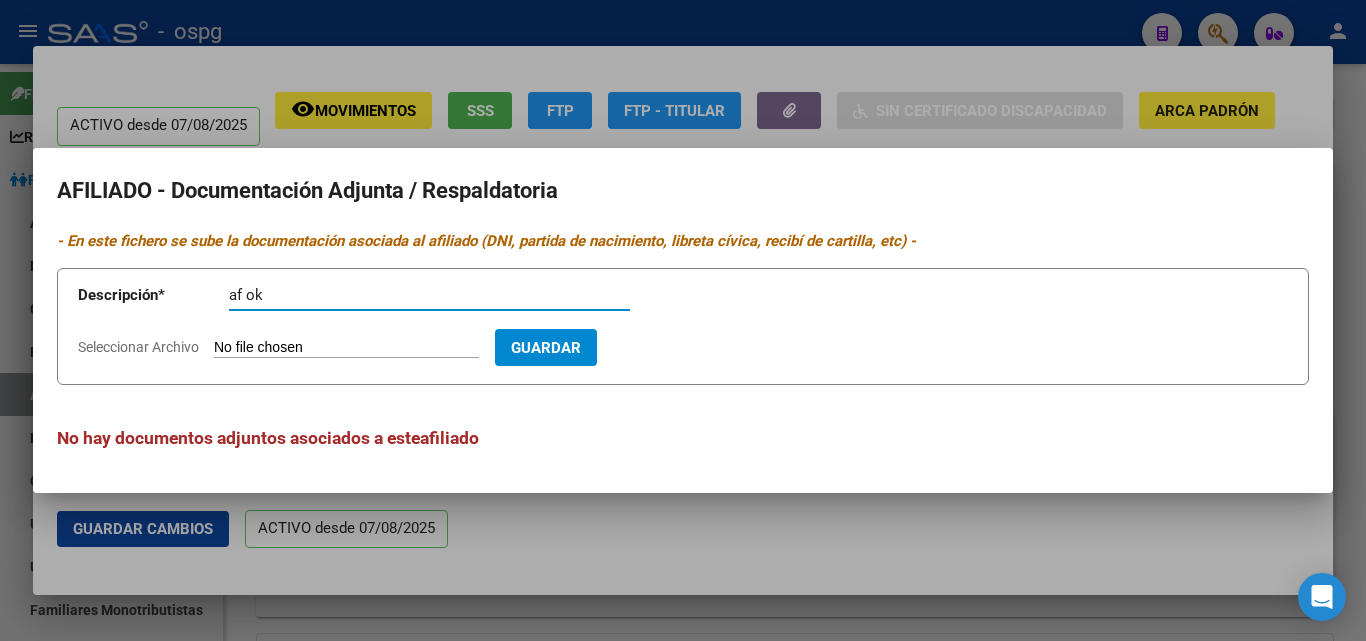 type on "af ok" 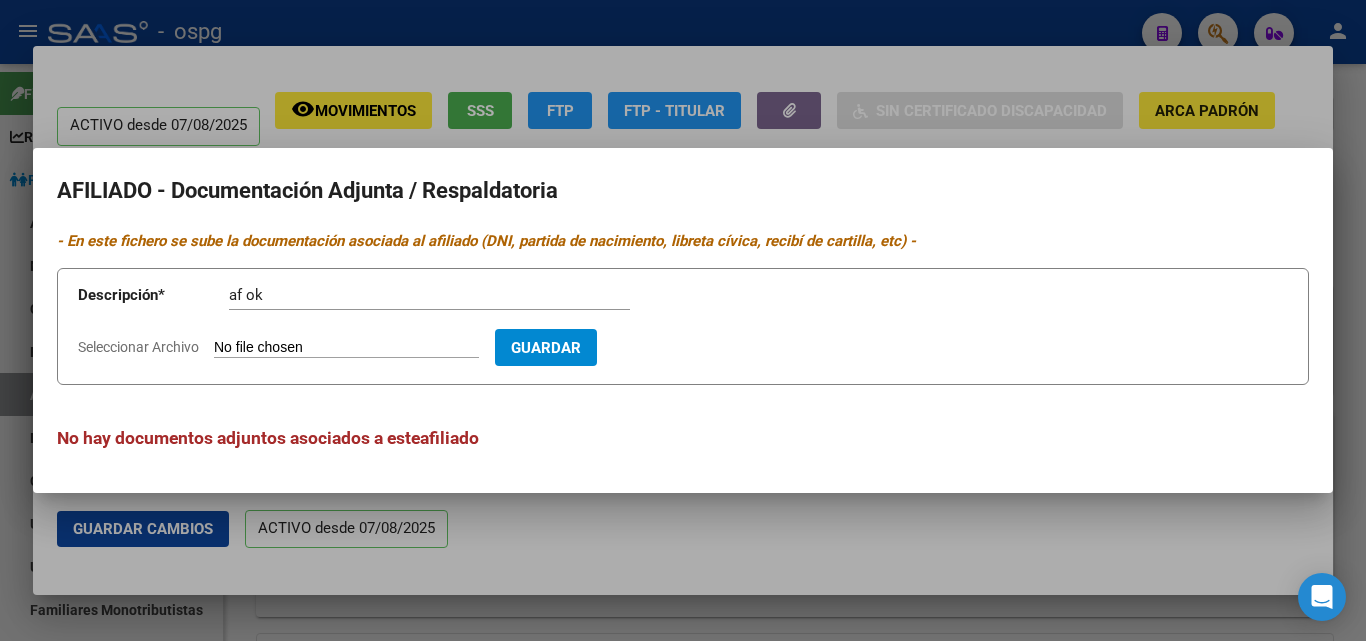type on "C:\fakepath\[FILENAME].pdf" 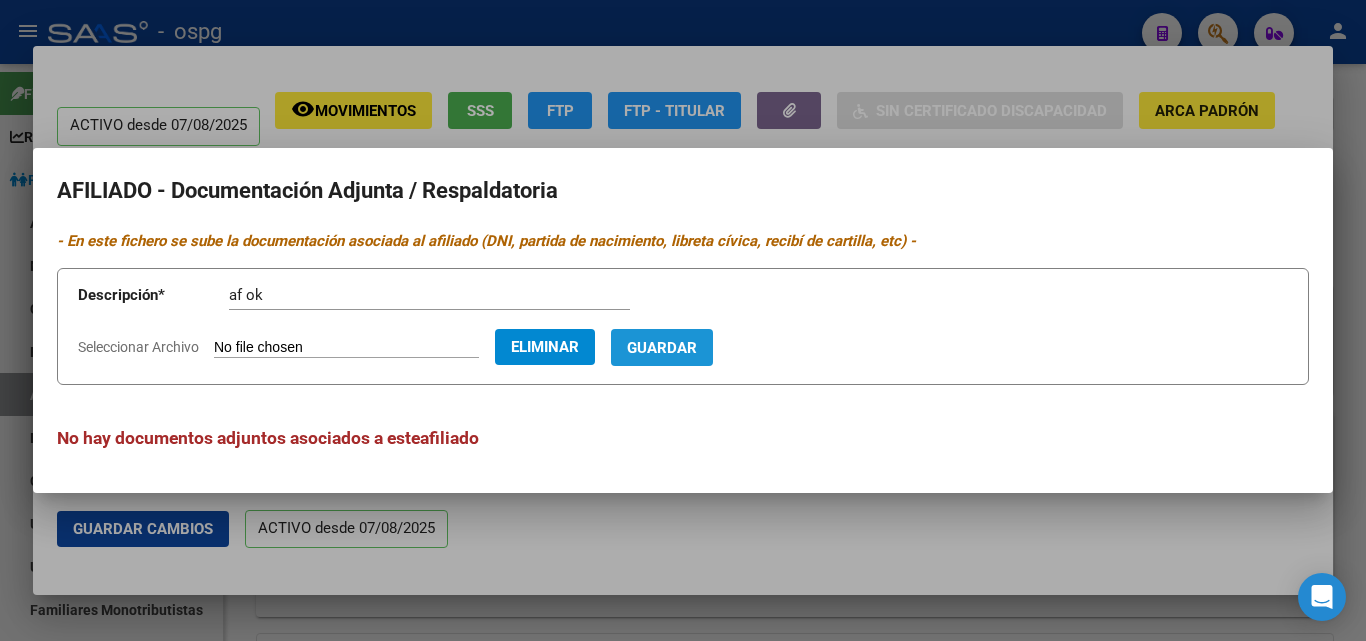 click on "Guardar" at bounding box center (662, 347) 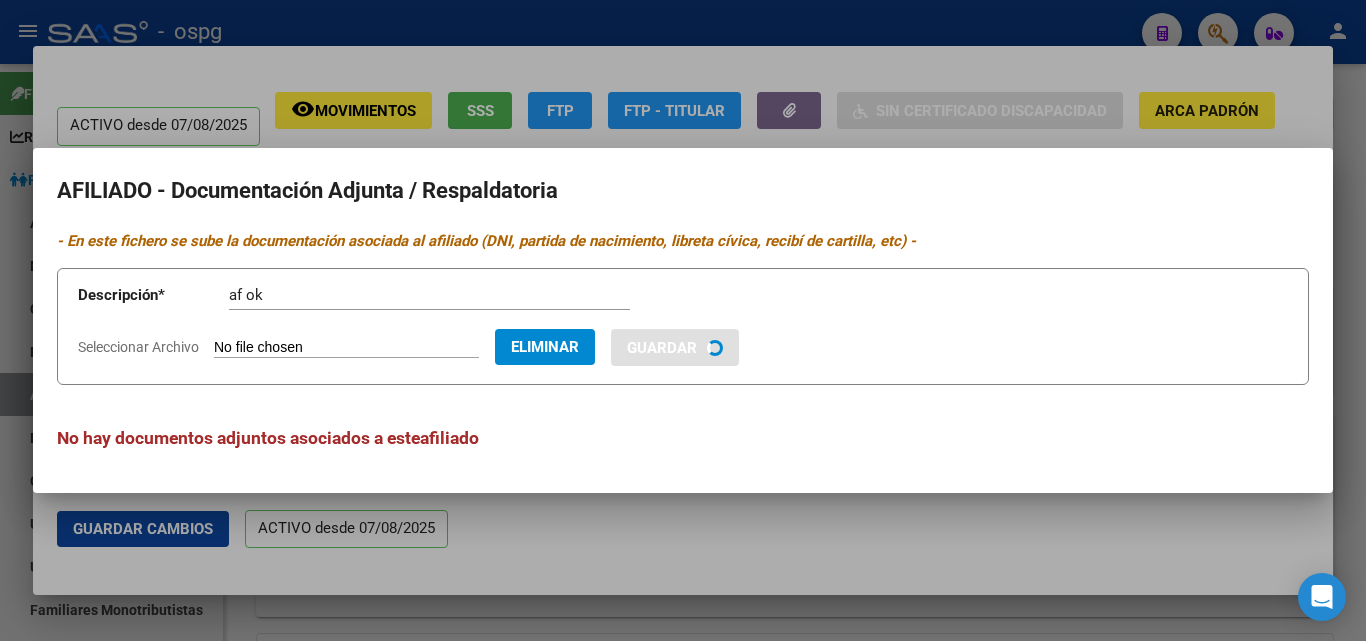 type 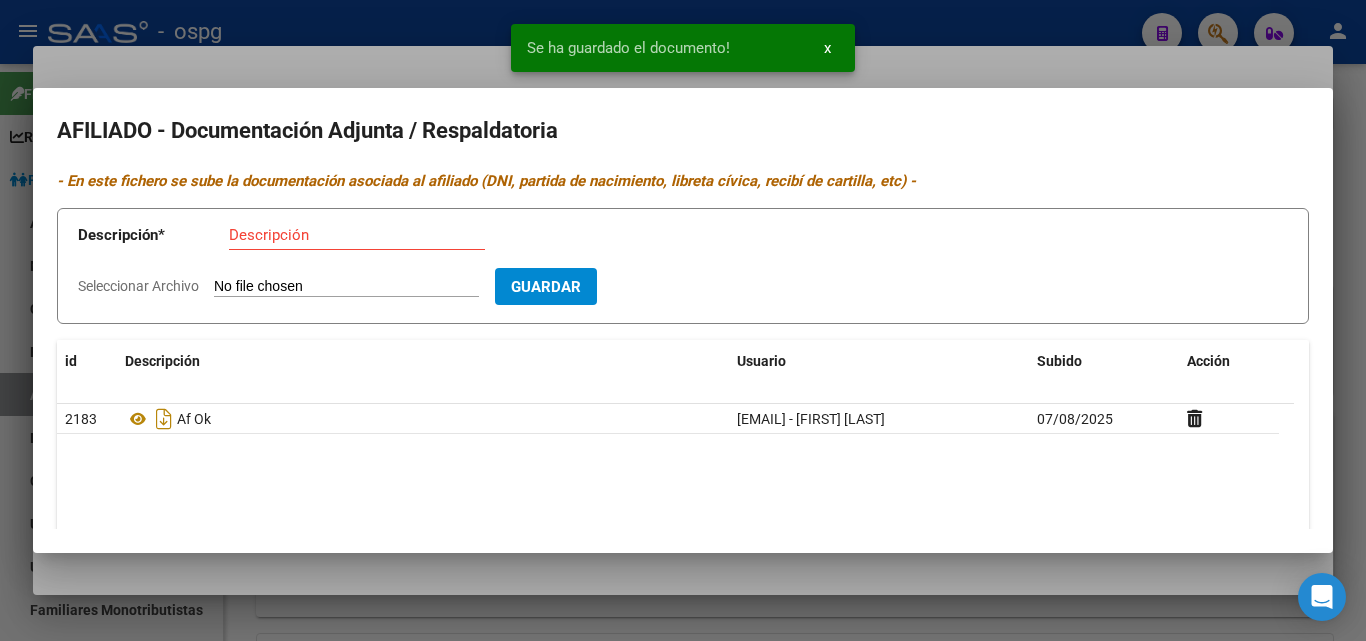 click at bounding box center [683, 320] 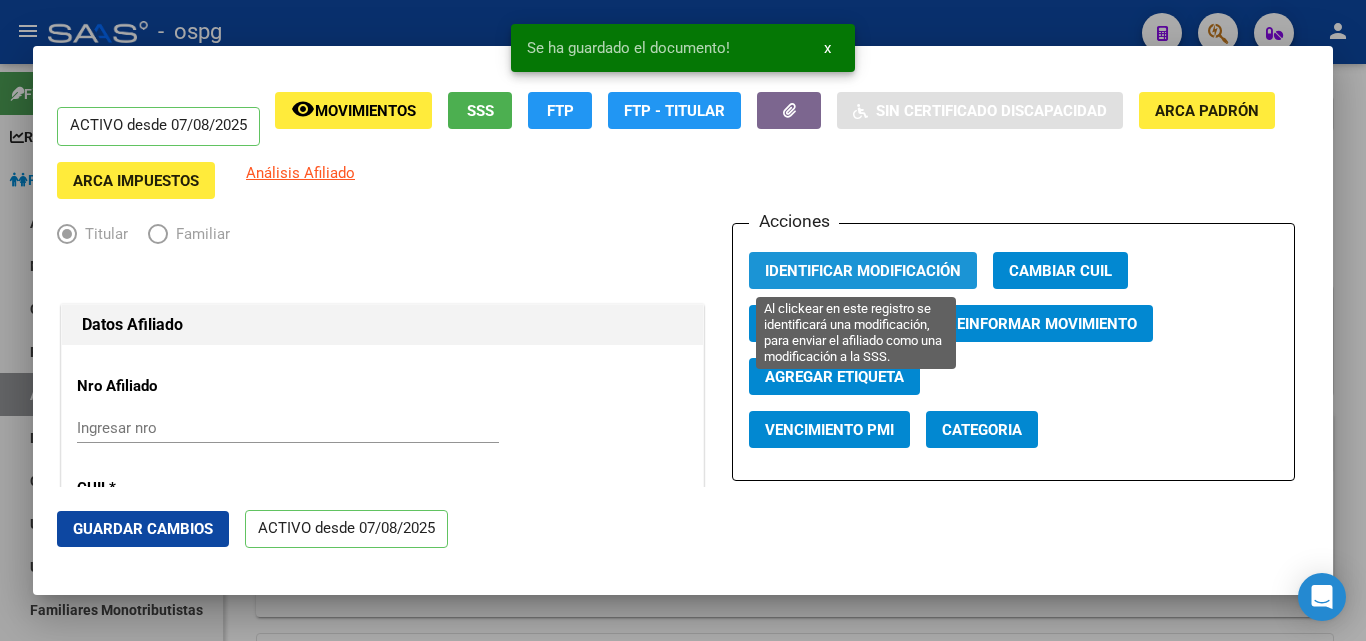 click on "Identificar Modificación" at bounding box center [863, 271] 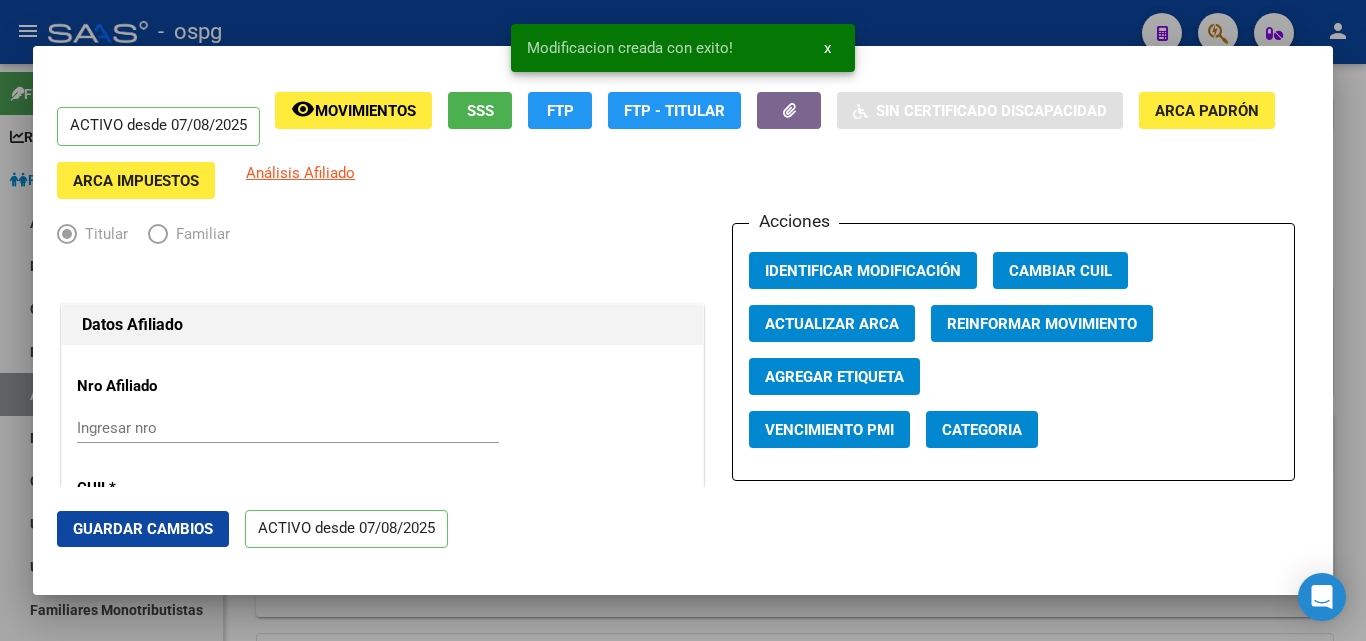 click at bounding box center [683, 320] 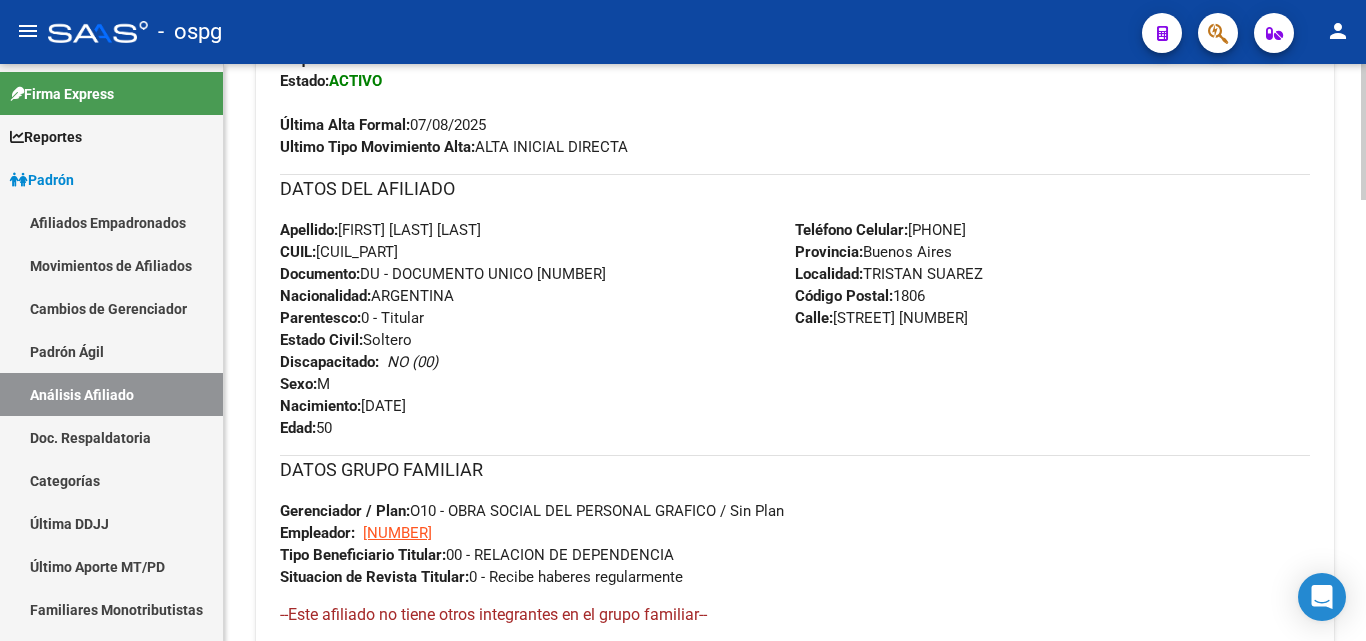 scroll, scrollTop: 400, scrollLeft: 0, axis: vertical 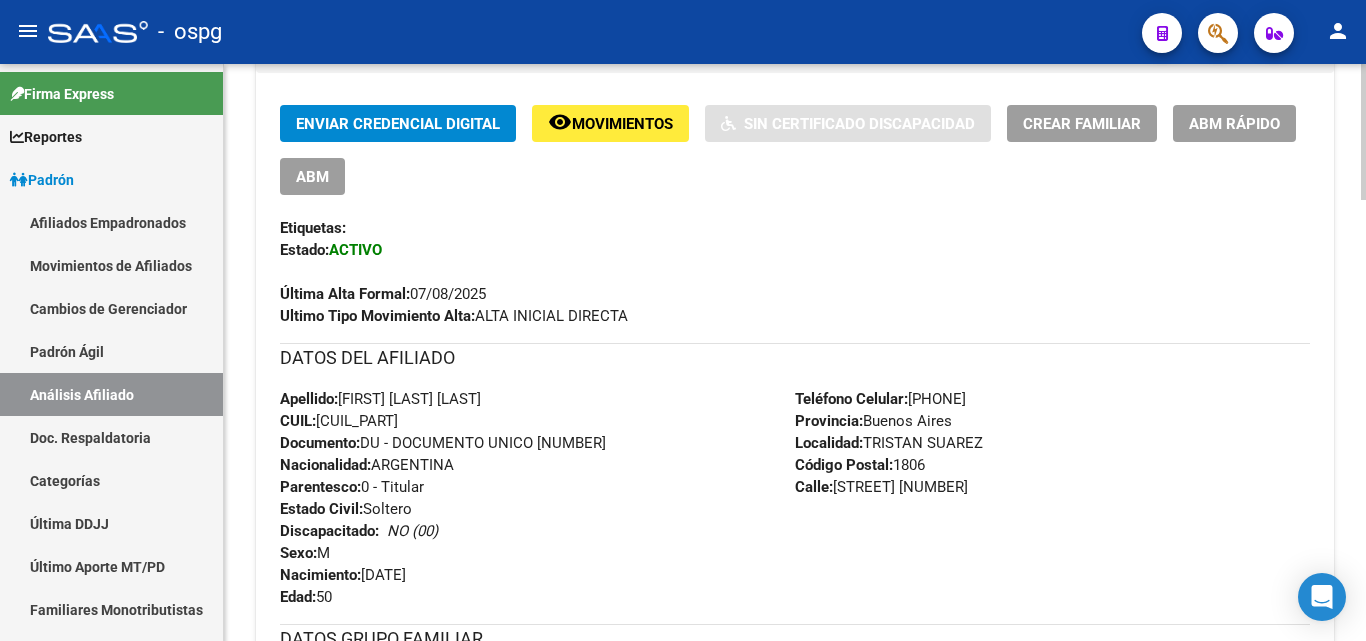 click on "ABM" at bounding box center (312, 177) 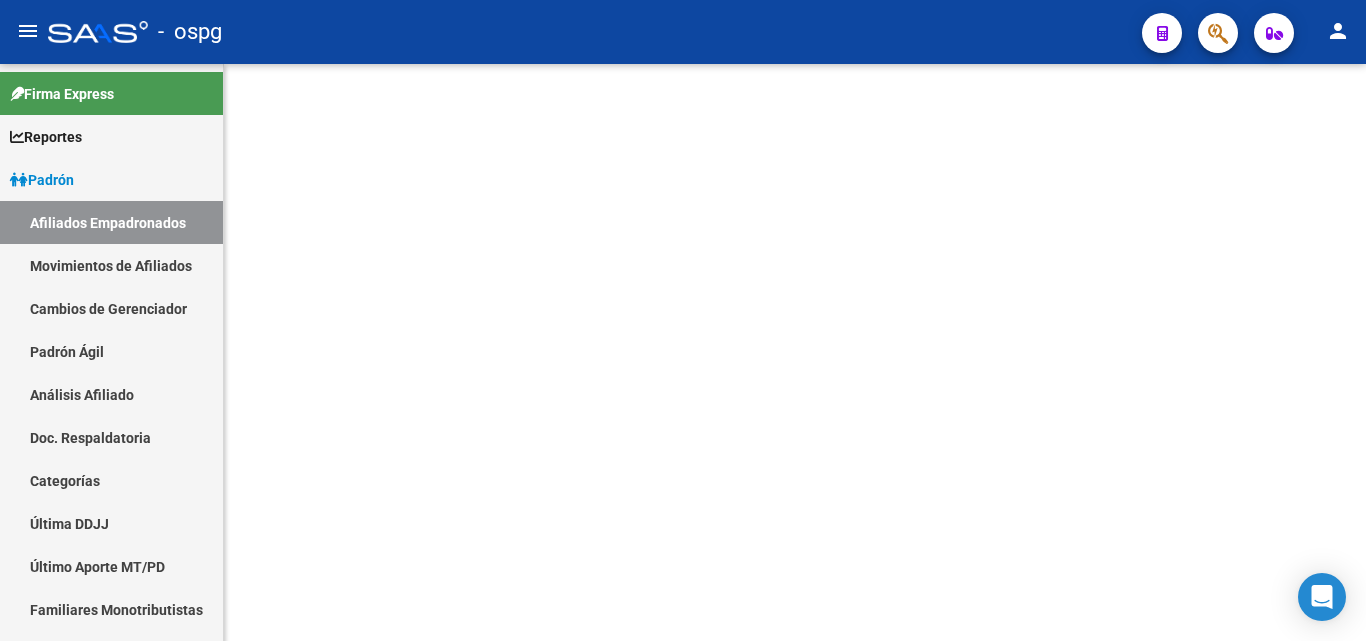 scroll, scrollTop: 0, scrollLeft: 0, axis: both 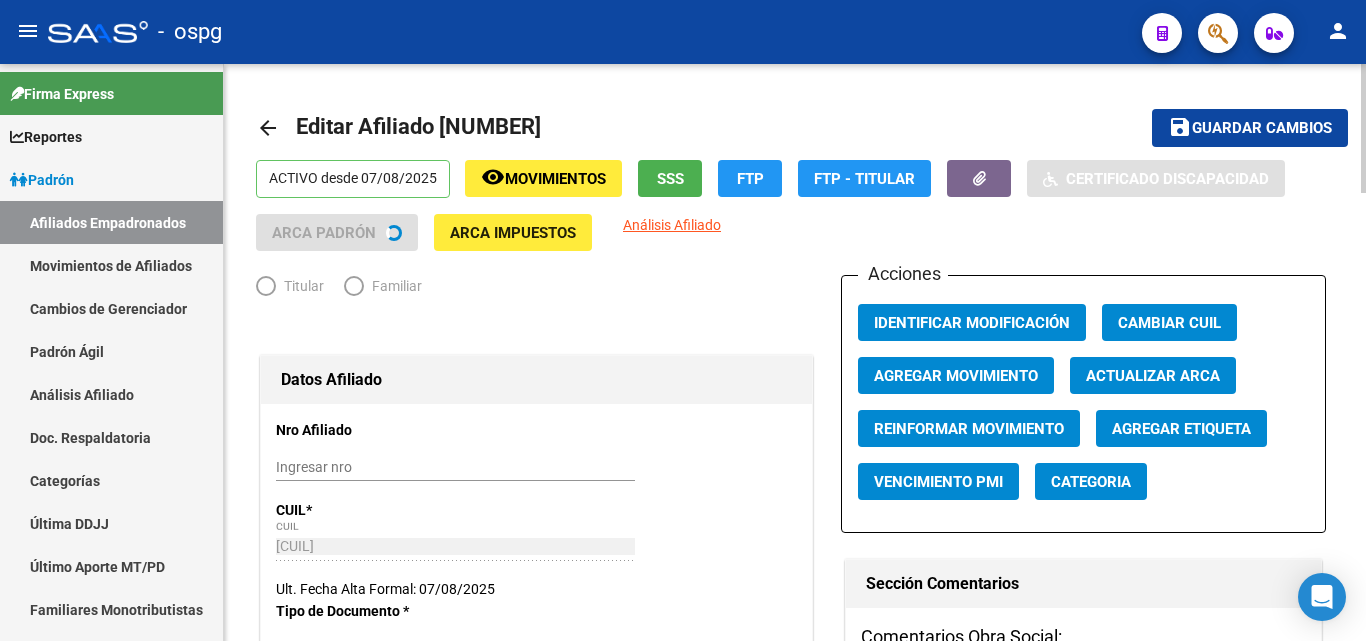 radio on "true" 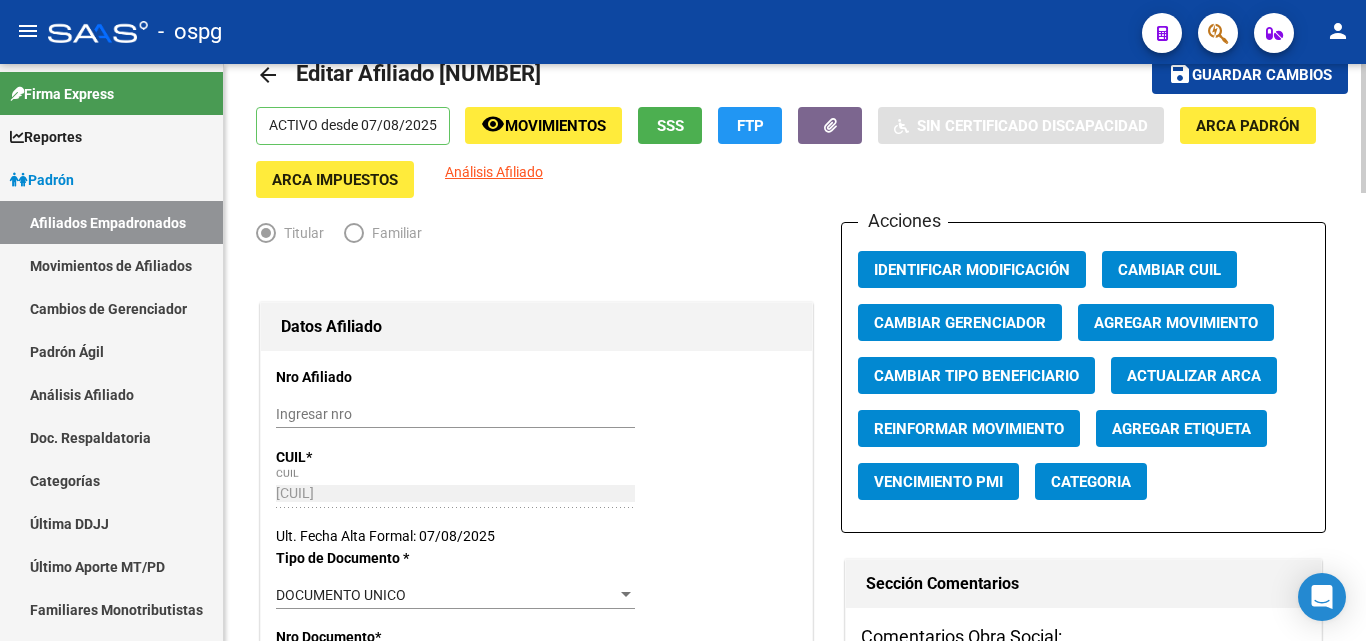 scroll, scrollTop: 0, scrollLeft: 0, axis: both 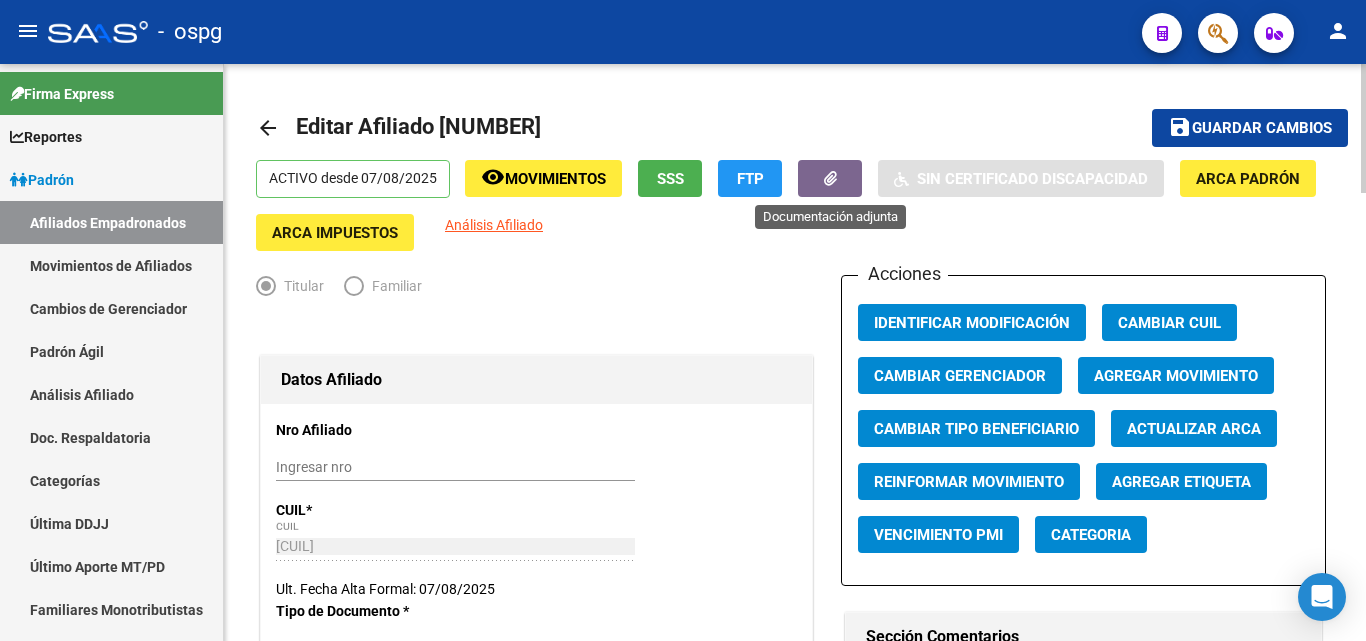 click 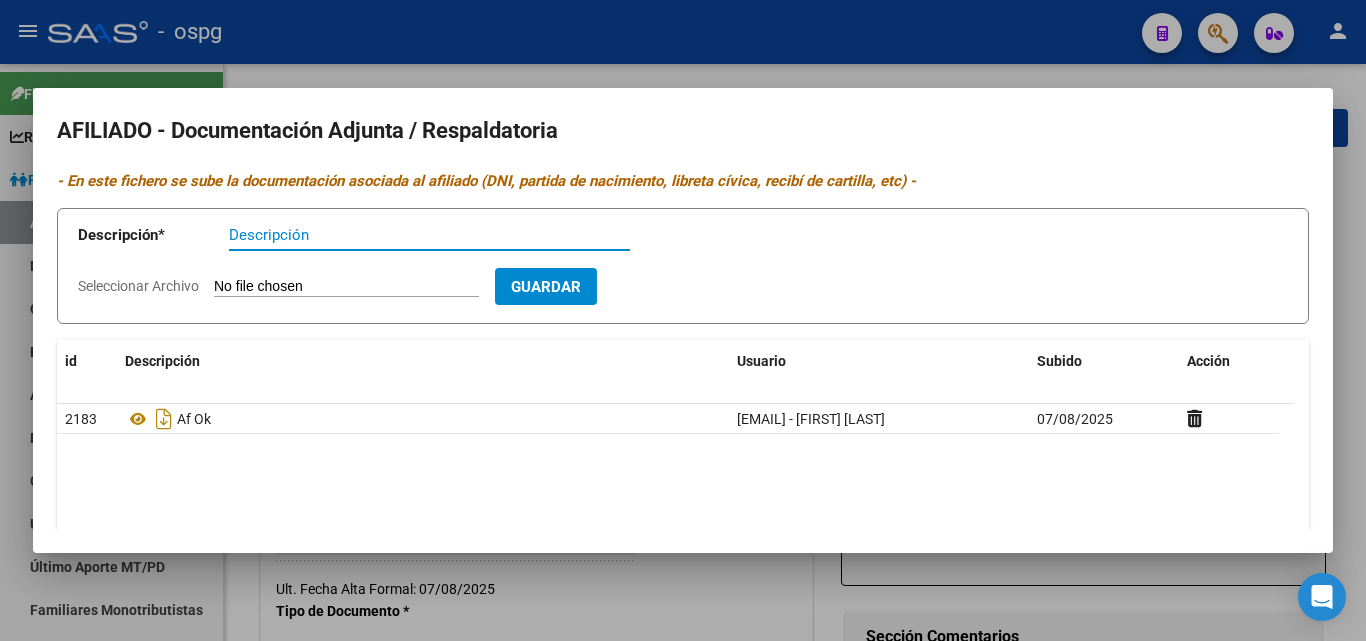 click at bounding box center [683, 320] 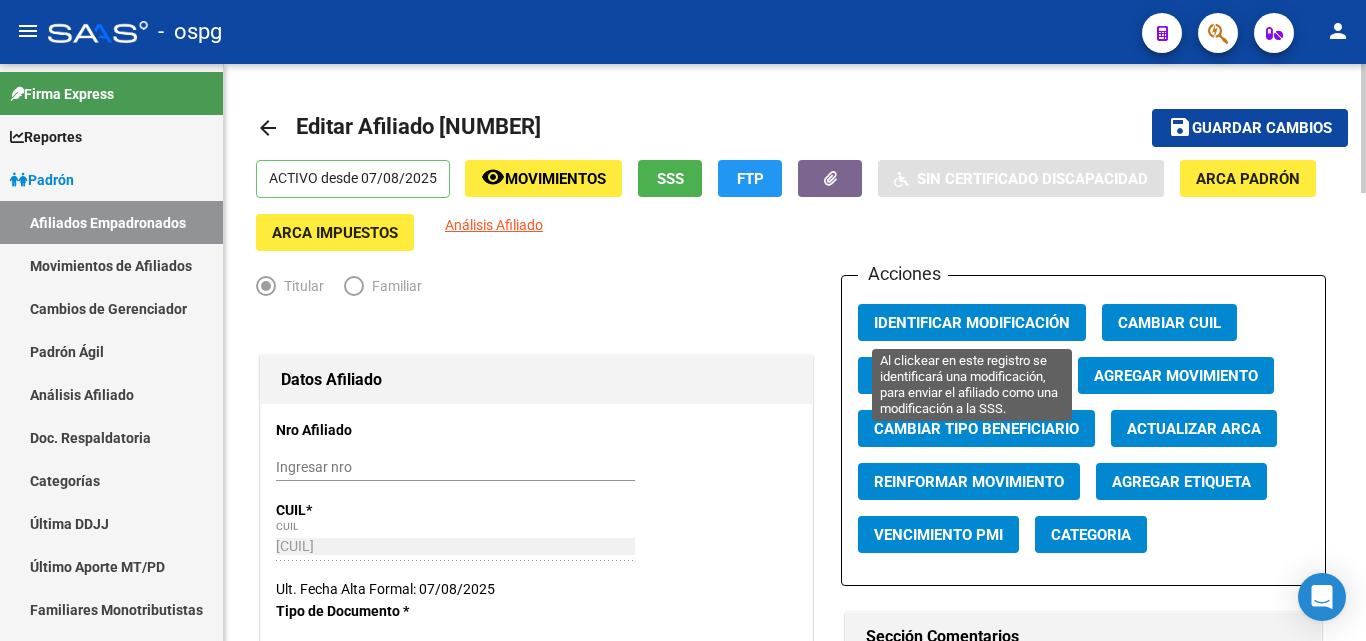 click on "Identificar Modificación" 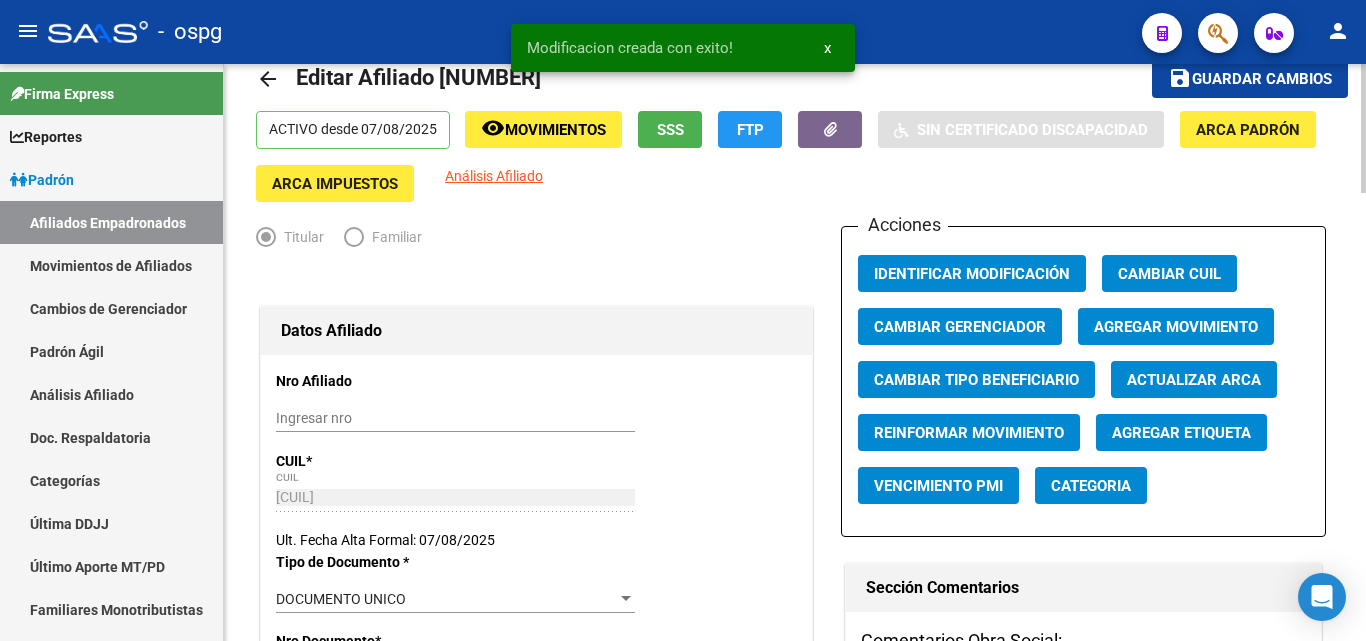scroll, scrollTop: 0, scrollLeft: 0, axis: both 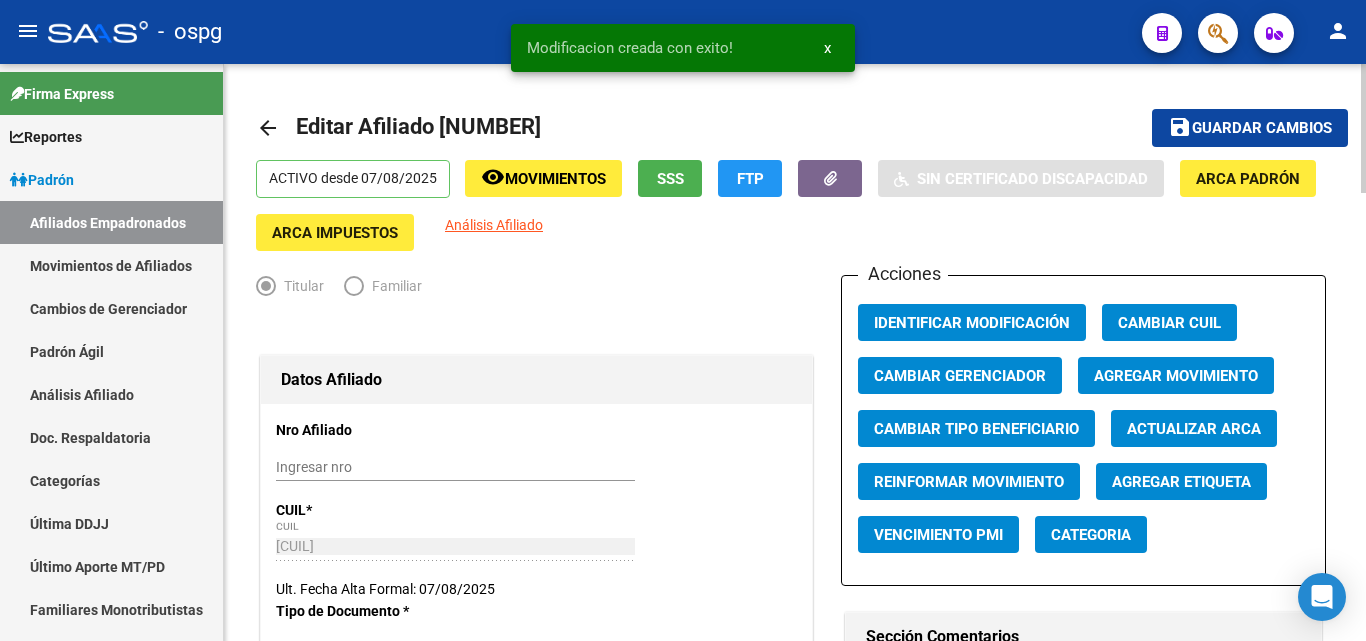 click on "arrow_back" 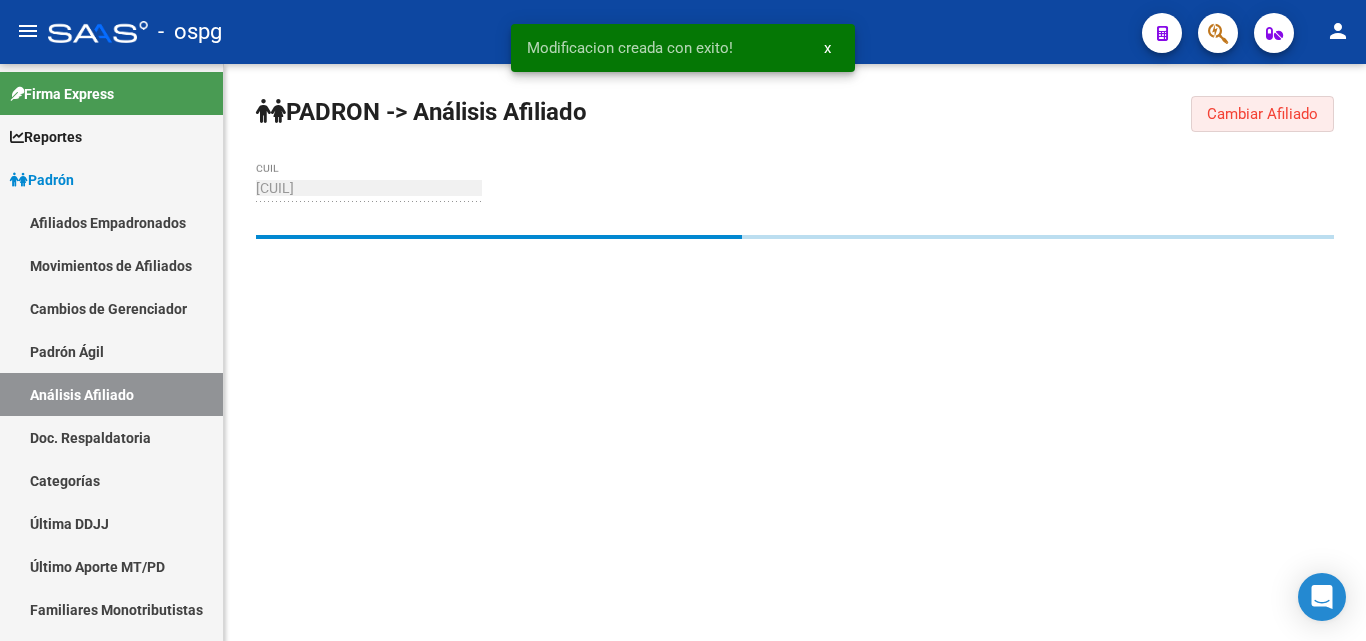 click on "Cambiar Afiliado" 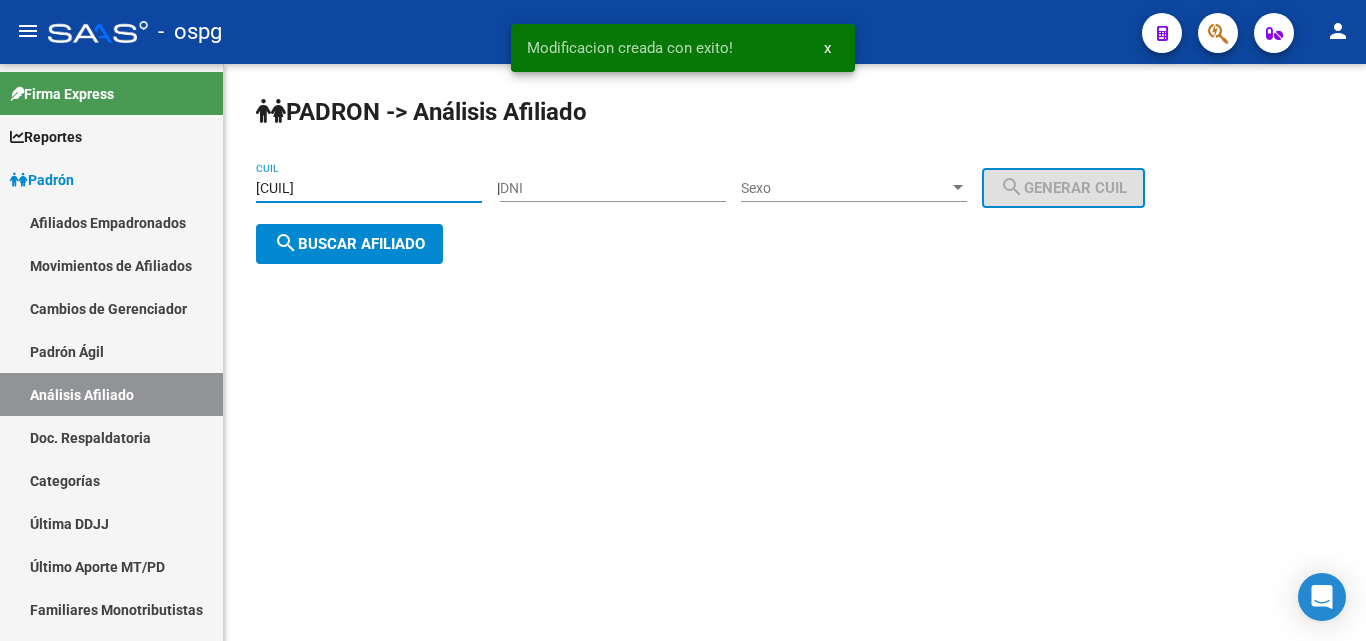 drag, startPoint x: 359, startPoint y: 190, endPoint x: 260, endPoint y: 202, distance: 99.724625 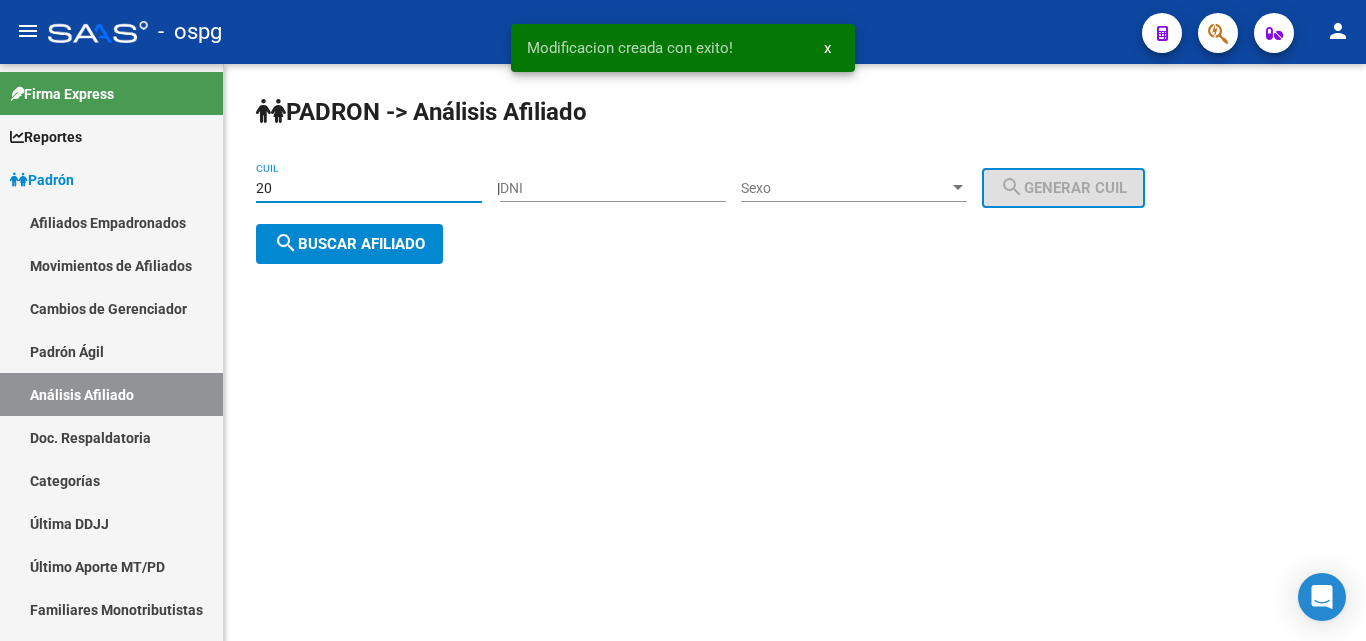 type on "2" 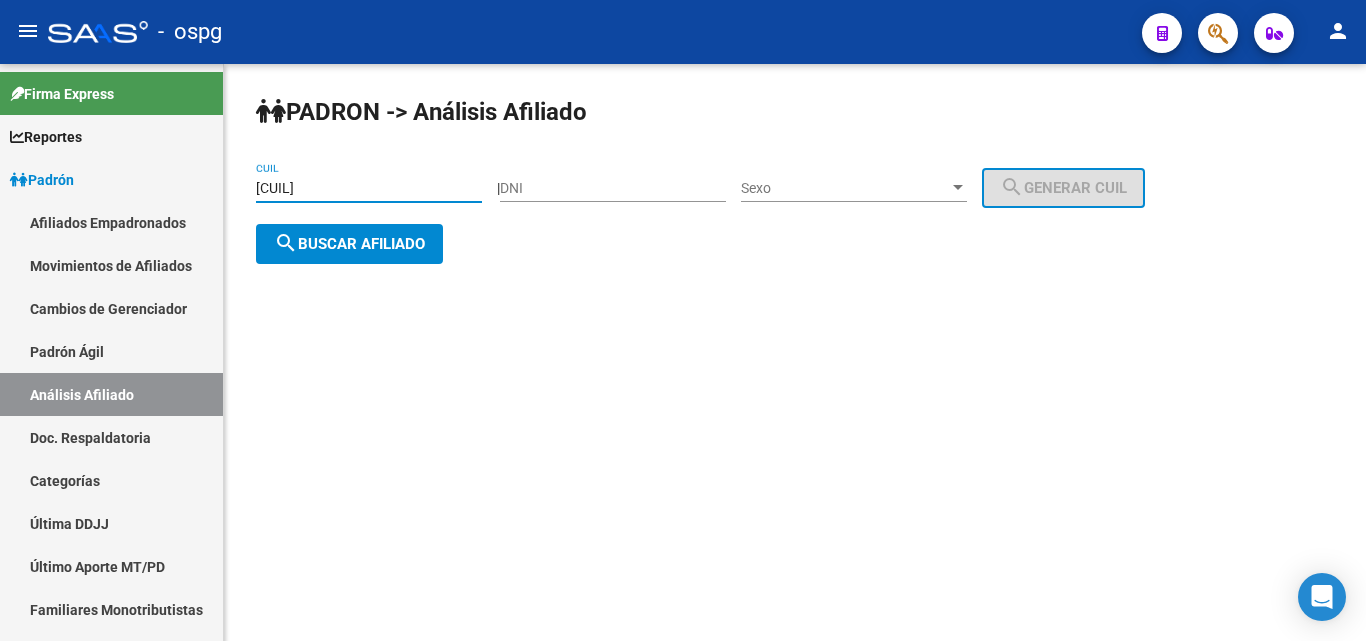type on "[CUIL]" 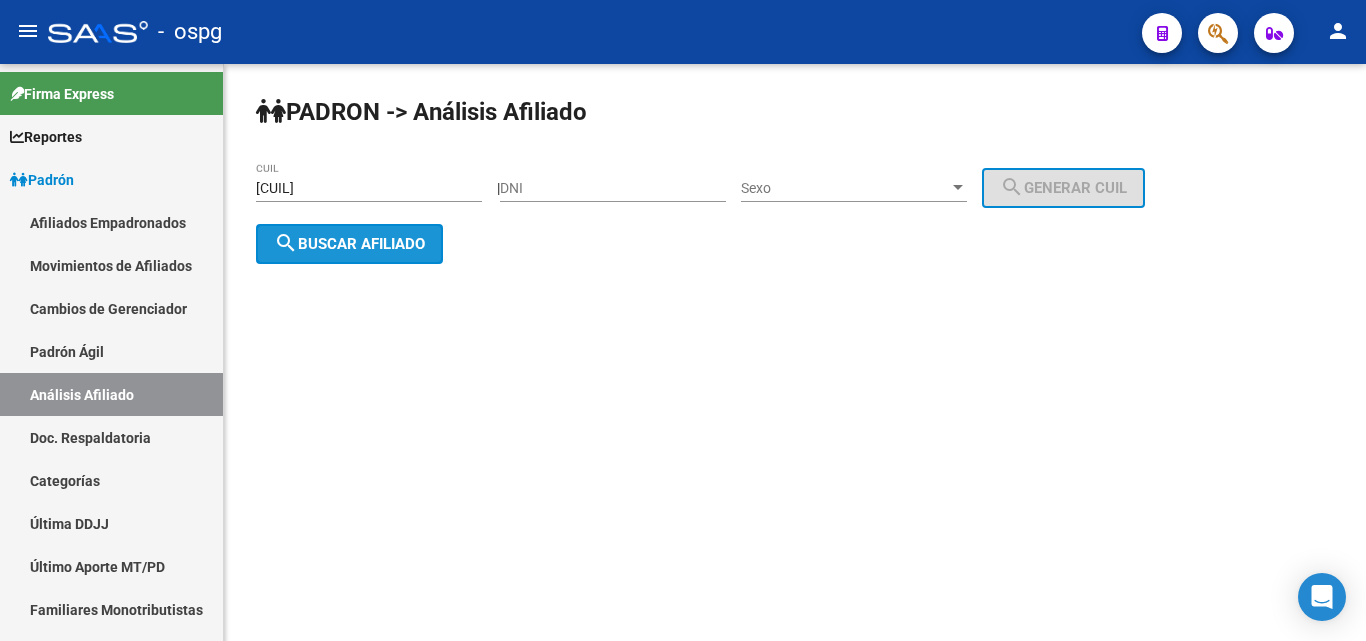 click on "search  Buscar afiliado" 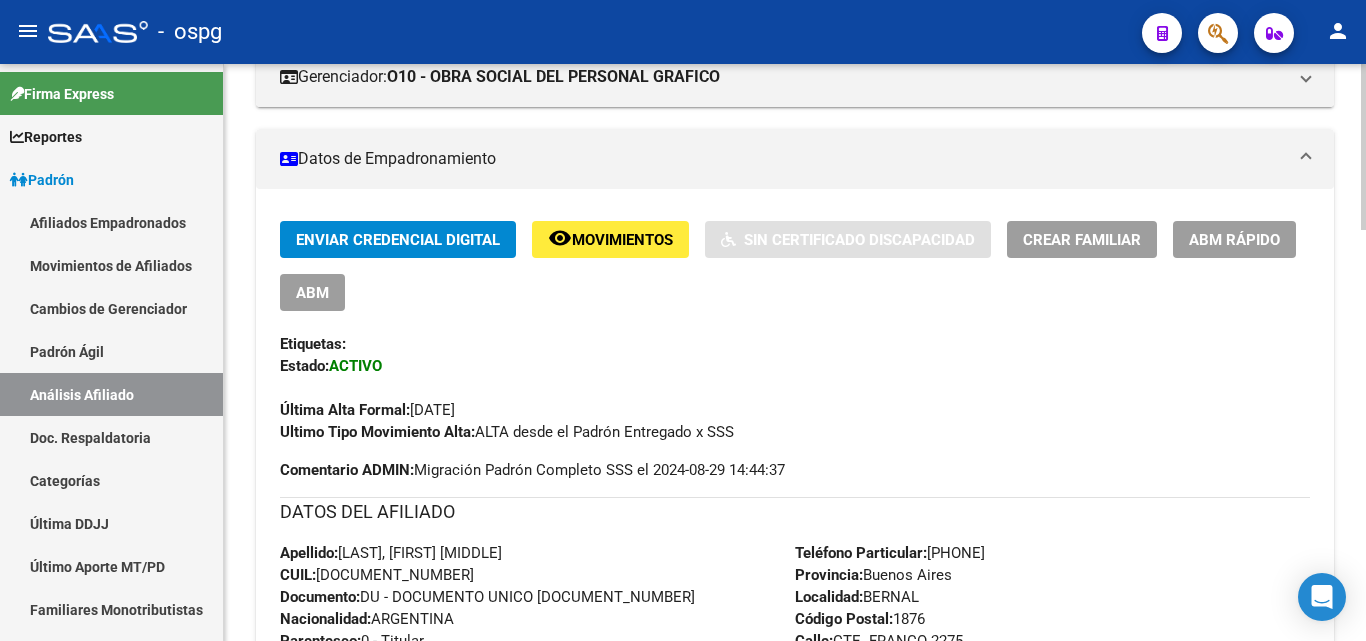 scroll, scrollTop: 300, scrollLeft: 0, axis: vertical 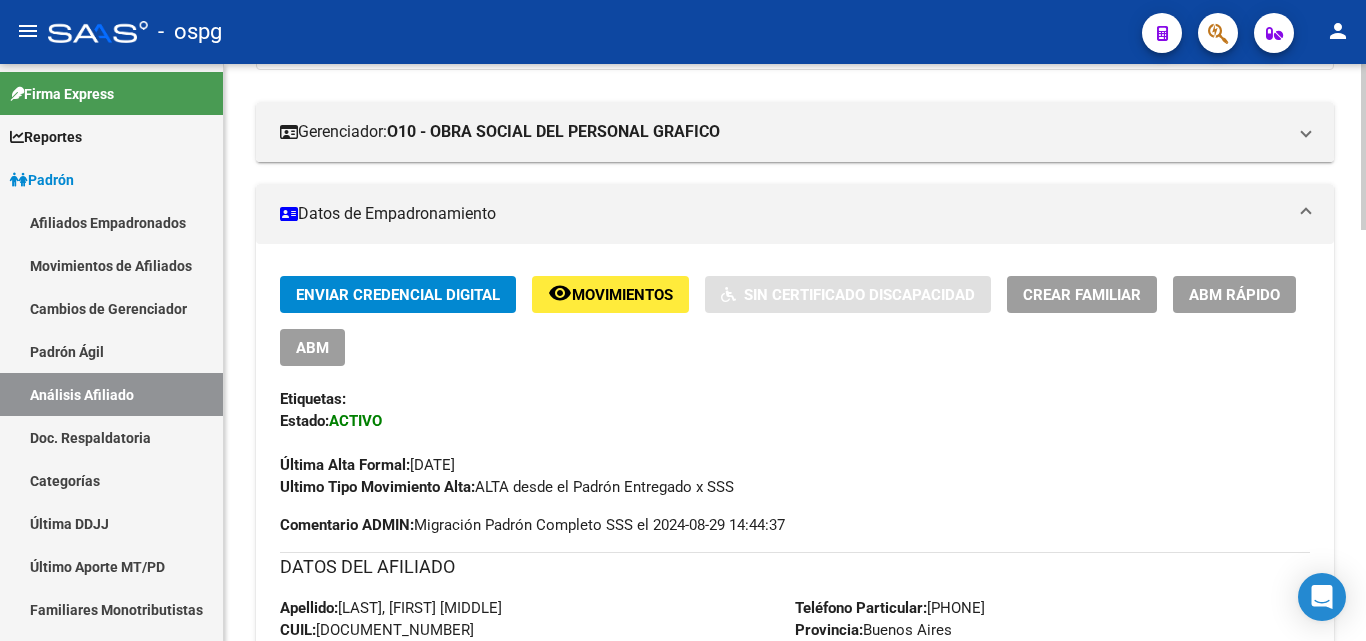 click on "Crear Familiar" at bounding box center [1082, 295] 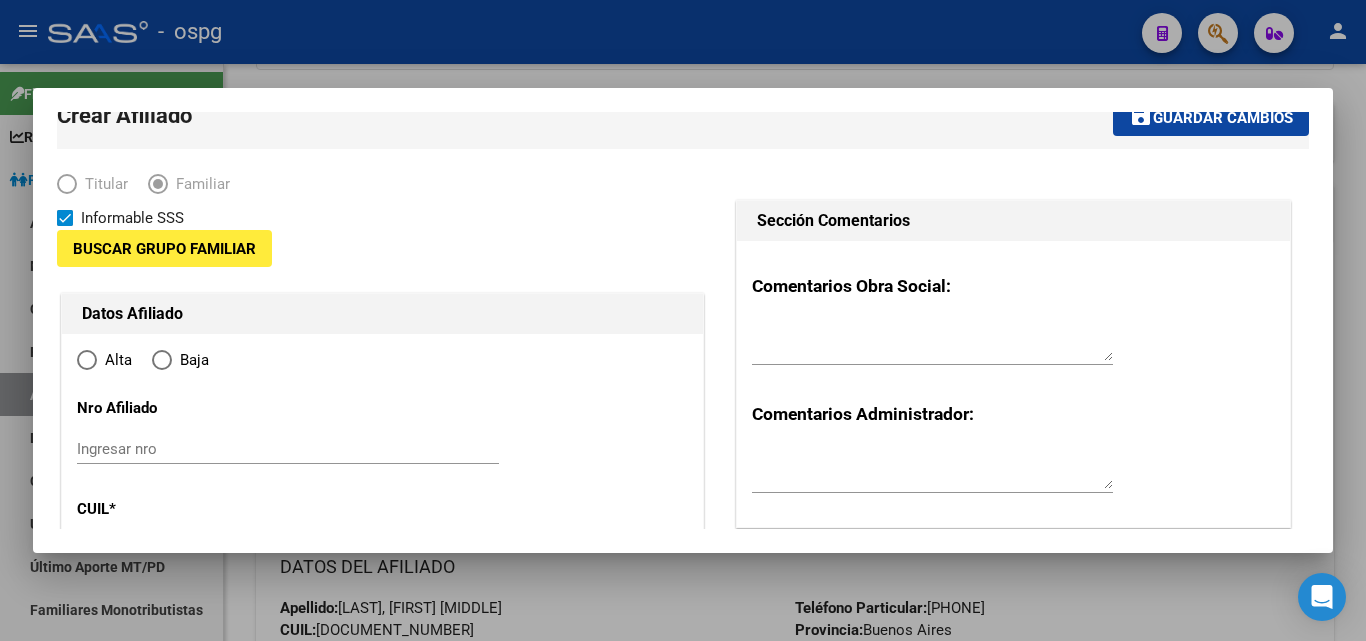 type on "[NUMBER]" 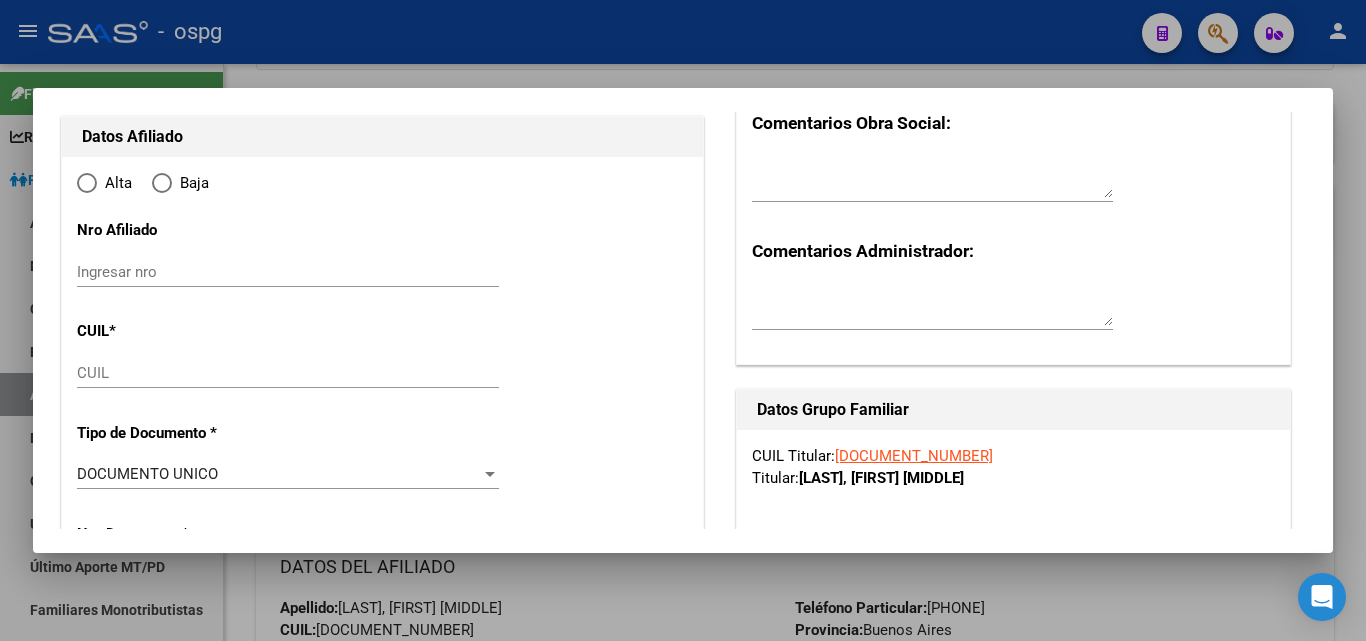 scroll, scrollTop: 300, scrollLeft: 0, axis: vertical 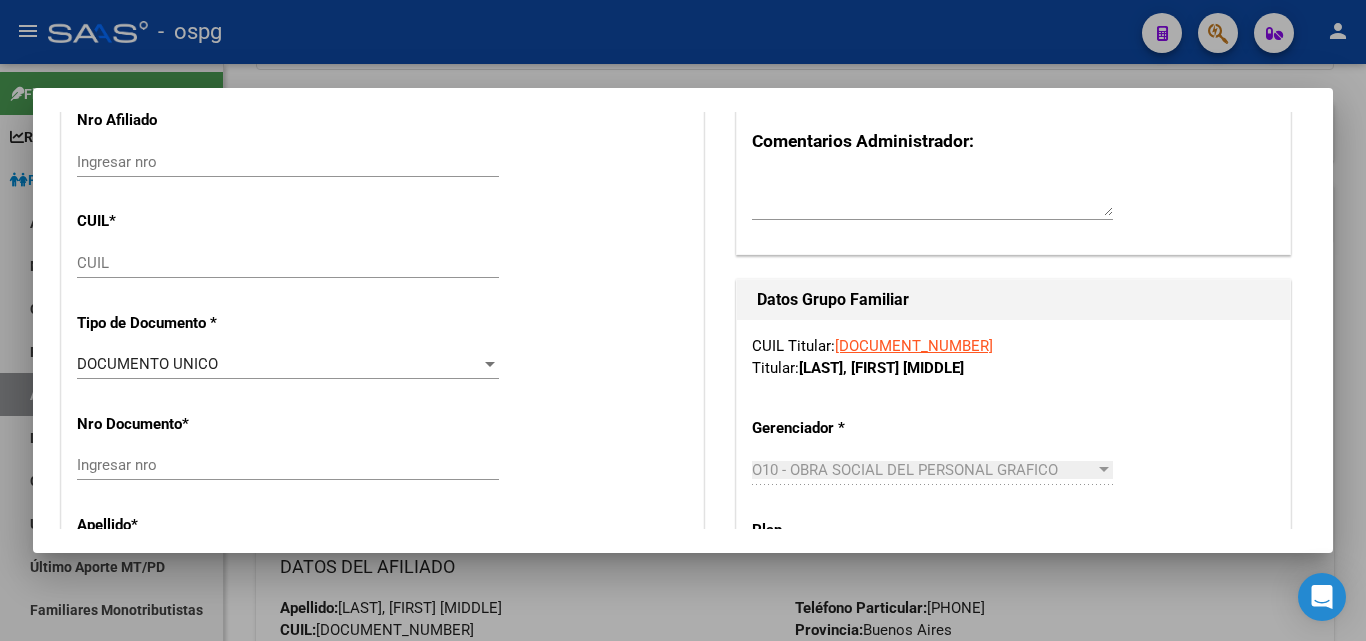 radio on "true" 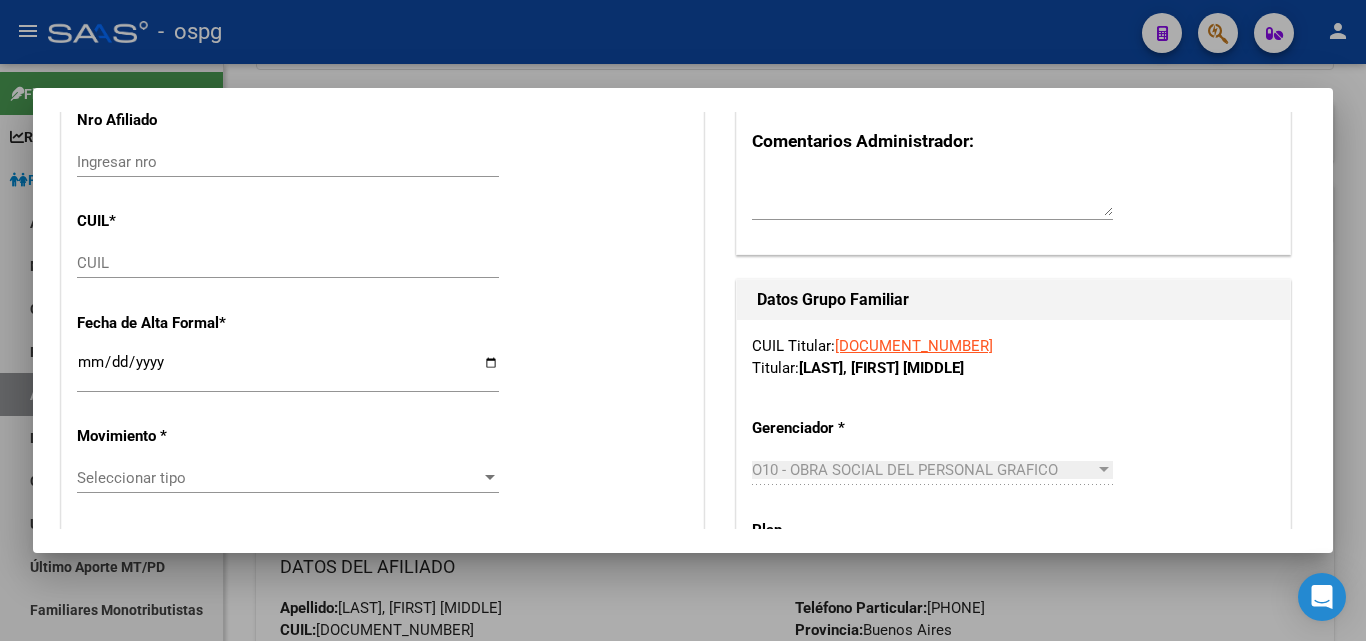 type on "BERNAL" 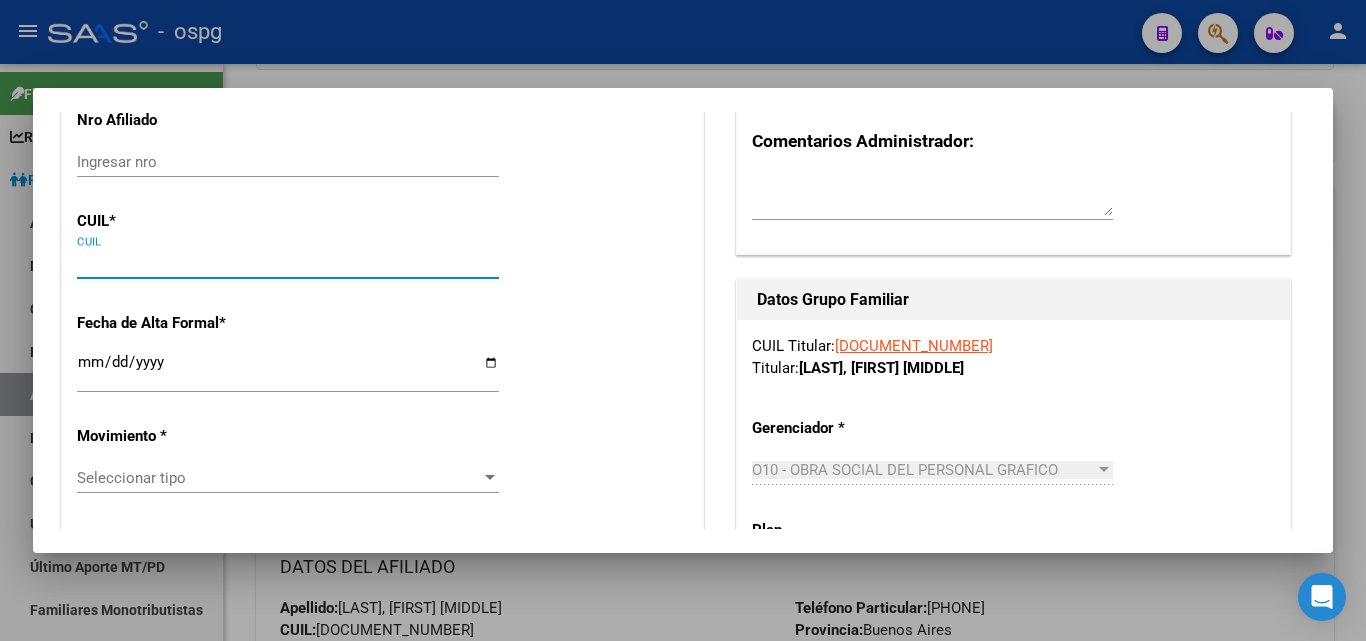 click on "CUIL" at bounding box center [288, 263] 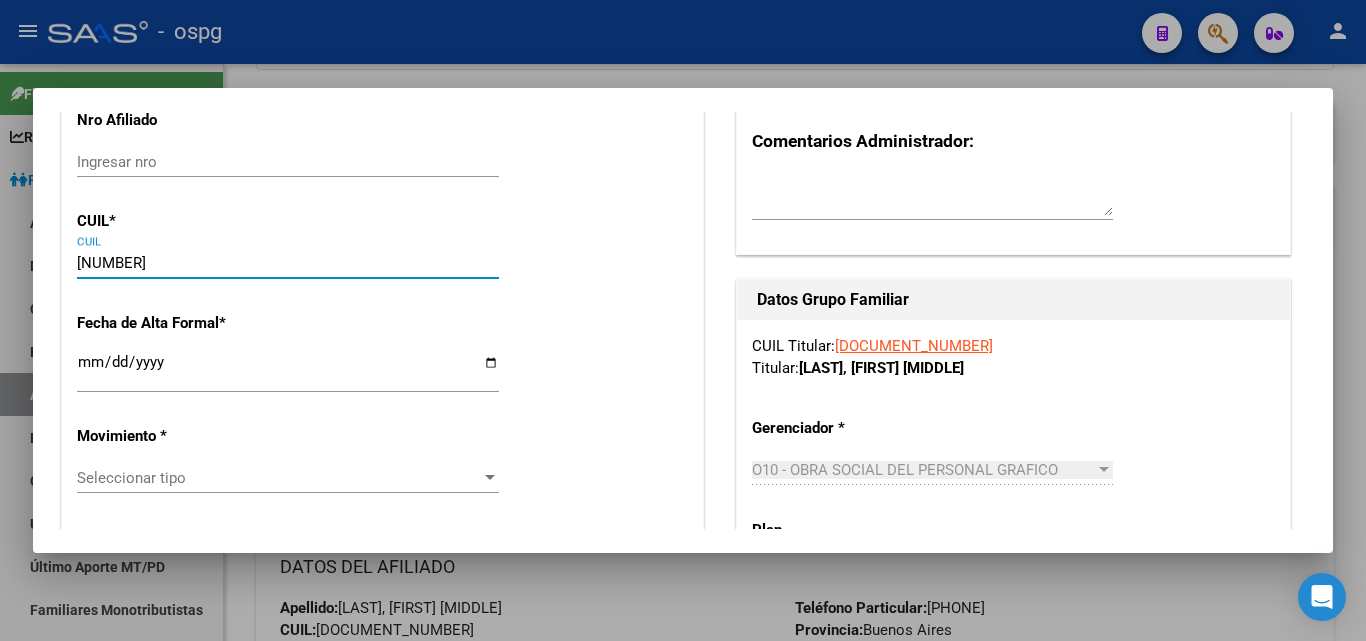 type on "[NUMBER]" 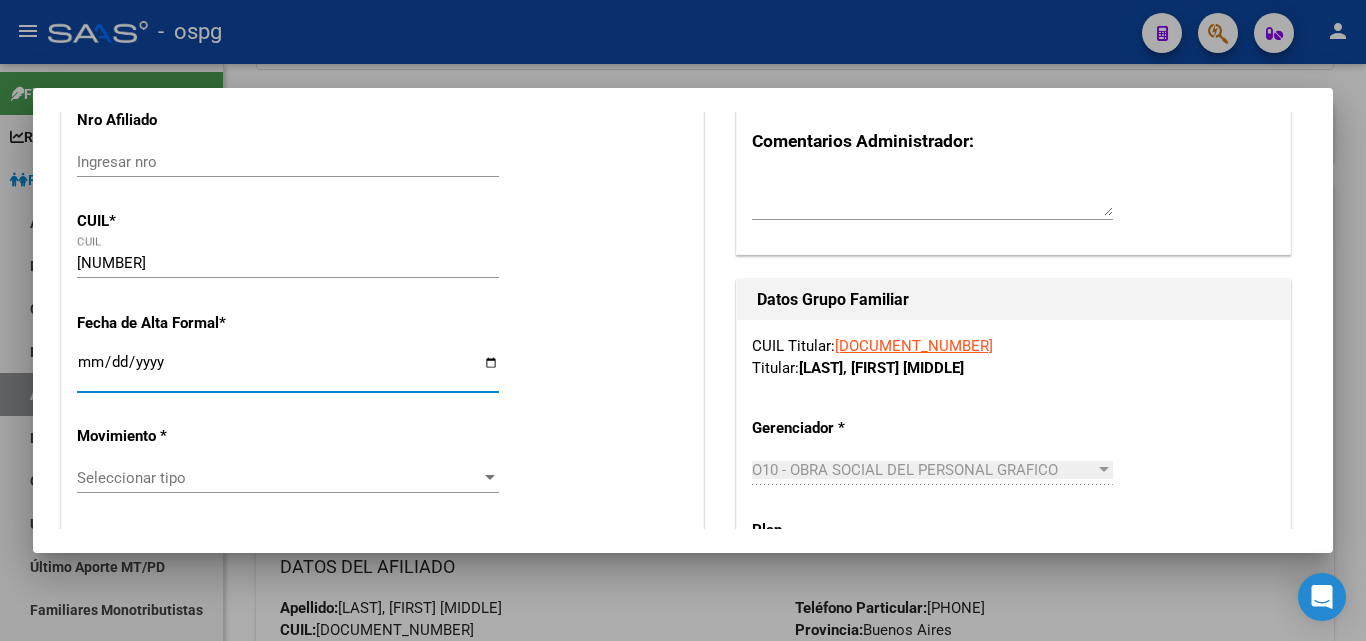 type on "[NUMBER]" 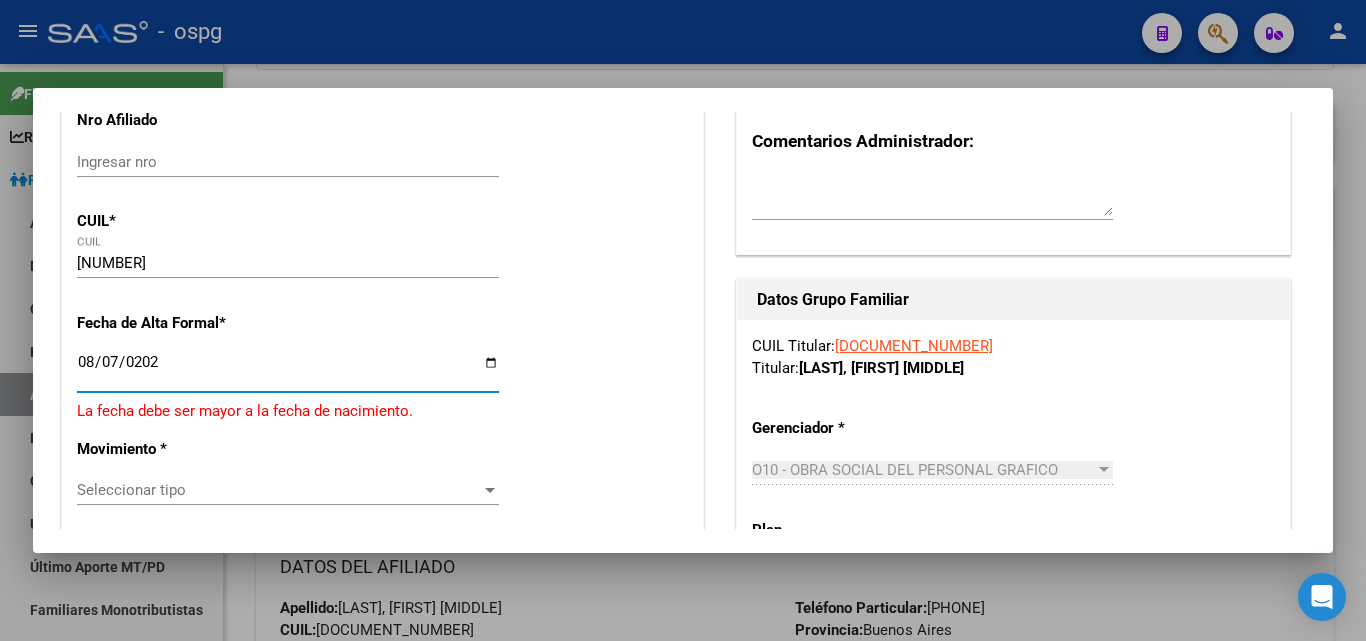 type on "2025-08-07" 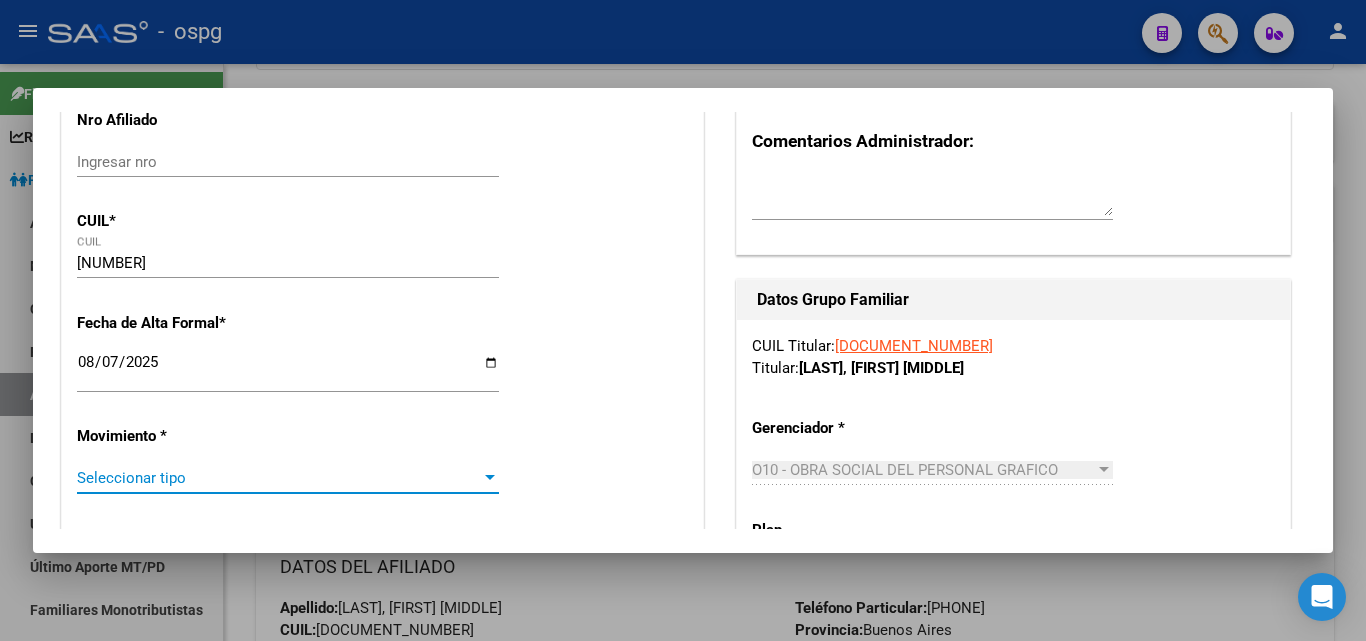 click on "Seleccionar tipo" at bounding box center [279, 478] 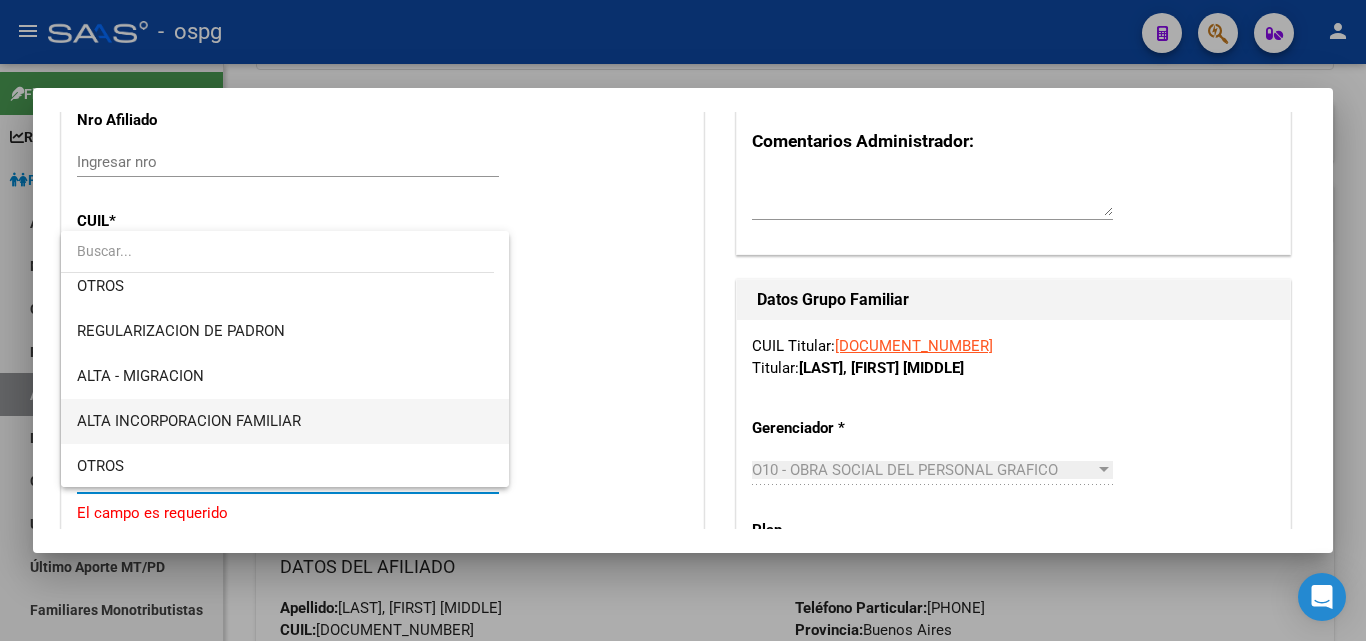 scroll, scrollTop: 200, scrollLeft: 0, axis: vertical 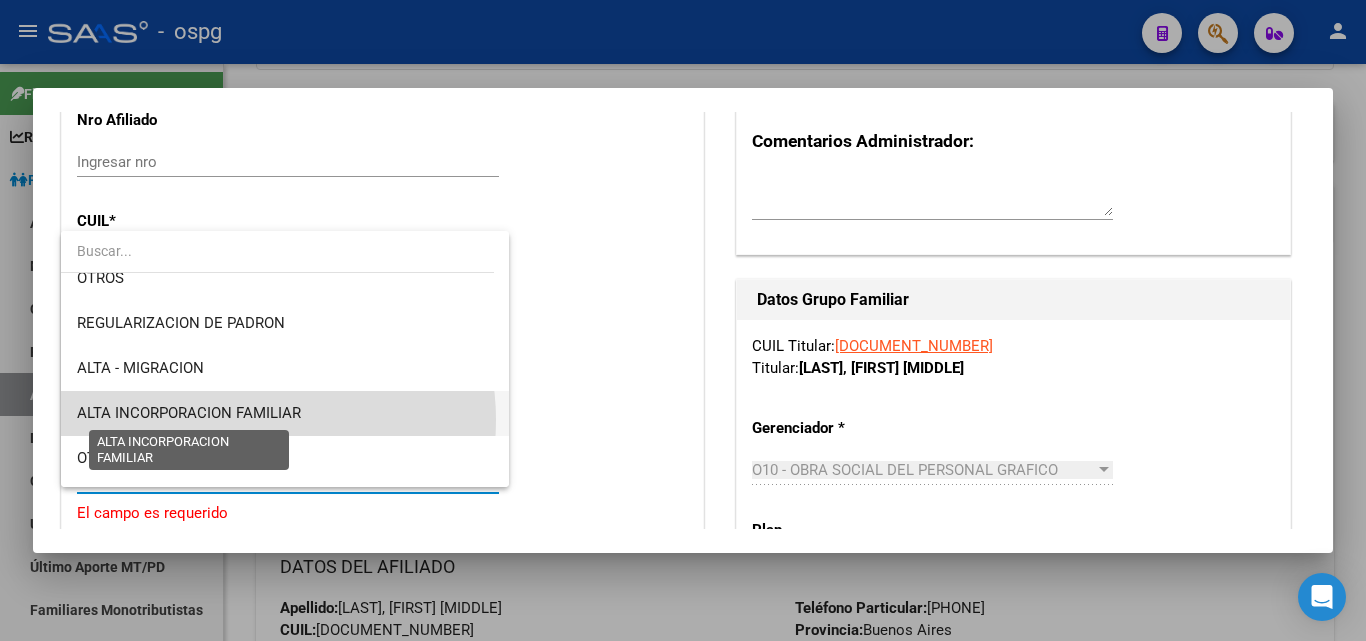 click on "ALTA INCORPORACION FAMILIAR" at bounding box center (189, 413) 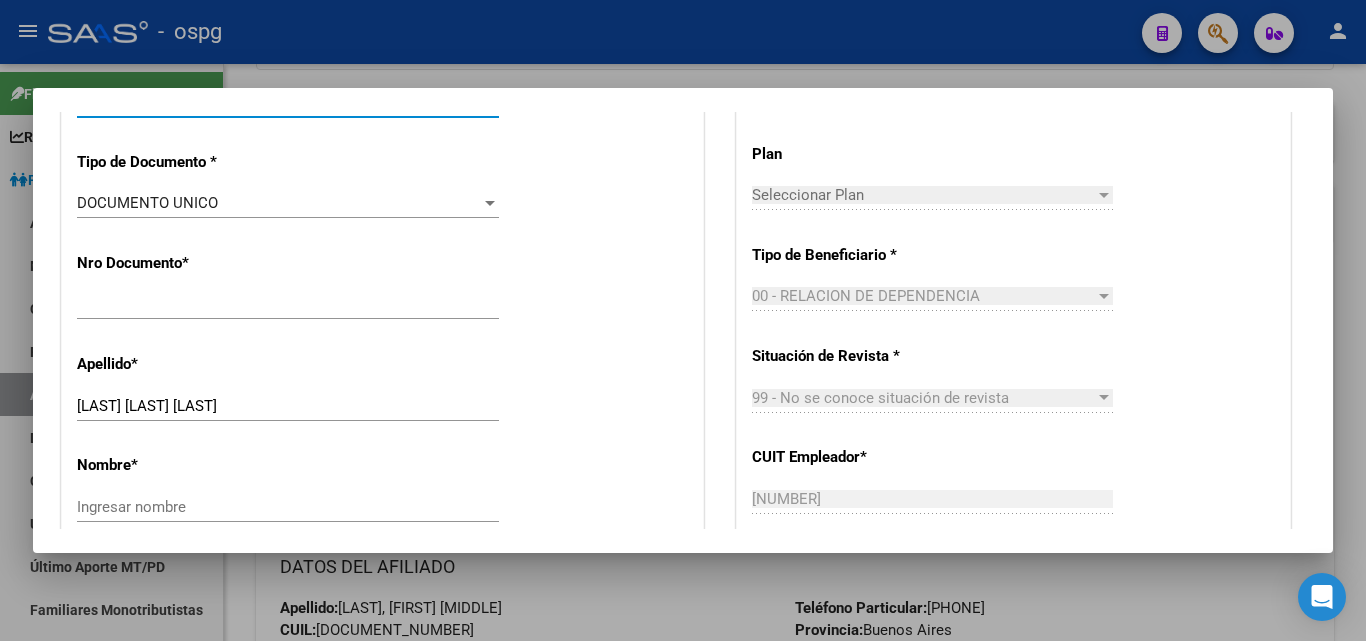 scroll, scrollTop: 800, scrollLeft: 0, axis: vertical 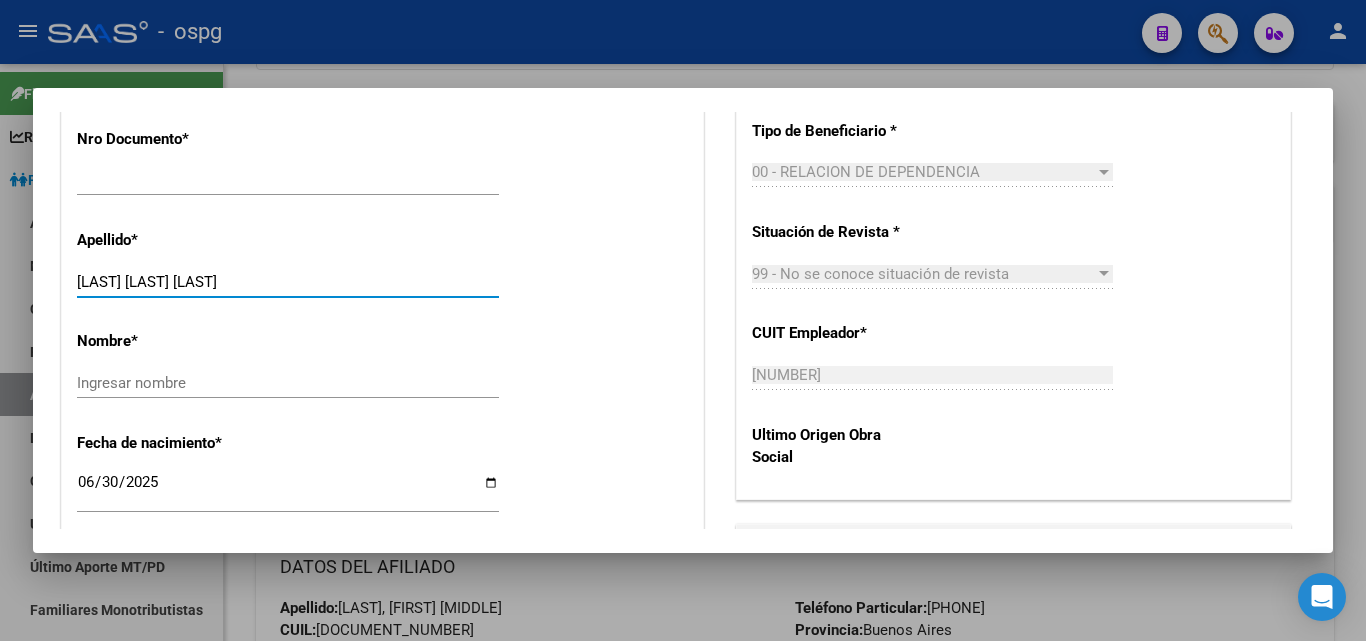drag, startPoint x: 190, startPoint y: 280, endPoint x: 321, endPoint y: 288, distance: 131.24405 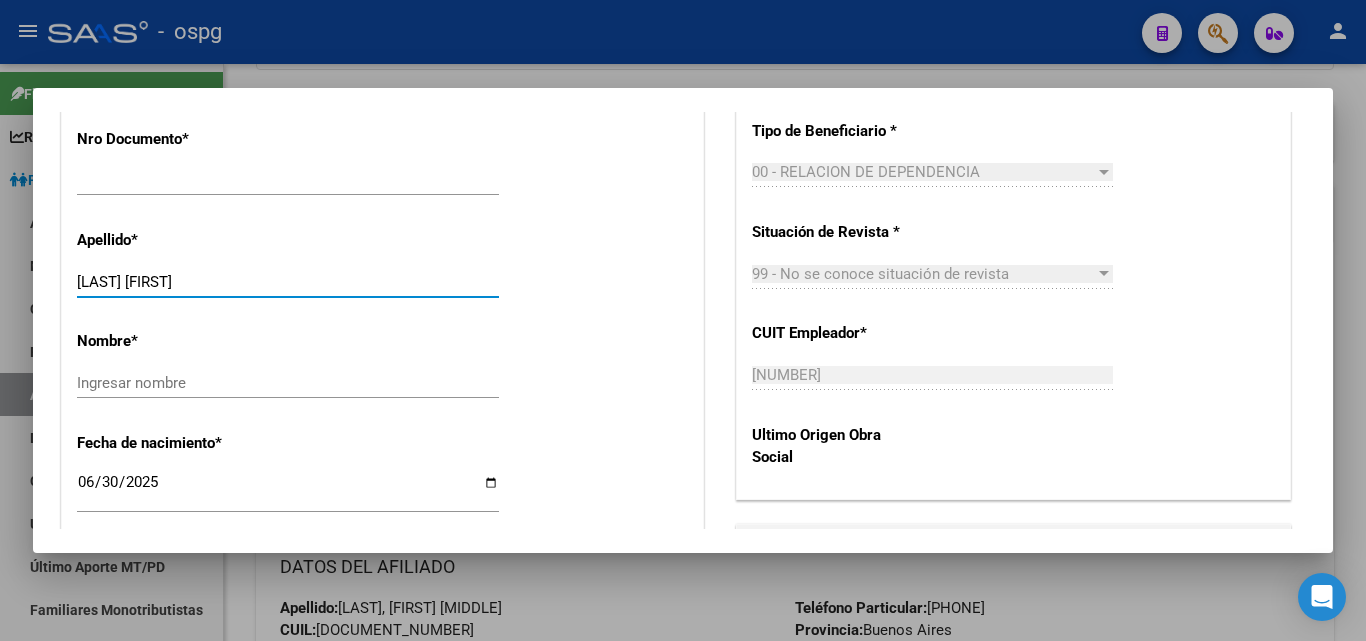type on "[LAST] [FIRST]" 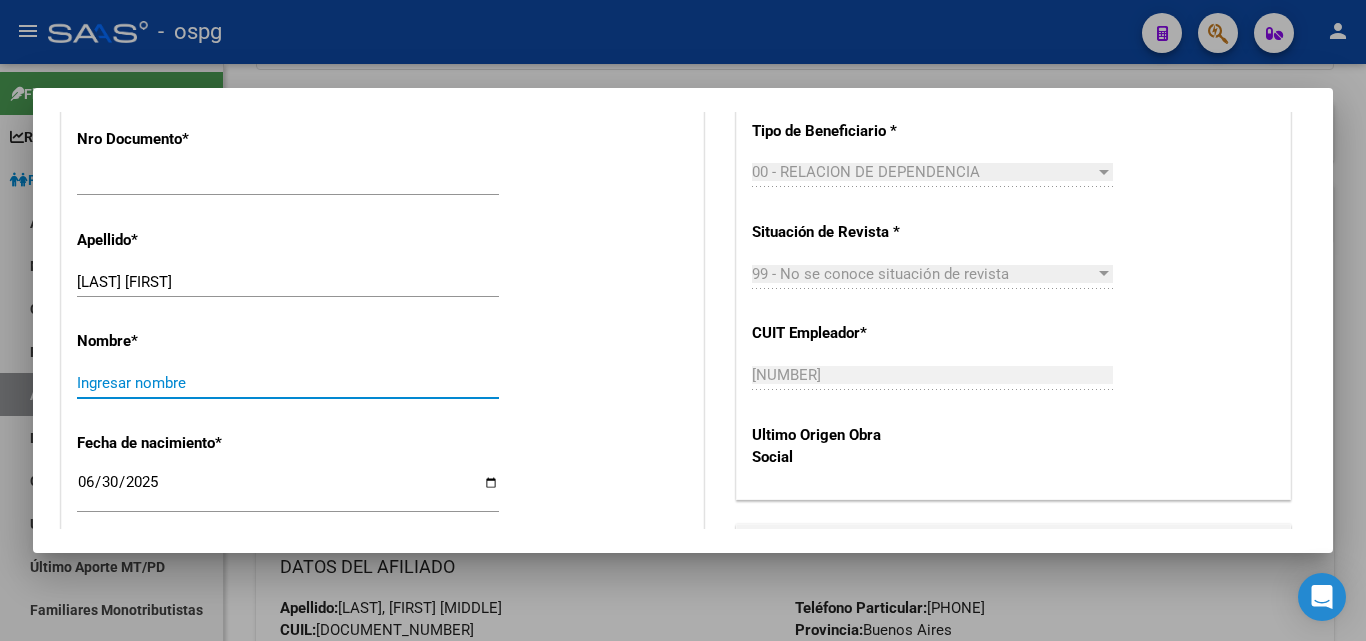 click on "Ingresar nombre" at bounding box center (288, 383) 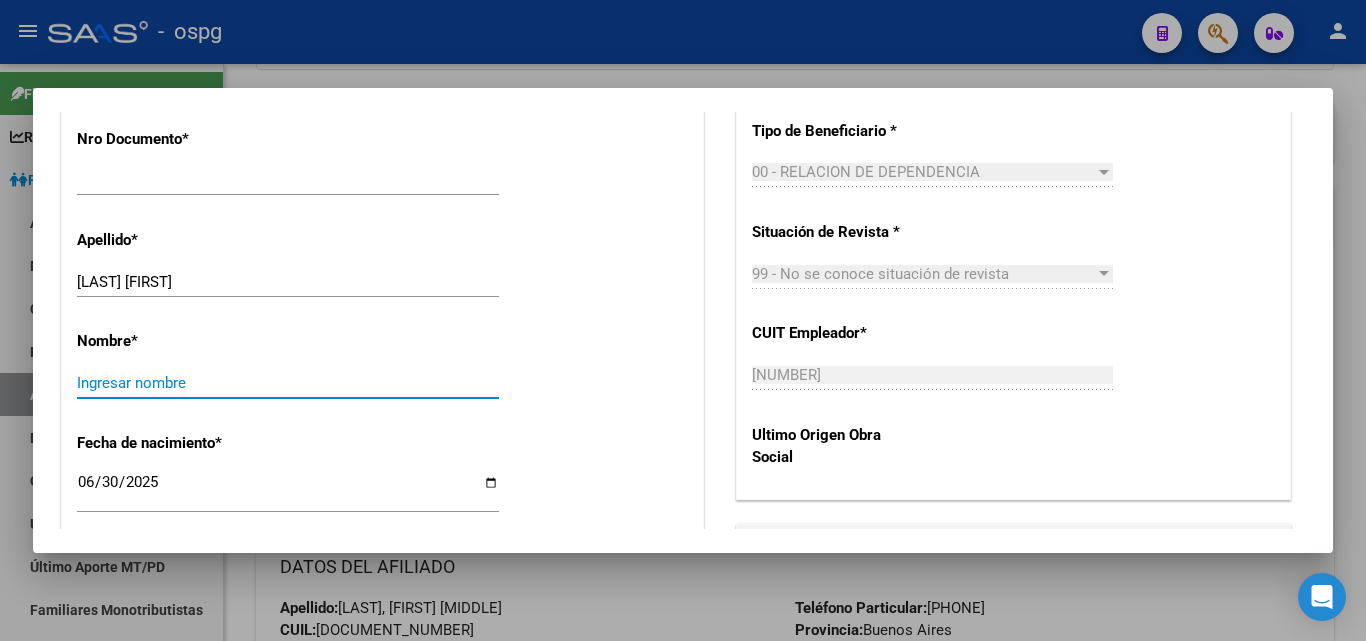 paste on "[LAST] [LAST]" 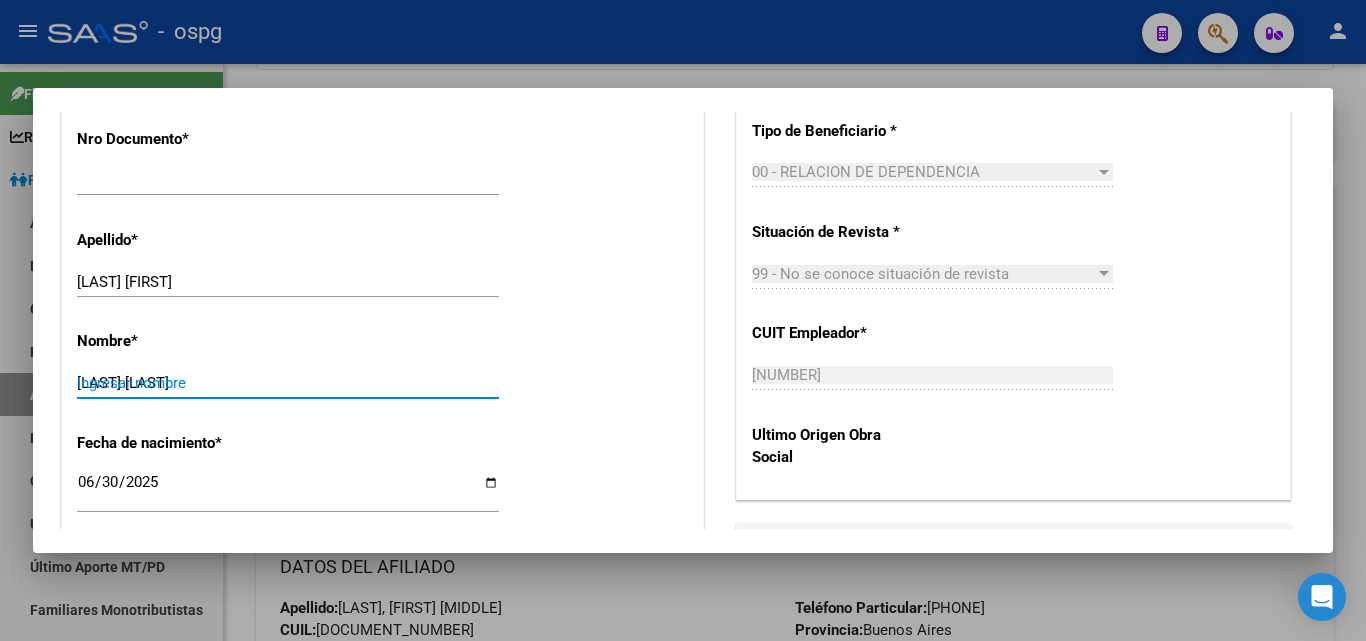type on "[LAST] [LAST]" 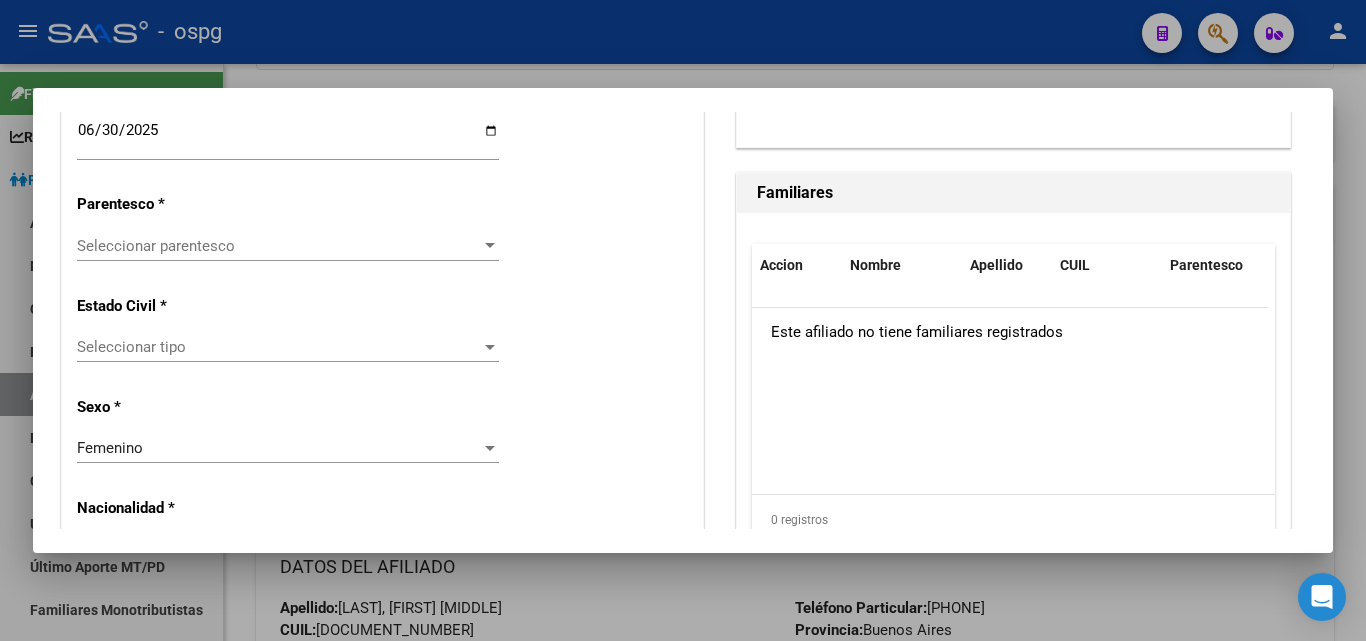 scroll, scrollTop: 1200, scrollLeft: 0, axis: vertical 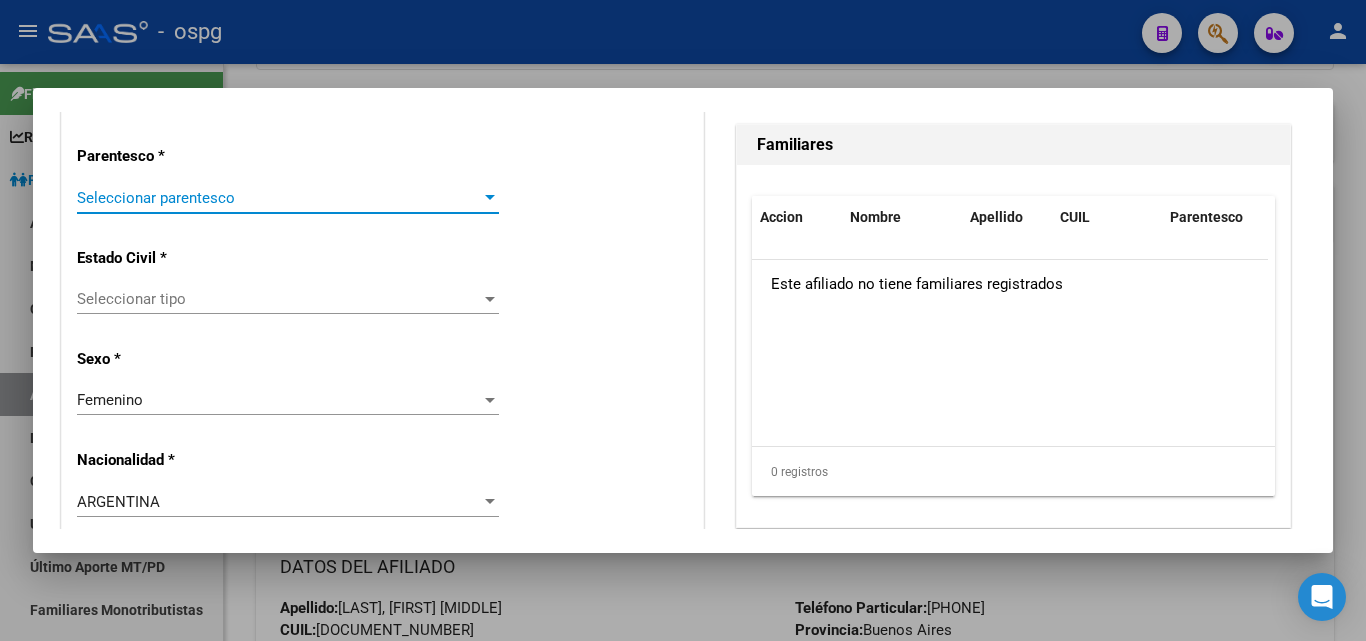 click on "Seleccionar parentesco" at bounding box center (279, 198) 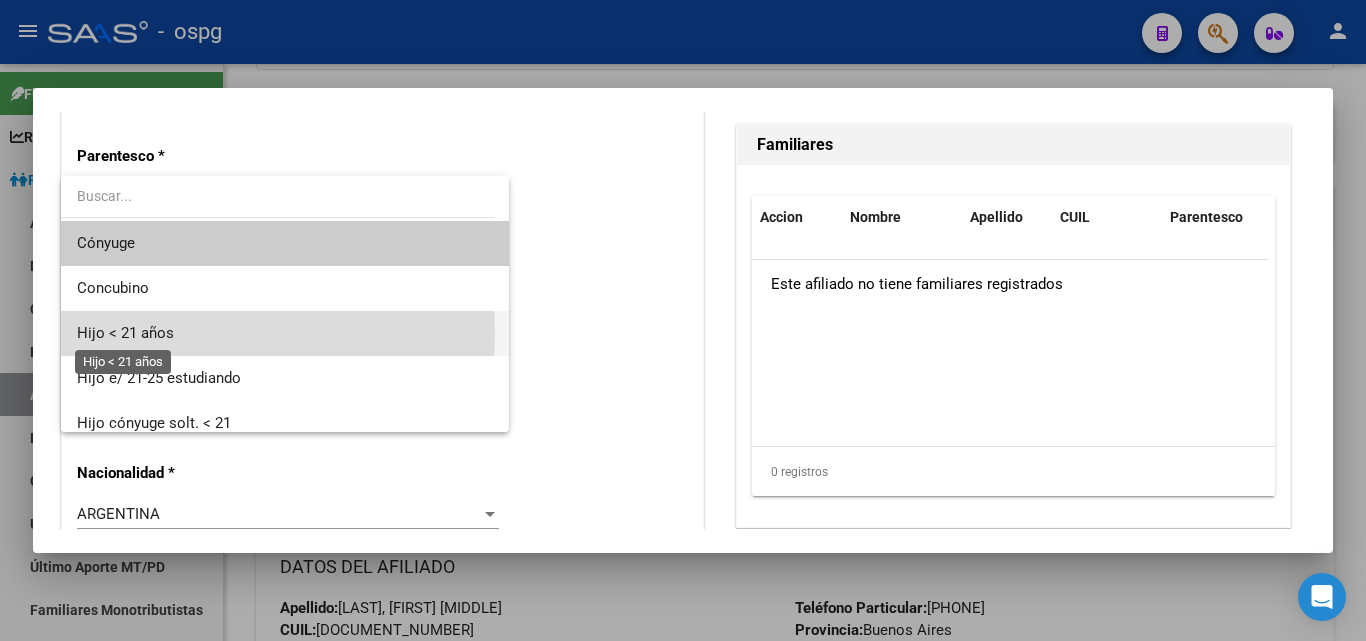 click on "Hijo < 21 años" at bounding box center (125, 333) 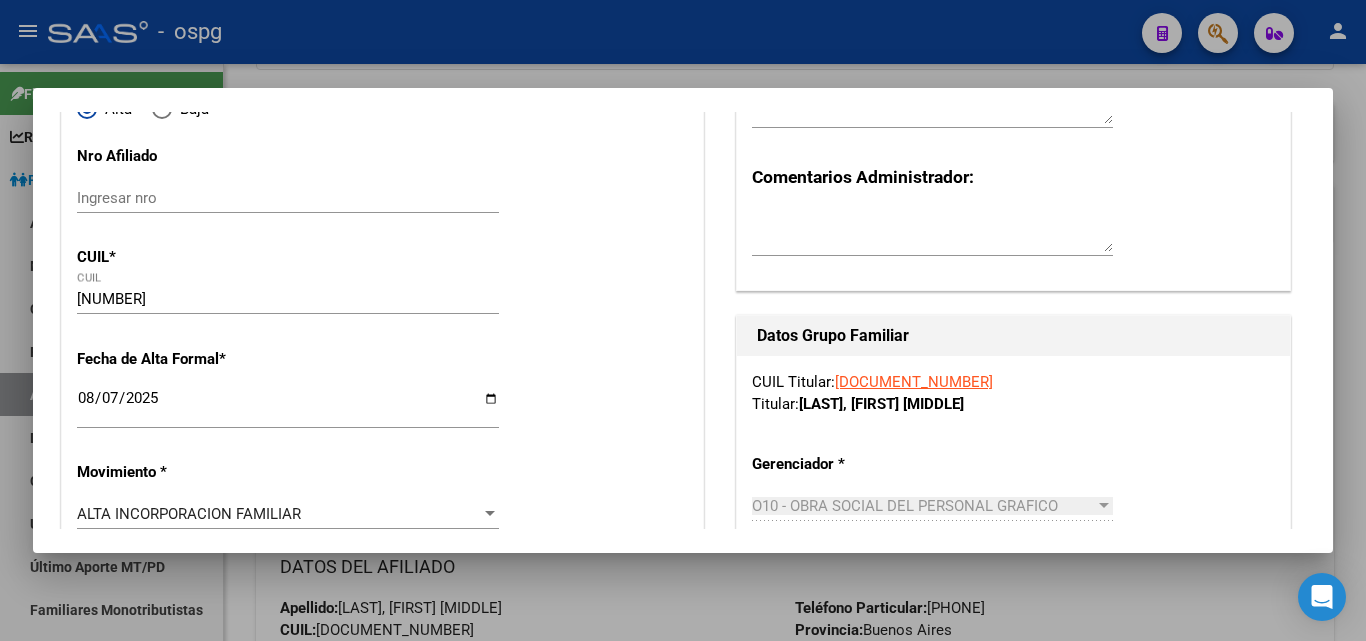 scroll, scrollTop: 0, scrollLeft: 0, axis: both 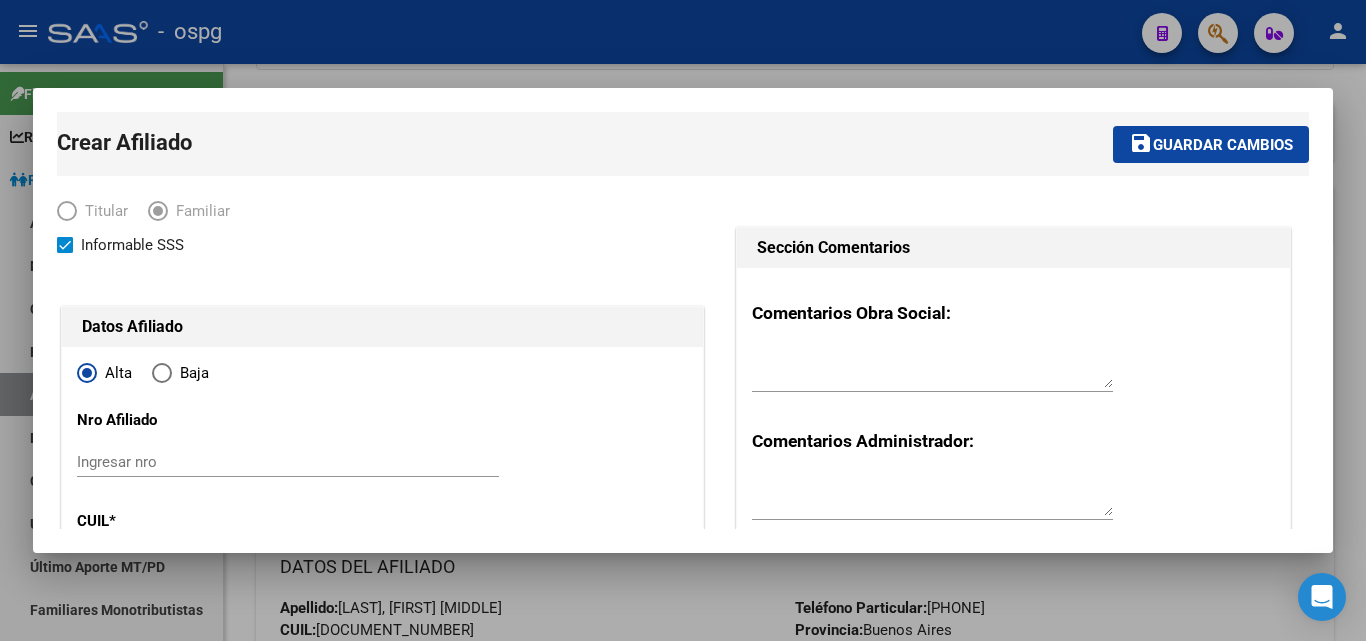 click on "Guardar cambios" at bounding box center [1223, 145] 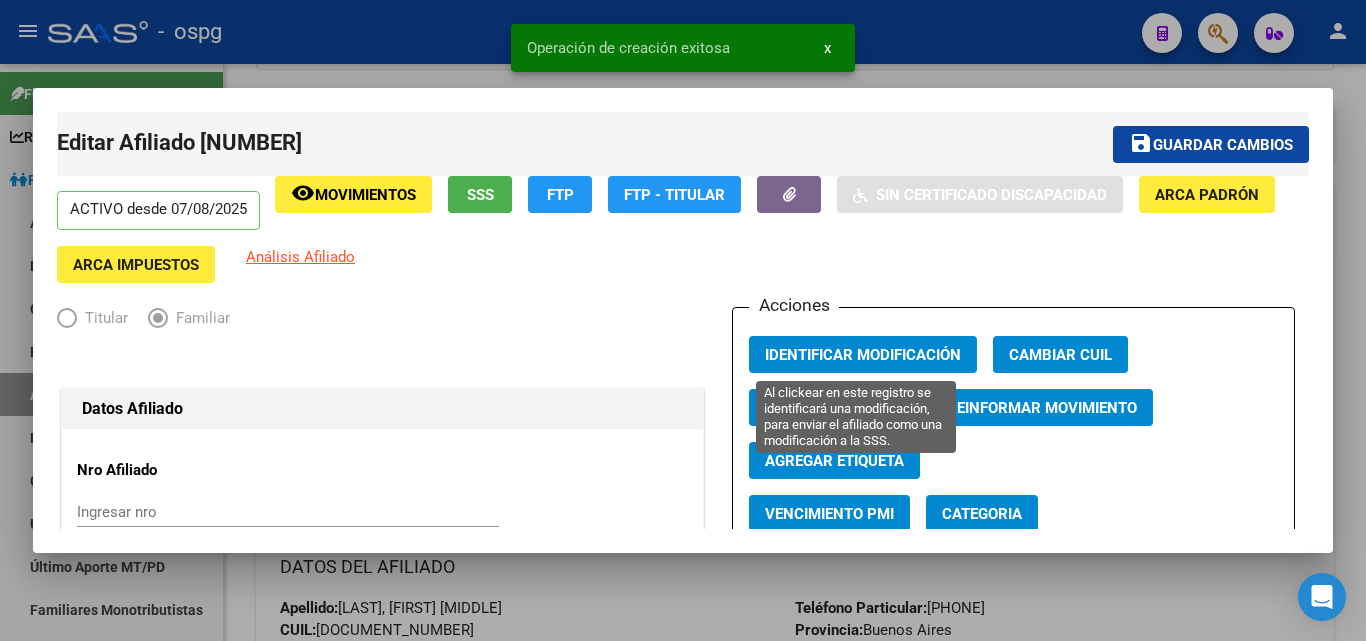 click on "Identificar Modificación" at bounding box center [863, 355] 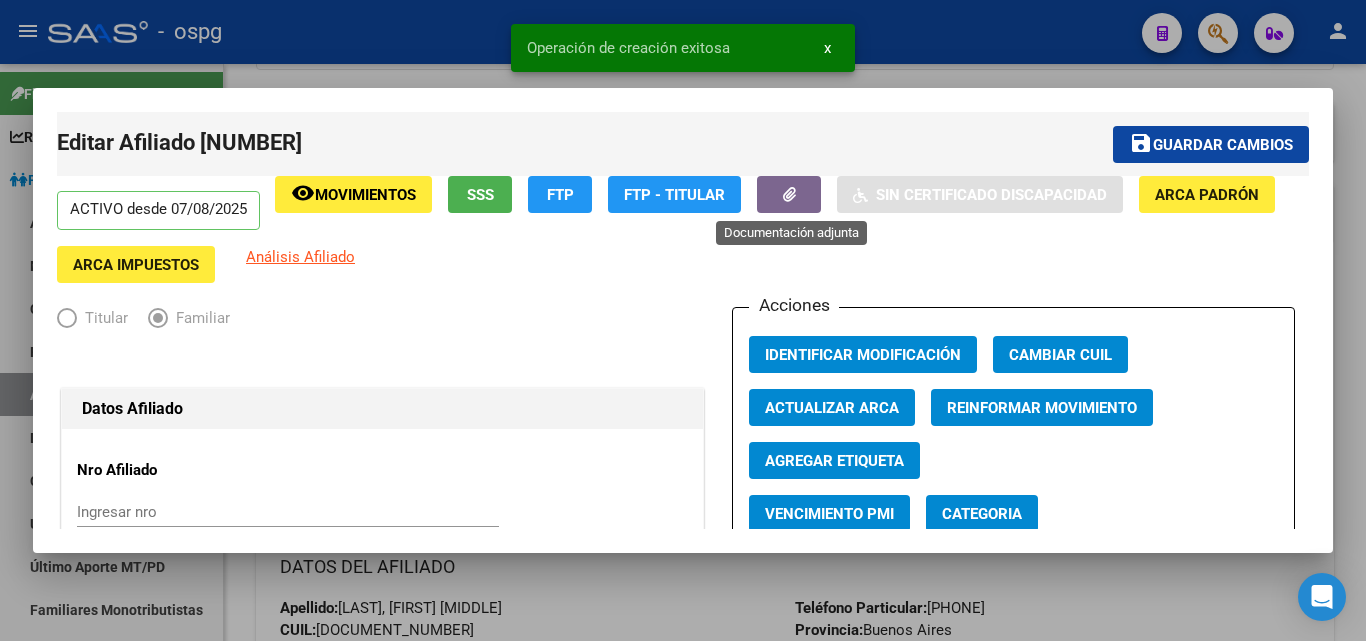 click 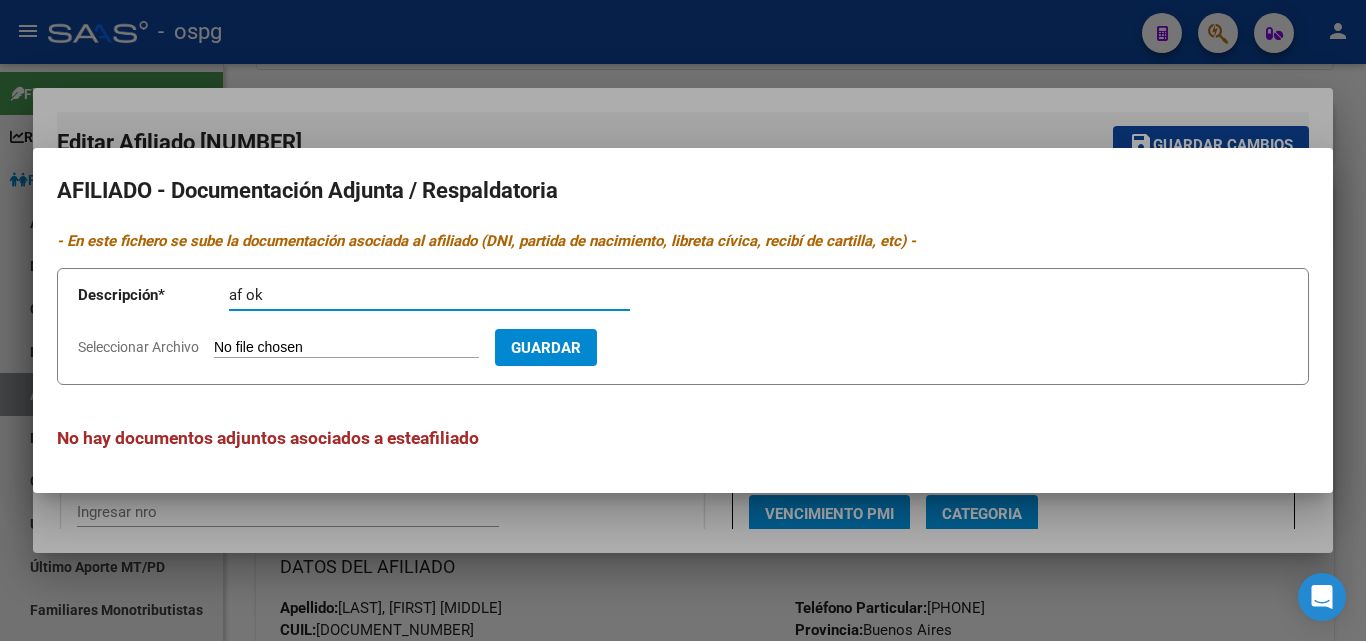 type on "af ok" 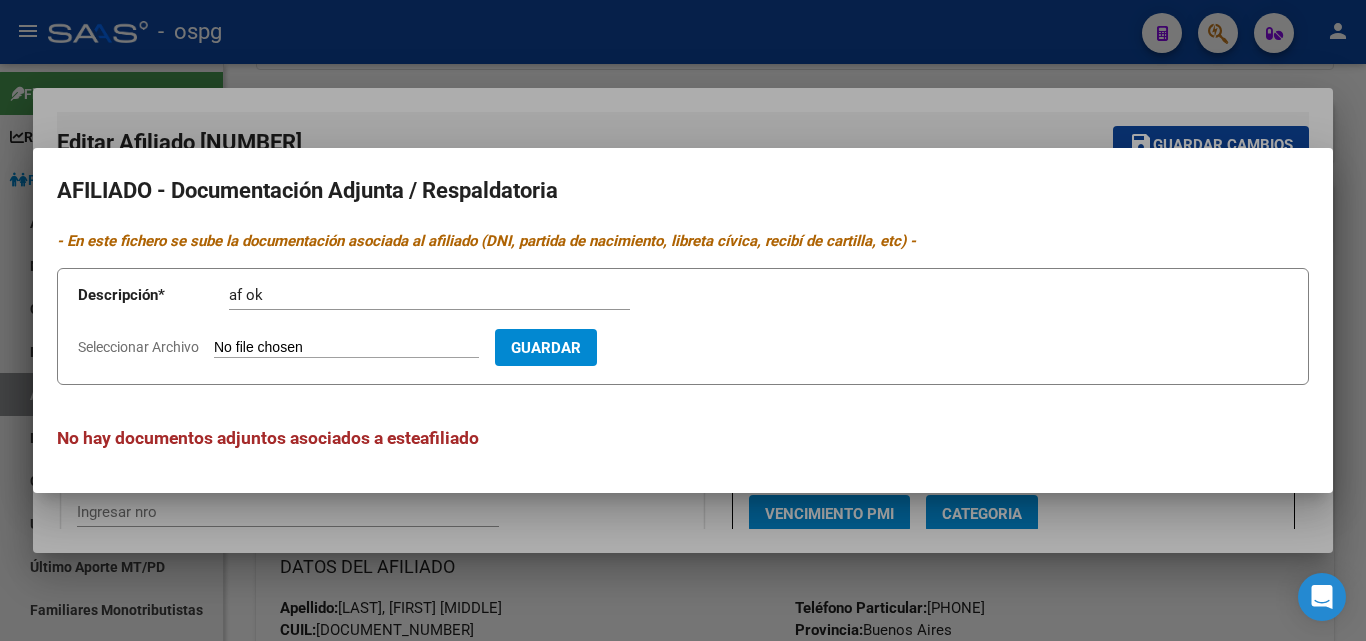 click on "Seleccionar Archivo" at bounding box center (346, 348) 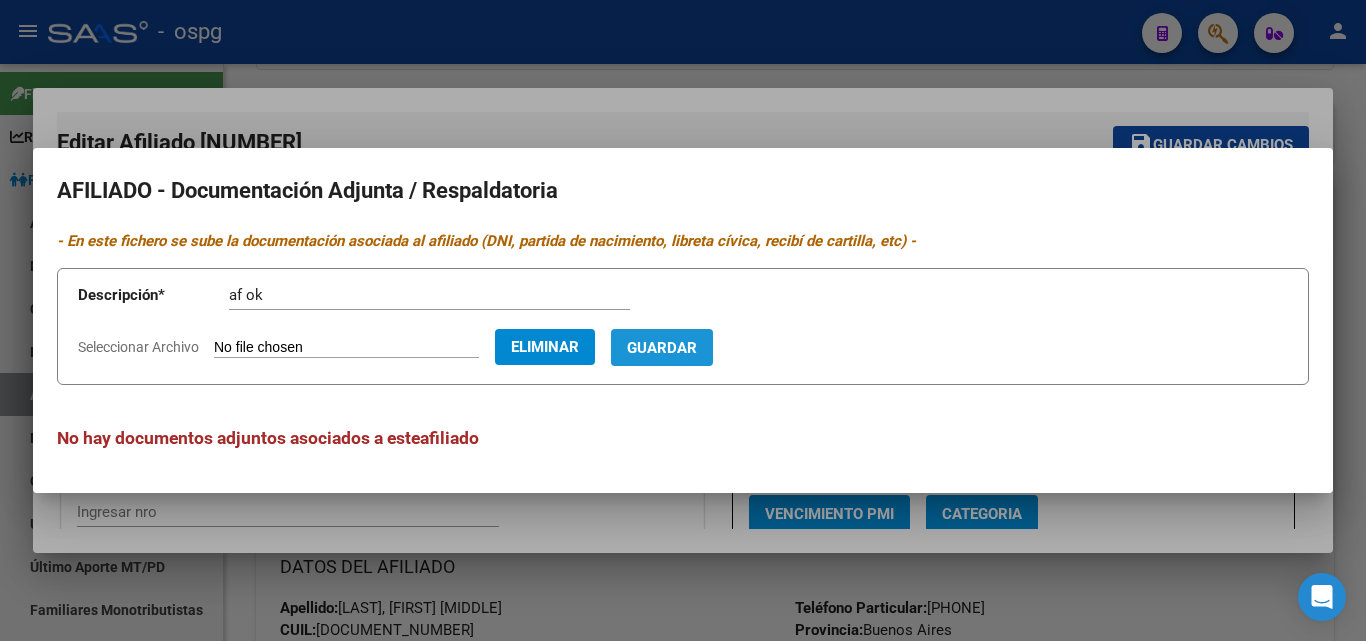 click on "Guardar" at bounding box center [662, 347] 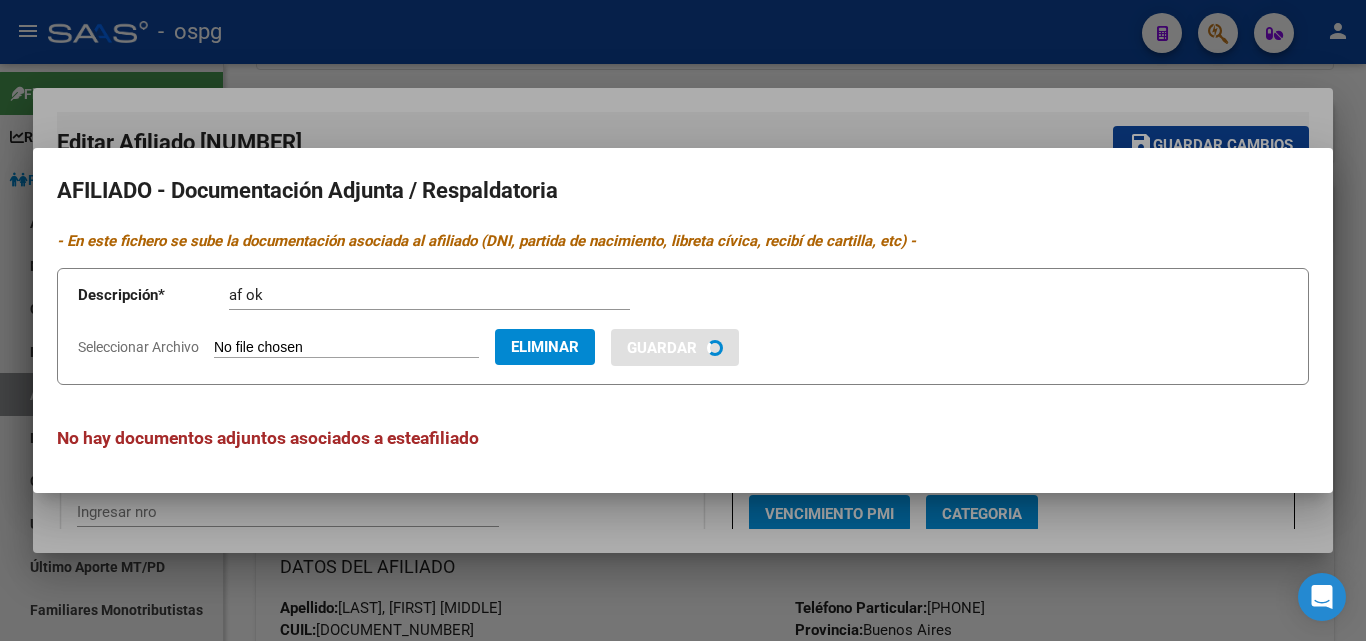 type 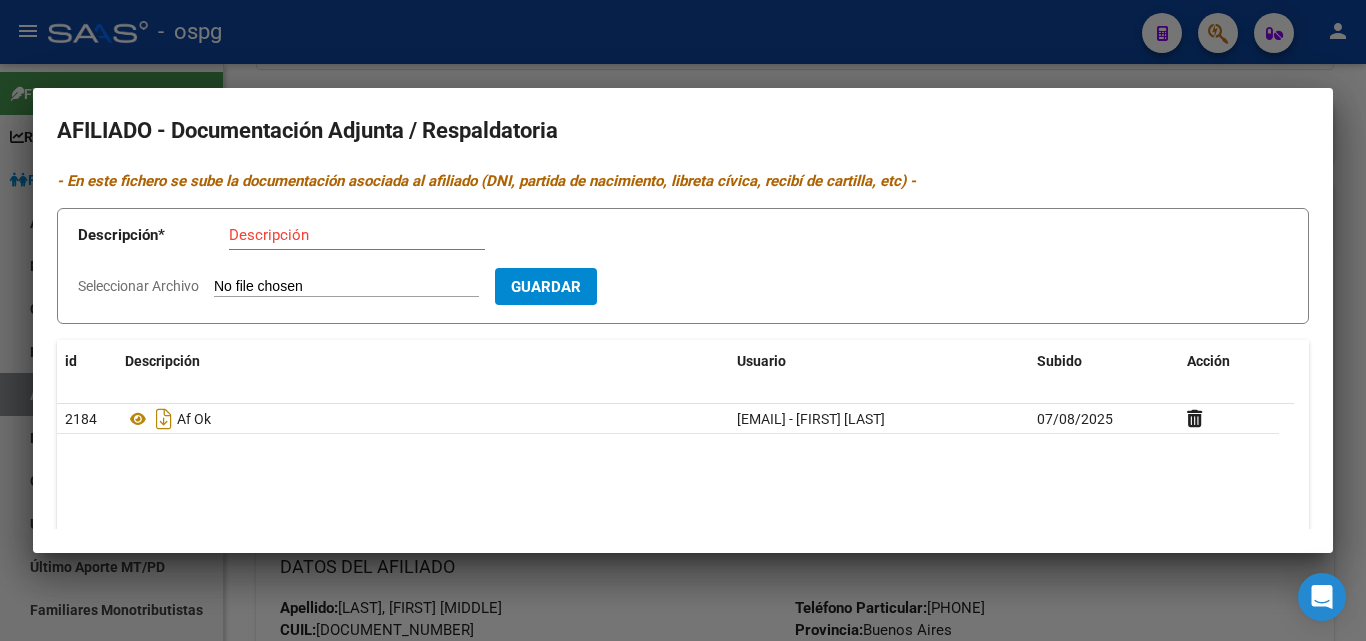 click at bounding box center [683, 320] 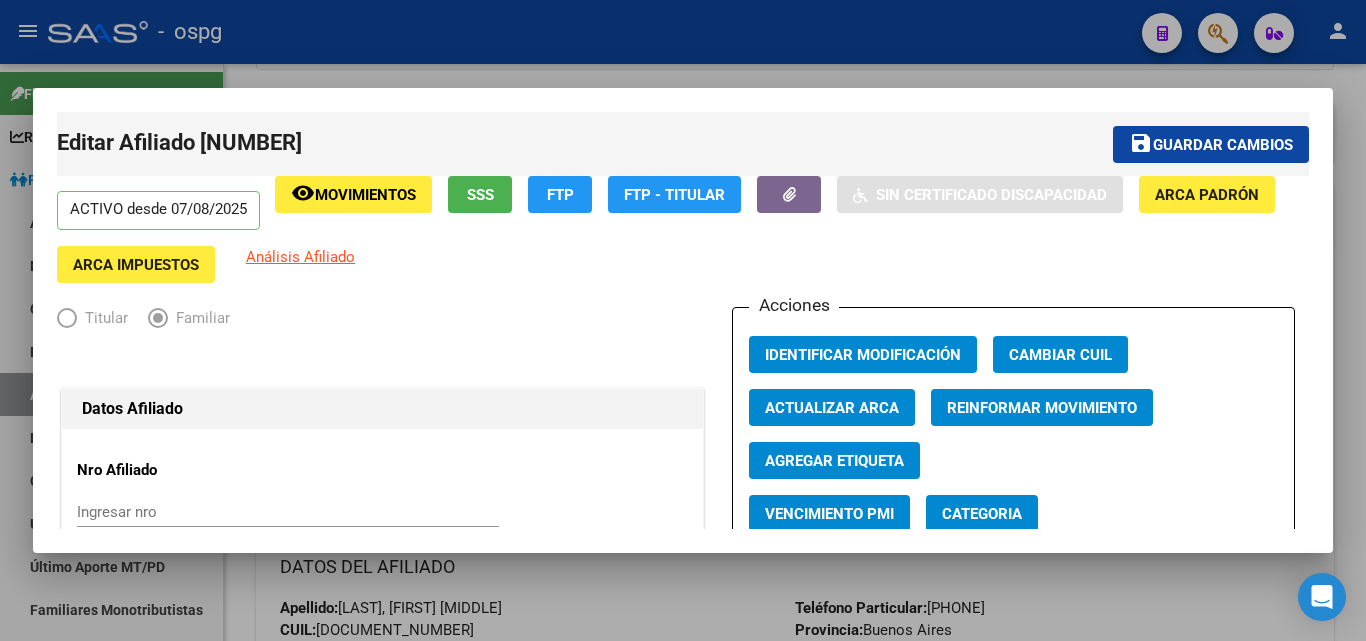 click at bounding box center (683, 320) 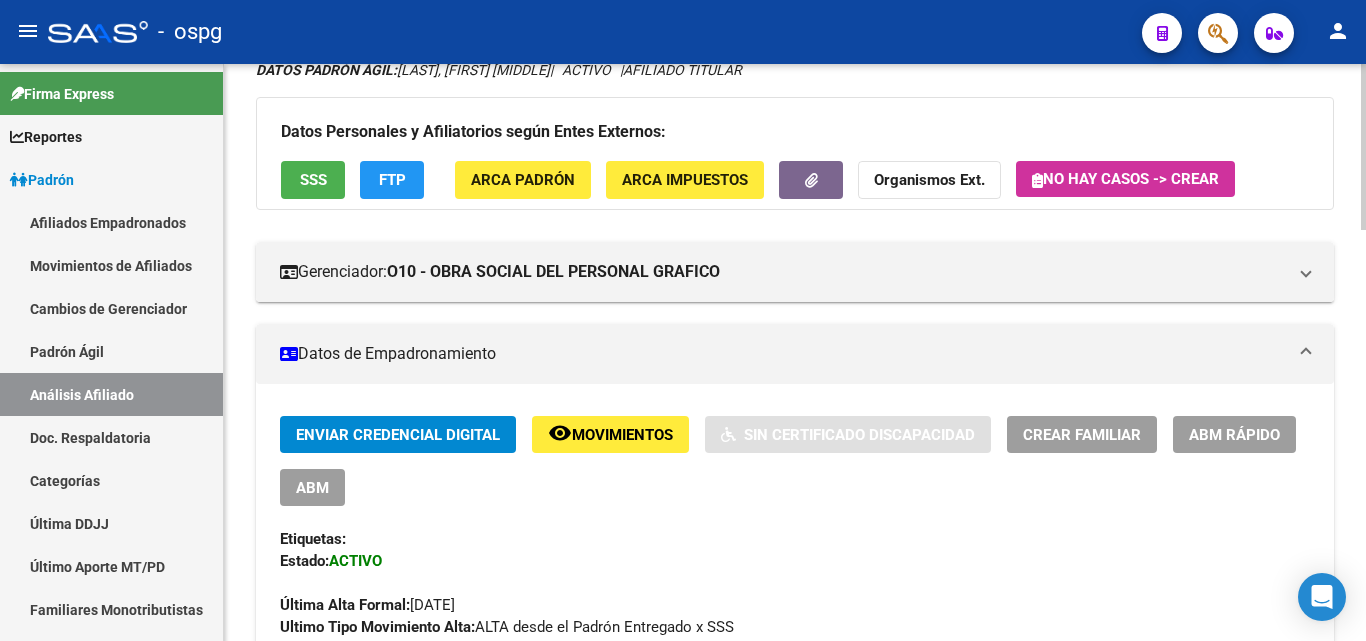scroll, scrollTop: 0, scrollLeft: 0, axis: both 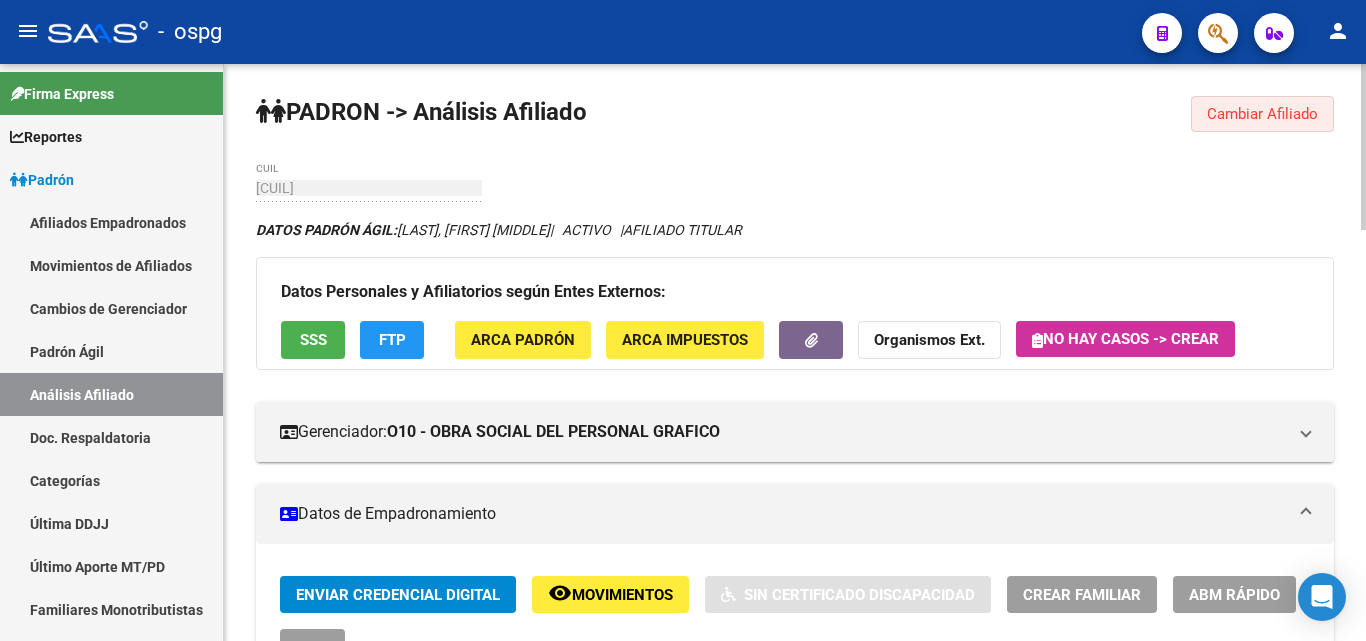 click on "Cambiar Afiliado" 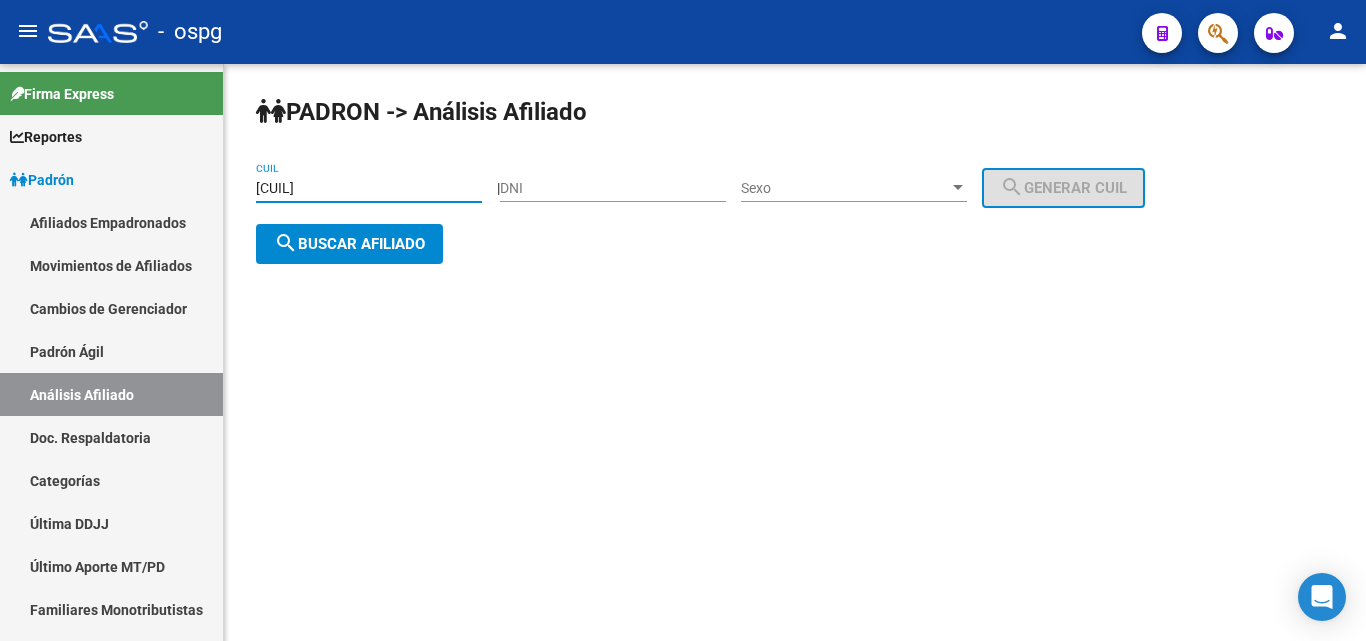 drag, startPoint x: 385, startPoint y: 190, endPoint x: 245, endPoint y: 189, distance: 140.00357 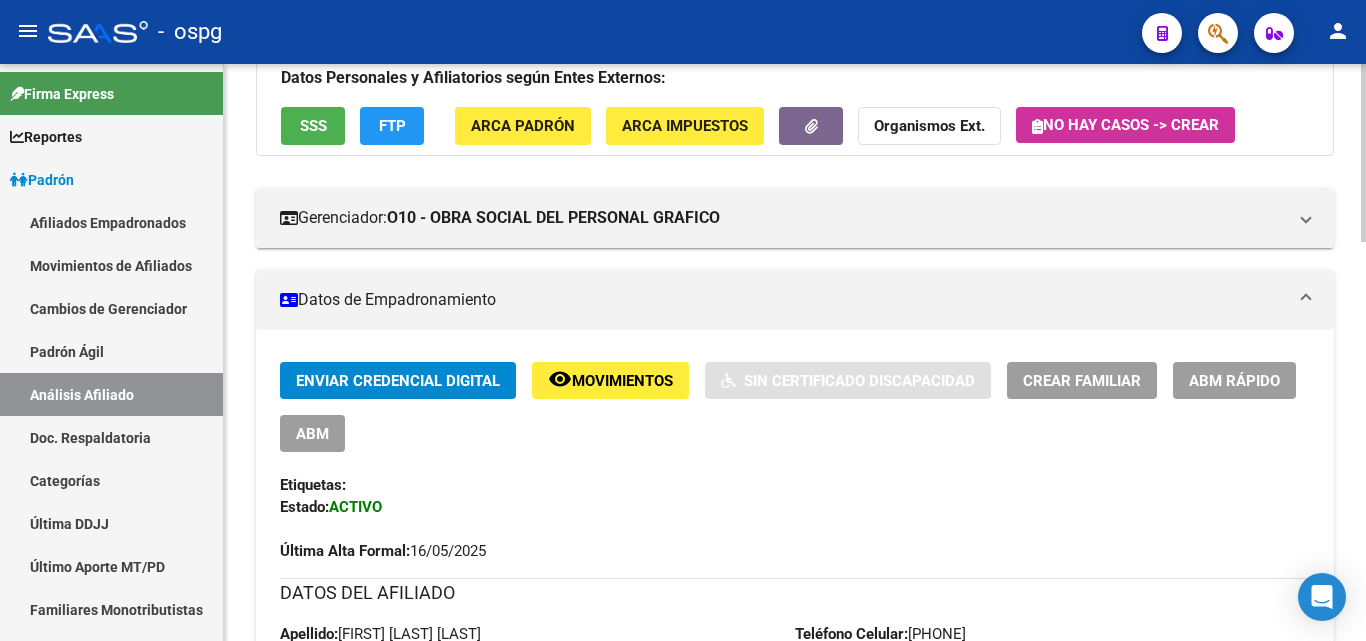 scroll, scrollTop: 91, scrollLeft: 0, axis: vertical 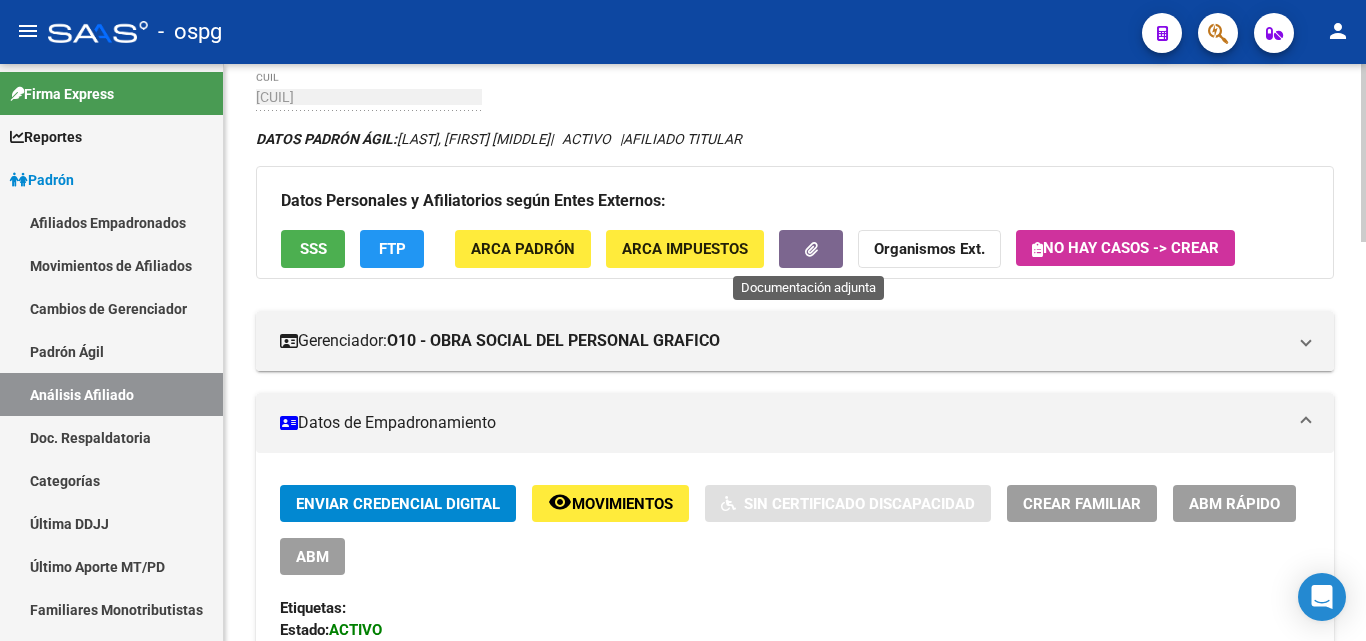 click 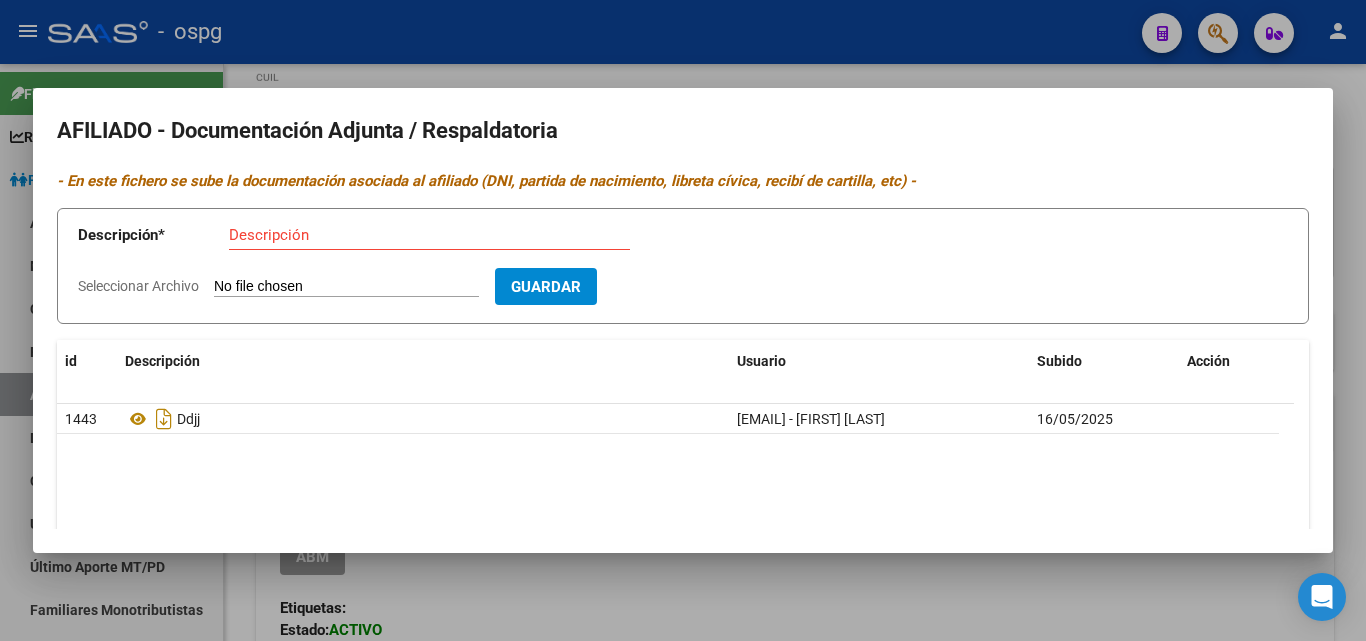 click at bounding box center [683, 320] 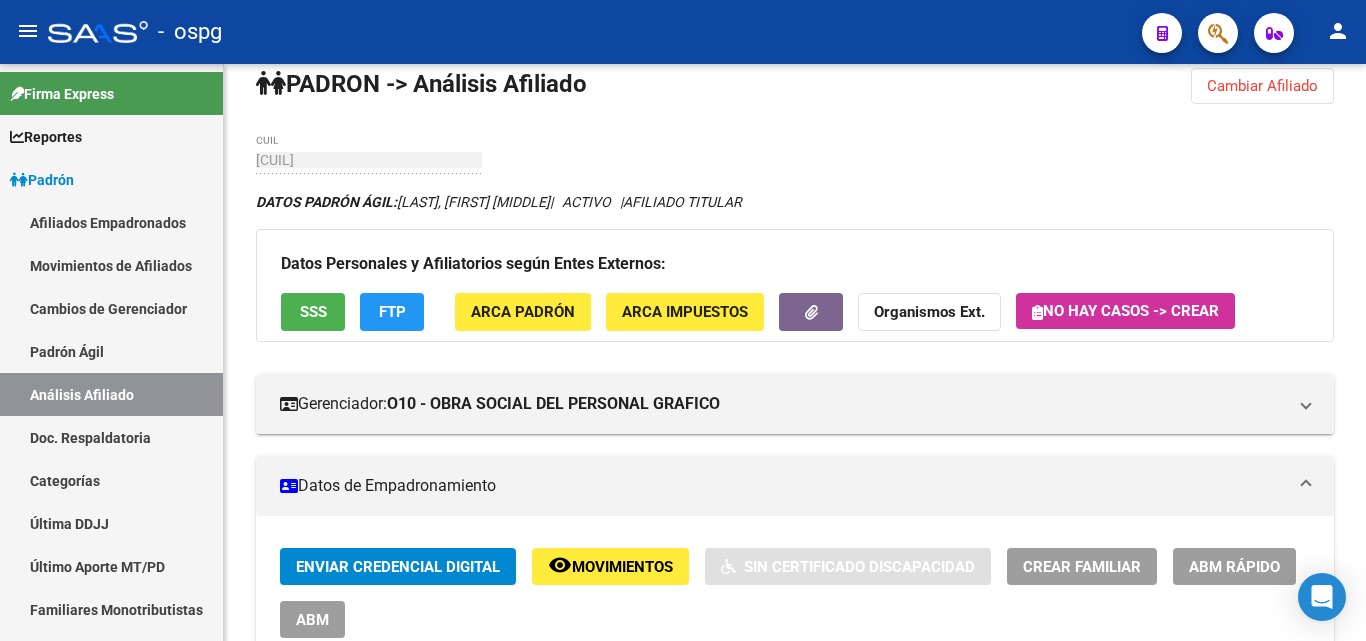 scroll, scrollTop: 0, scrollLeft: 0, axis: both 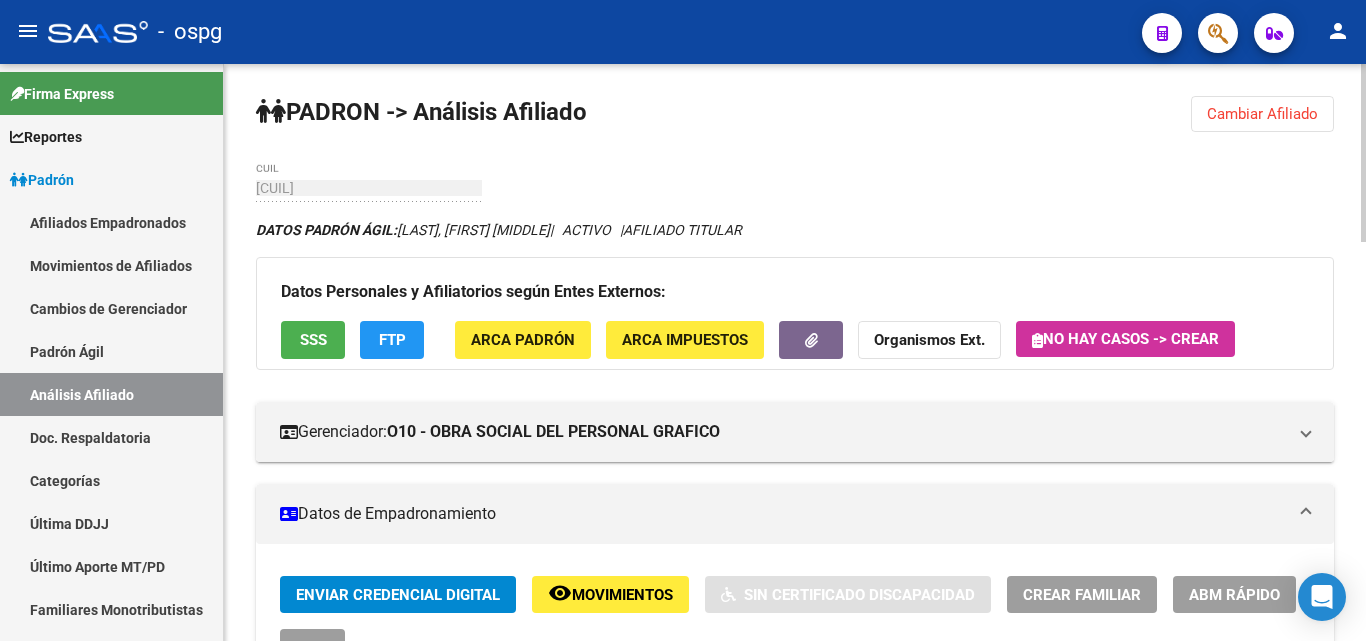 click on "PADRON -> Análisis Afiliado  Cambiar Afiliado
[CUIL] CUIL DATOS PADRÓN ÁGIL:  [FIRST] [MIDDLE] [LAST]     |   ACTIVO   |     AFILIADO TITULAR  Datos Personales y Afiliatorios según Entes Externos: SSS FTP ARCA Padrón ARCA Impuestos Organismos Ext.   No hay casos -> Crear
Gerenciador:      O10 - OBRA SOCIAL DEL PERSONAL GRAFICO Atención telefónica: Atención emergencias: Otros Datos Útiles:    Datos de Empadronamiento  Enviar Credencial Digital remove_red_eye Movimientos    Sin Certificado Discapacidad Crear Familiar ABM Rápido ABM Etiquetas: Estado: ACTIVO Última Alta Formal:  [DATE] DATOS DEL AFILIADO Apellido:  [FIRST] [MIDDLE] [LAST] CUIL:  [CUIL] Documento:  DU - DOCUMENTO UNICO [NUMBER]  Nacionalidad:  ARGENTINA Parentesco:  0 - Titular Estado Civil:  Convivencia Discapacitado:    NO (00) Sexo:  M Nacimiento:  [DATE] Edad:  26  Teléfono Celular:  [PHONE] Provincia:  Buenos Aires Localidad:  [CITY] Código Postal:  [POSTAL_CODE] Calle:  [STREET] [NUMBER]" 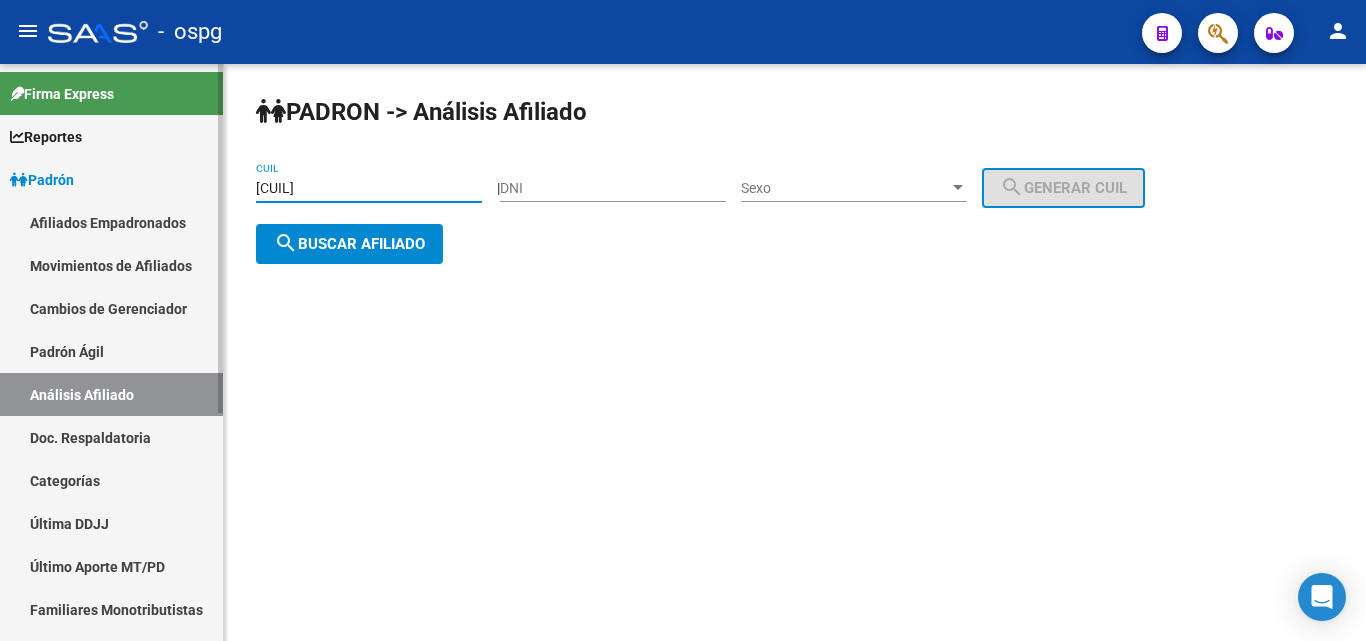 drag, startPoint x: 280, startPoint y: 188, endPoint x: 168, endPoint y: 187, distance: 112.00446 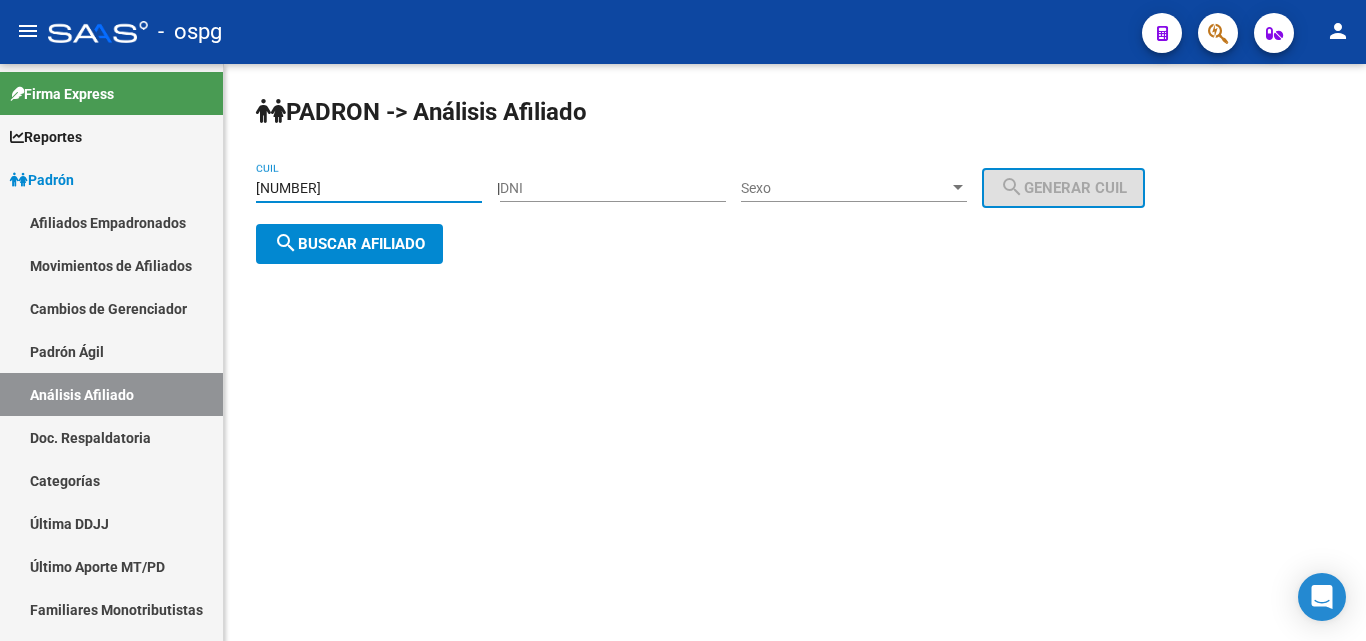 type on "[NUMBER]" 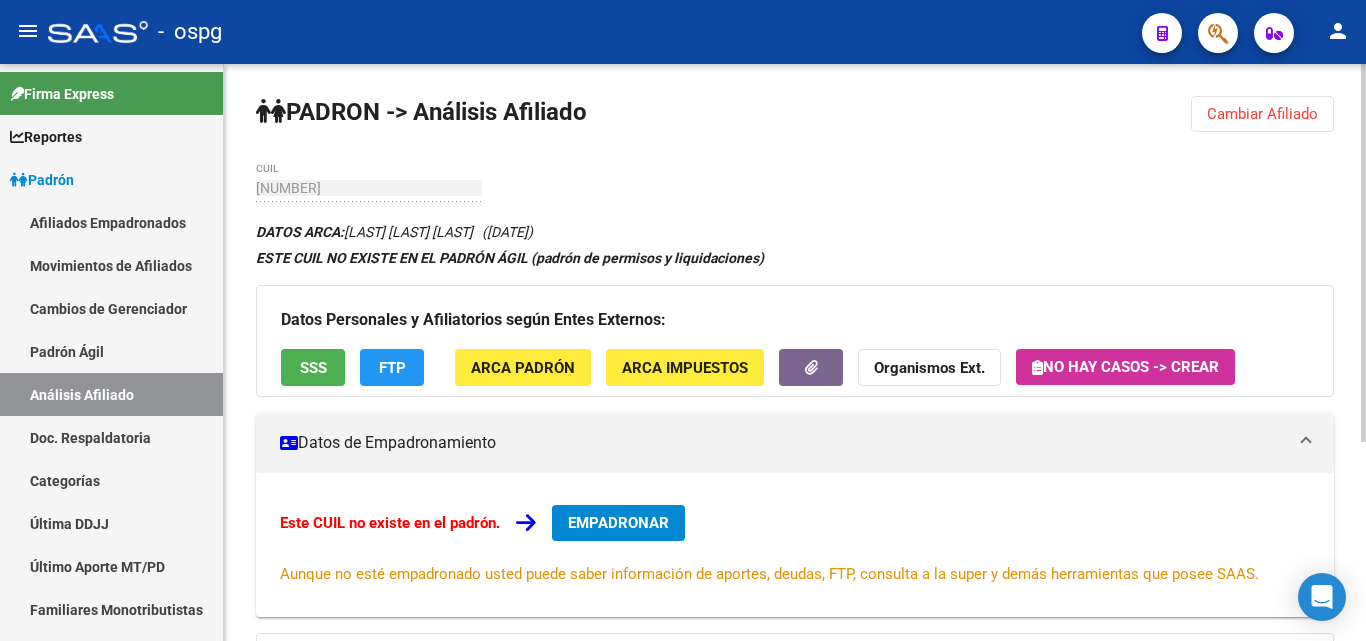click on "EMPADRONAR" at bounding box center [618, 523] 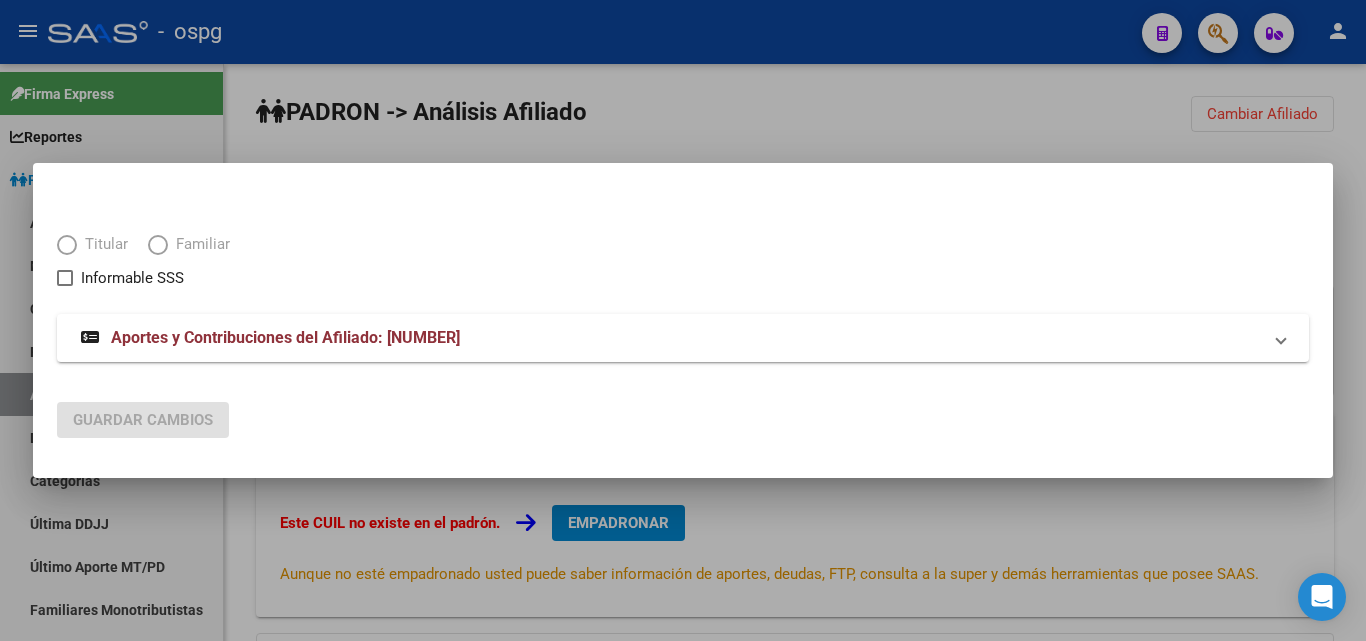 click at bounding box center (67, 245) 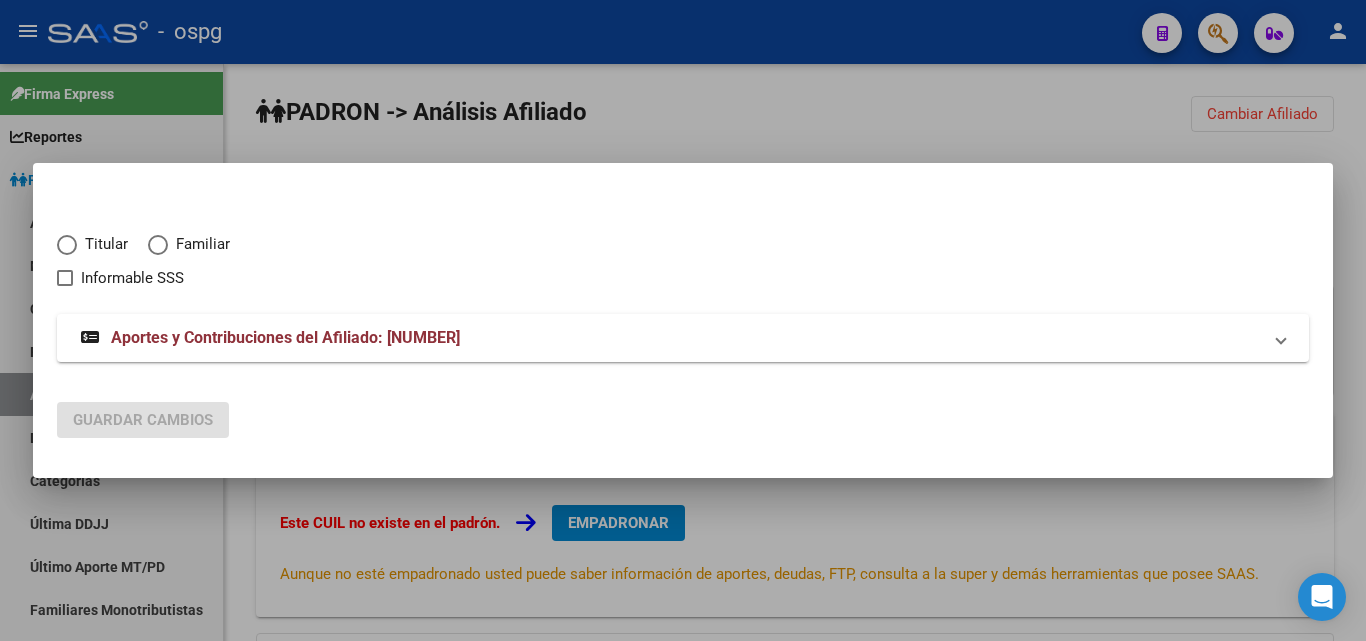 click at bounding box center (67, 245) 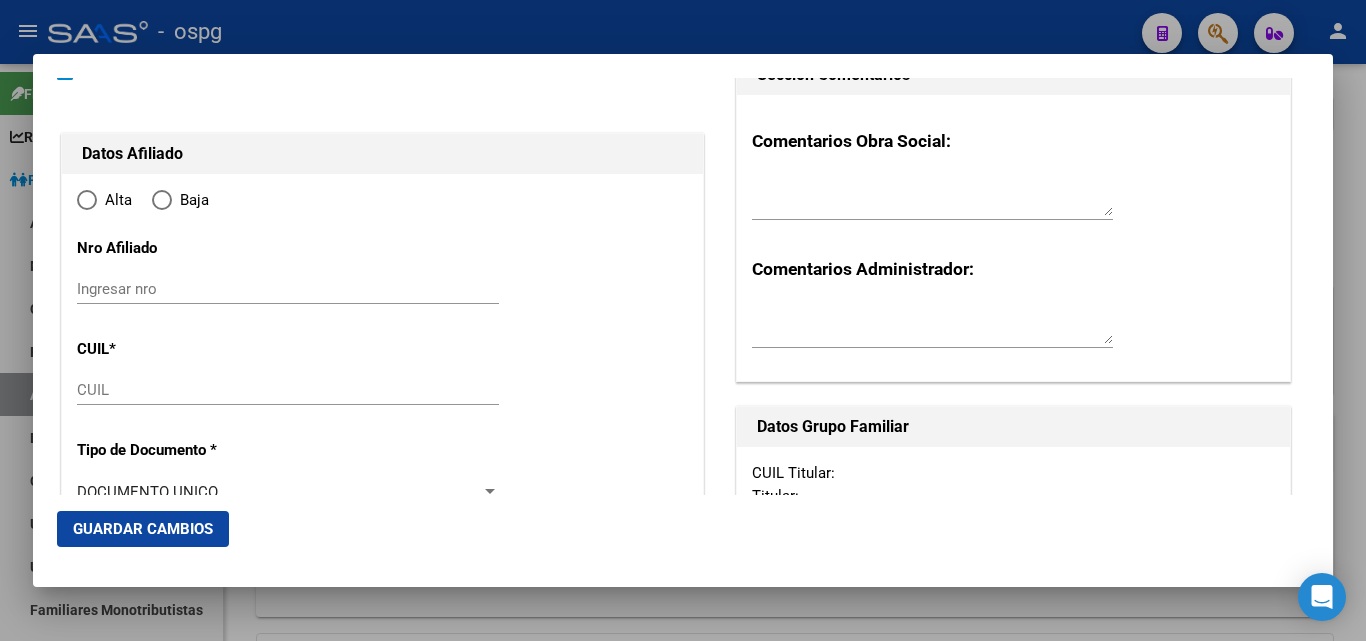 type on "[NUMBER]" 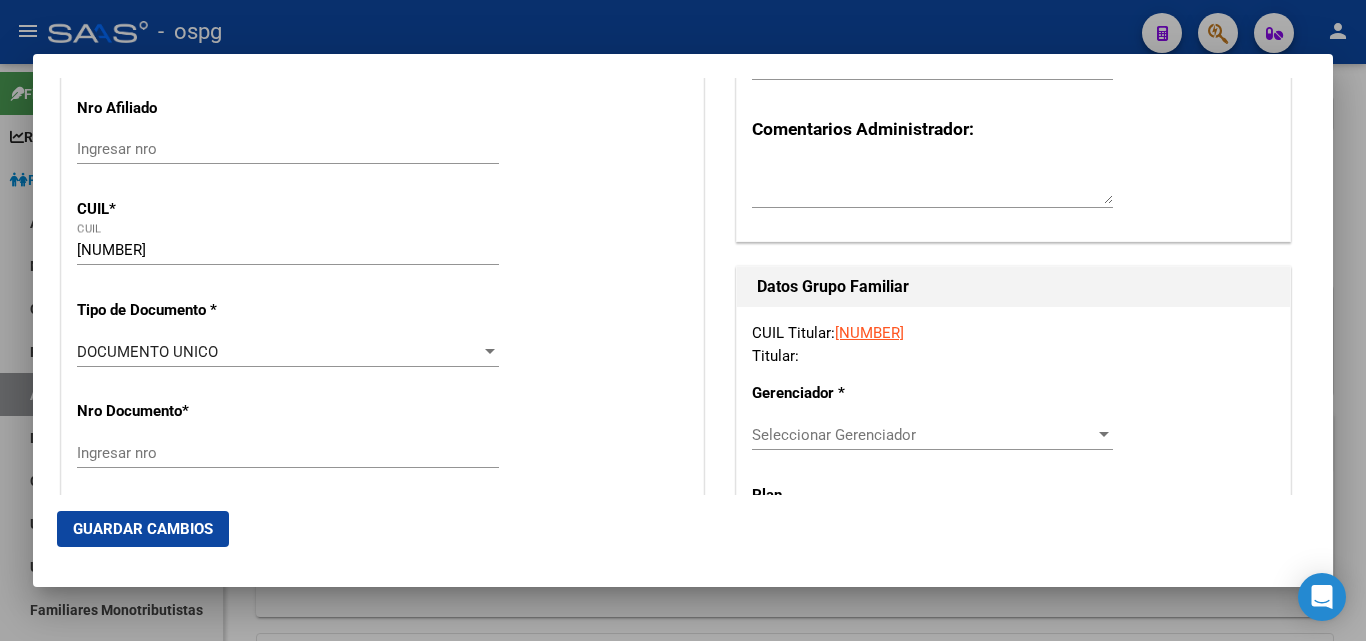 scroll, scrollTop: 300, scrollLeft: 0, axis: vertical 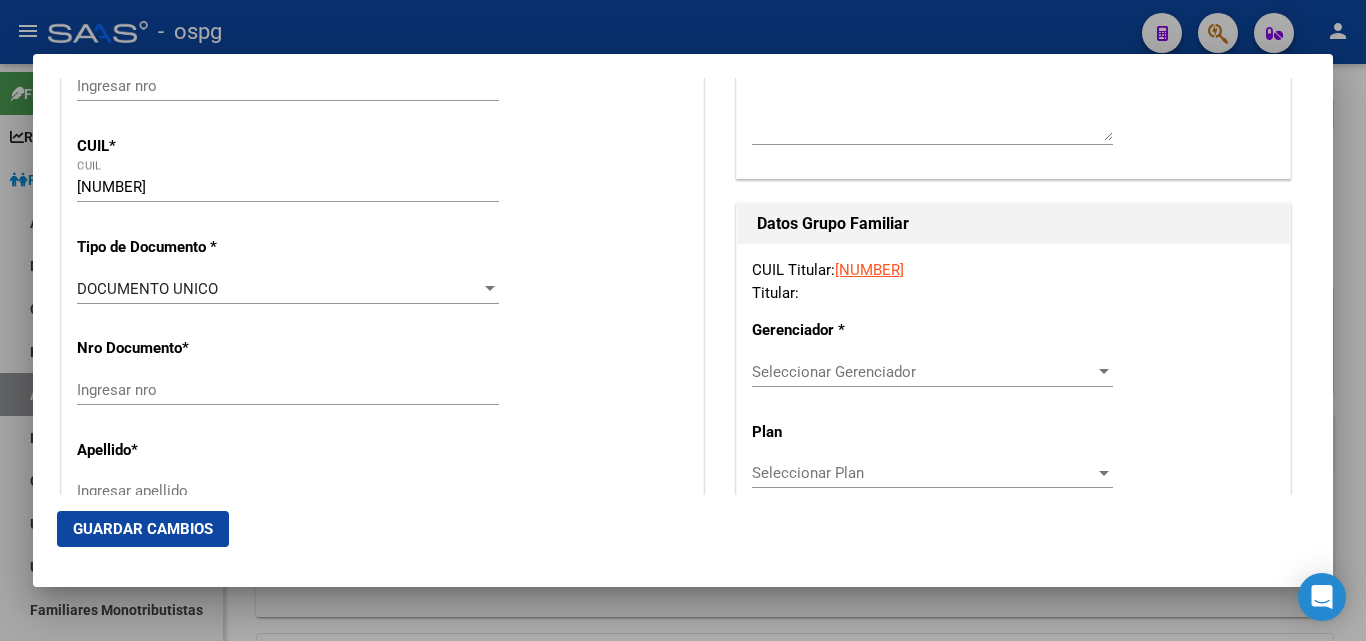 radio on "true" 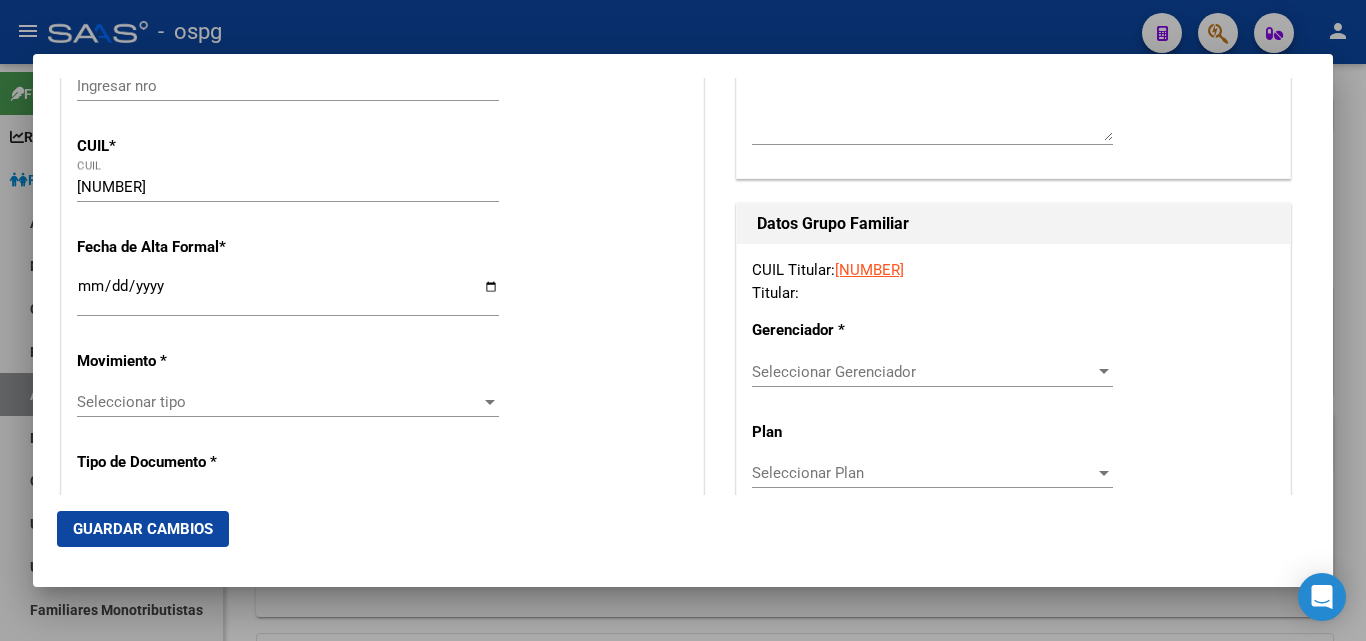 type on "[DOCUMENT_NUMBER]" 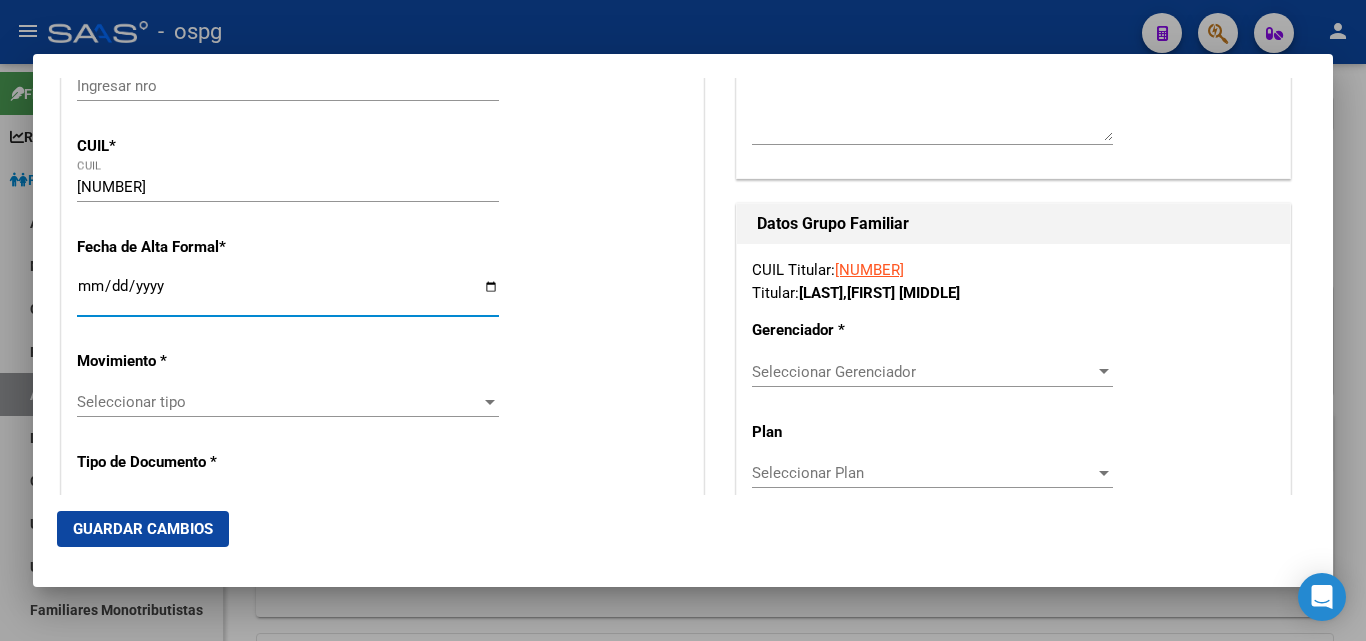 click on "Ingresar fecha" at bounding box center [288, 294] 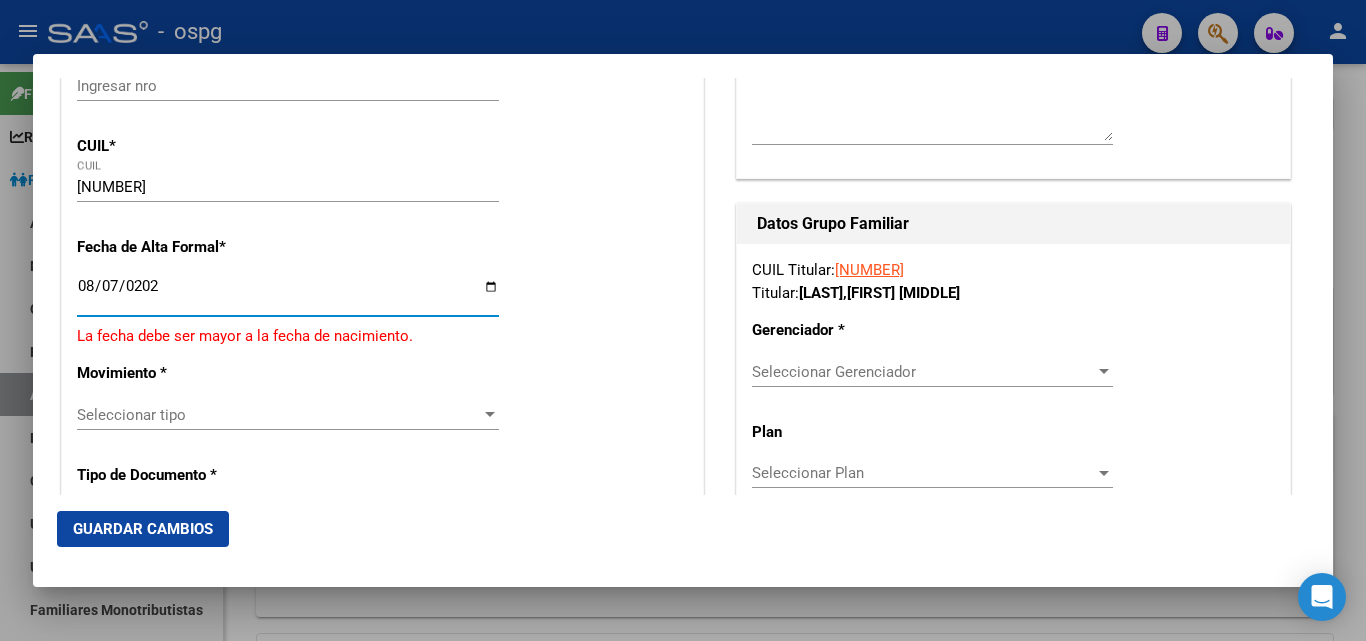 type on "2025-08-07" 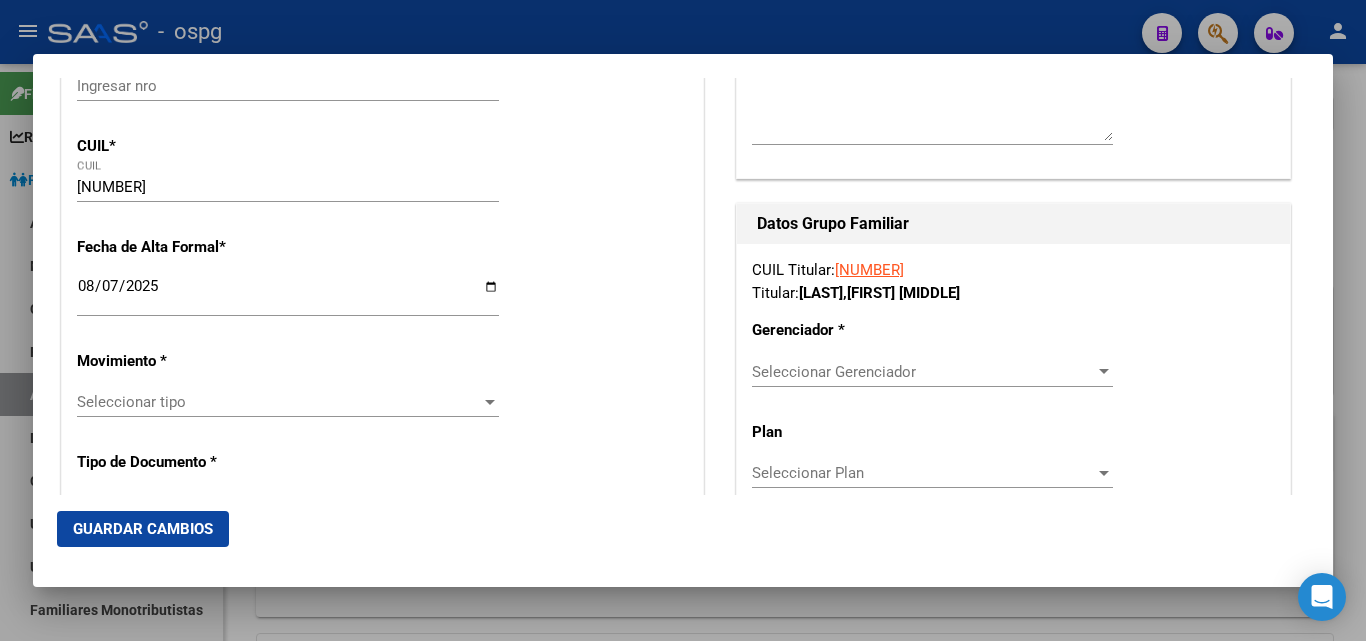 click on "Seleccionar tipo Seleccionar tipo" 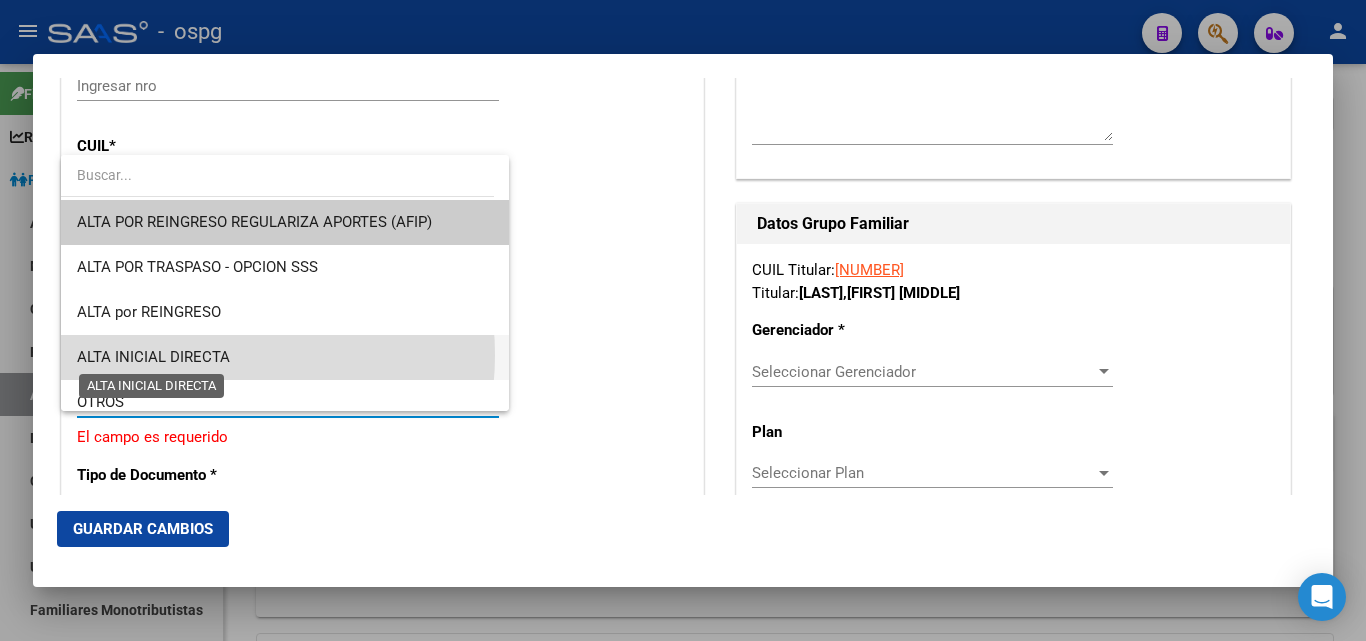 click on "ALTA INICIAL DIRECTA" at bounding box center [153, 357] 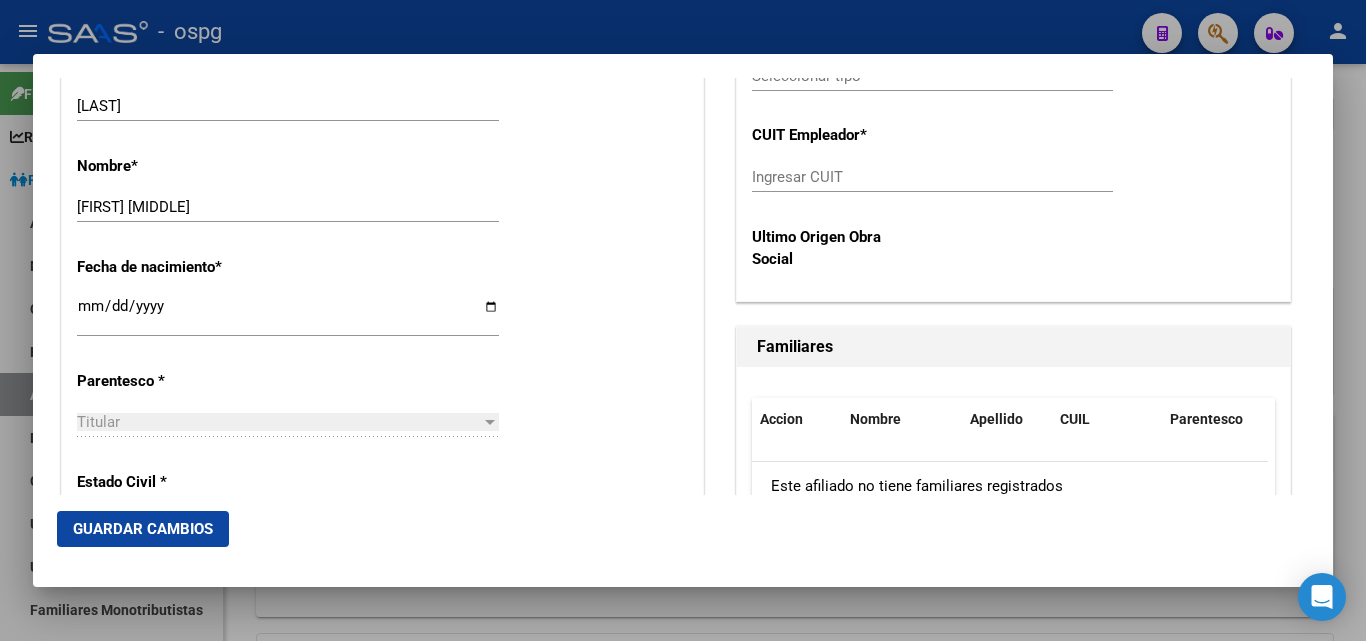 scroll, scrollTop: 1000, scrollLeft: 0, axis: vertical 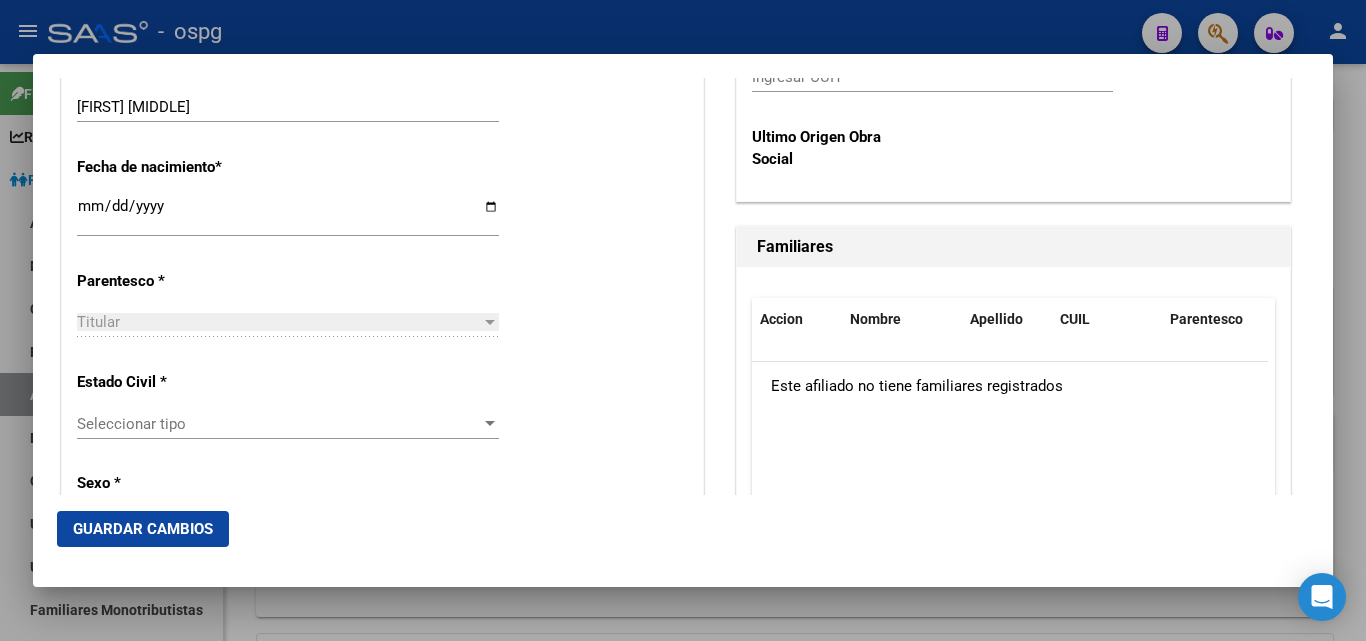 click on "Seleccionar tipo Seleccionar tipo" at bounding box center (288, 424) 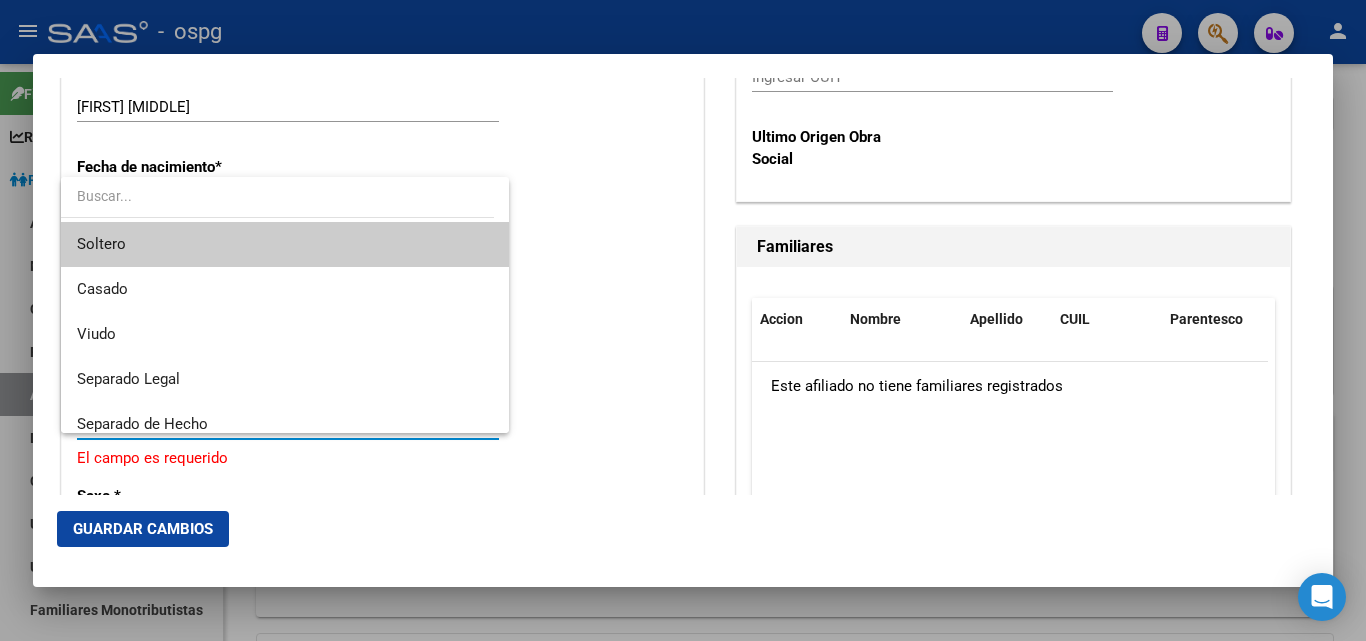 click on "Soltero" at bounding box center [285, 244] 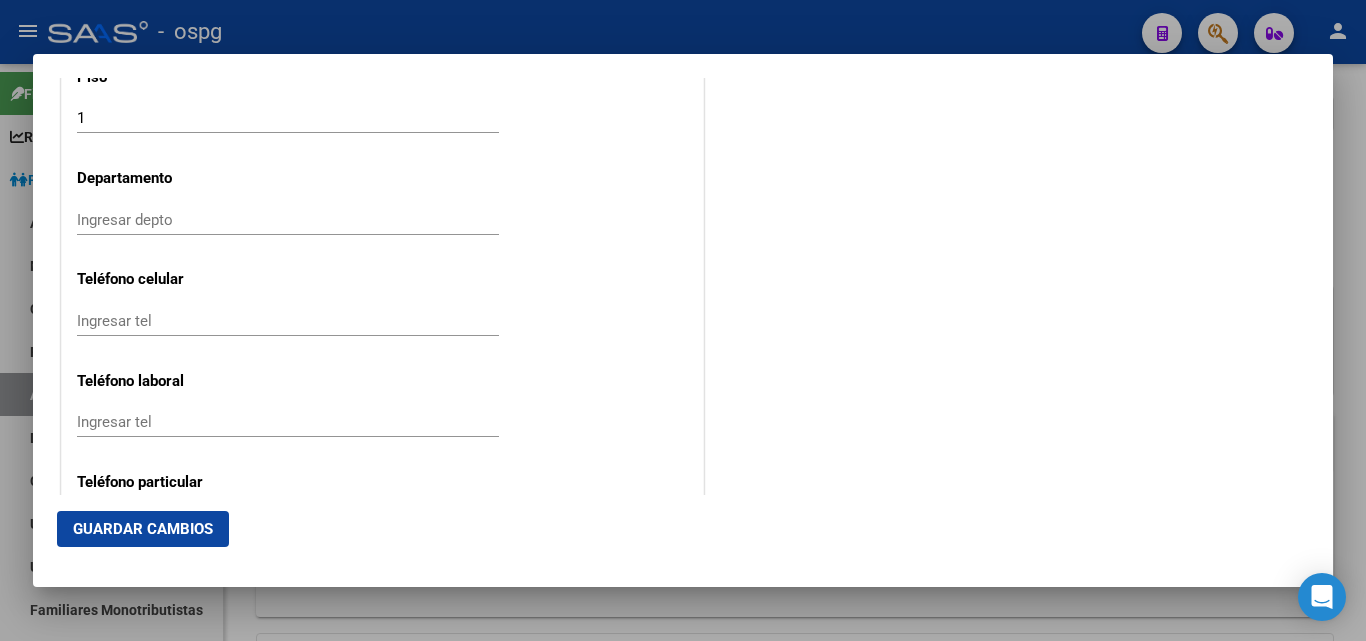 scroll, scrollTop: 2500, scrollLeft: 0, axis: vertical 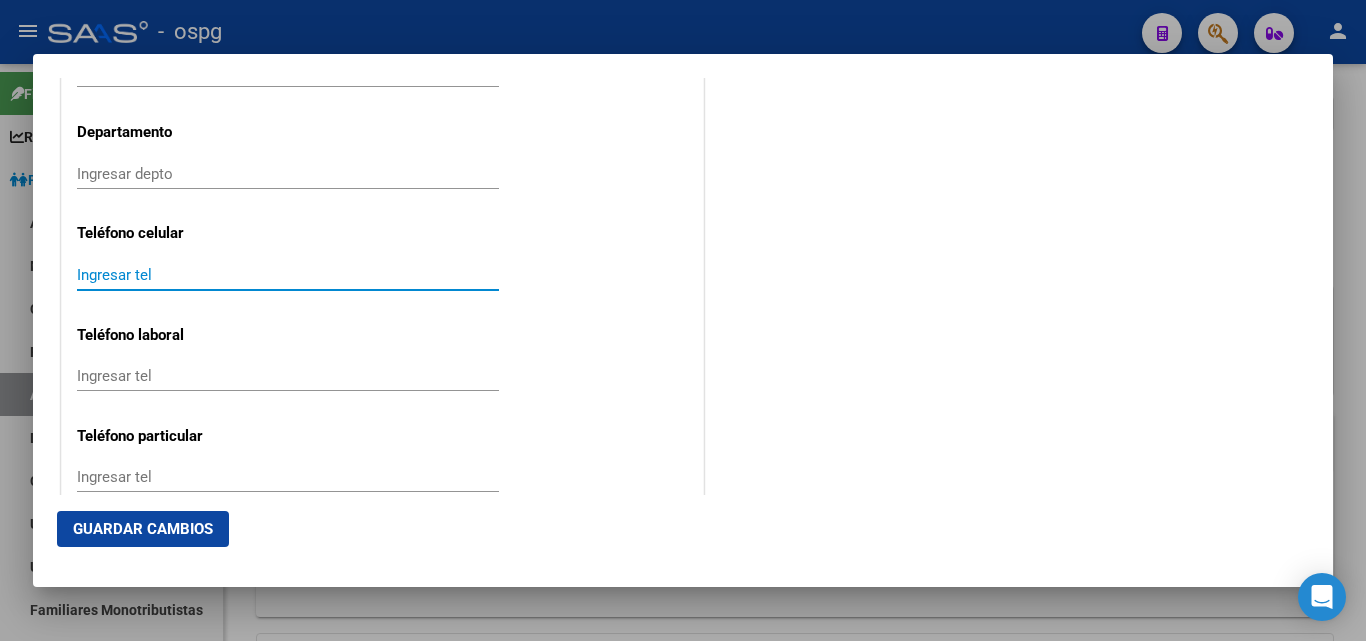 click on "Ingresar tel" at bounding box center [288, 275] 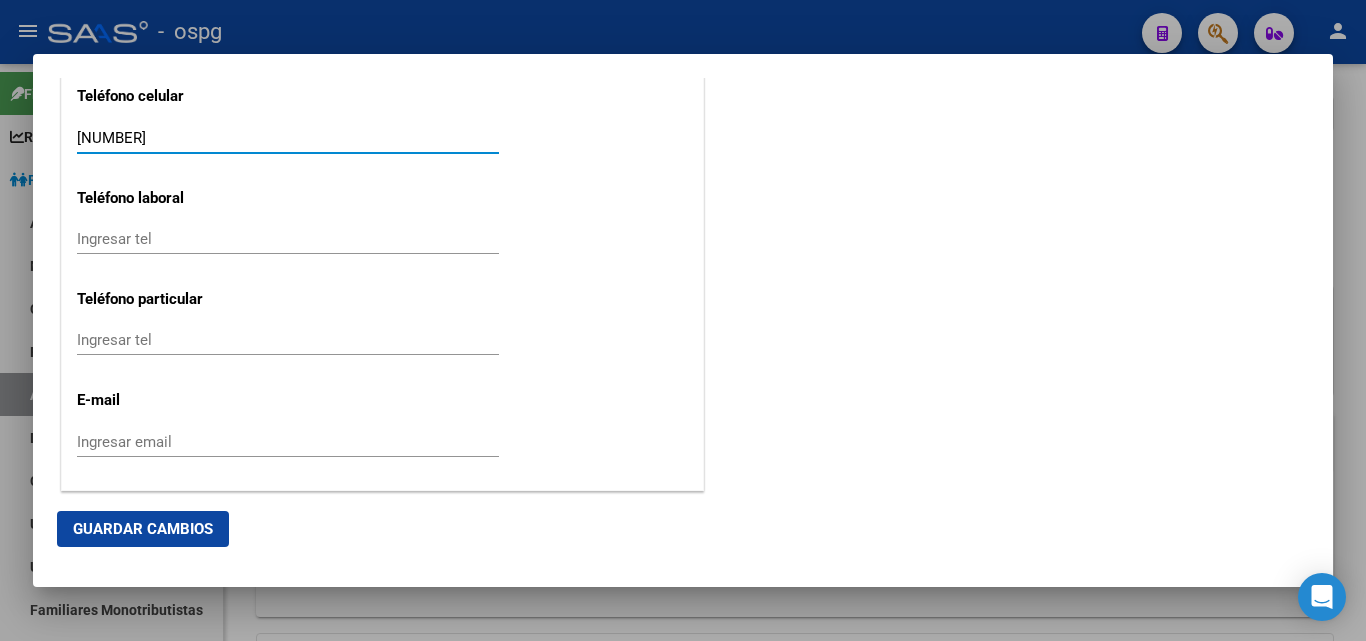 scroll, scrollTop: 2700, scrollLeft: 0, axis: vertical 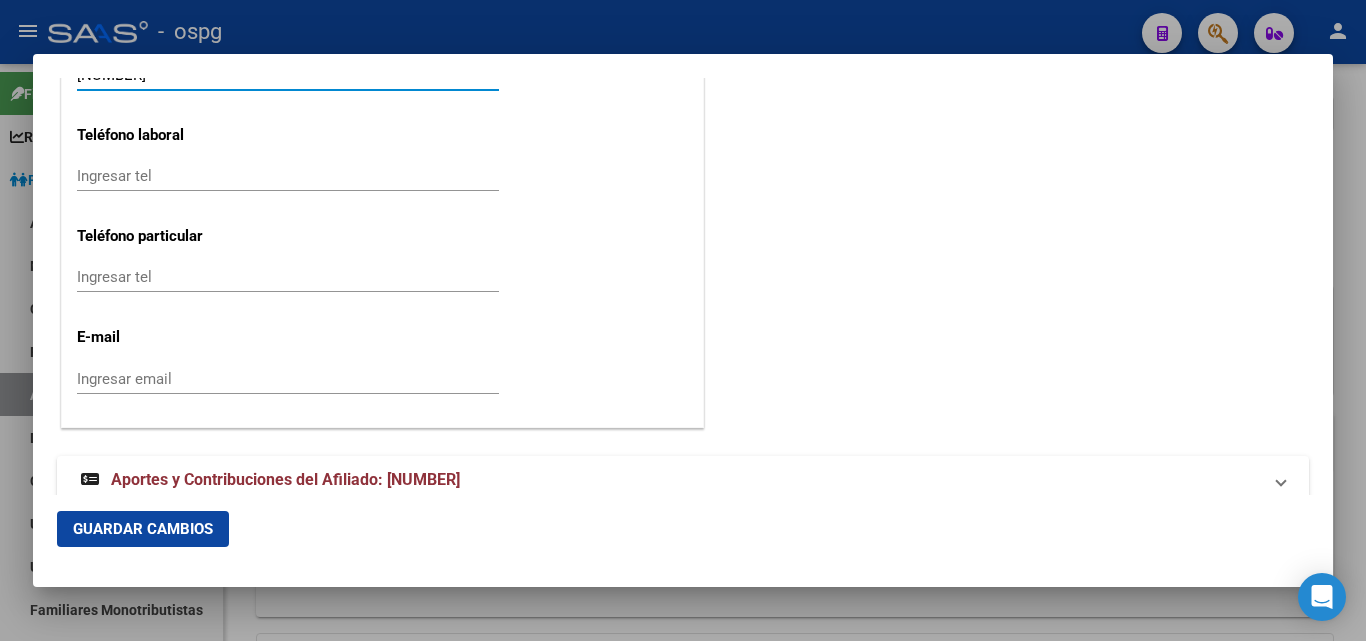 type on "[NUMBER]" 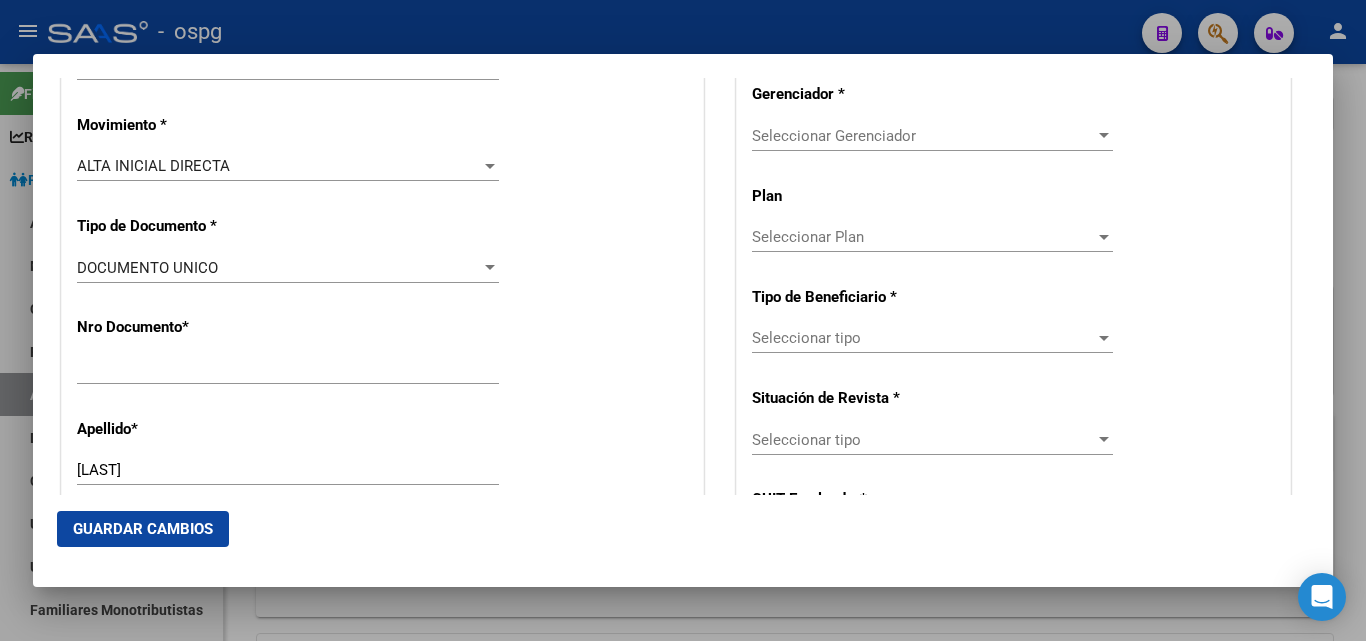 scroll, scrollTop: 300, scrollLeft: 0, axis: vertical 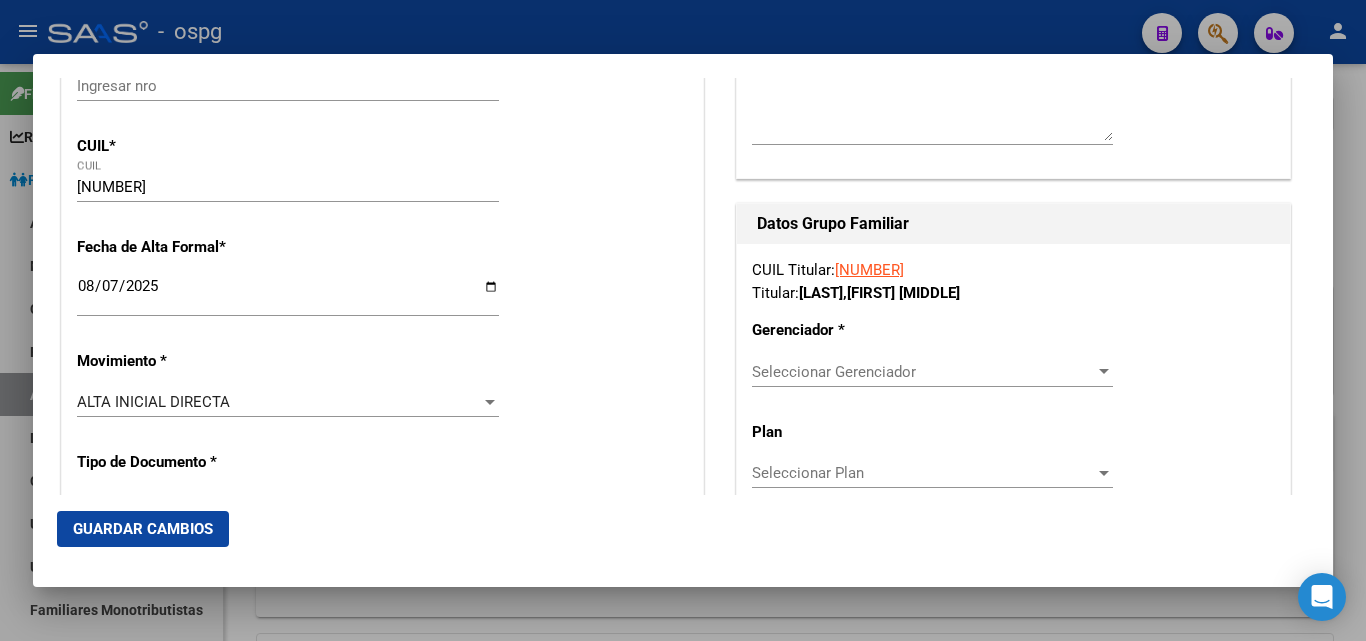 type on "[EMAIL]" 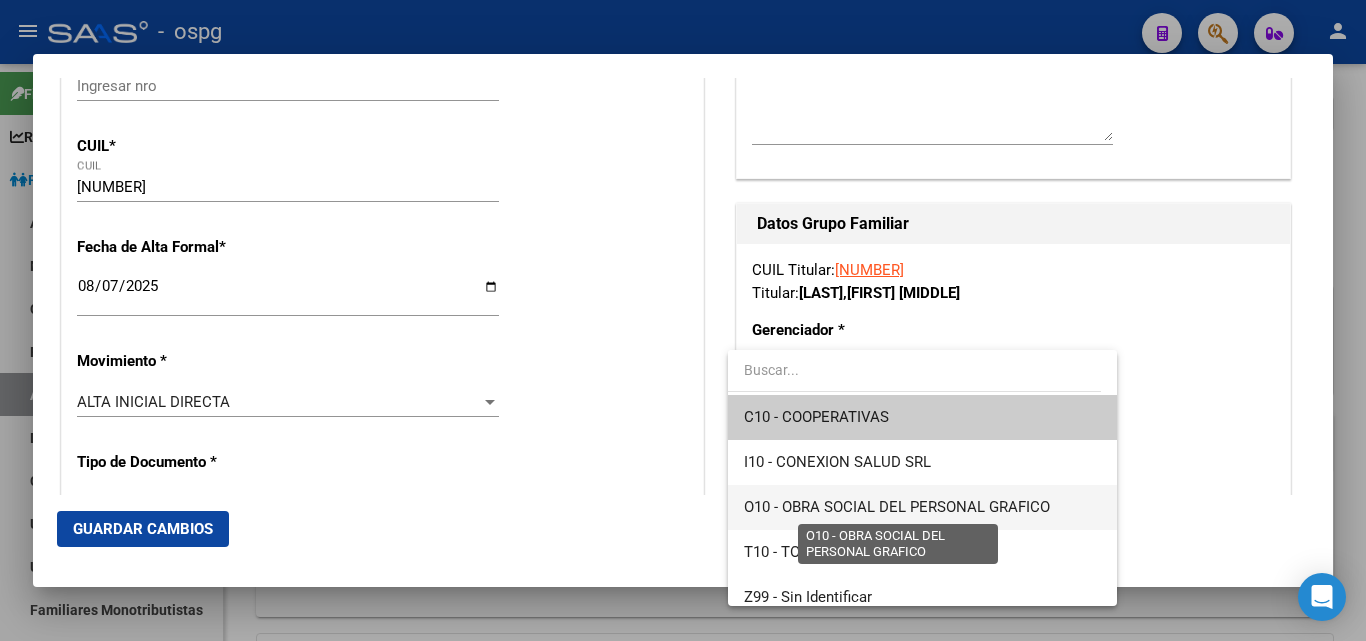 click on "O10 - OBRA SOCIAL DEL PERSONAL GRAFICO" at bounding box center [897, 507] 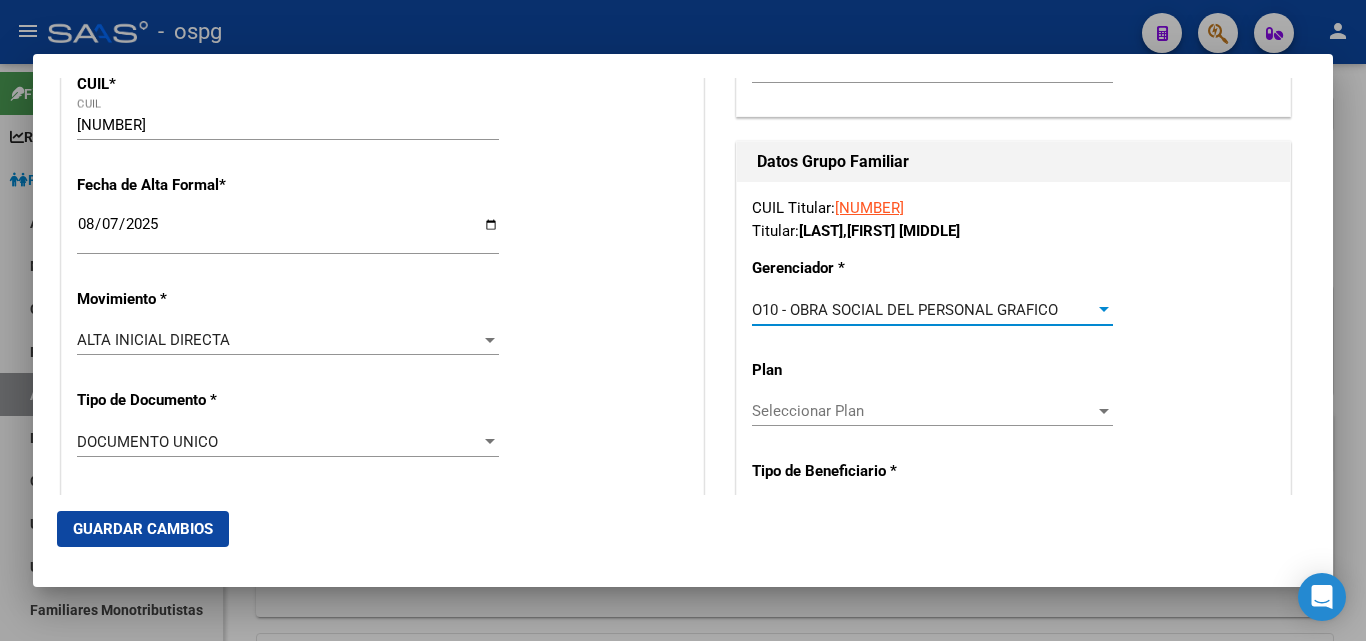 scroll, scrollTop: 500, scrollLeft: 0, axis: vertical 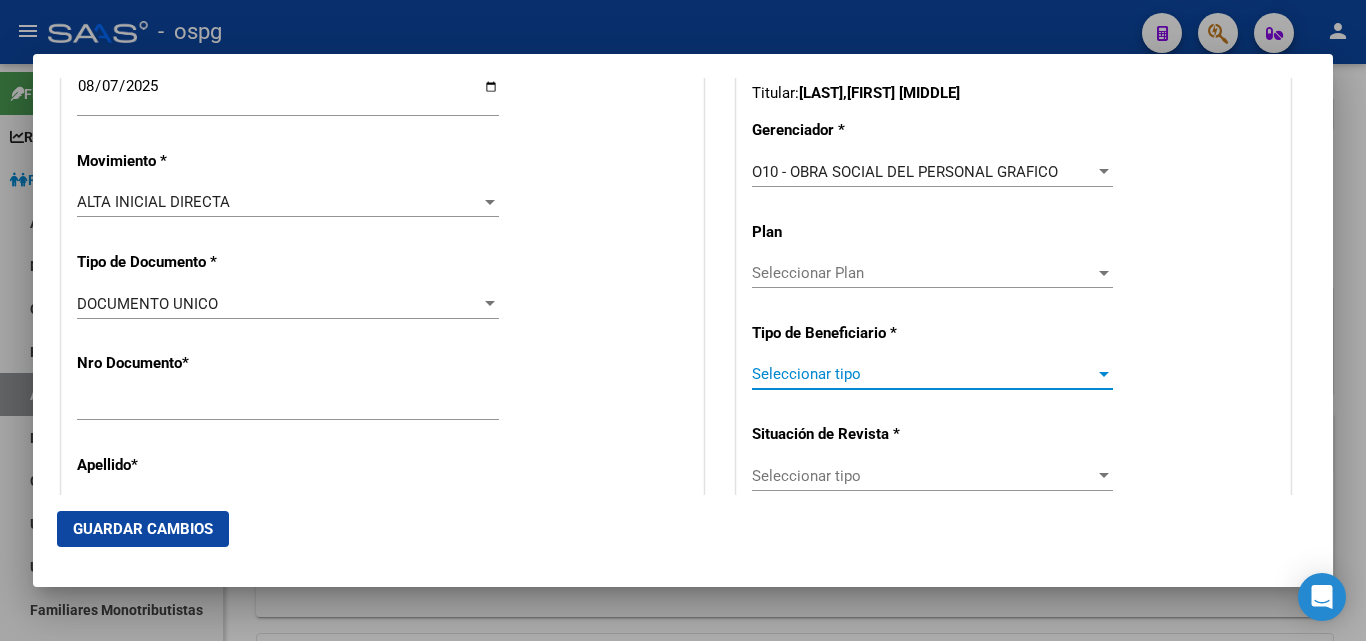 click on "Seleccionar tipo" at bounding box center [923, 374] 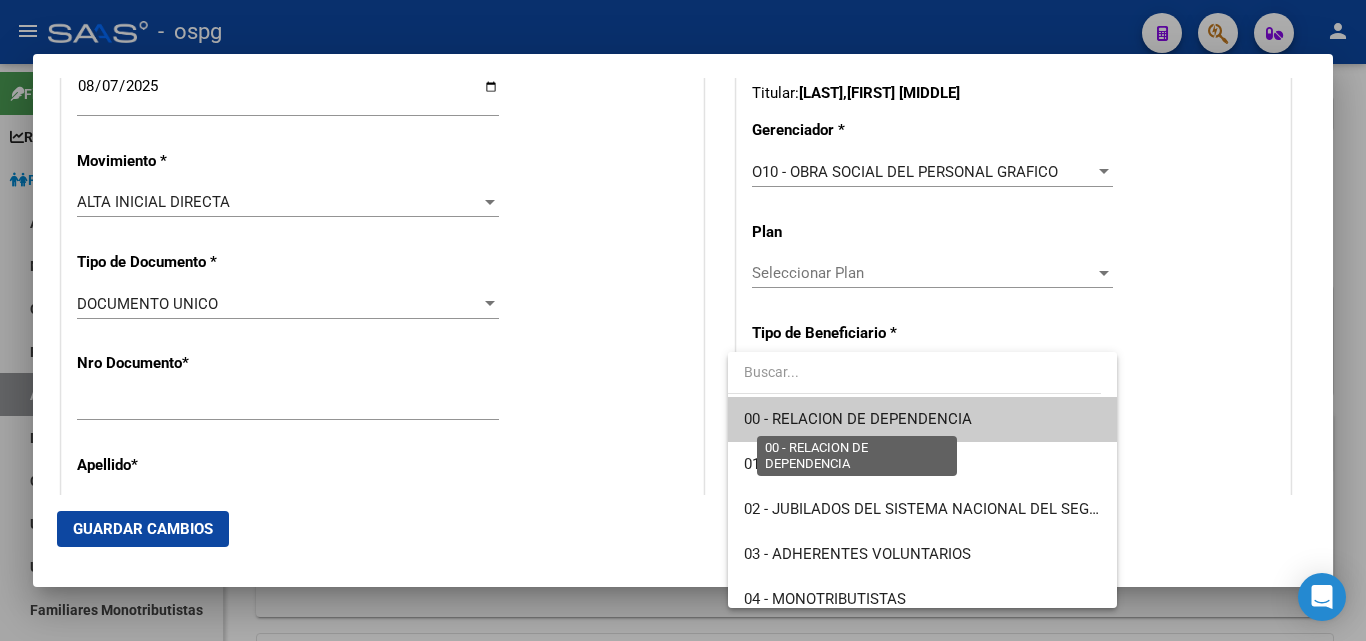 click on "00 - RELACION DE DEPENDENCIA" at bounding box center [858, 419] 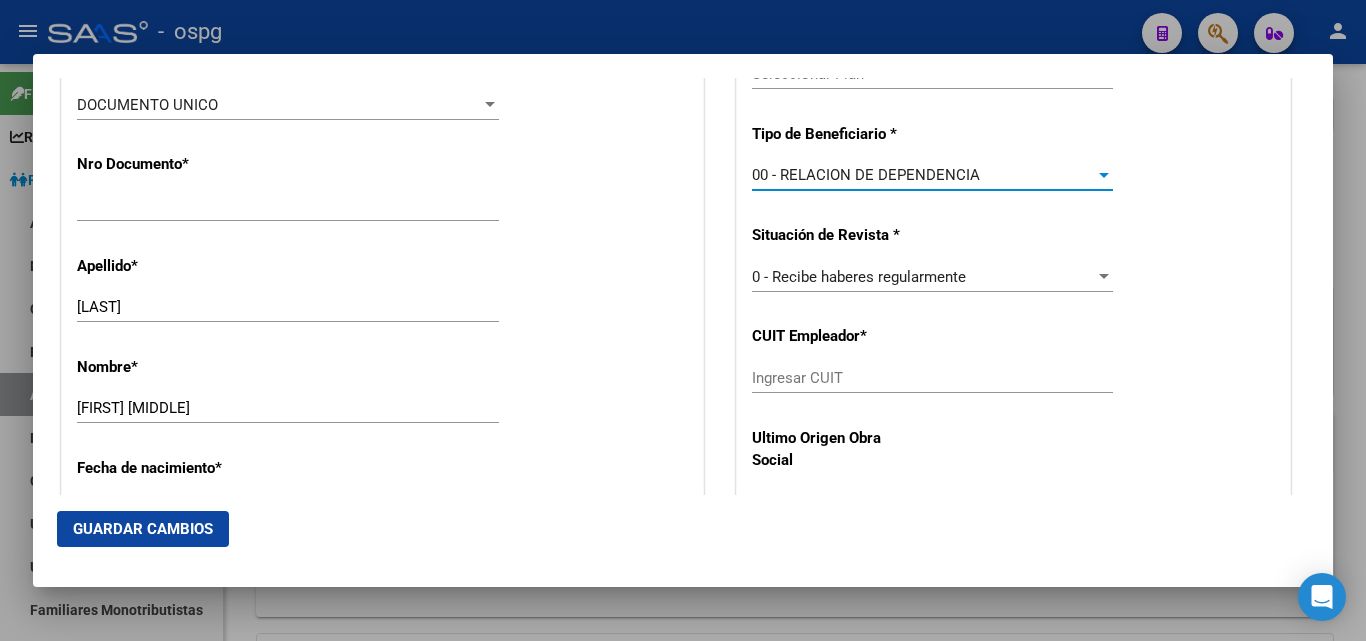 scroll, scrollTop: 700, scrollLeft: 0, axis: vertical 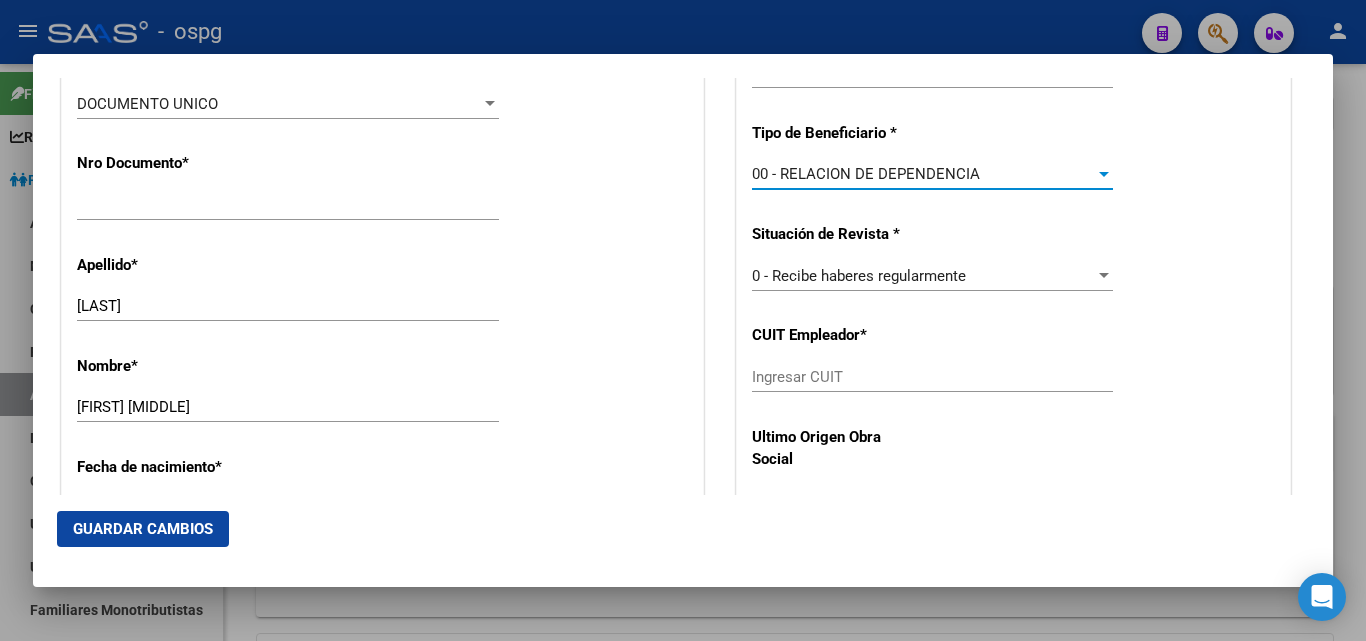 click on "Ingresar CUIT" at bounding box center (932, 377) 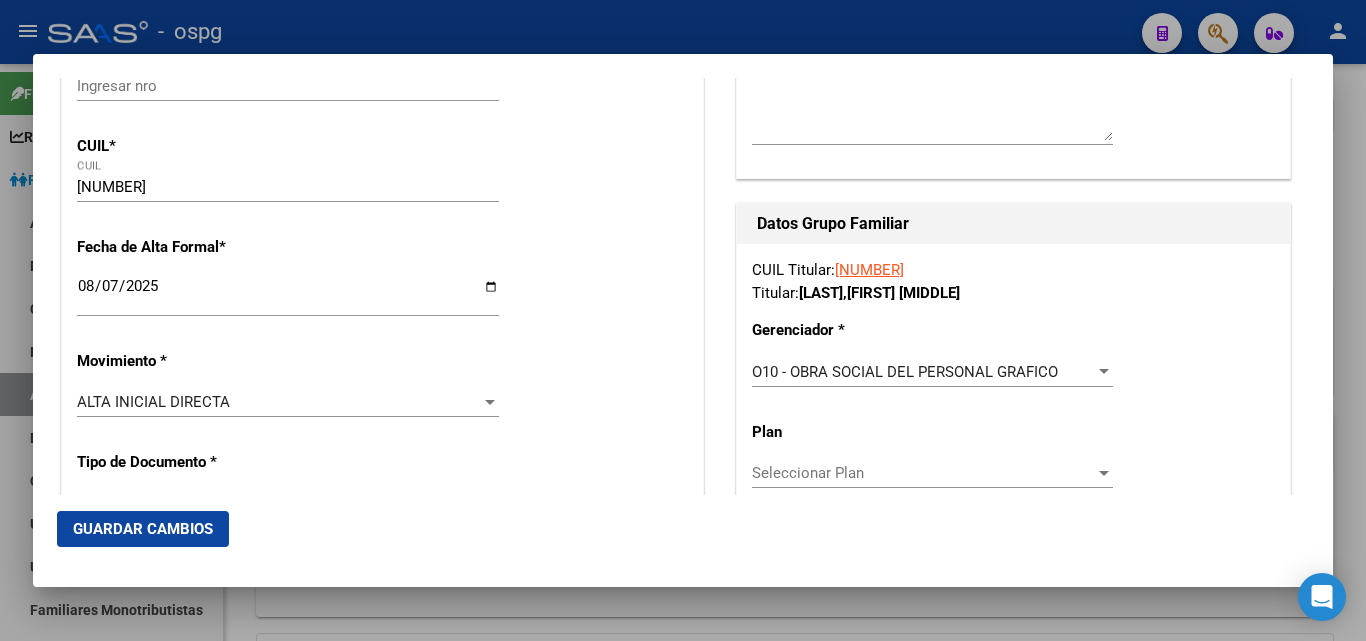 scroll, scrollTop: 0, scrollLeft: 0, axis: both 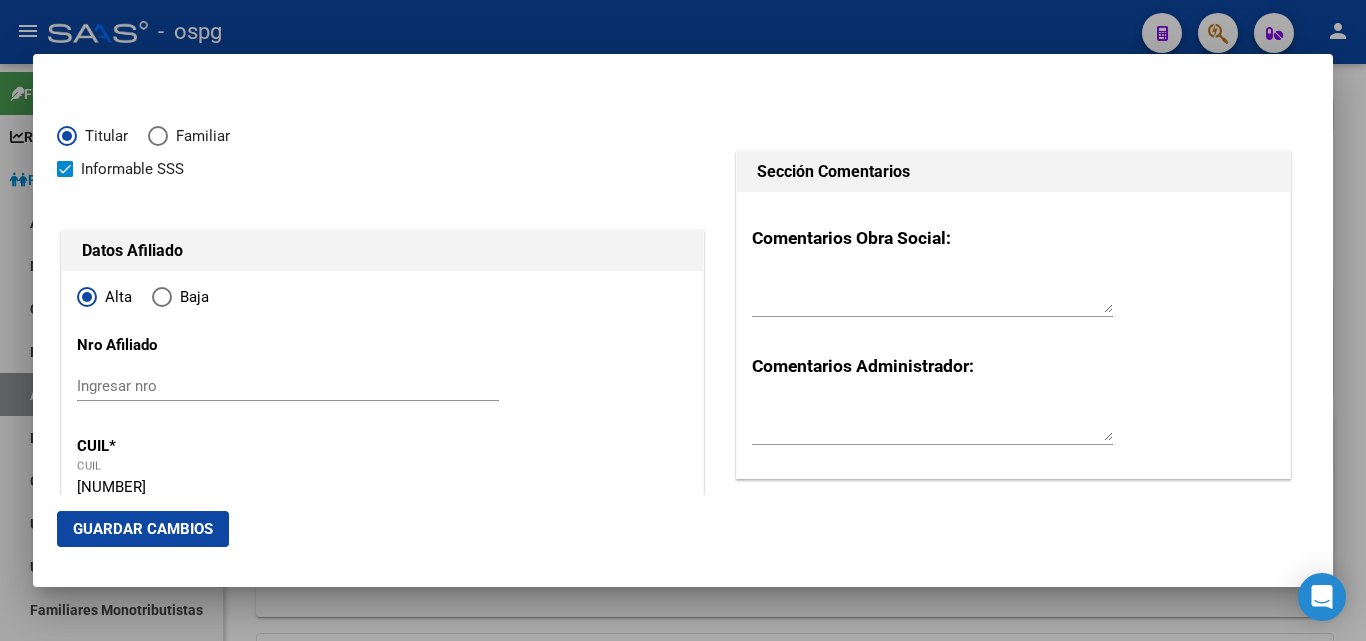 type on "[NUMBER]" 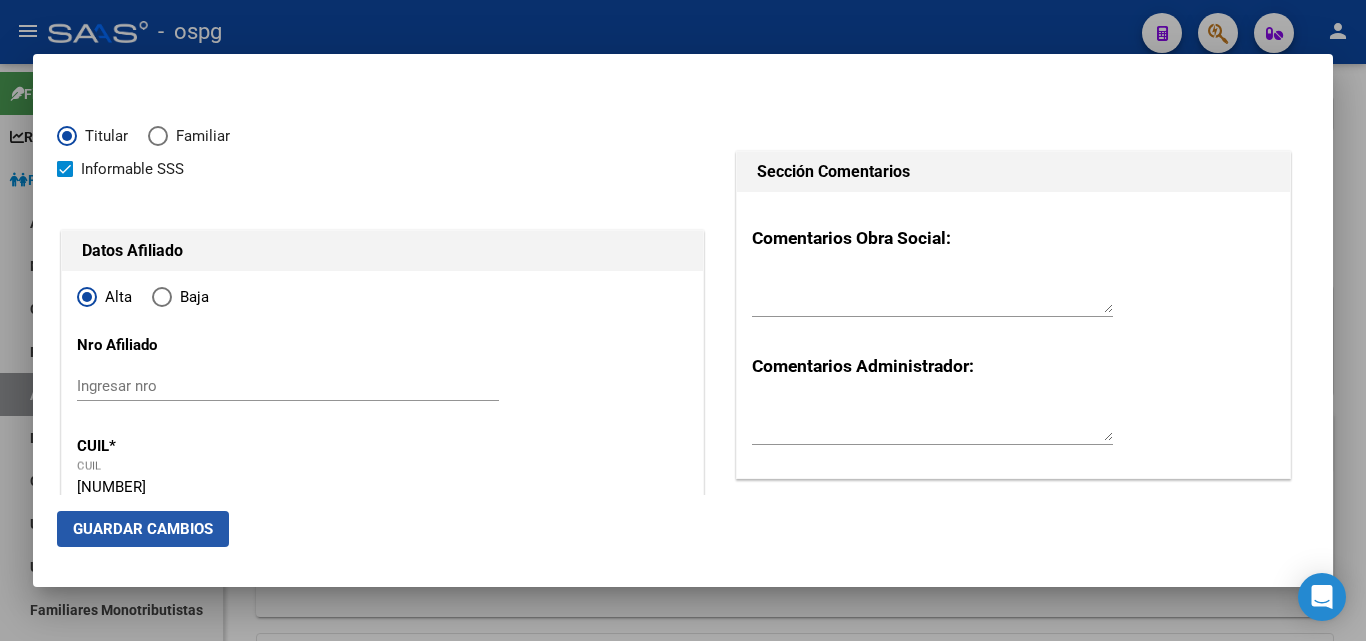 click on "Guardar Cambios" 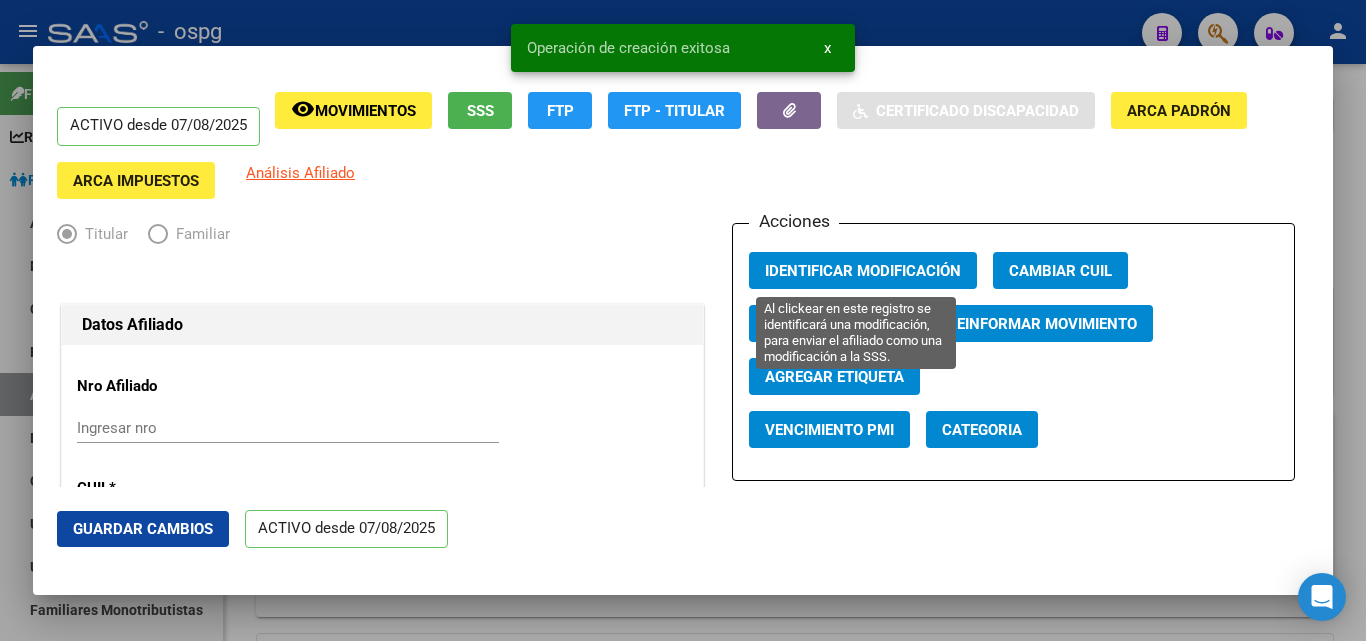 click on "Identificar Modificación" at bounding box center [863, 271] 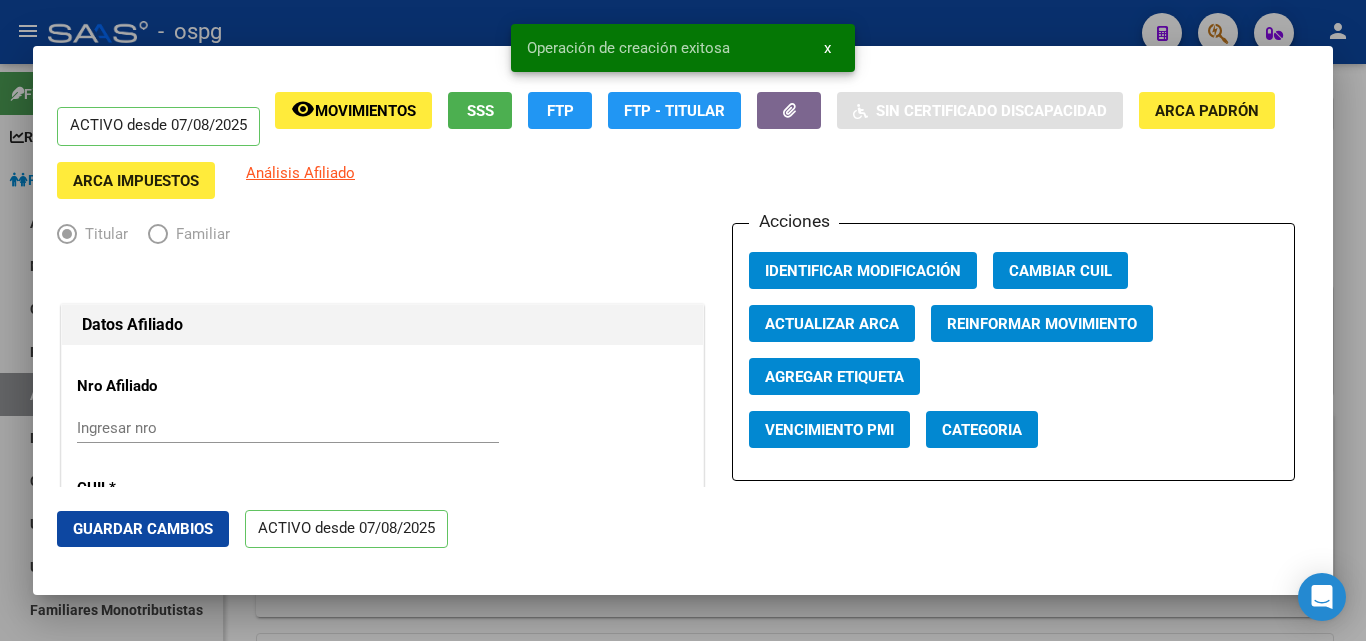 click 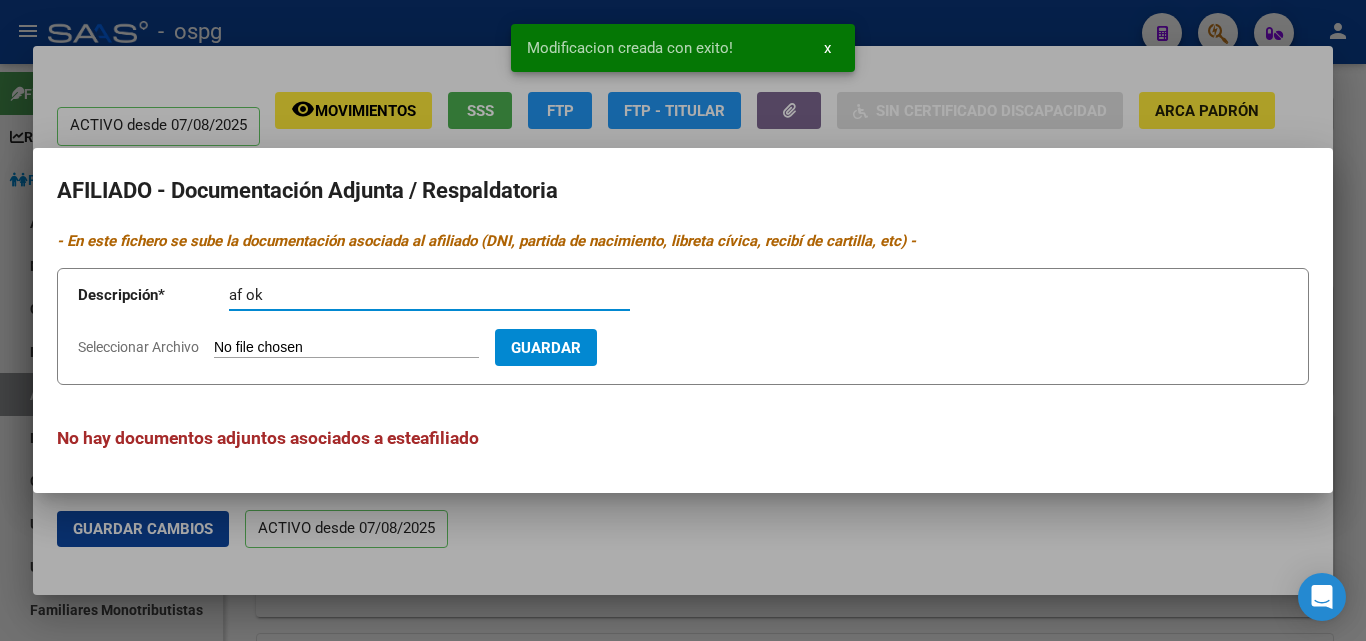 type on "af ok" 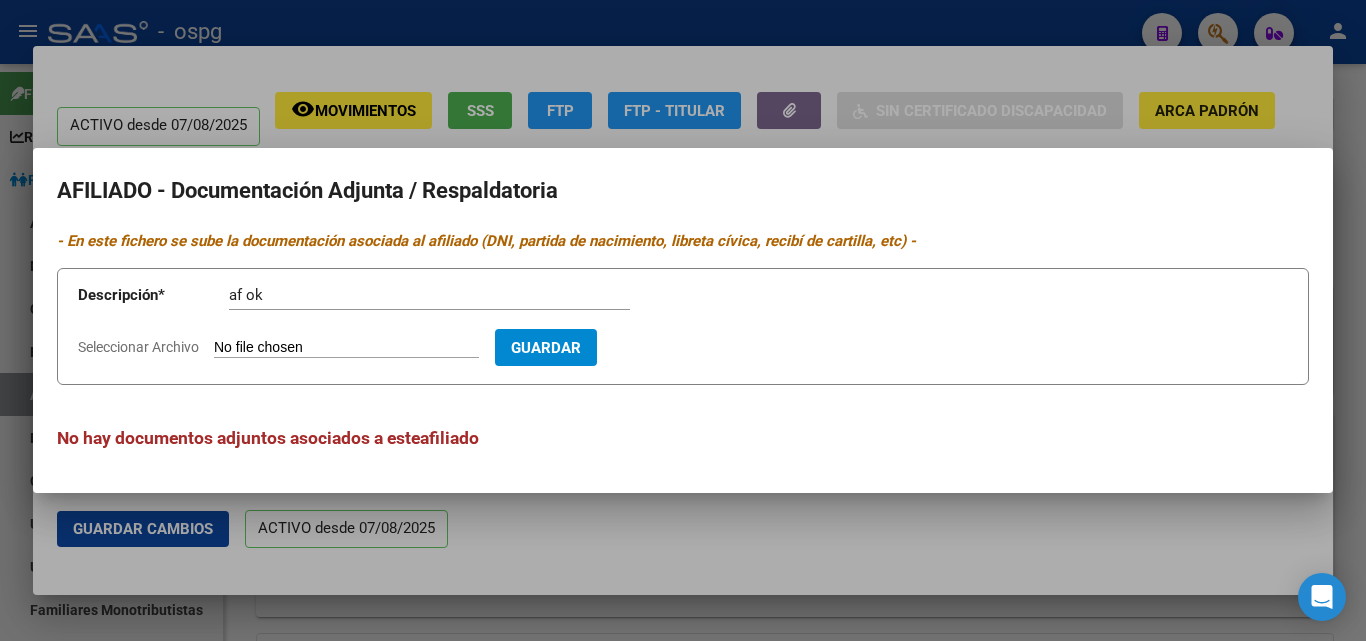 click on "Seleccionar Archivo" at bounding box center (346, 348) 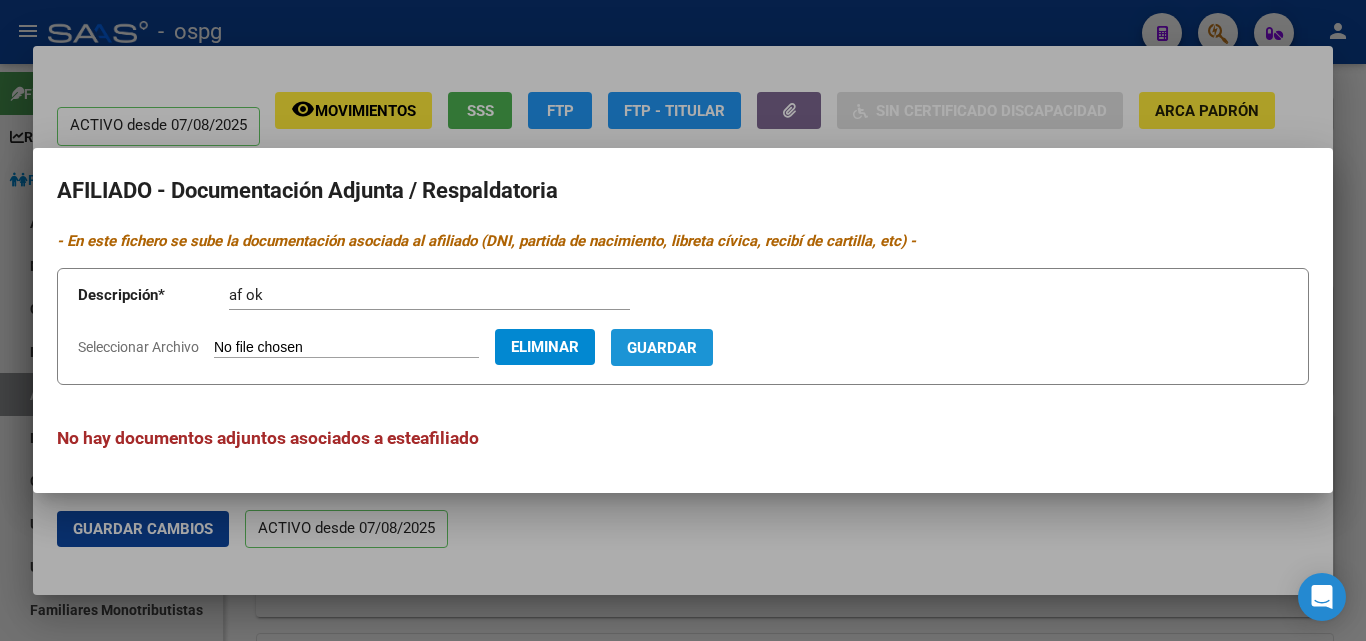 click on "Guardar" at bounding box center [662, 347] 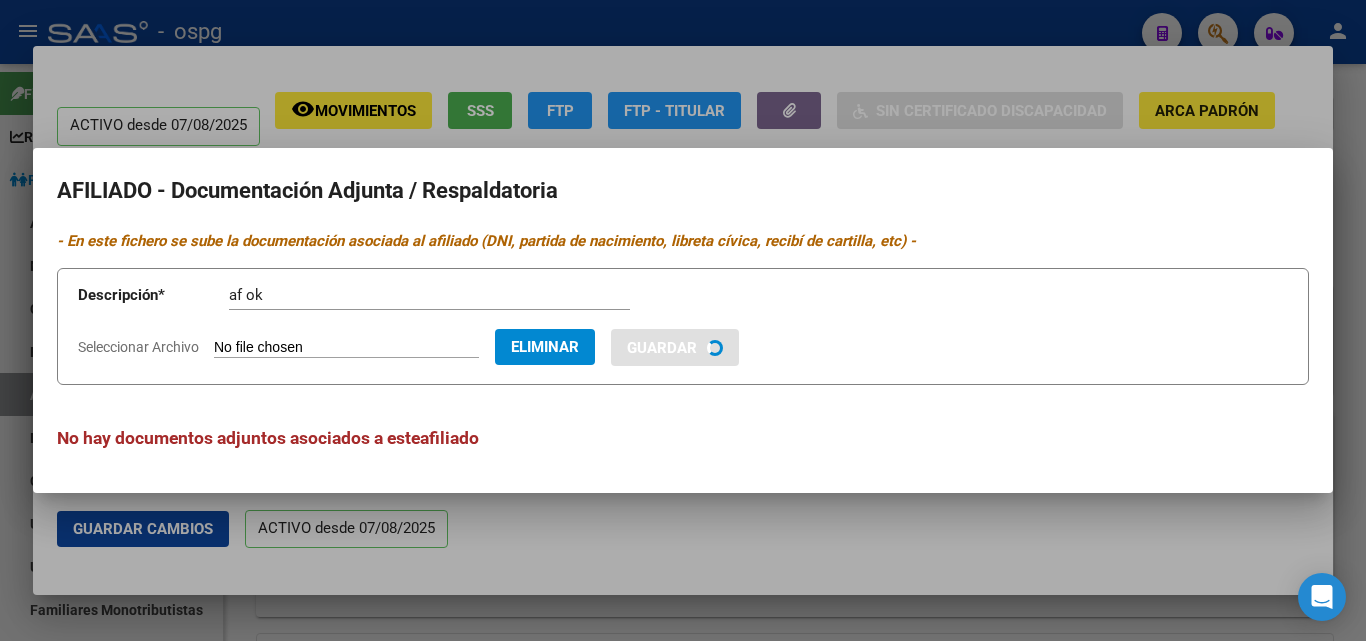 type 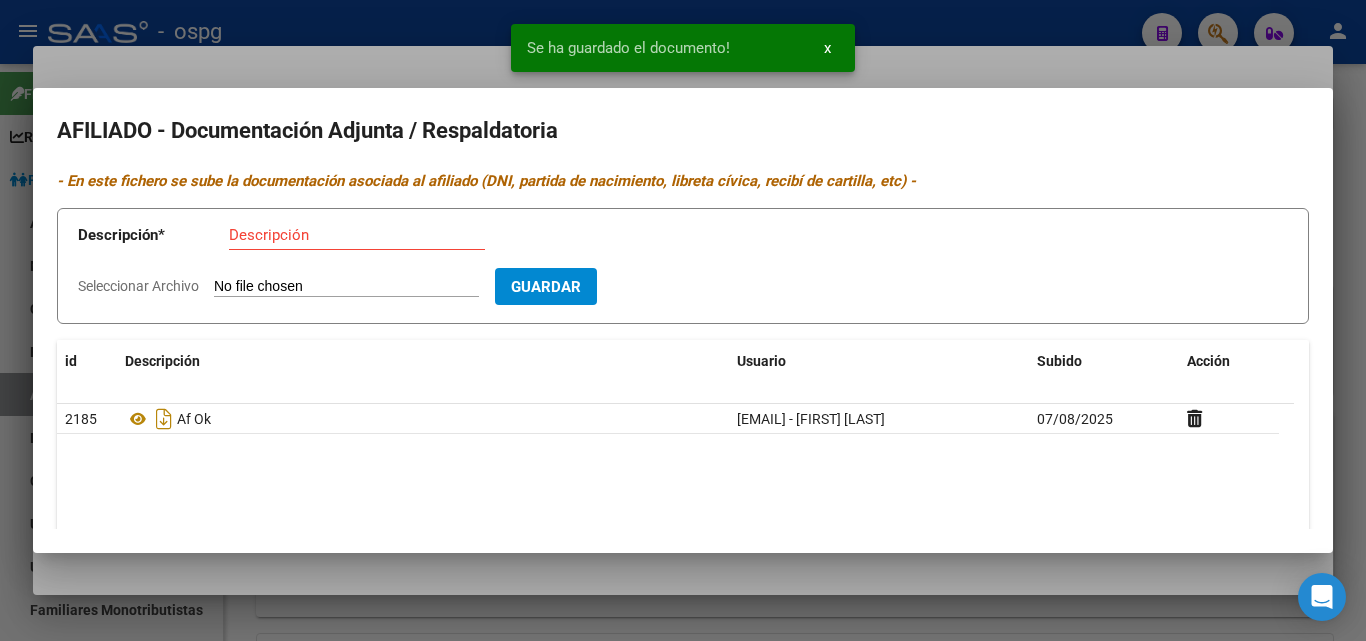 click on "Descripción" at bounding box center [357, 235] 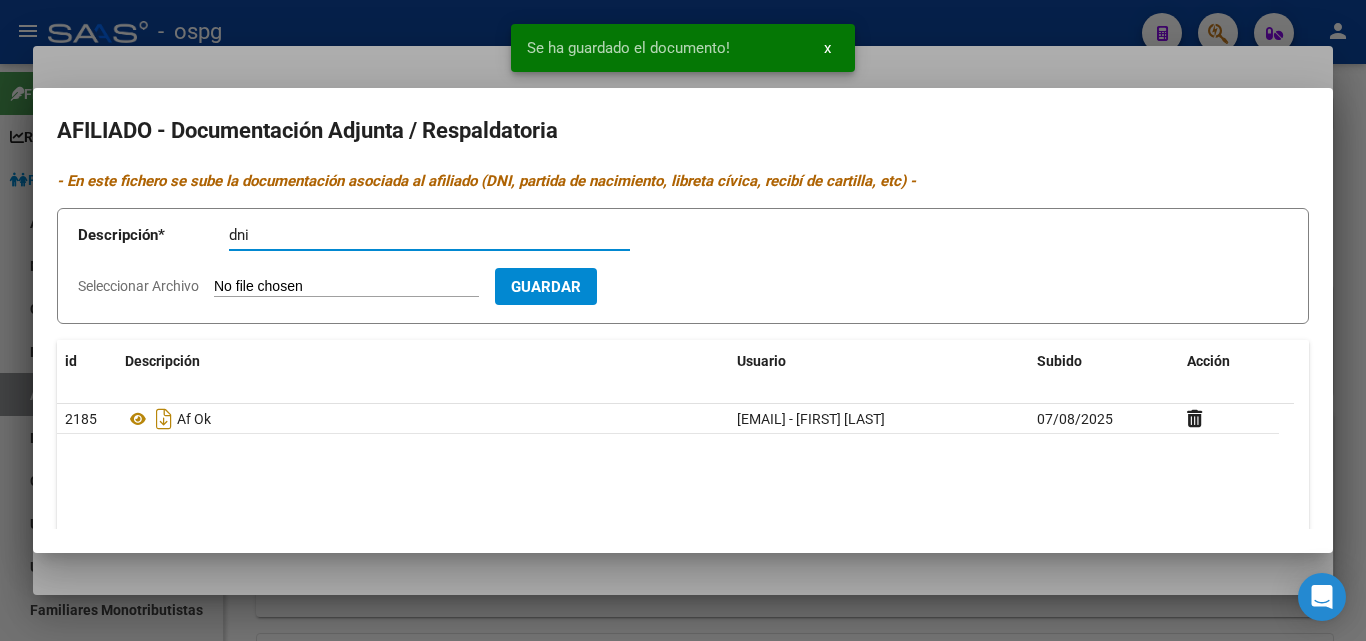 type on "dni" 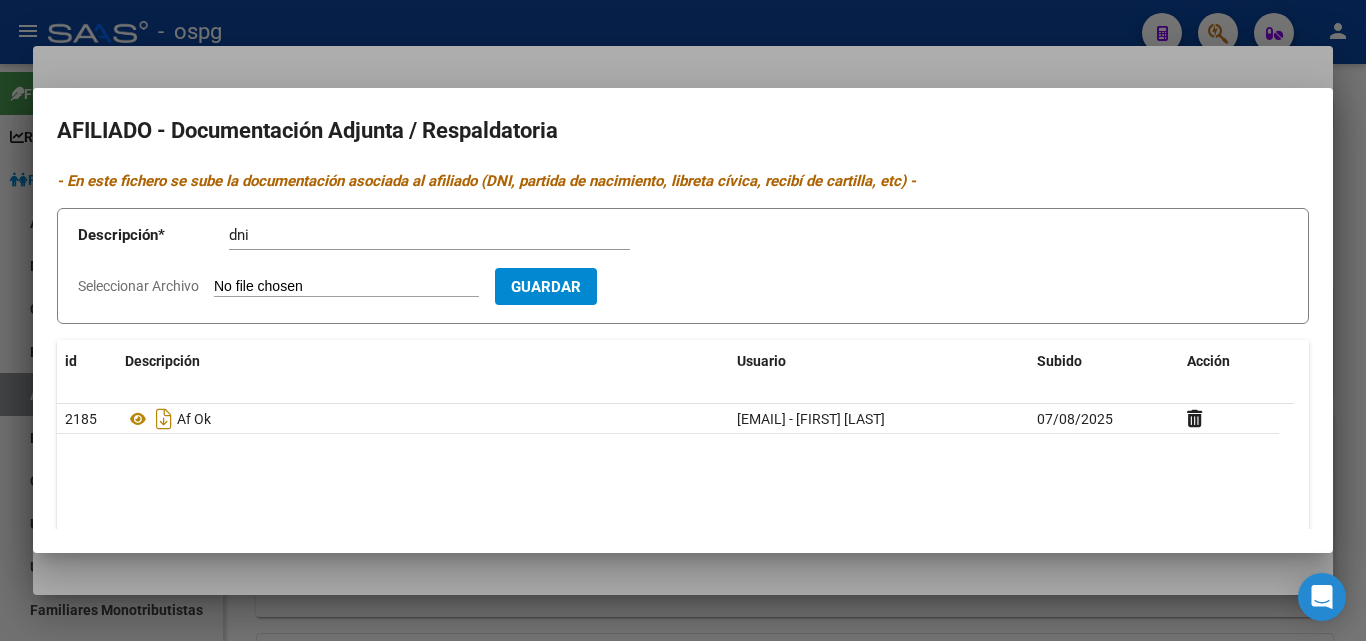 type on "C:\fakepath\[FILENAME].pdf" 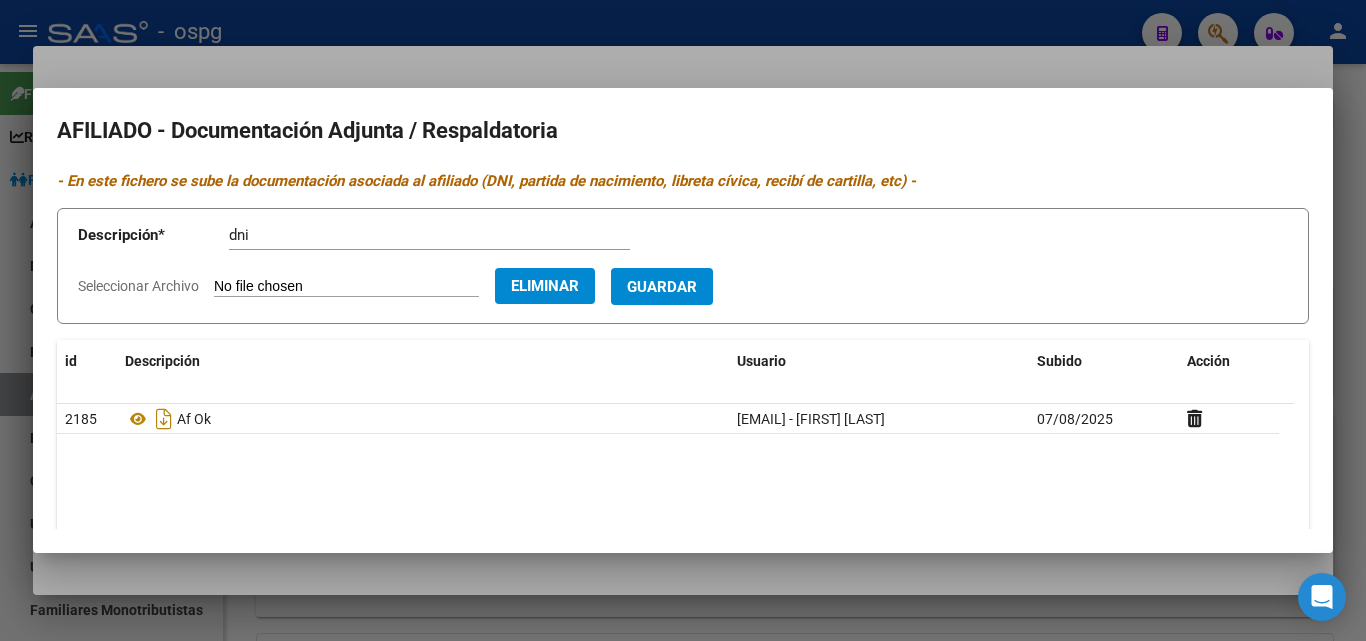 click on "Guardar" at bounding box center [662, 287] 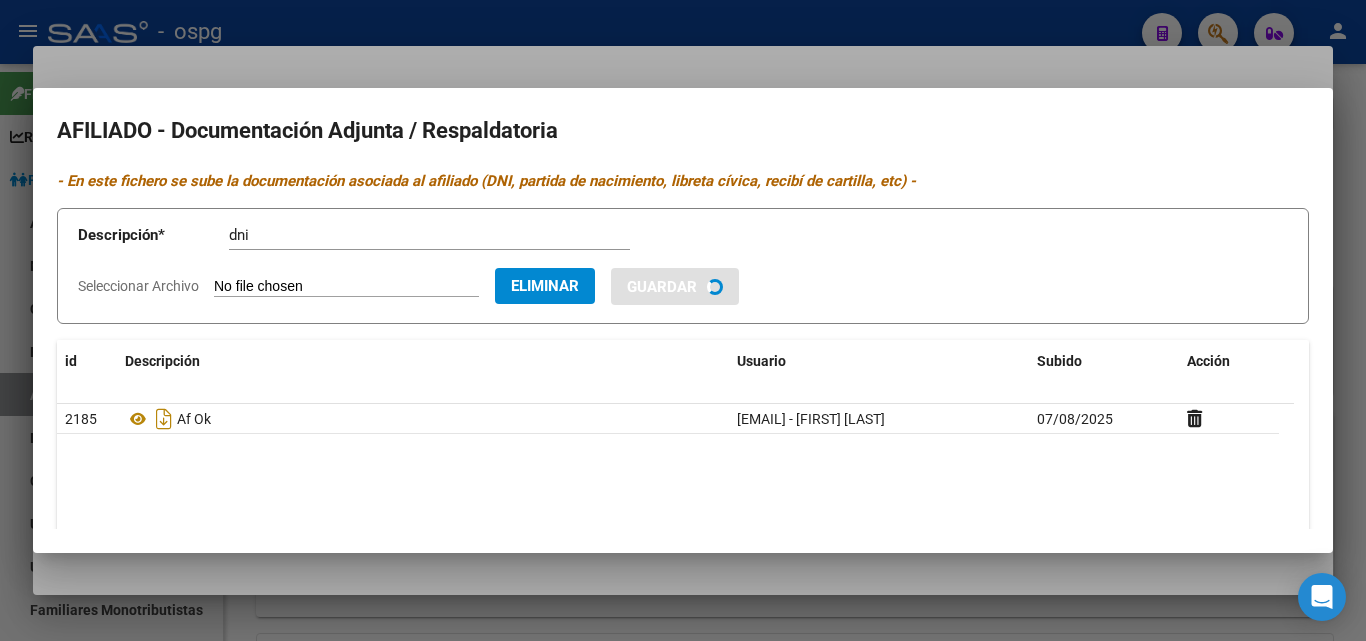 type 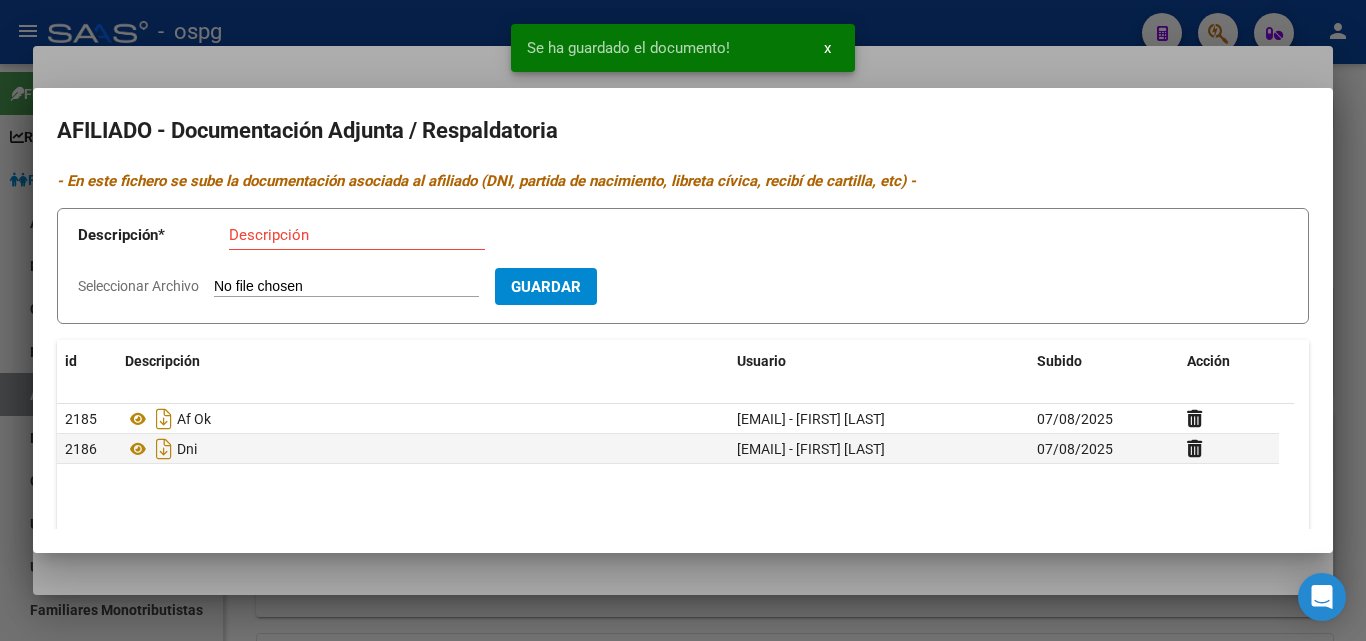 click at bounding box center [683, 320] 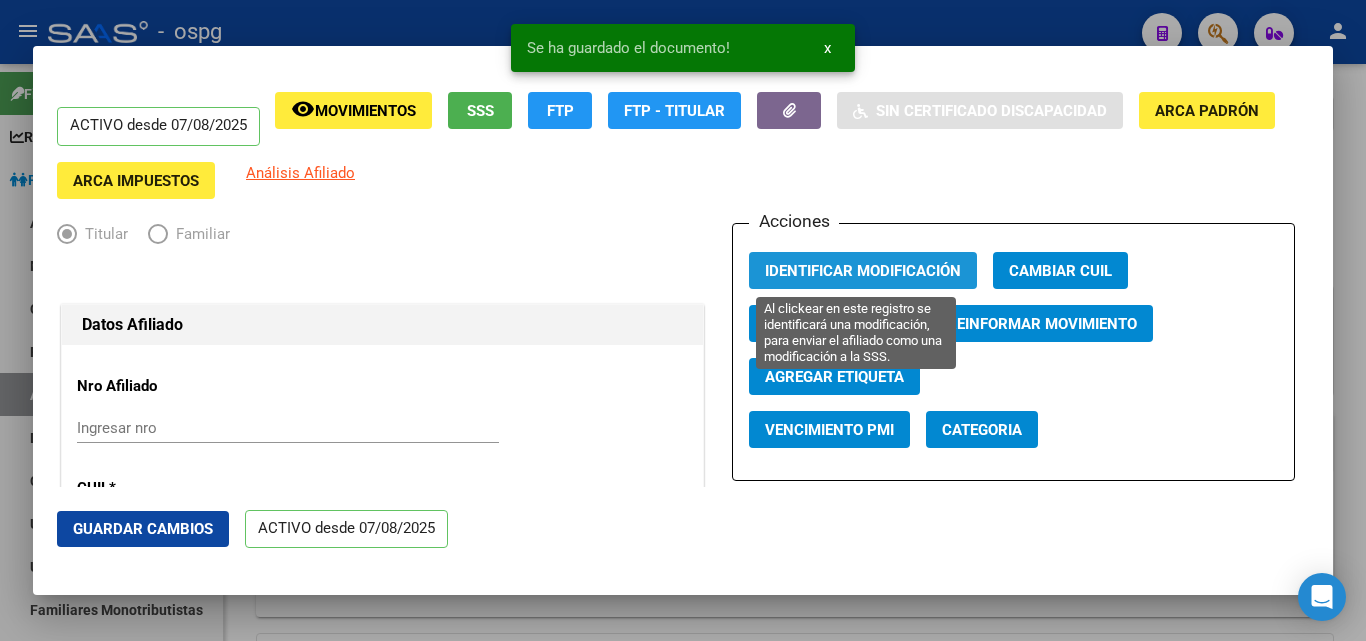 click on "Identificar Modificación" at bounding box center (863, 271) 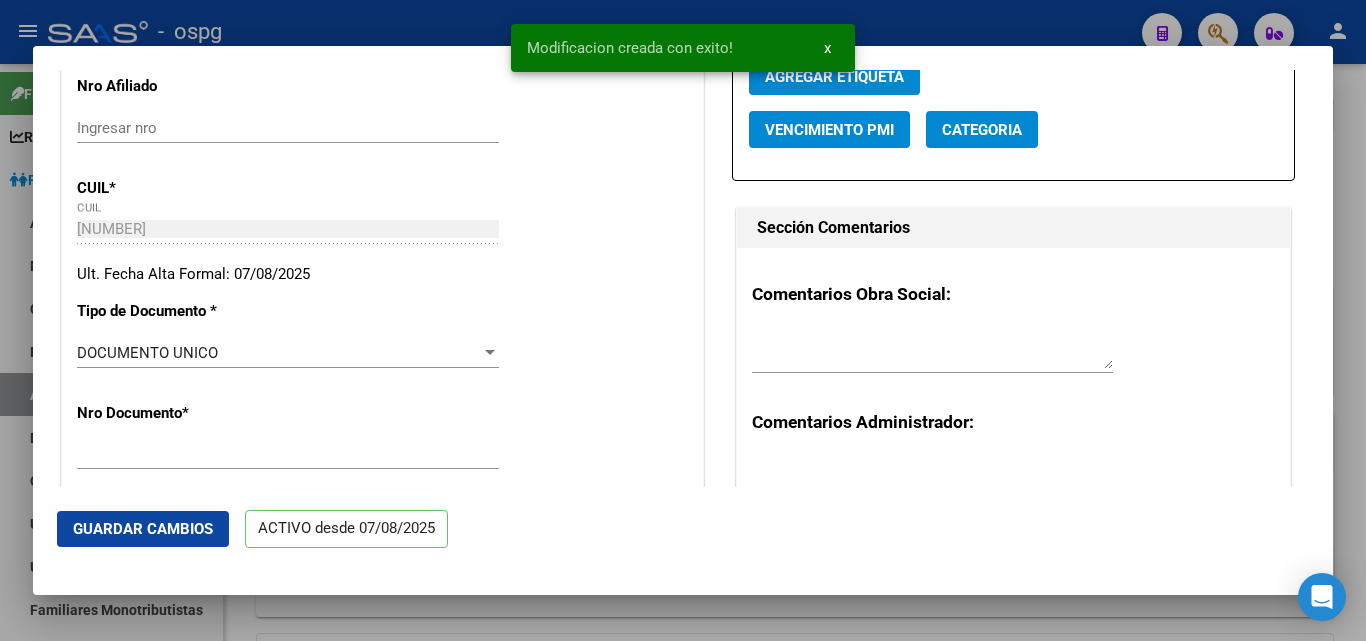 scroll, scrollTop: 0, scrollLeft: 0, axis: both 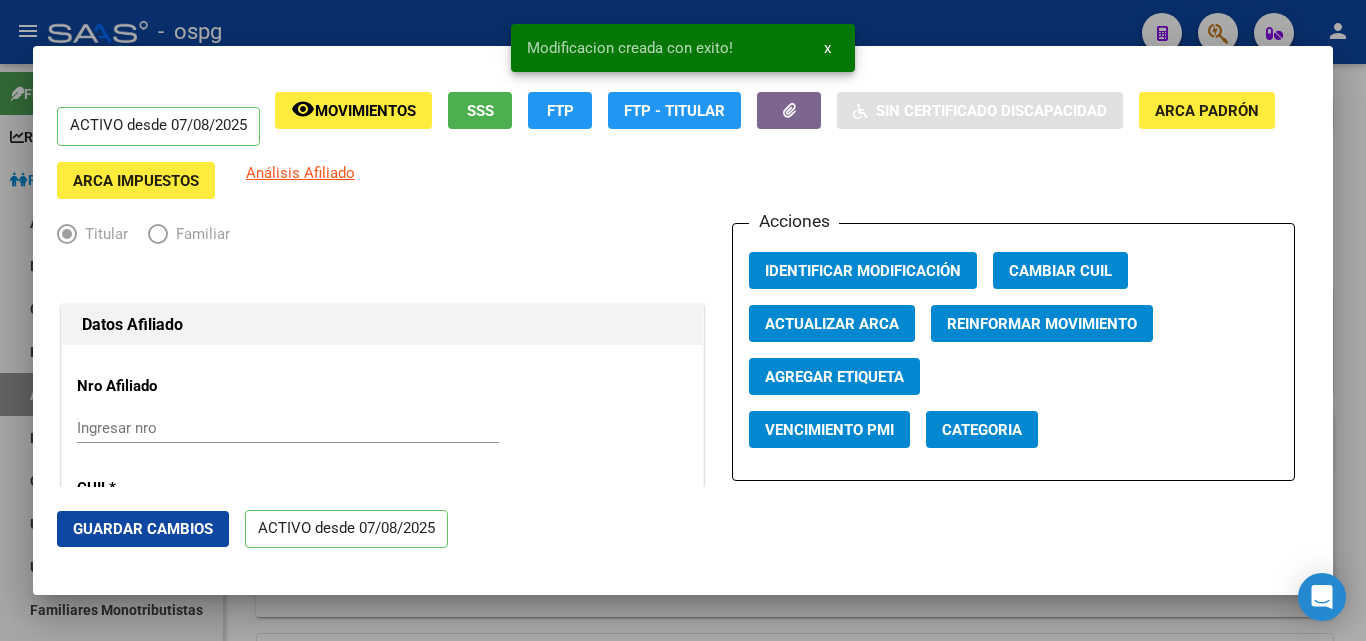 click at bounding box center [683, 320] 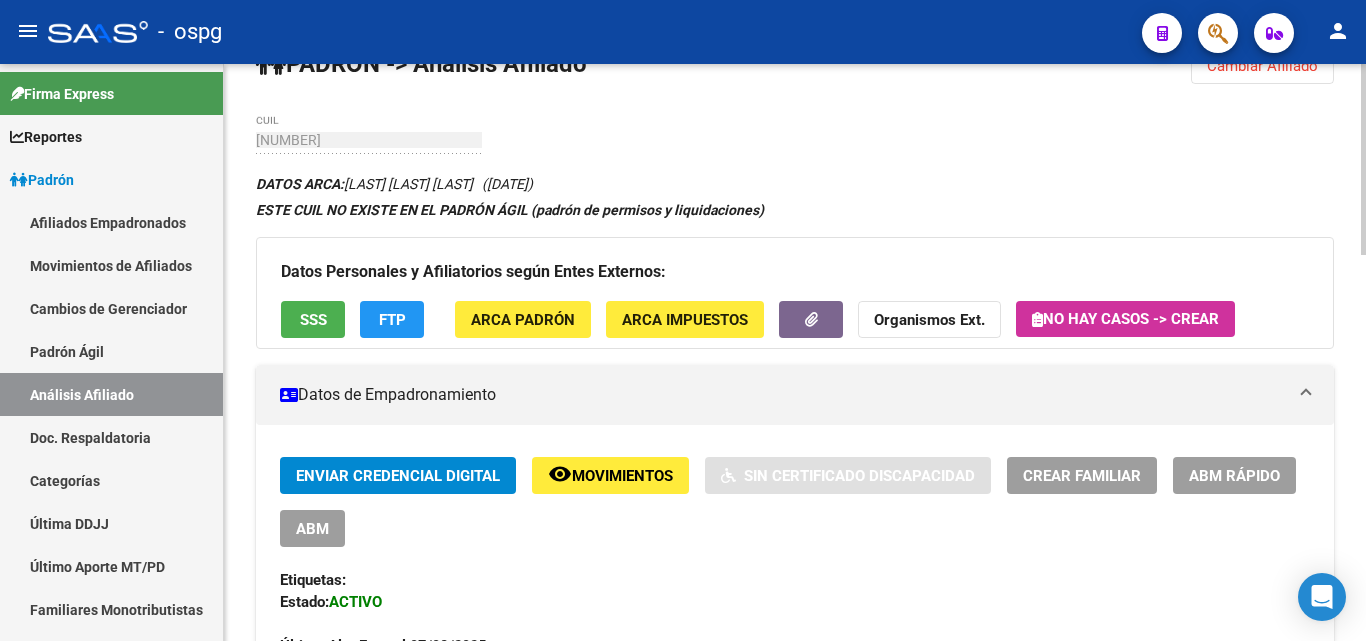 scroll, scrollTop: 0, scrollLeft: 0, axis: both 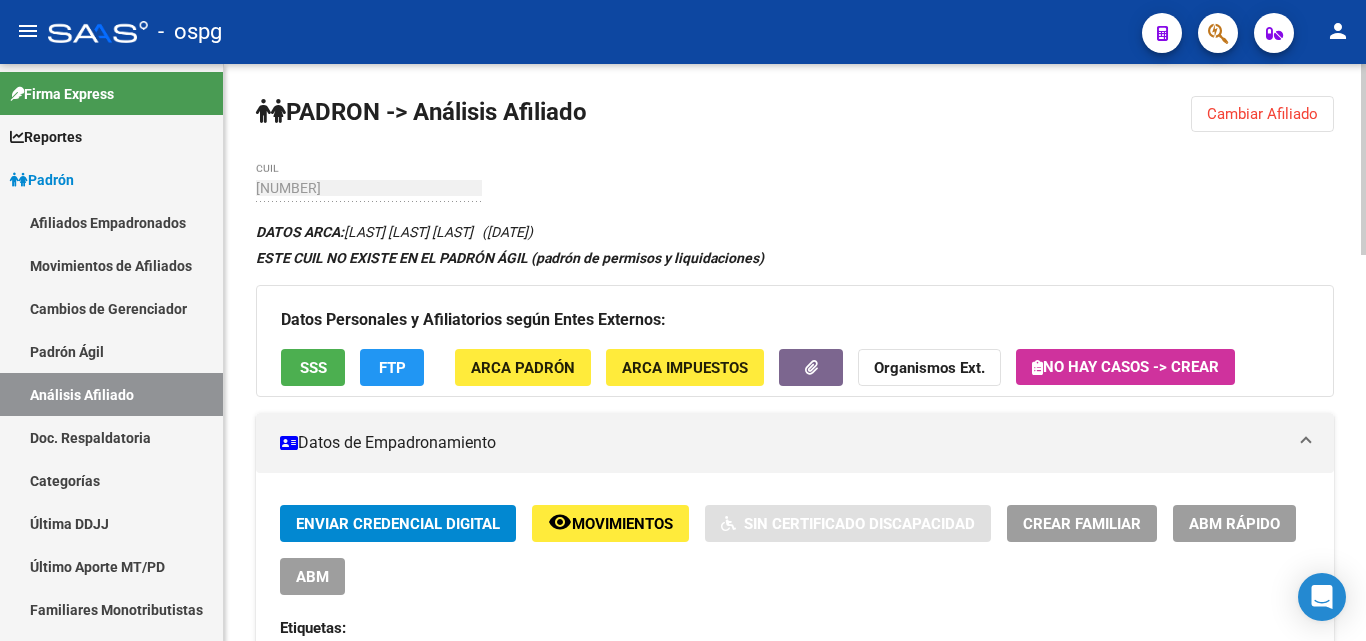 click on "Cambiar Afiliado" 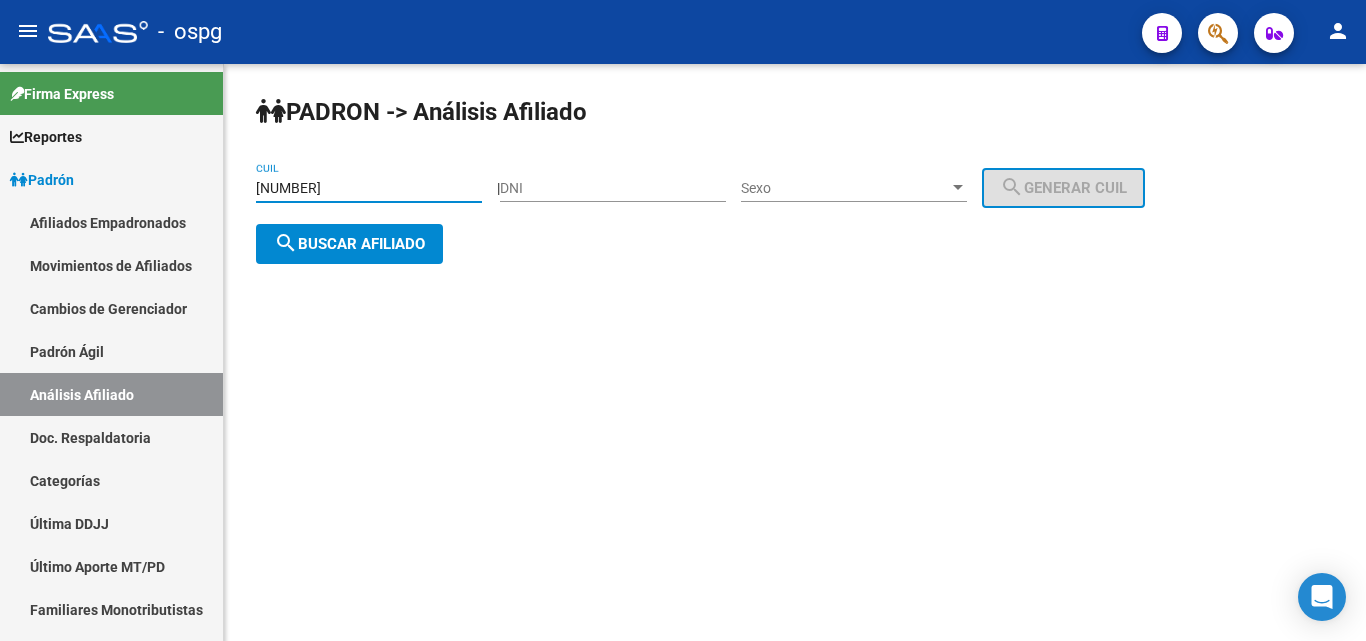 drag, startPoint x: 364, startPoint y: 188, endPoint x: 255, endPoint y: 185, distance: 109.041275 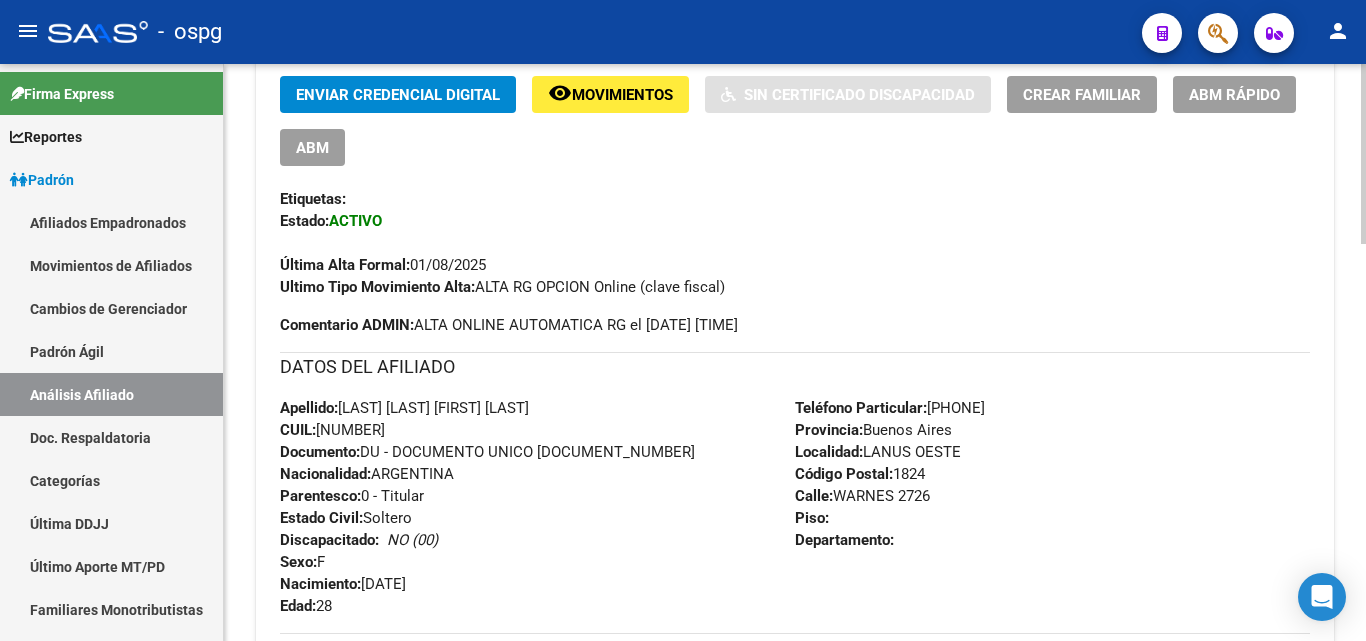 scroll, scrollTop: 300, scrollLeft: 0, axis: vertical 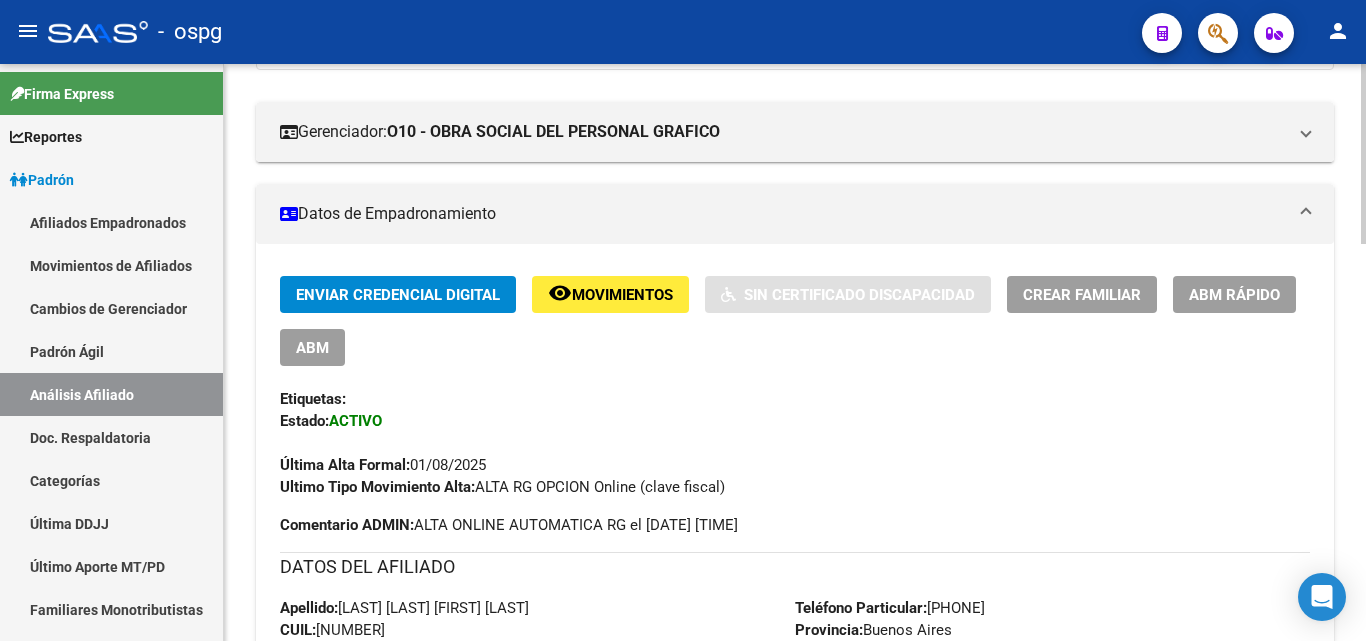 click on "ABM" at bounding box center [312, 348] 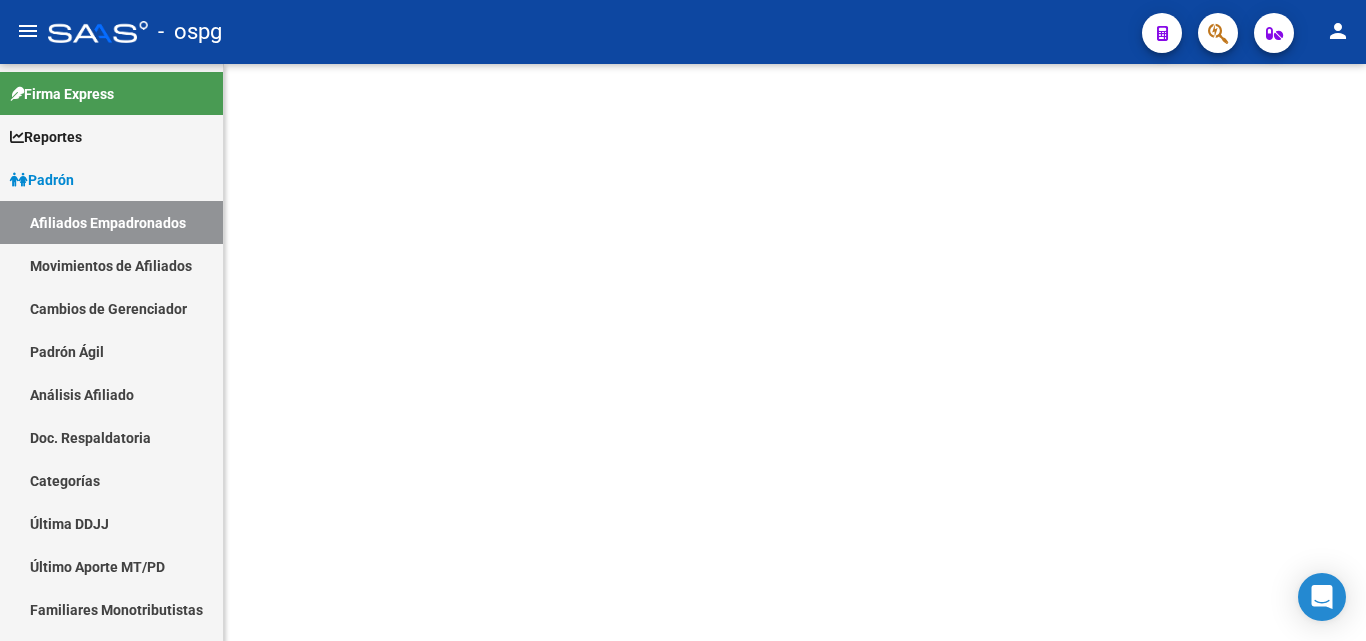 scroll, scrollTop: 0, scrollLeft: 0, axis: both 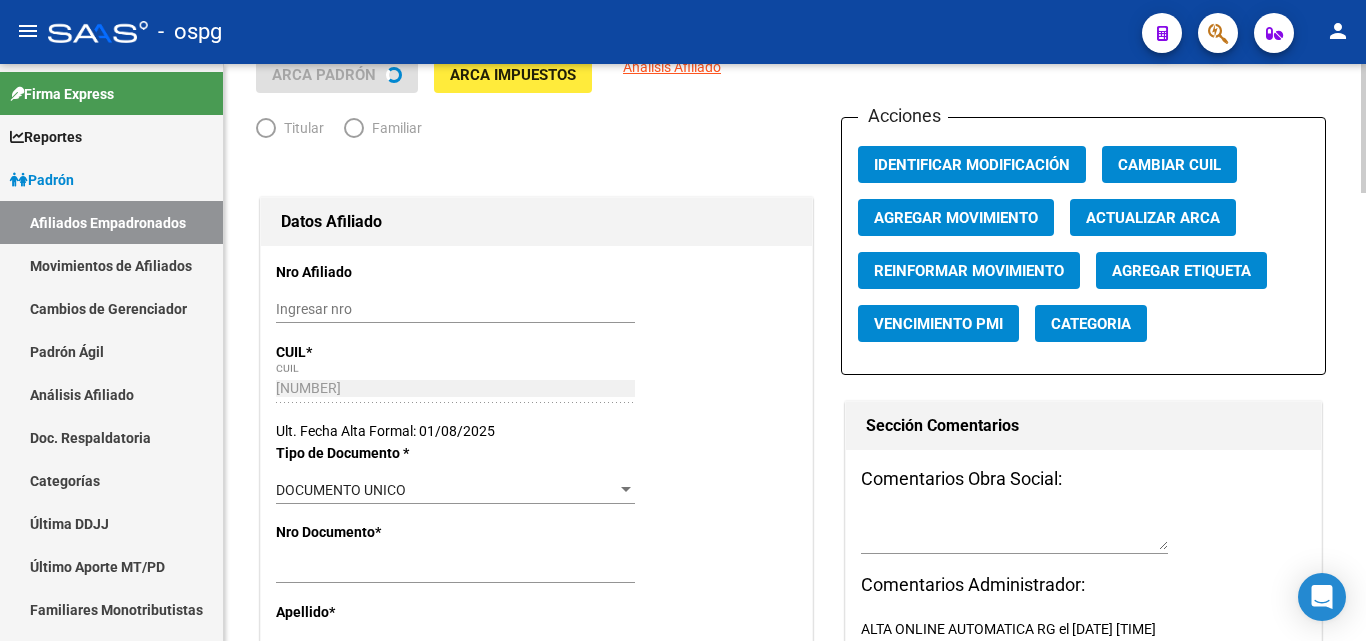 radio on "true" 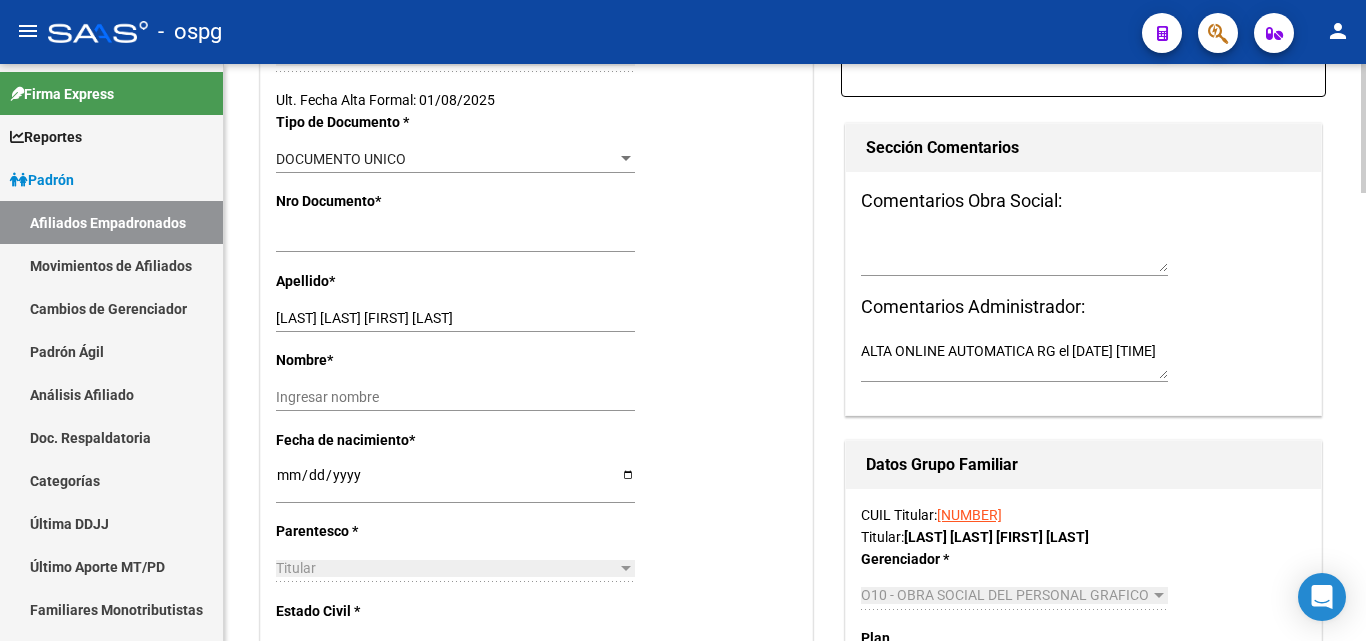 scroll, scrollTop: 504, scrollLeft: 0, axis: vertical 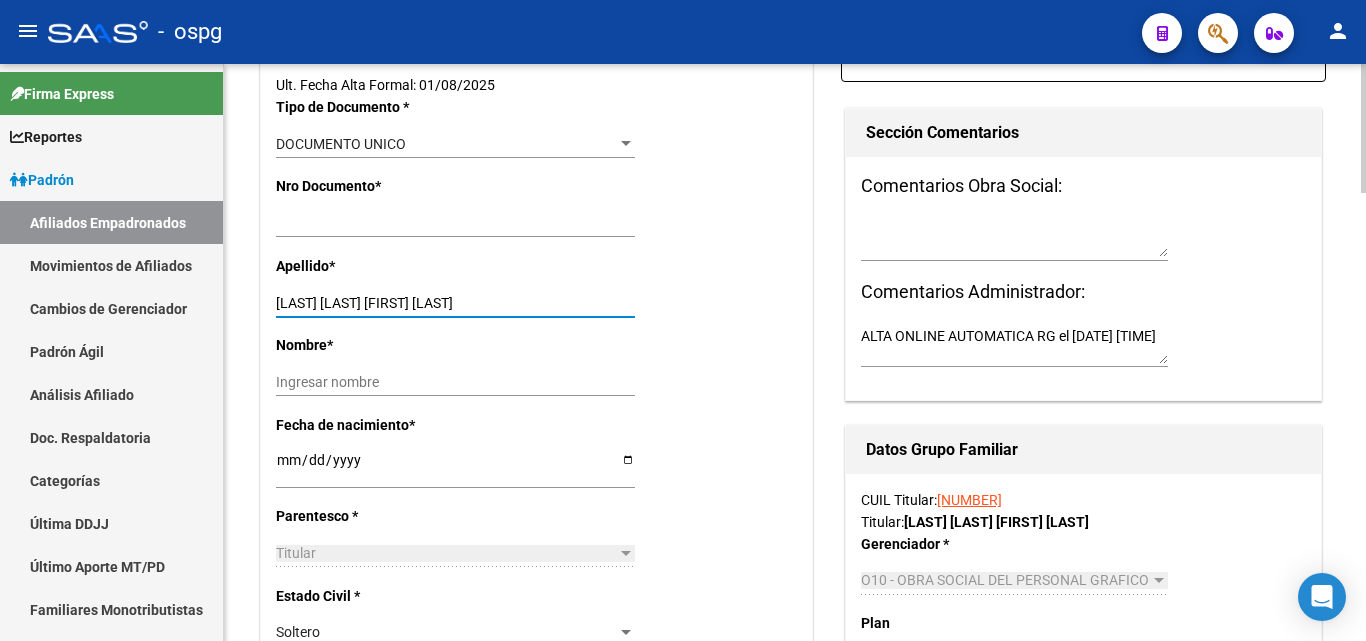 drag, startPoint x: 360, startPoint y: 301, endPoint x: 460, endPoint y: 313, distance: 100.71743 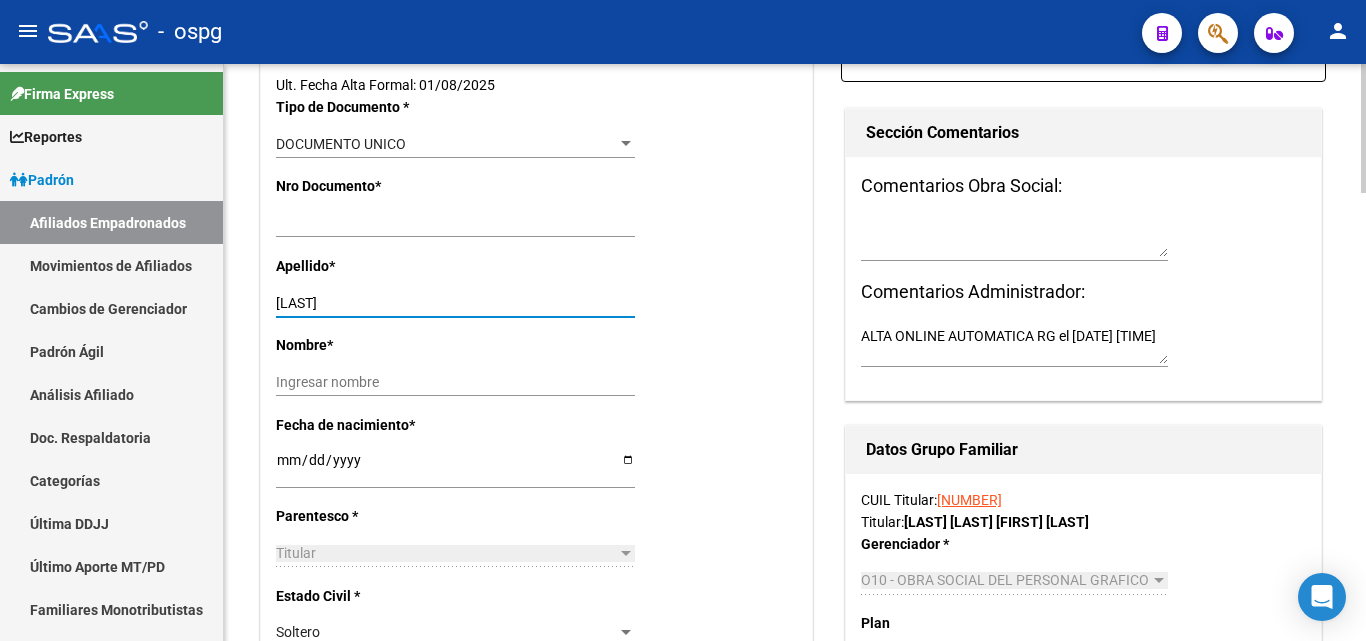 type on "[LAST]" 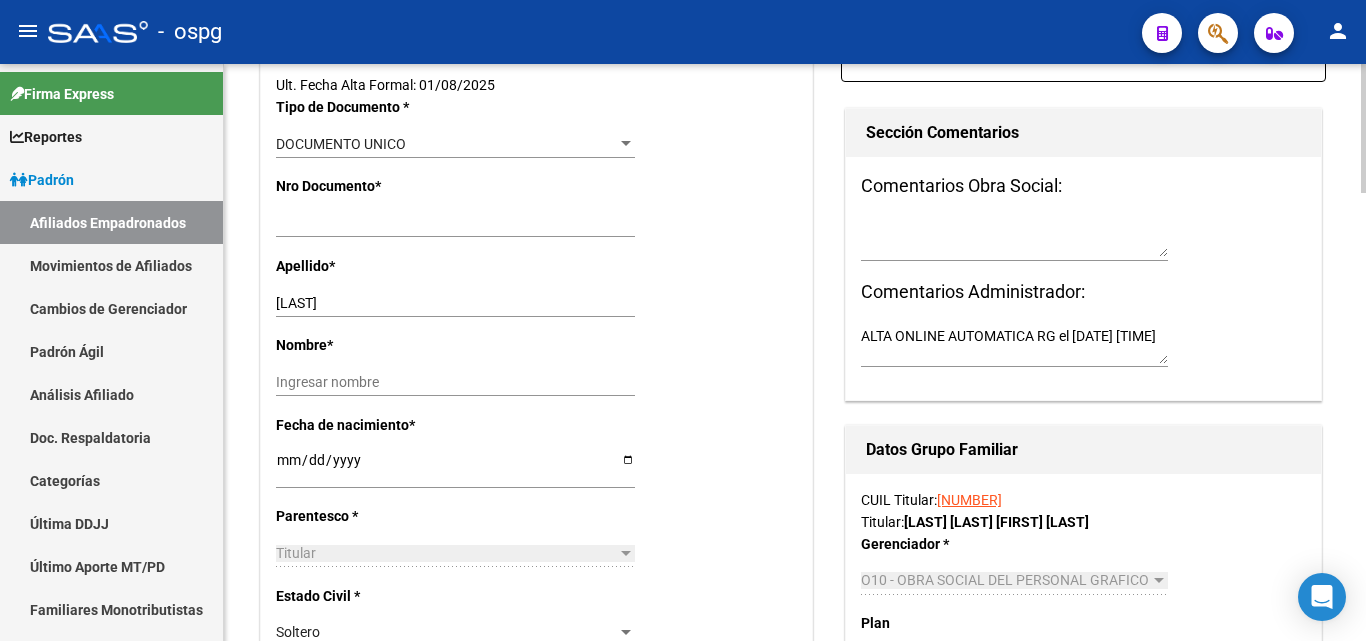 click on "Ingresar nombre" 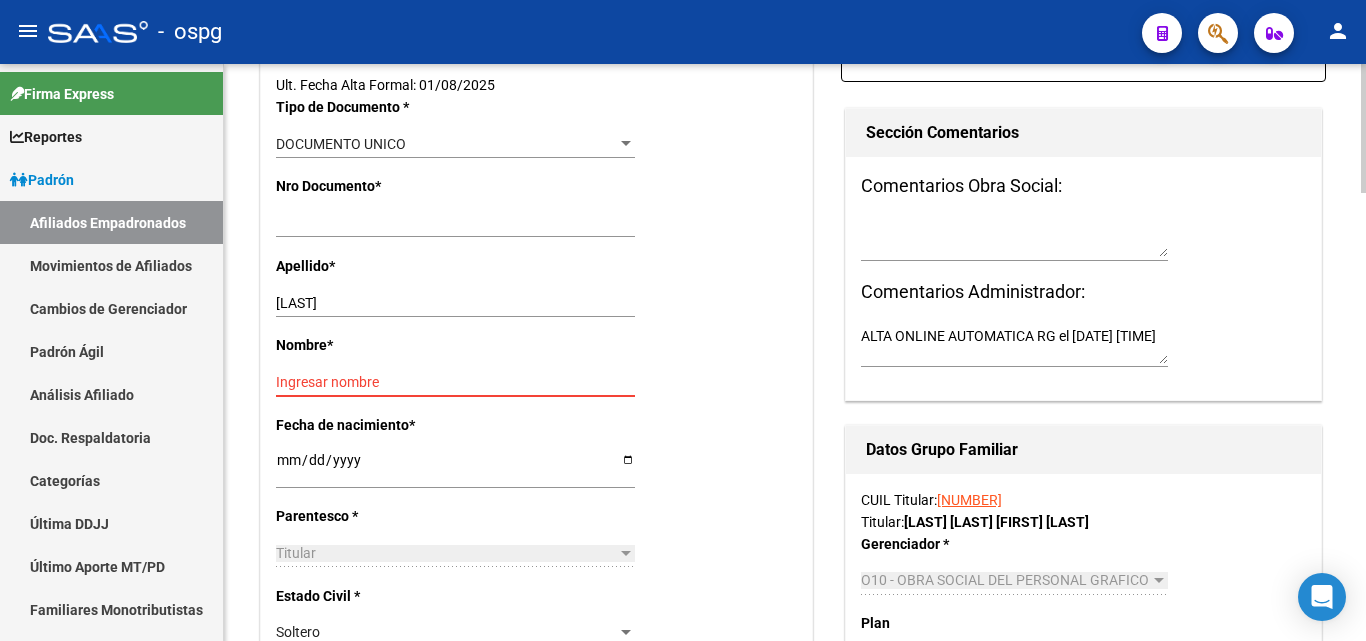 drag, startPoint x: 305, startPoint y: 366, endPoint x: 276, endPoint y: 382, distance: 33.12099 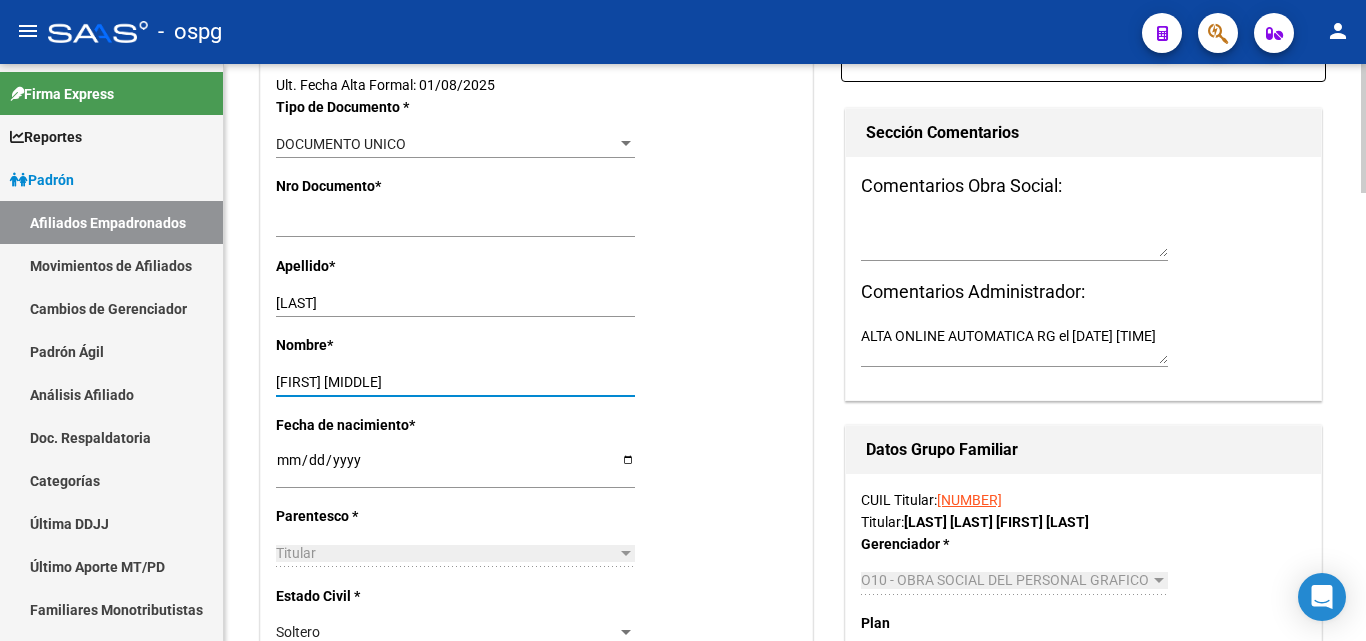 type on "[FIRST] [MIDDLE]" 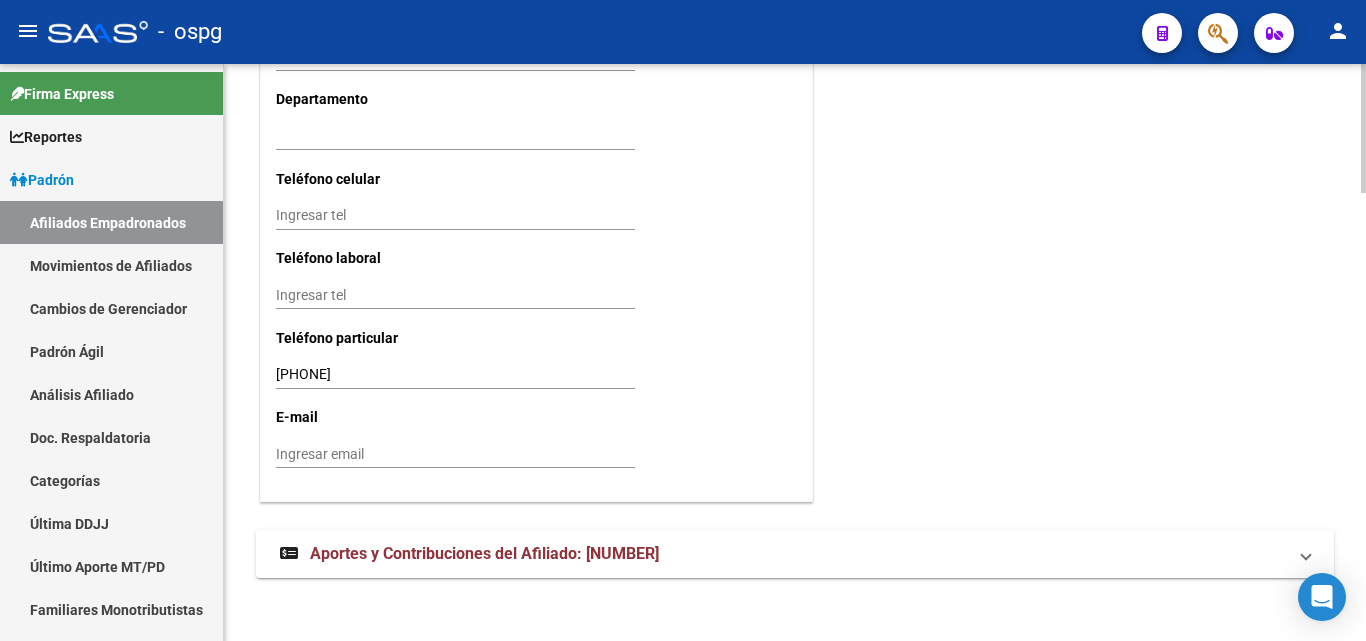 scroll, scrollTop: 1997, scrollLeft: 0, axis: vertical 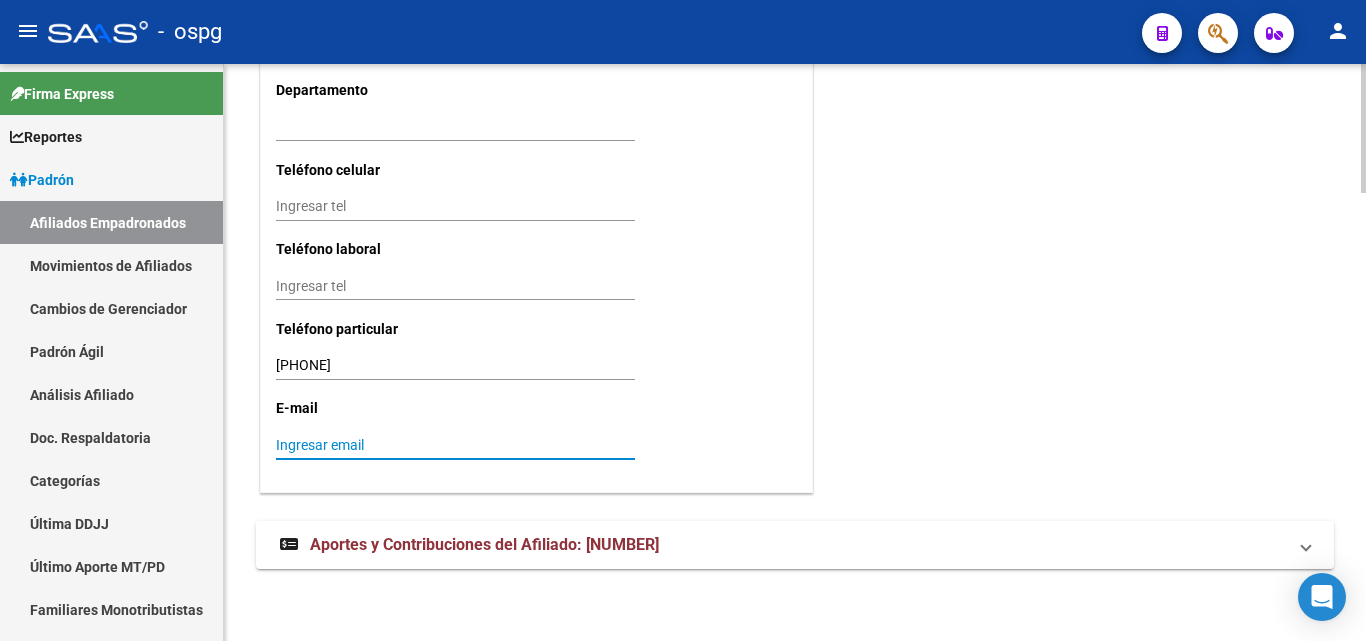 click on "Ingresar email" 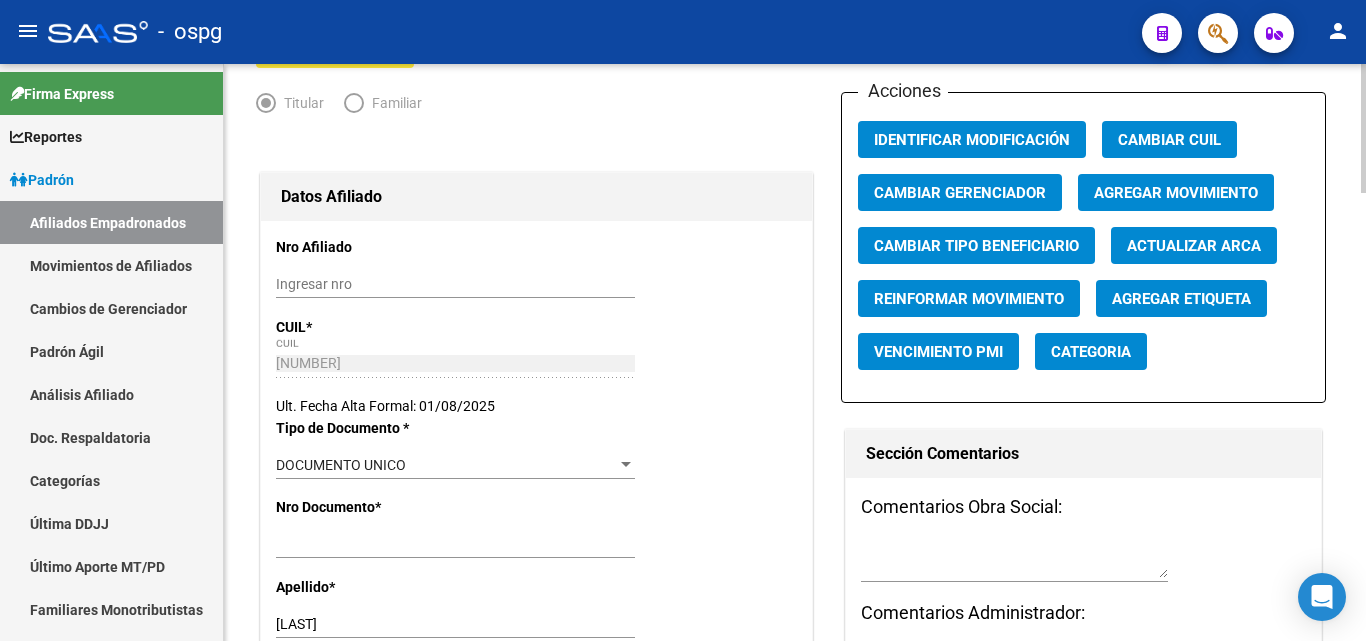 scroll, scrollTop: 0, scrollLeft: 0, axis: both 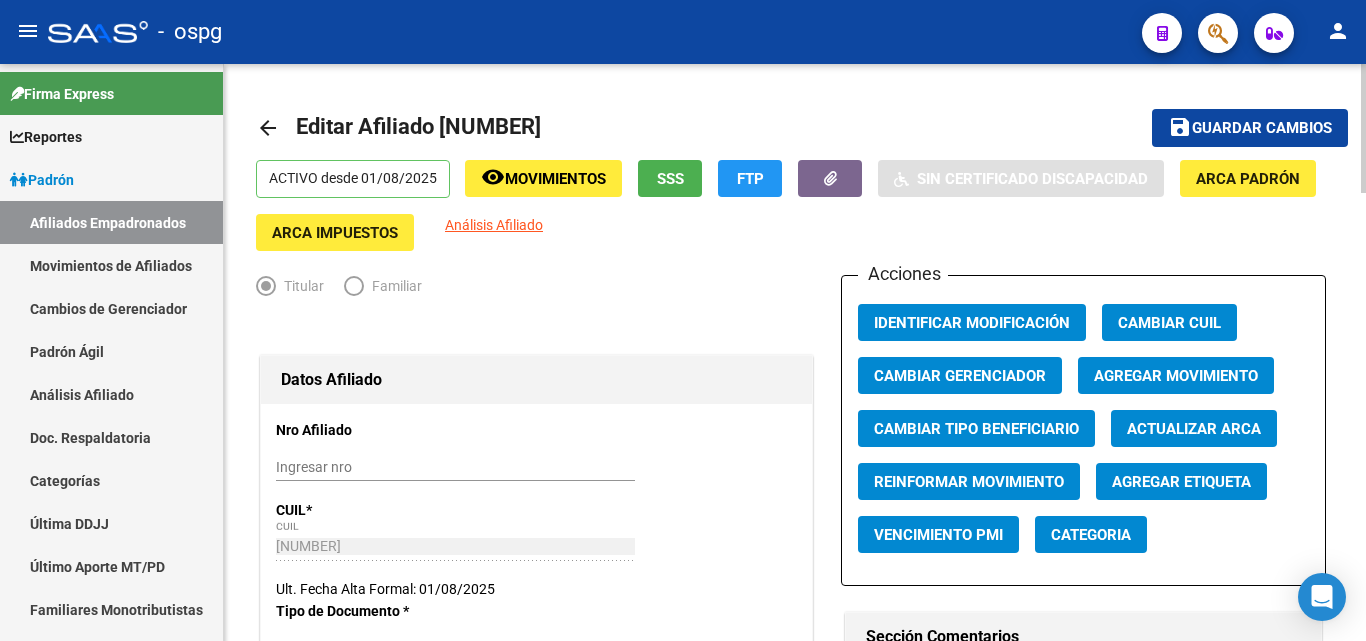 type on "[EMAIL]" 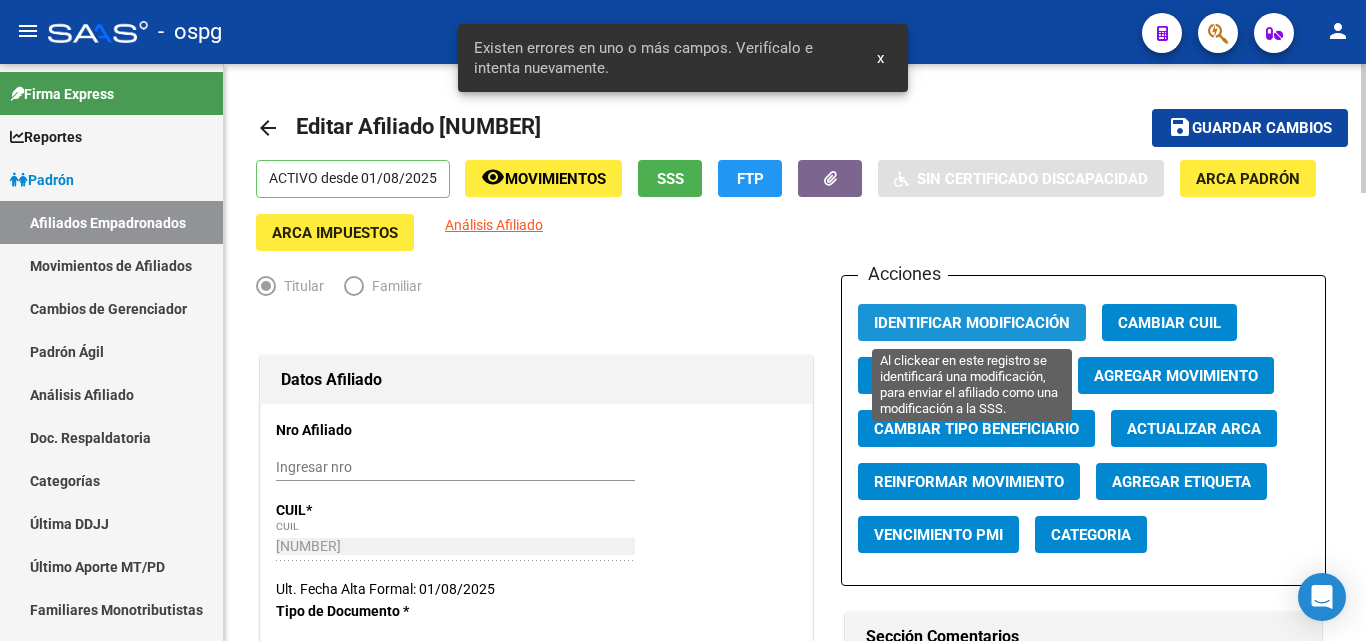 drag, startPoint x: 976, startPoint y: 316, endPoint x: 888, endPoint y: 259, distance: 104.84751 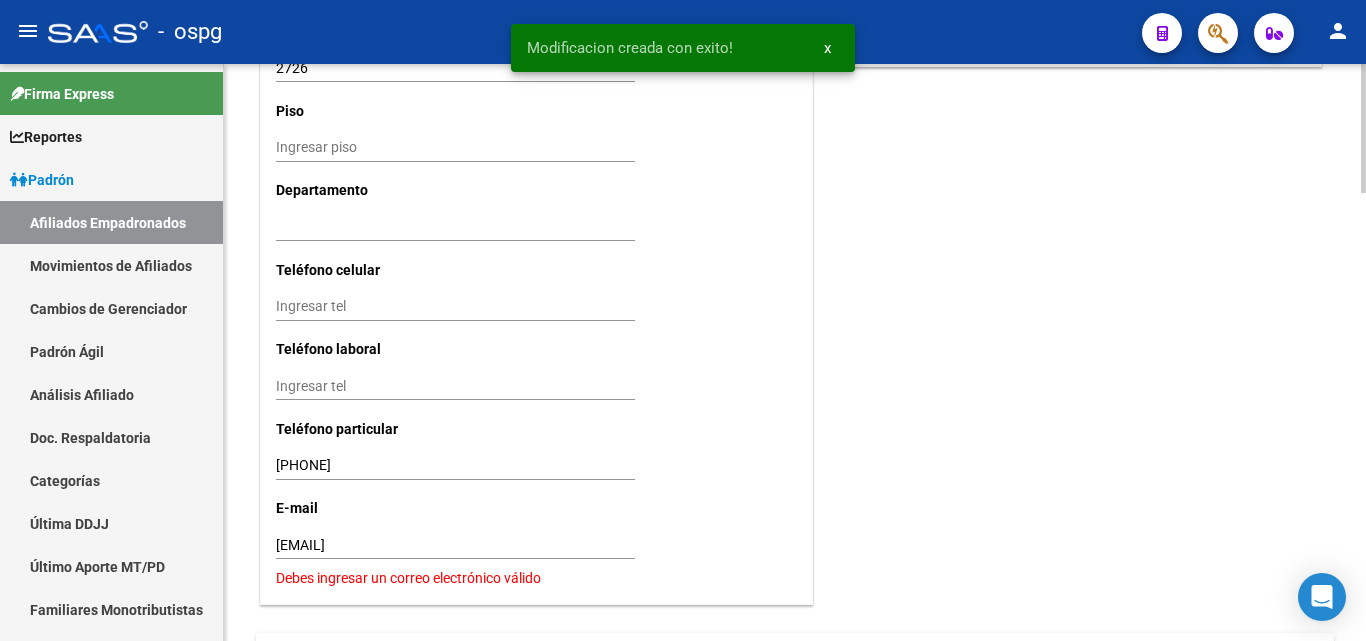 scroll, scrollTop: 2009, scrollLeft: 0, axis: vertical 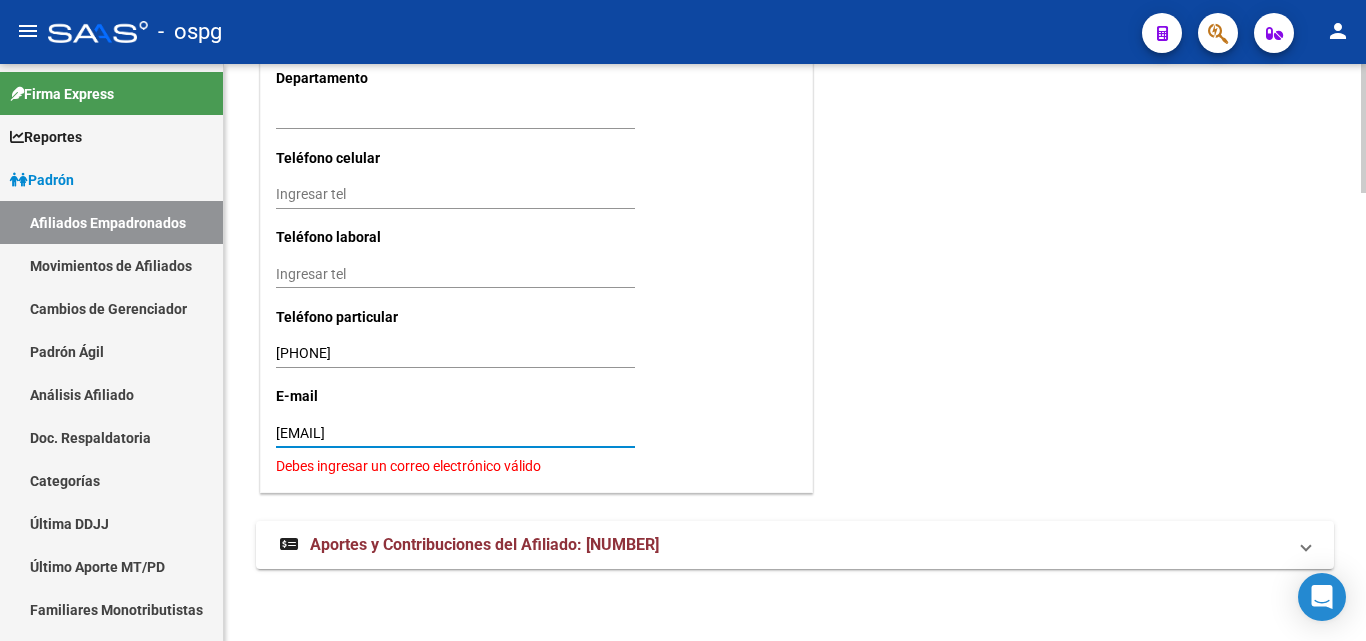 drag, startPoint x: 464, startPoint y: 439, endPoint x: 255, endPoint y: 443, distance: 209.03827 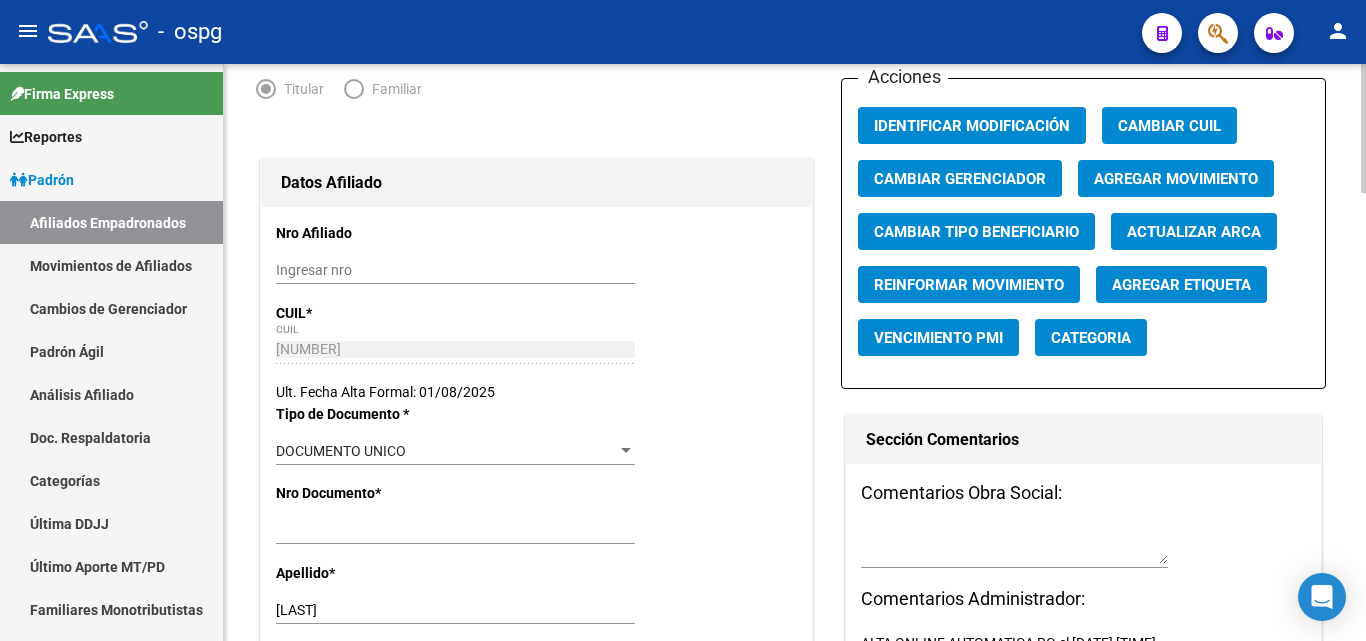 scroll, scrollTop: 0, scrollLeft: 0, axis: both 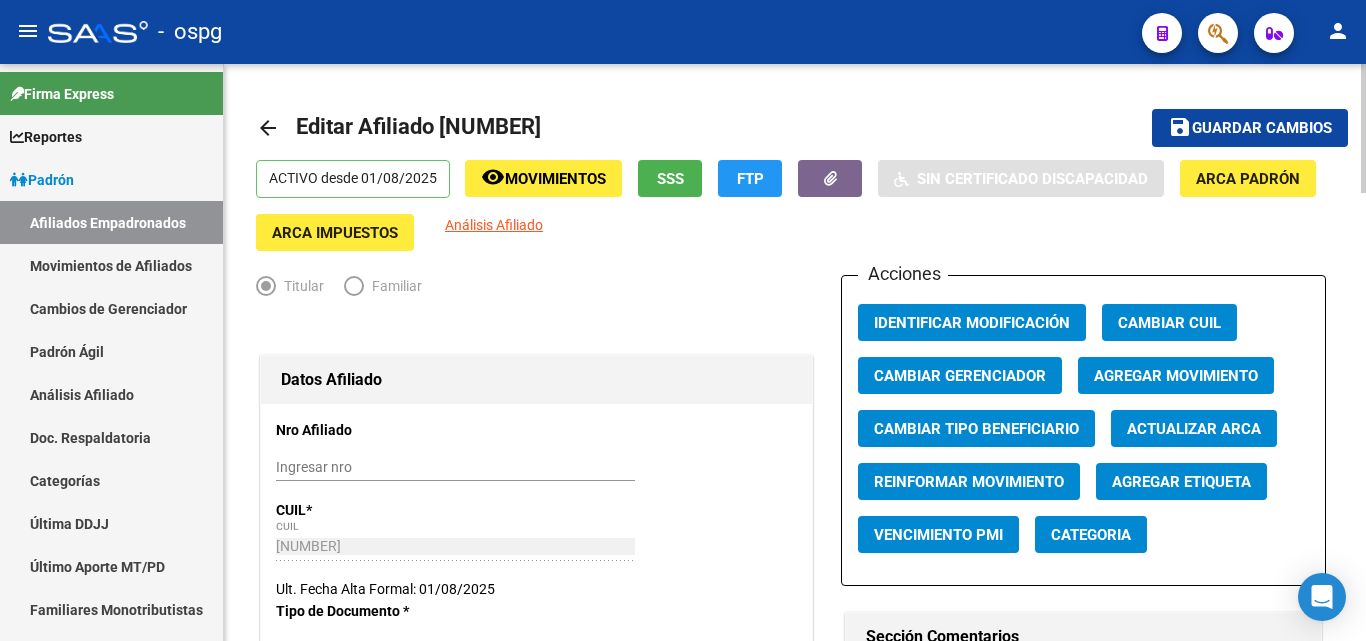 type on "[EMAIL]" 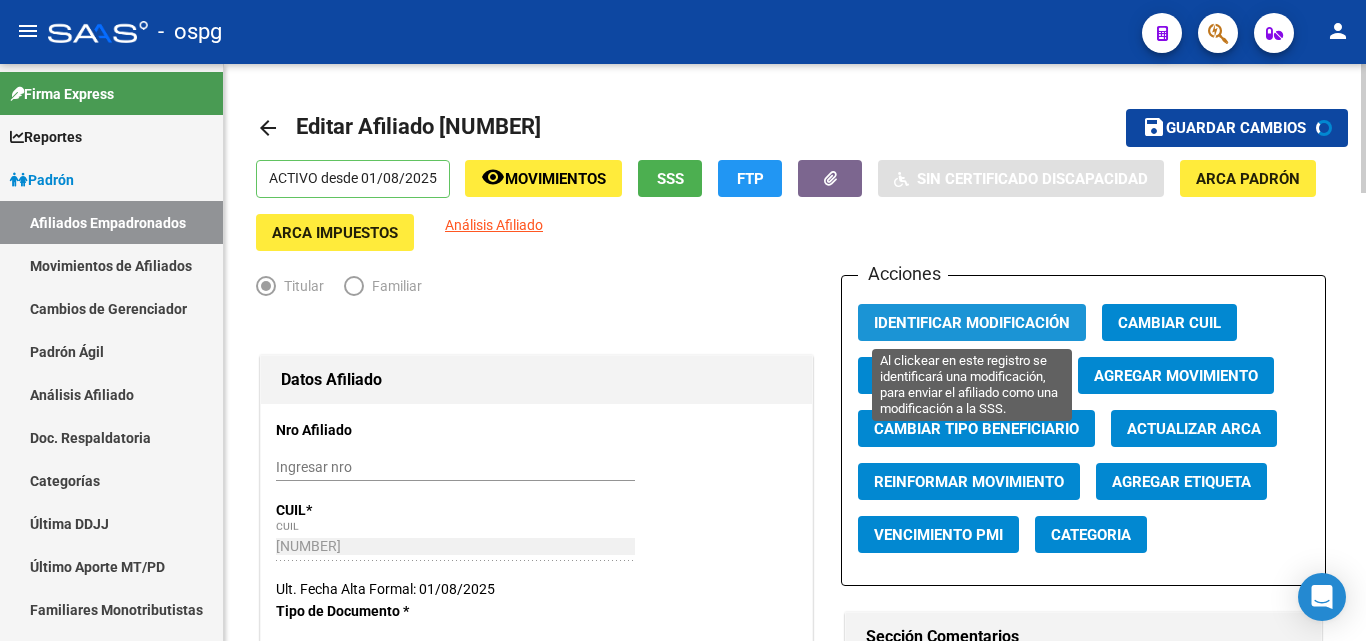 click on "Identificar Modificación" 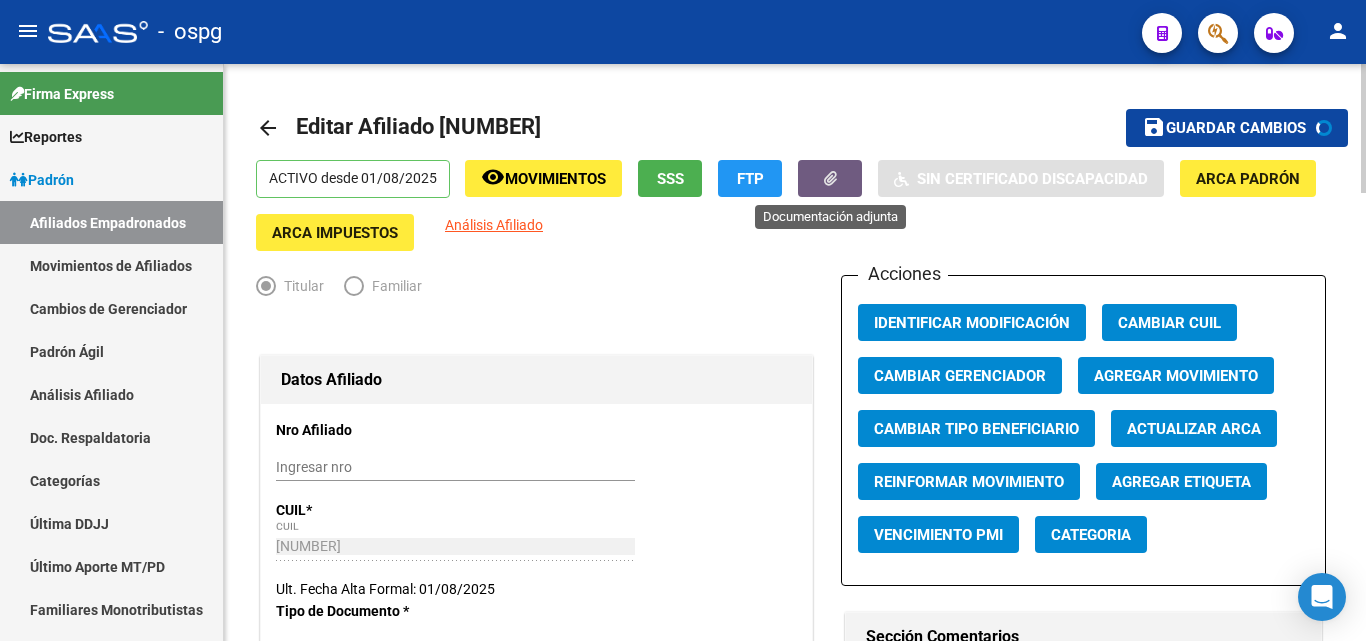 click 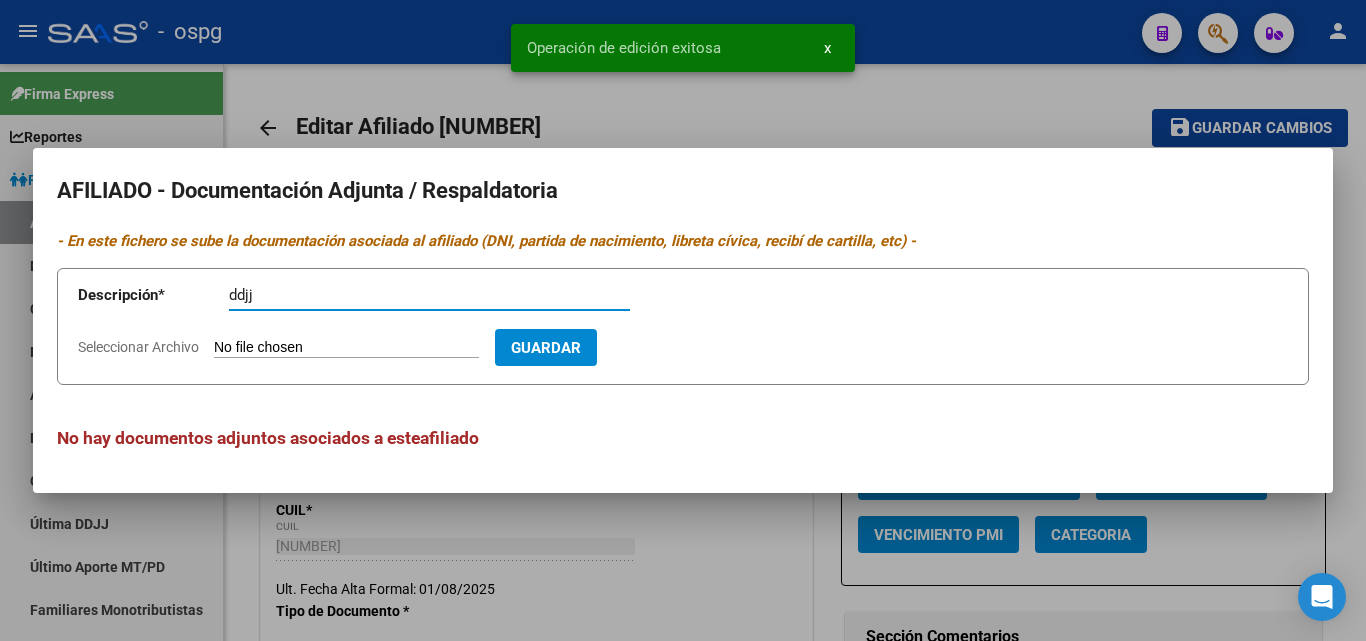 type on "ddjj" 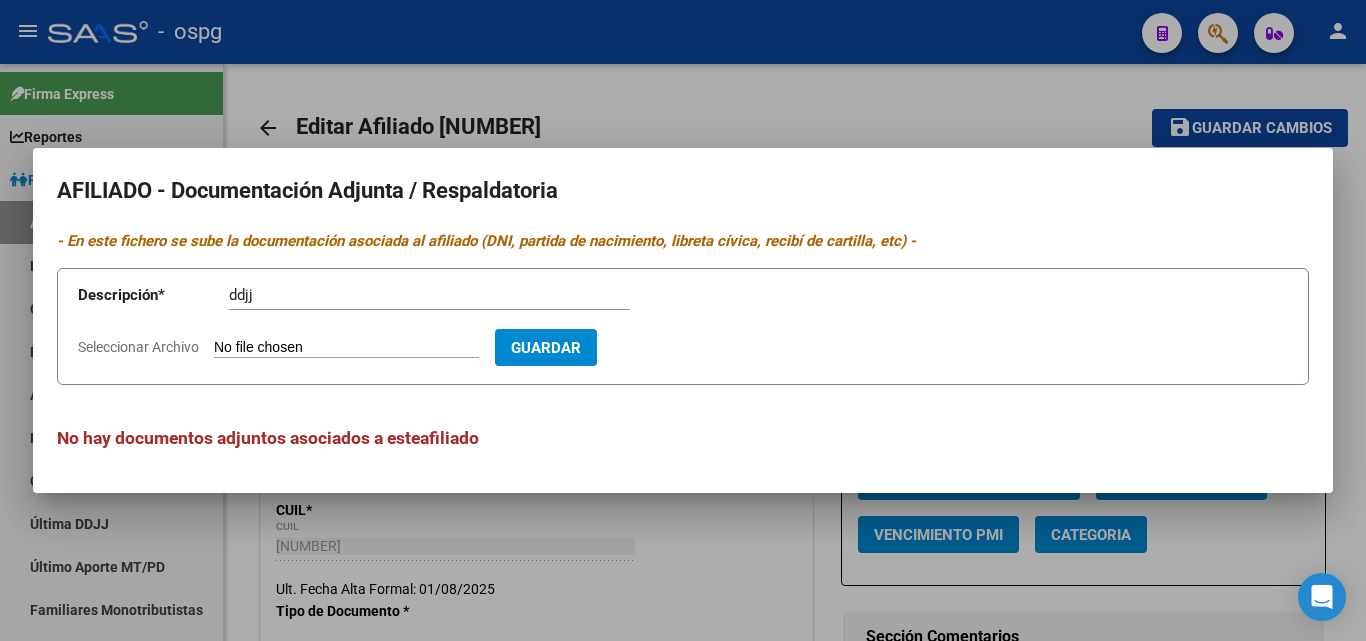 type on "C:\fakepath\[NUMBER].pdf" 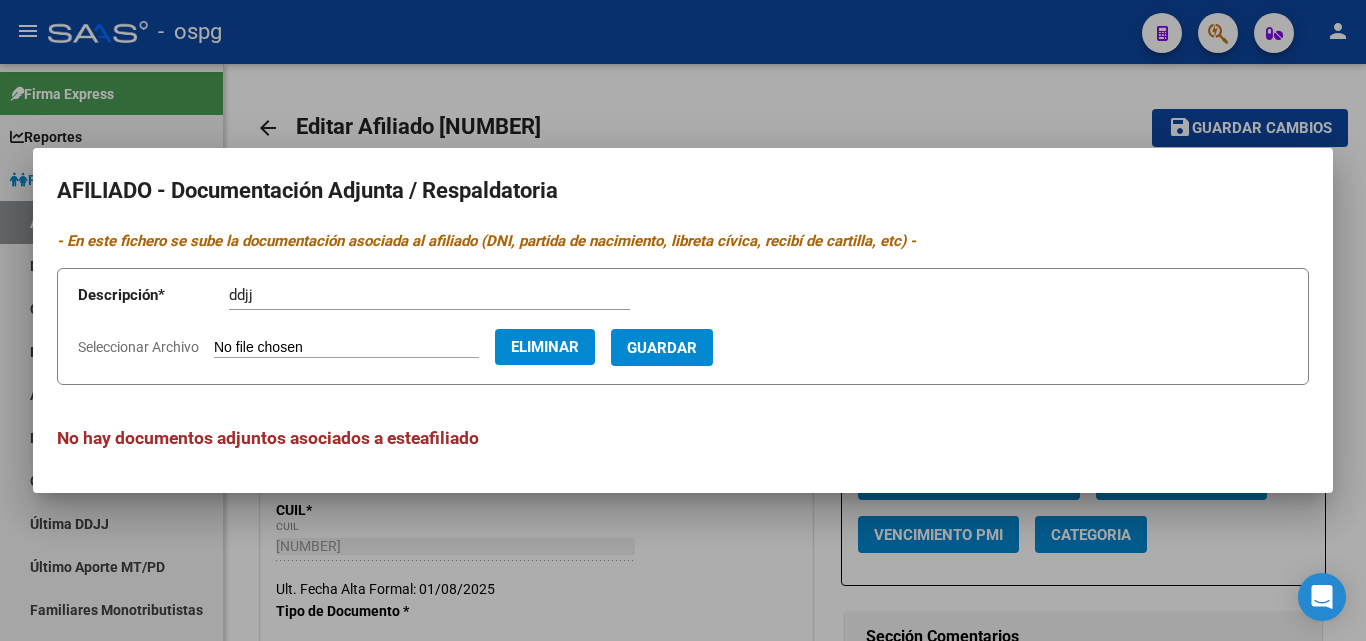 click on "Guardar" at bounding box center [662, 348] 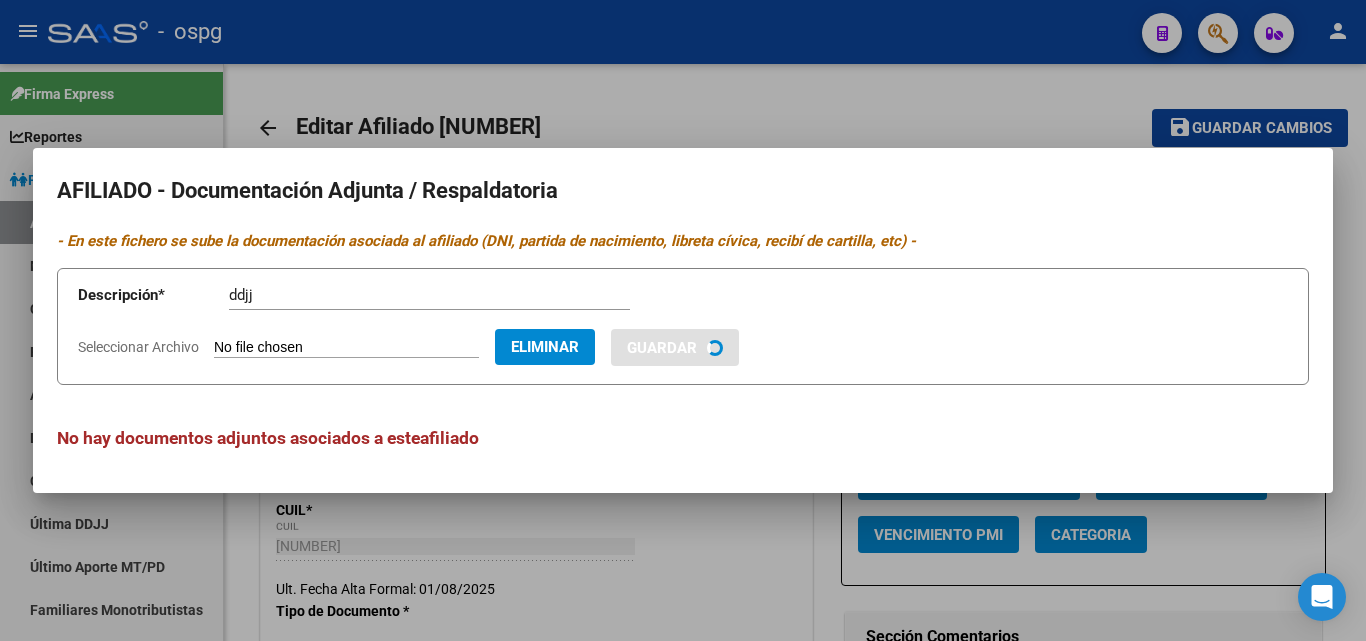 type 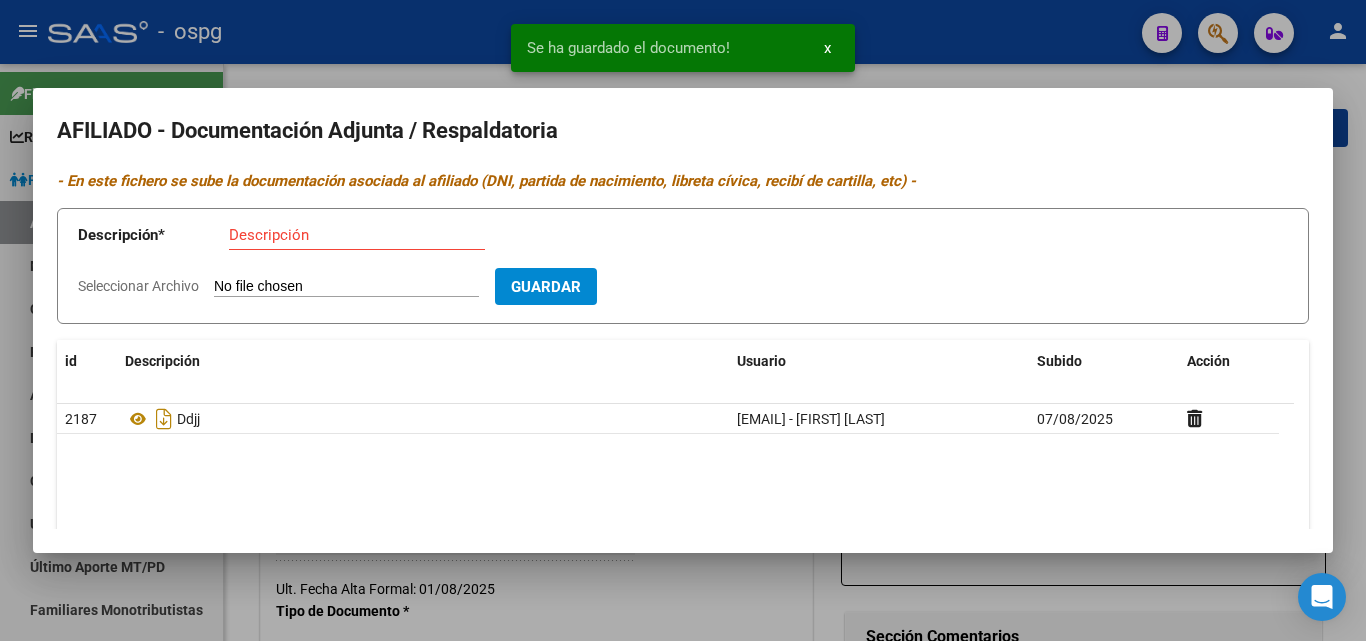 drag, startPoint x: 234, startPoint y: 219, endPoint x: 254, endPoint y: 231, distance: 23.323807 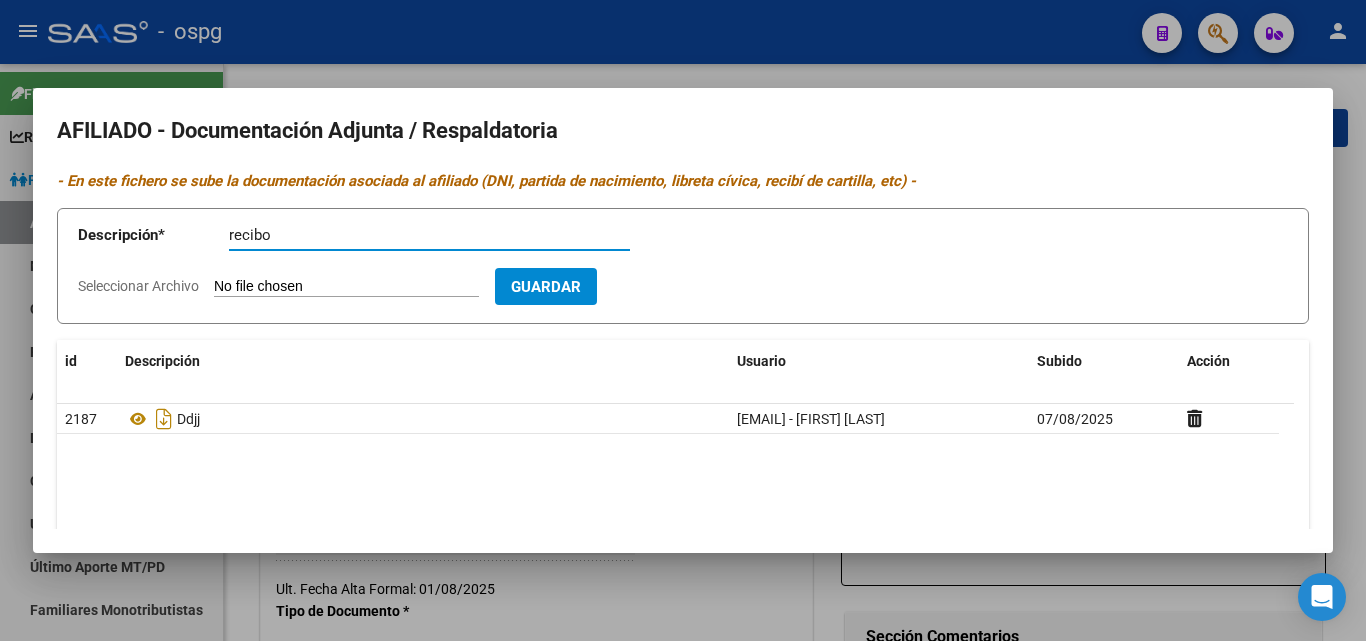 type on "recibo" 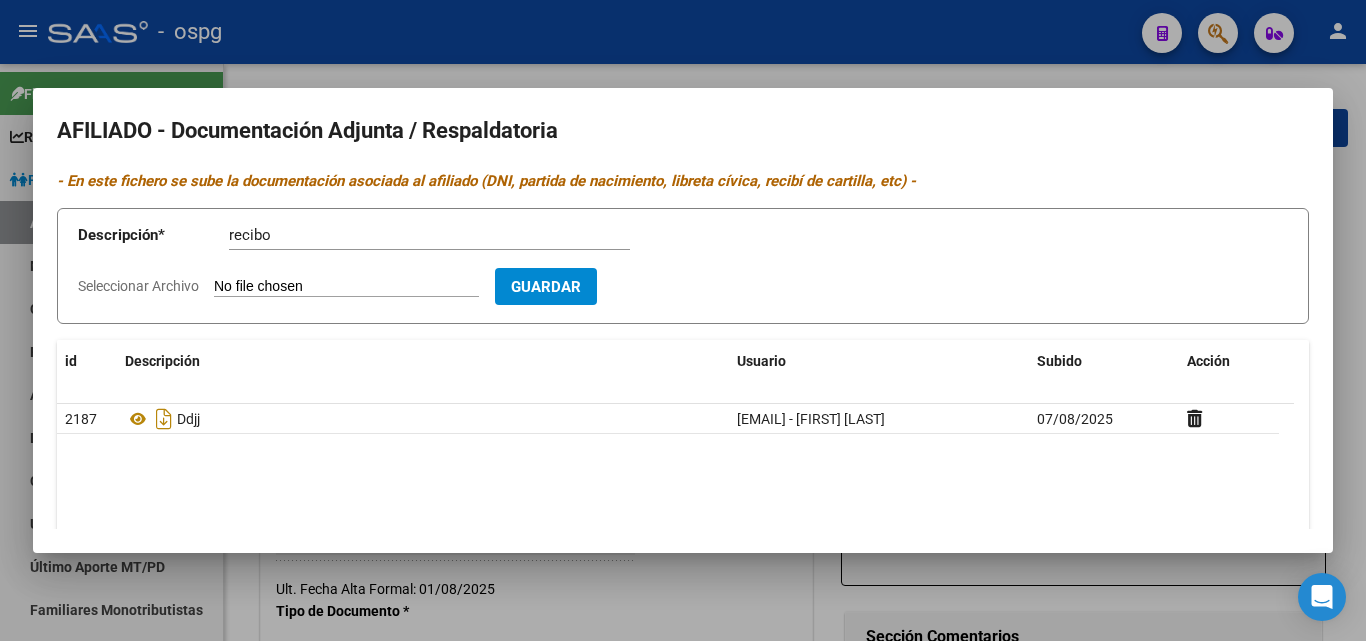 click on "Seleccionar Archivo" at bounding box center (346, 287) 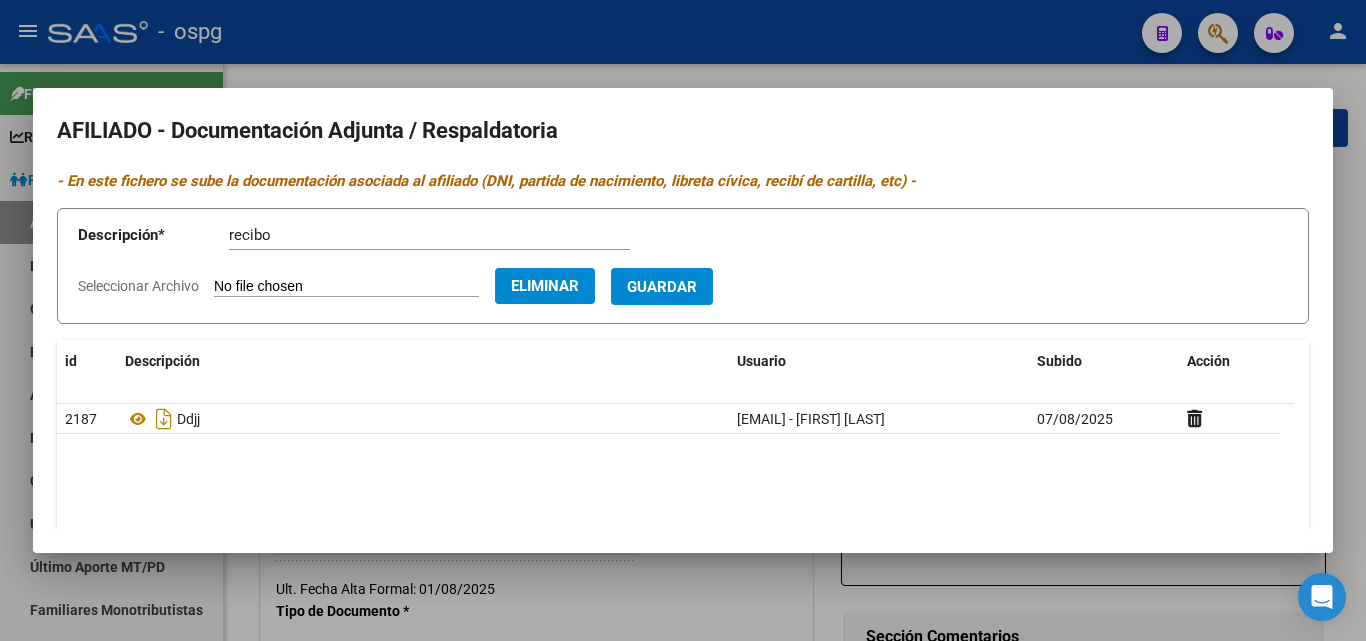click on "Guardar" at bounding box center [662, 287] 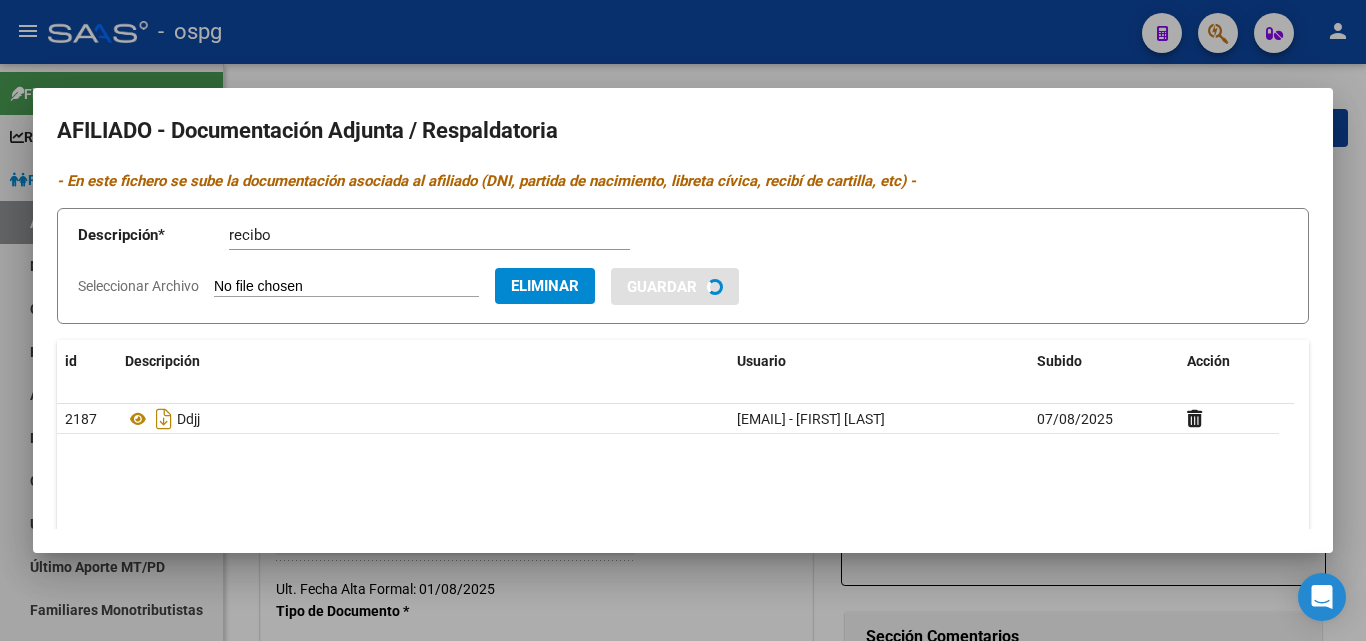 type 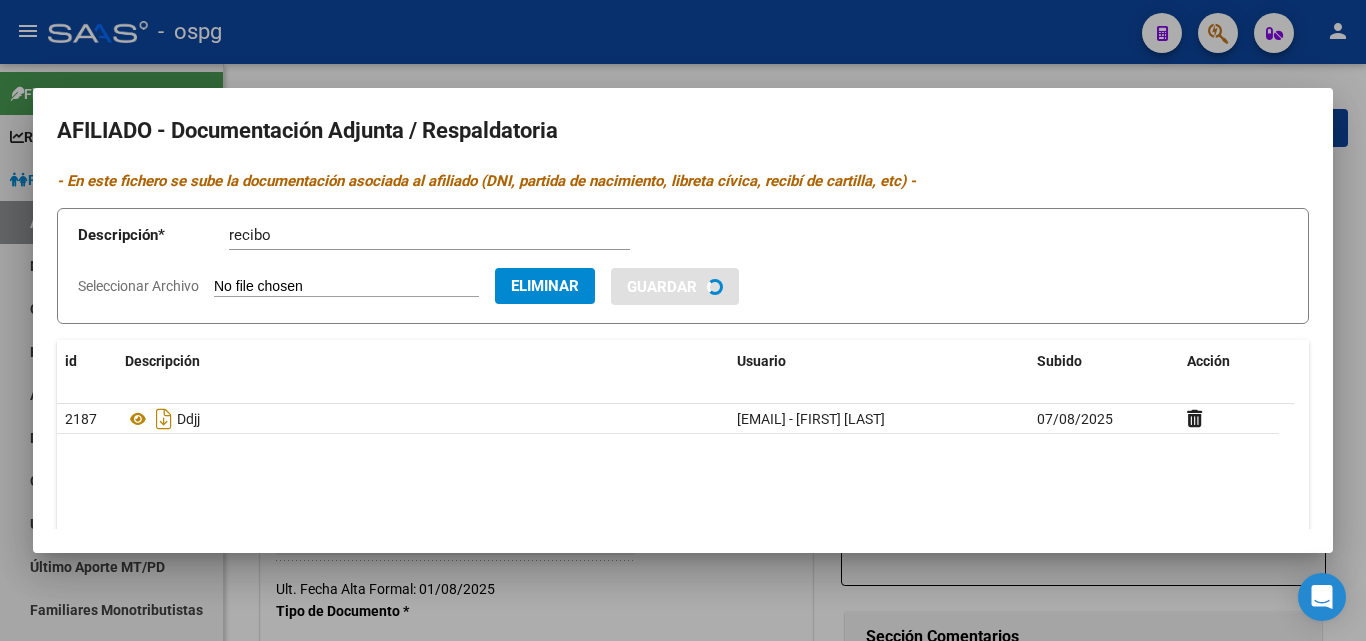 type 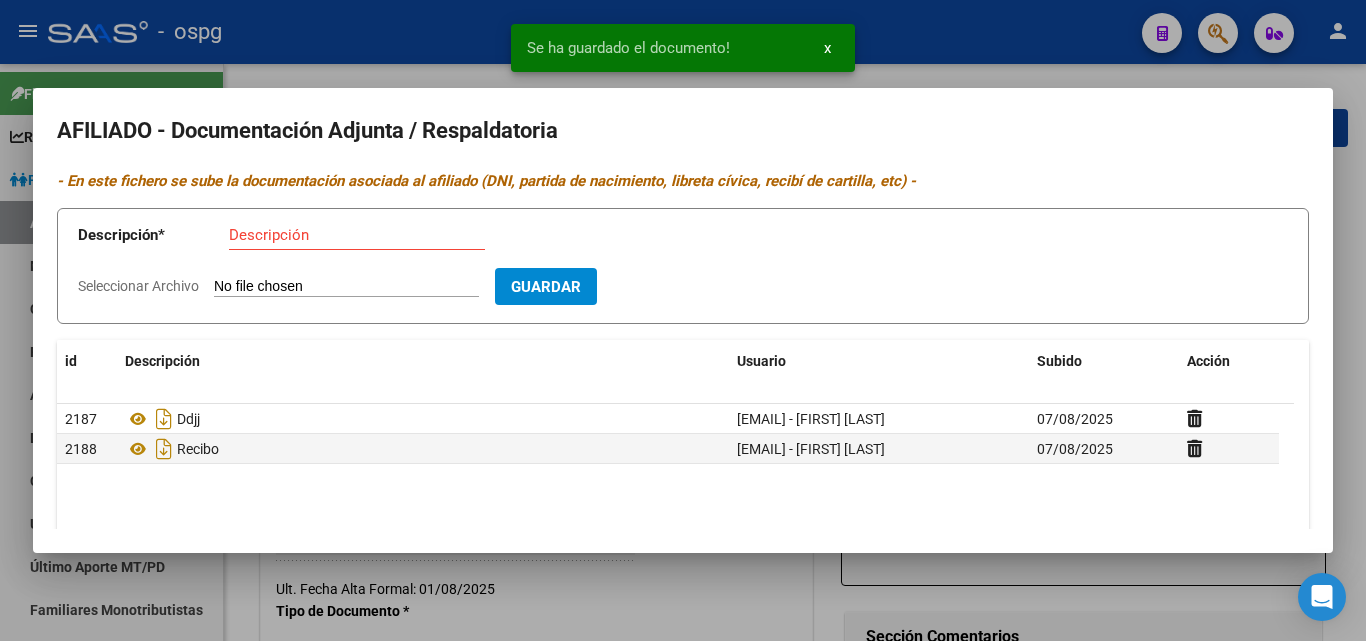 click on "Descripción" at bounding box center [357, 235] 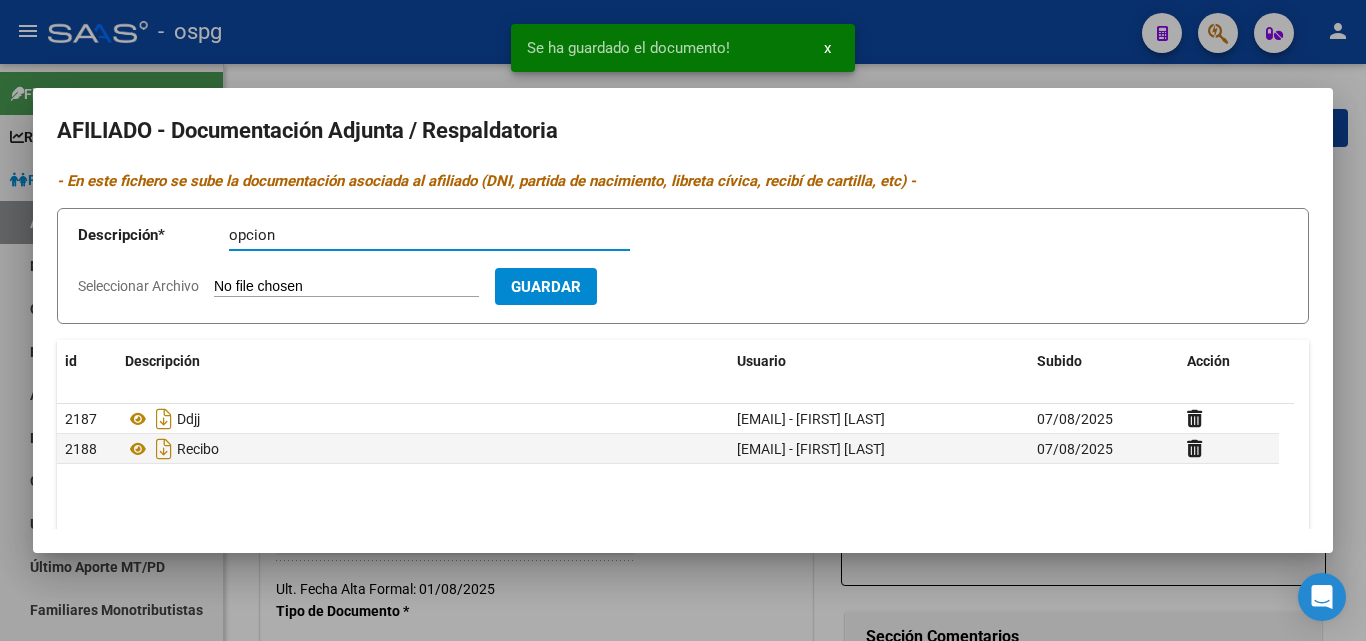 type on "opcion" 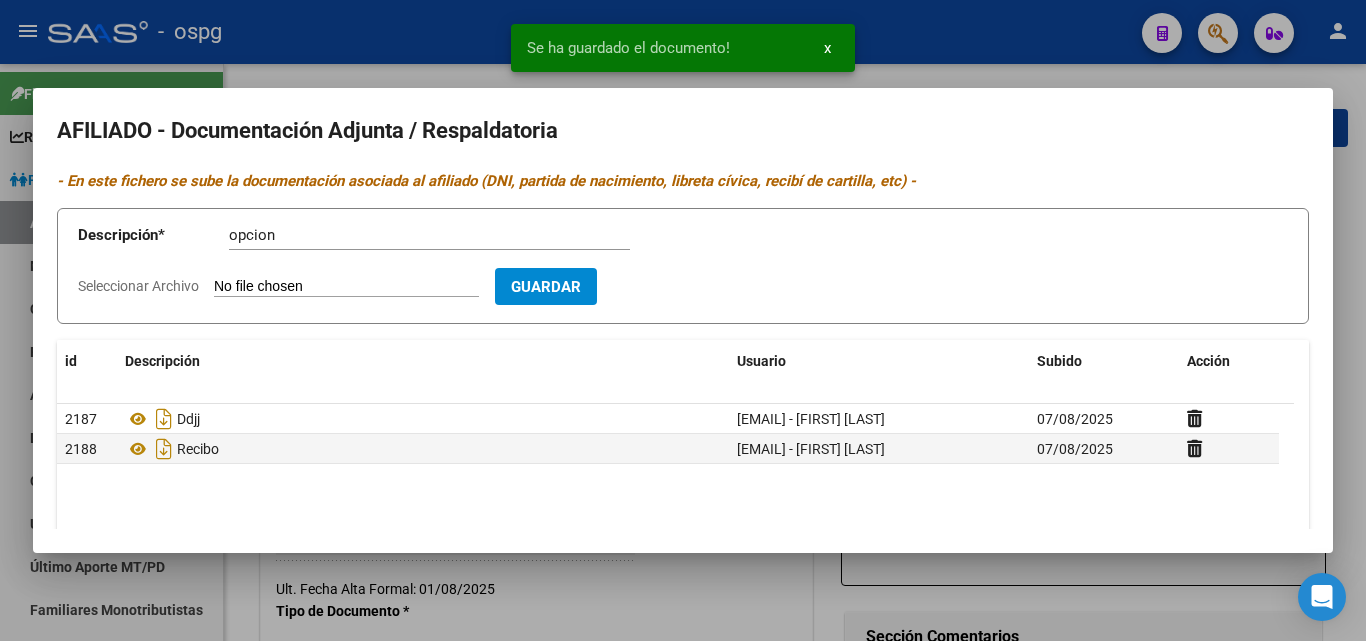 click on "Seleccionar Archivo" at bounding box center [346, 287] 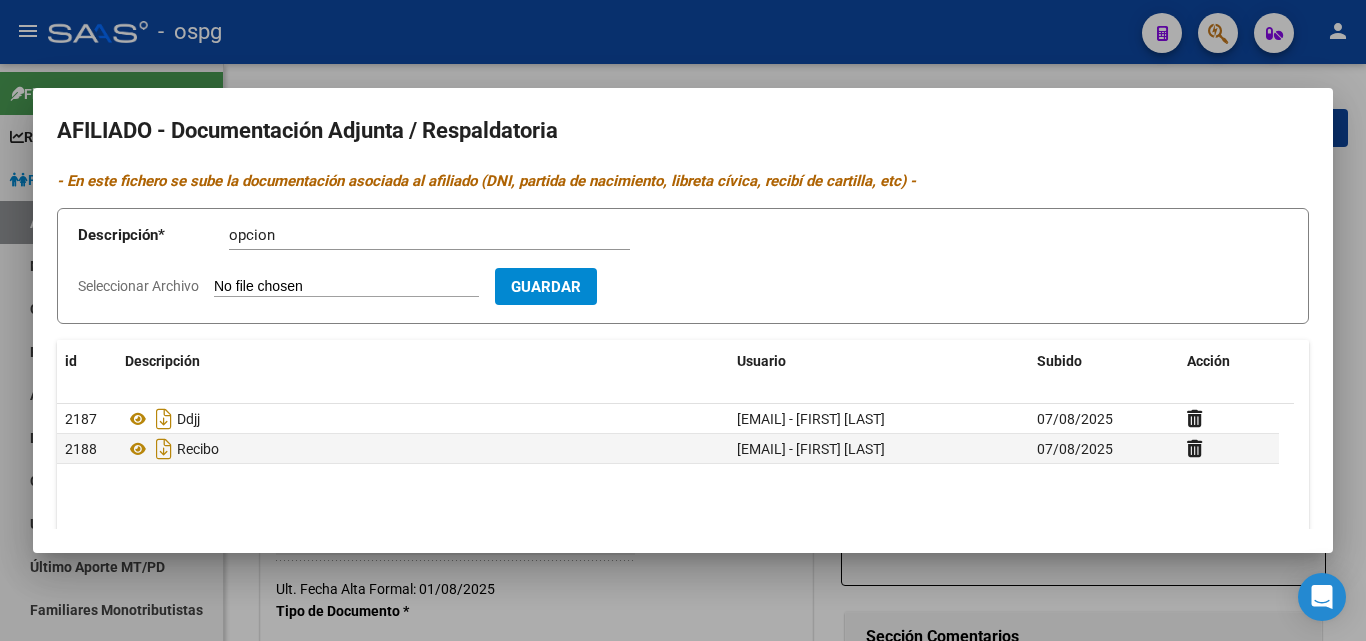 type on "C:\fakepath\opcion [LAST].pdf" 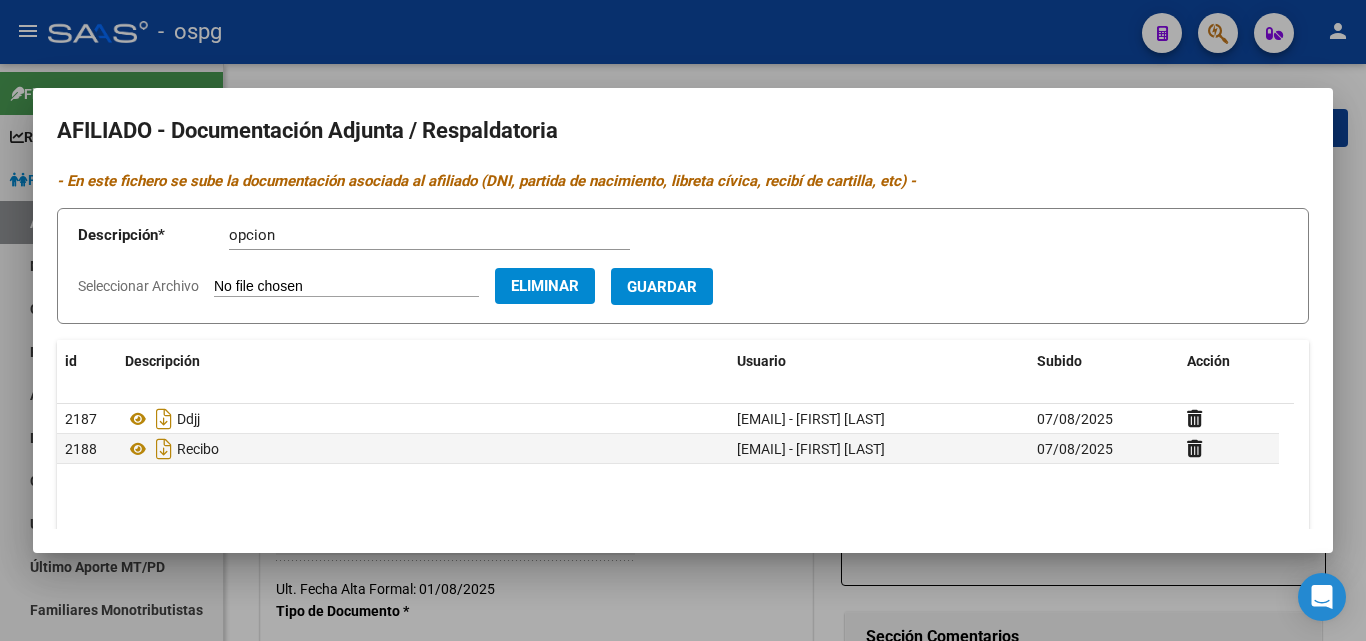 click on "Guardar" at bounding box center [662, 286] 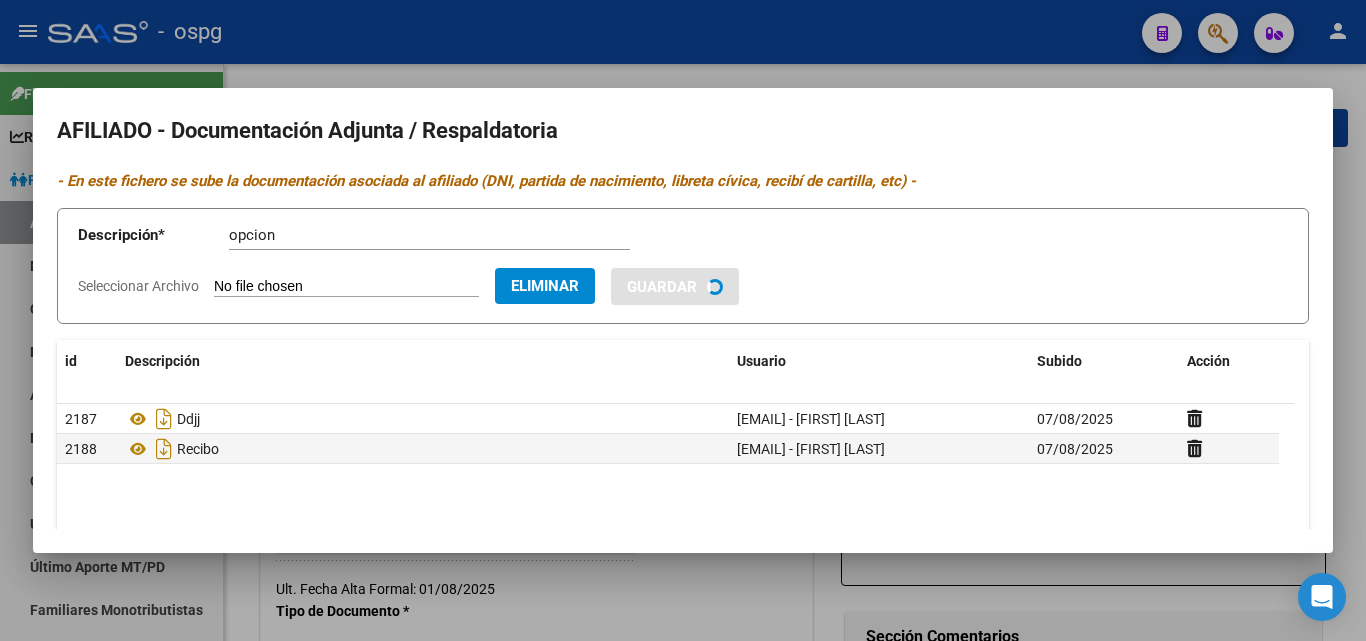 type 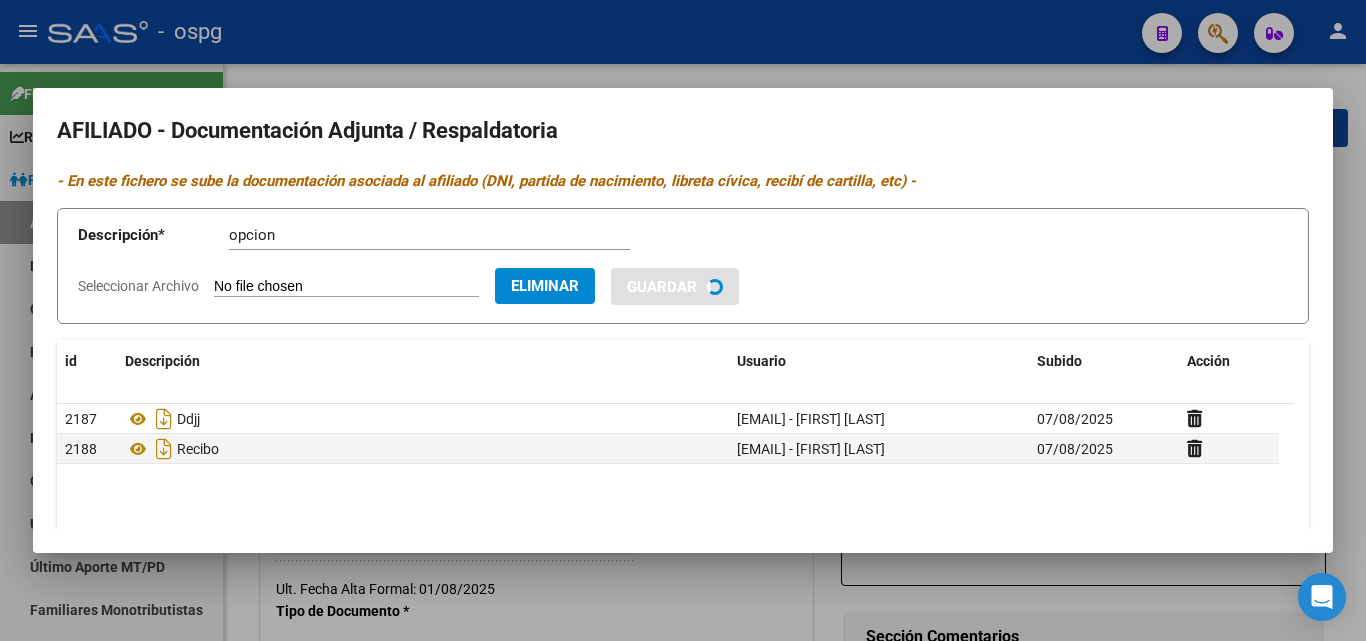 type 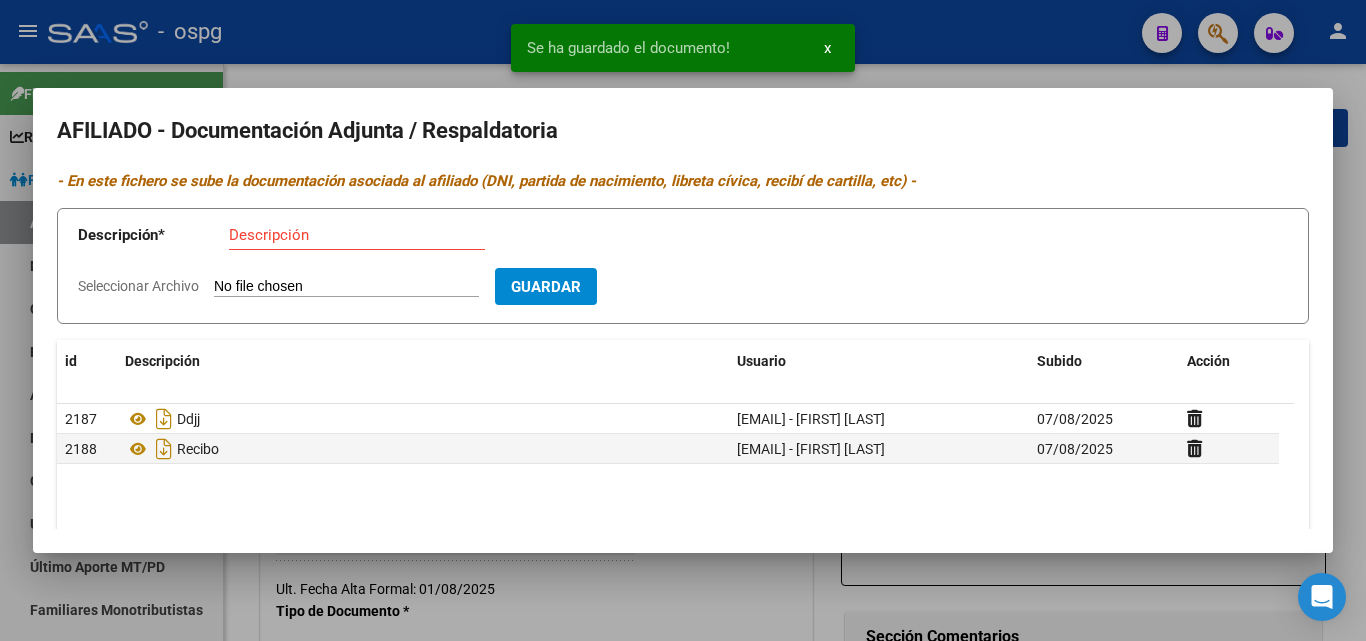 click on "Descripción" at bounding box center (357, 235) 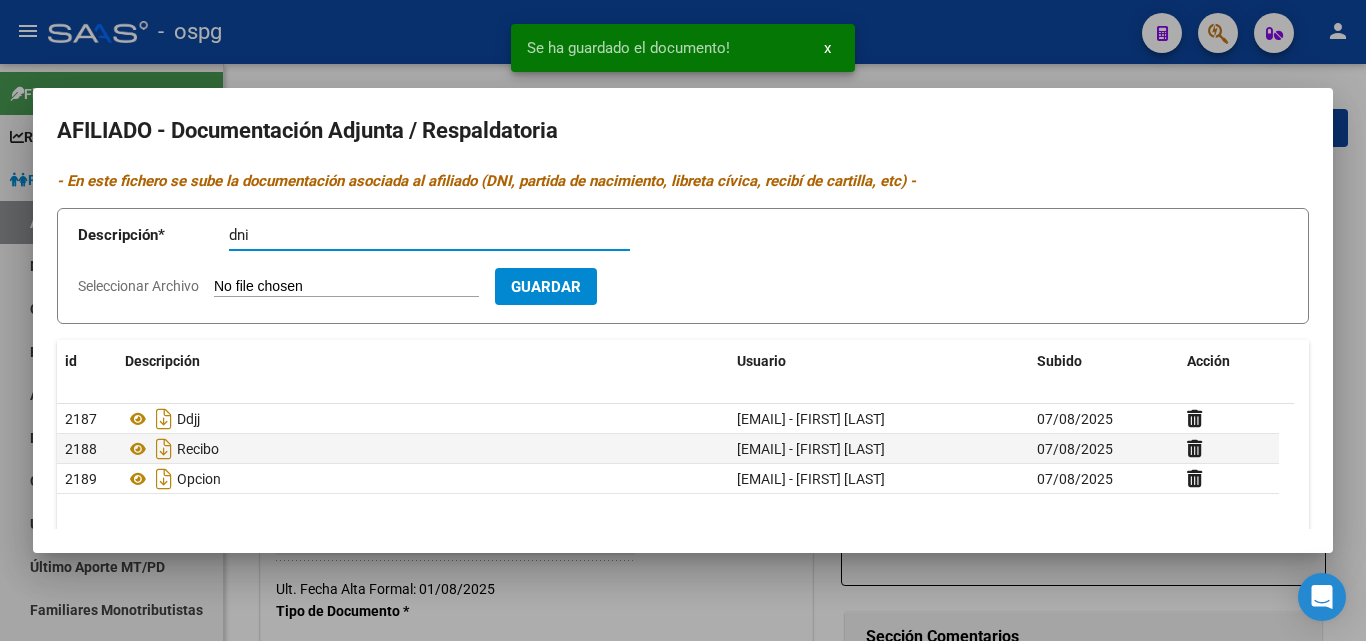 type on "dni" 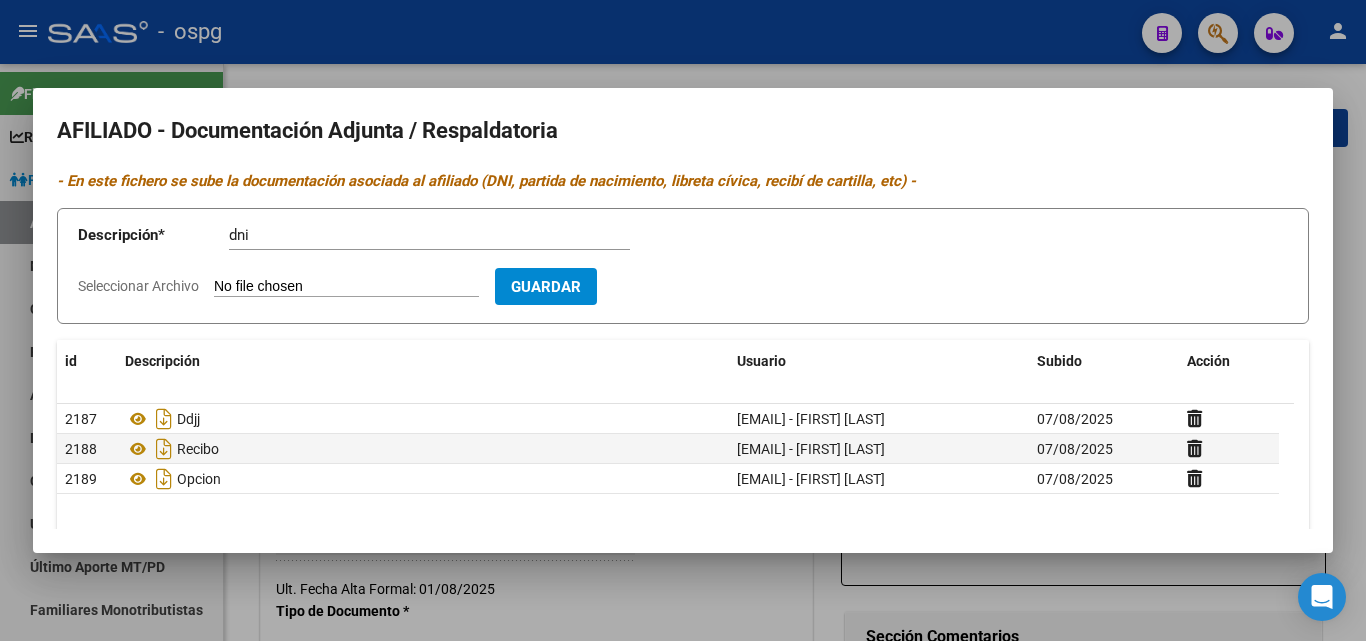 type on "C:\fakepath\[FILENAME]" 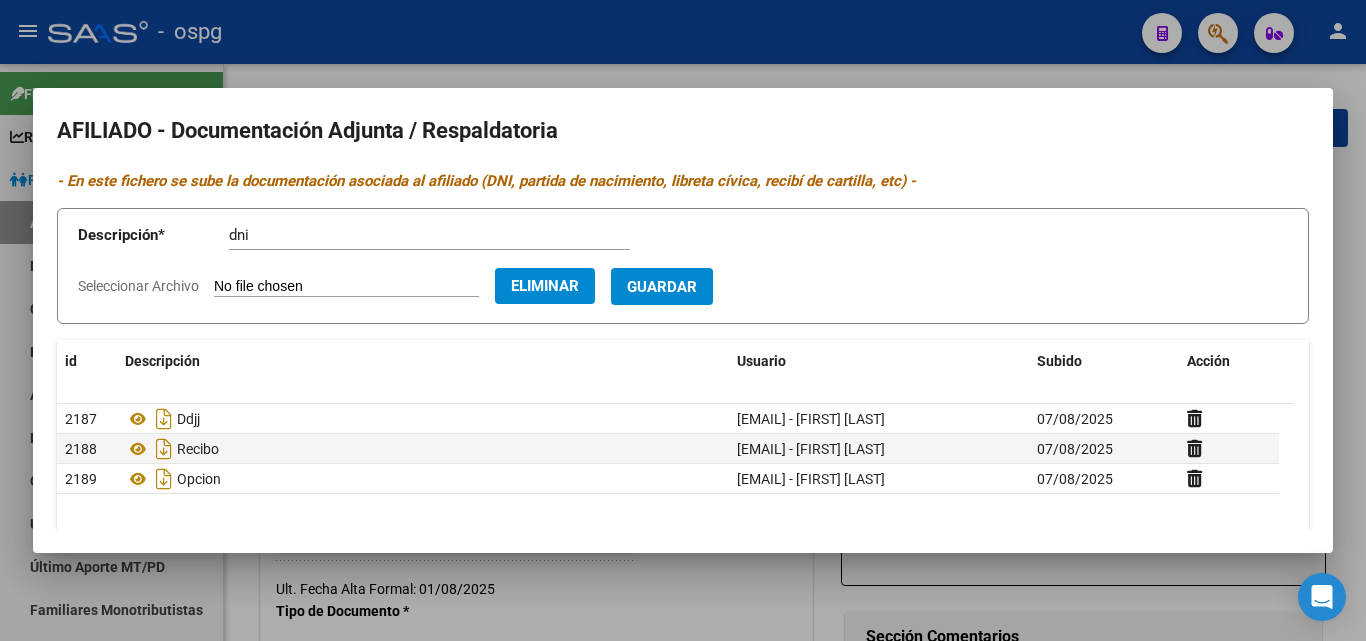 drag, startPoint x: 675, startPoint y: 291, endPoint x: 651, endPoint y: 291, distance: 24 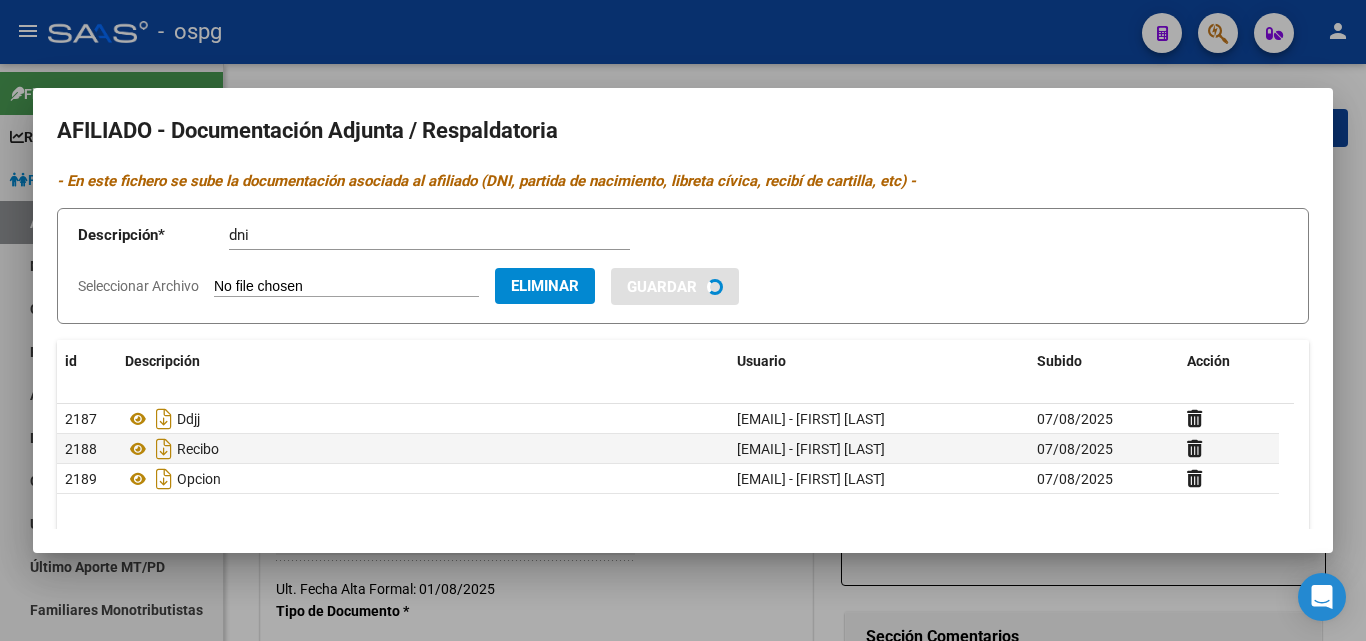 click on "dni" at bounding box center [429, 235] 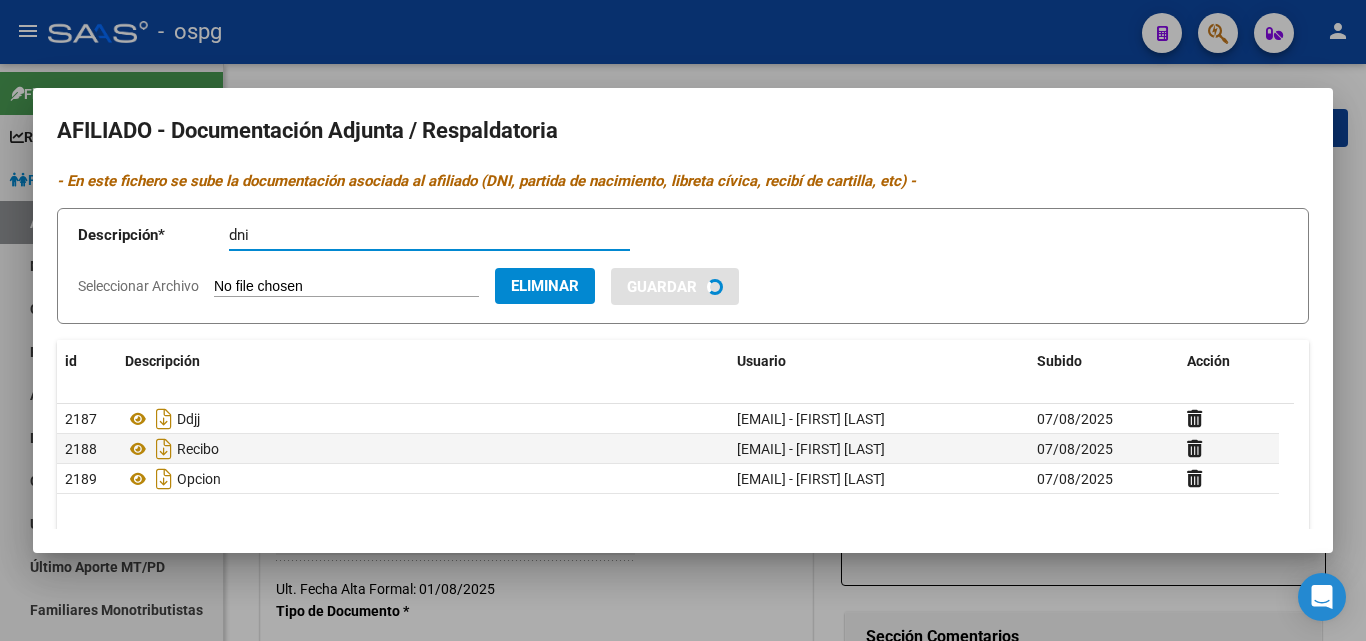 type 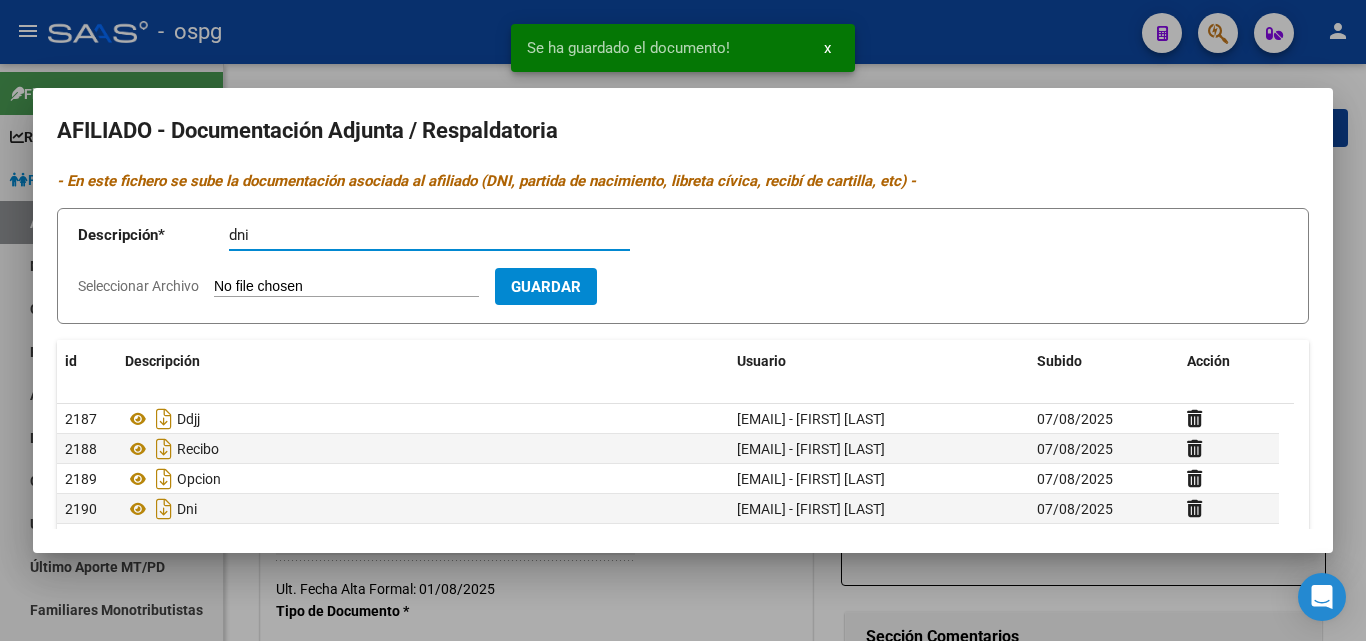 type on "dni" 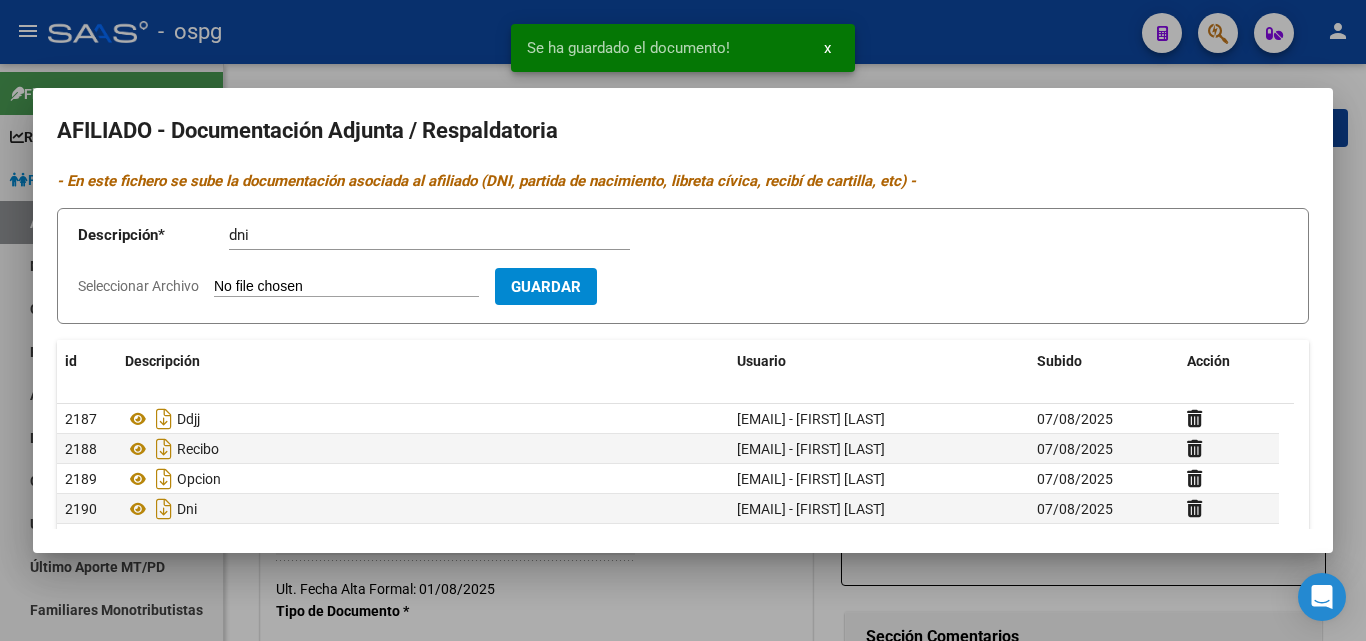 click on "Seleccionar Archivo" at bounding box center (346, 287) 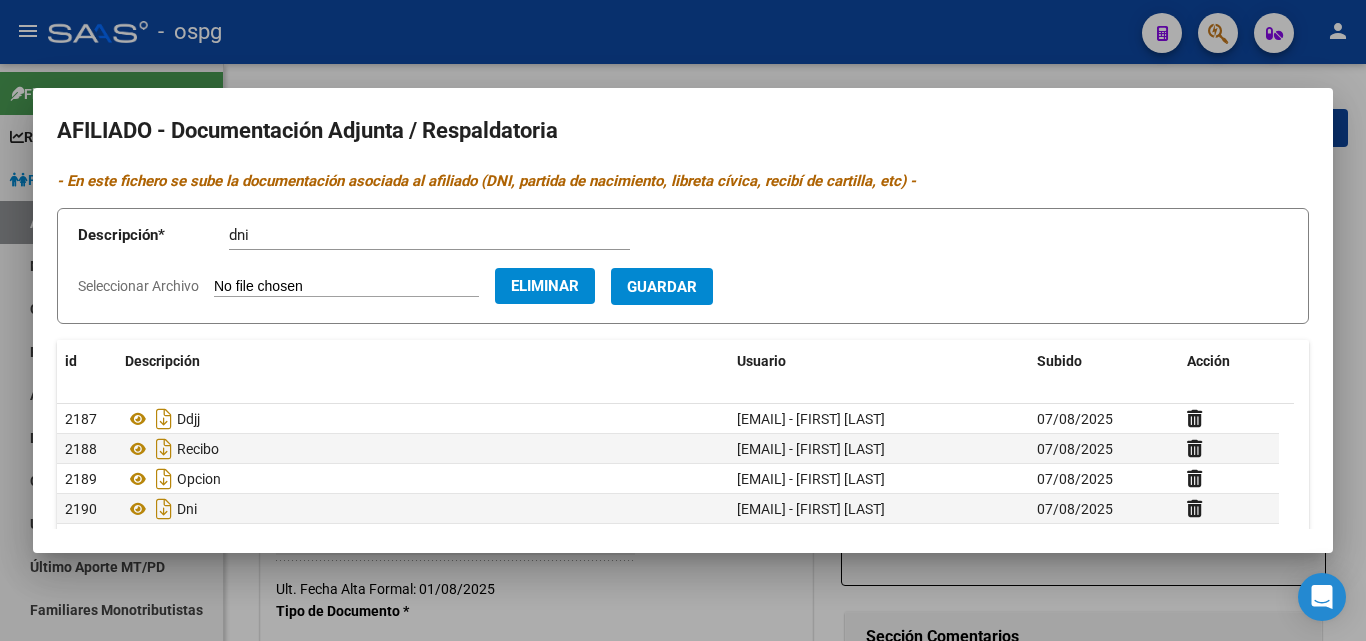 click on "Guardar" at bounding box center [662, 287] 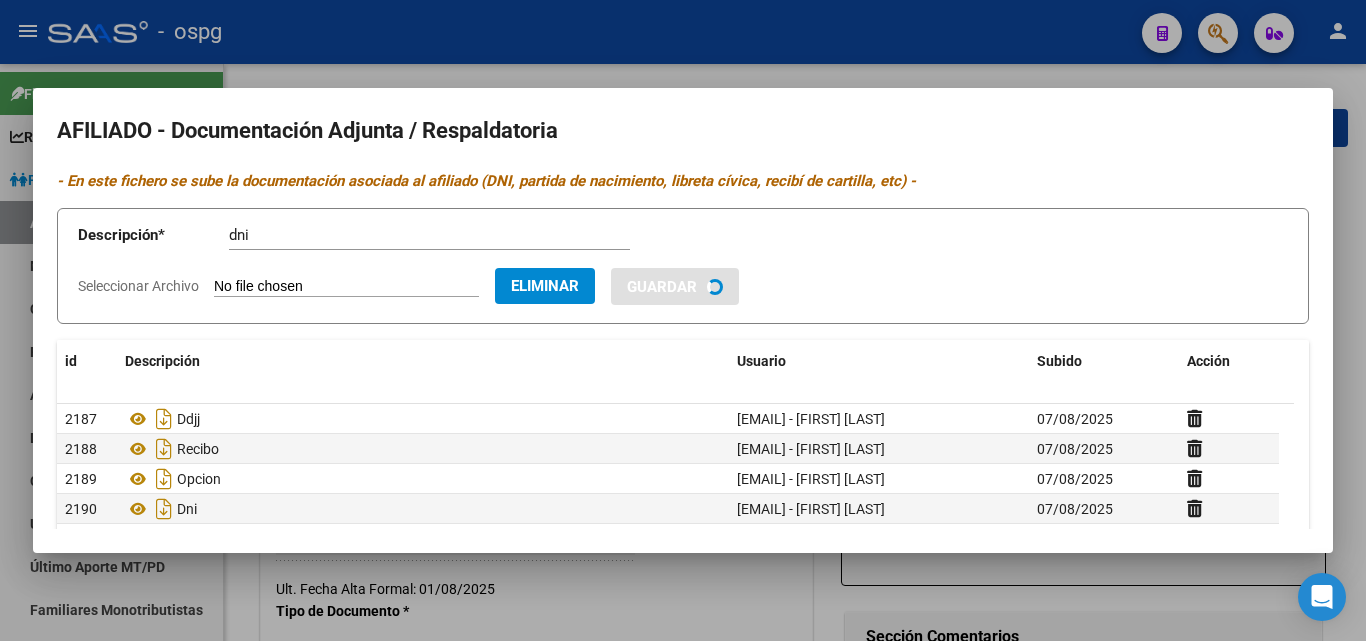 type 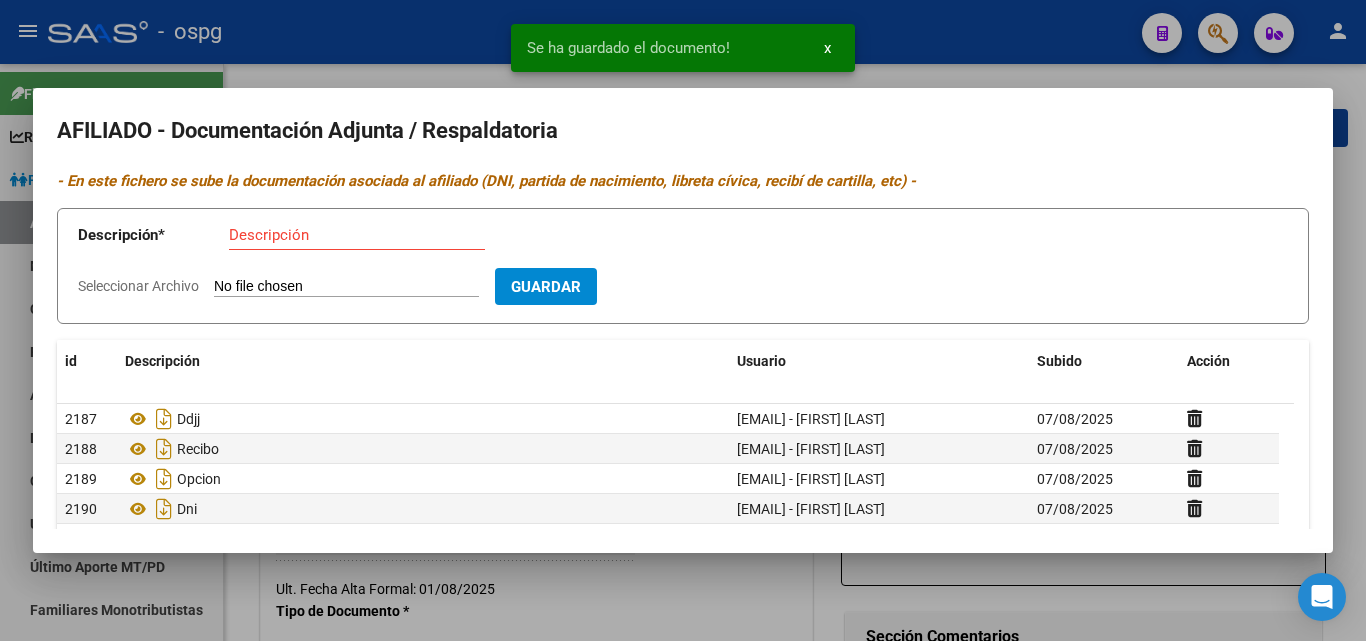 click on "Seleccionar Archivo" at bounding box center [346, 287] 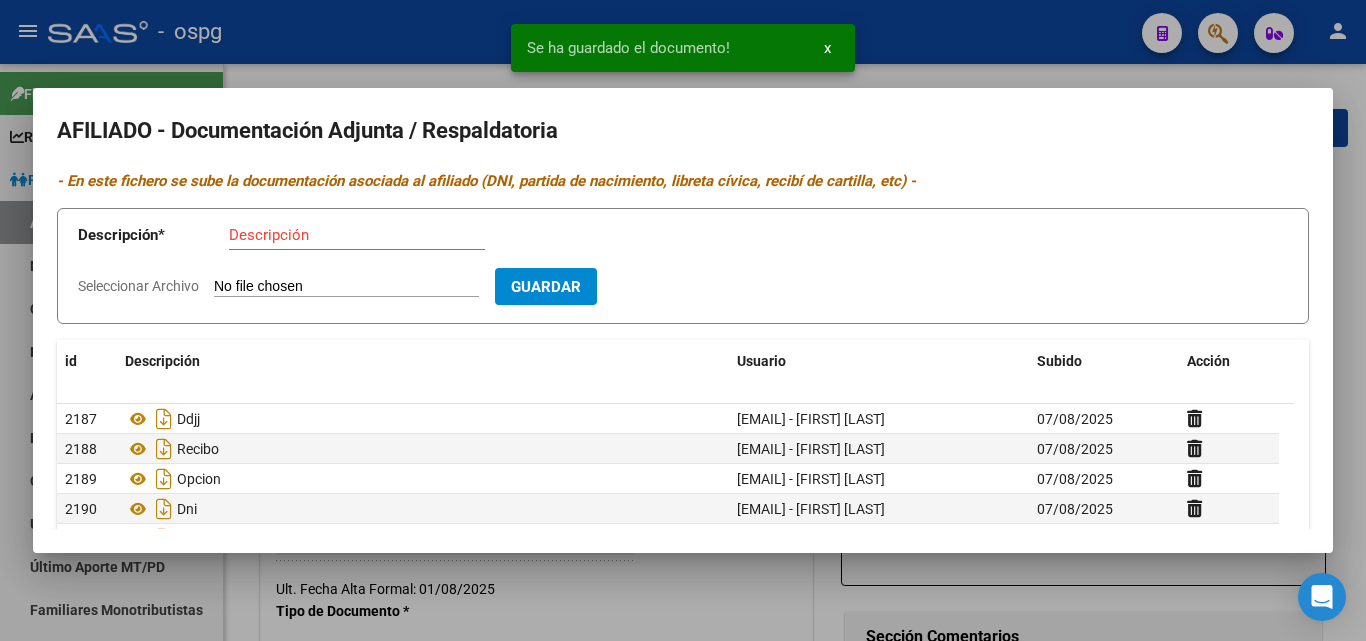 type on "C:\fakepath\[FILENAME]" 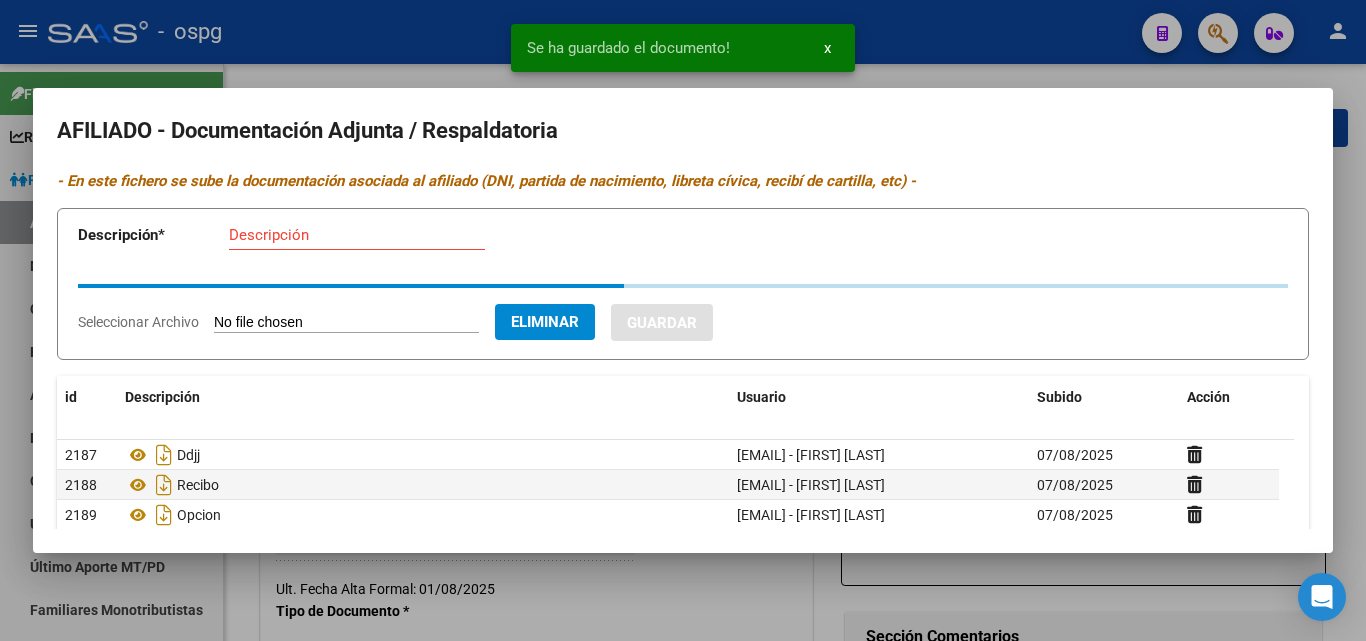 click on "Descripción  *" at bounding box center [153, 235] 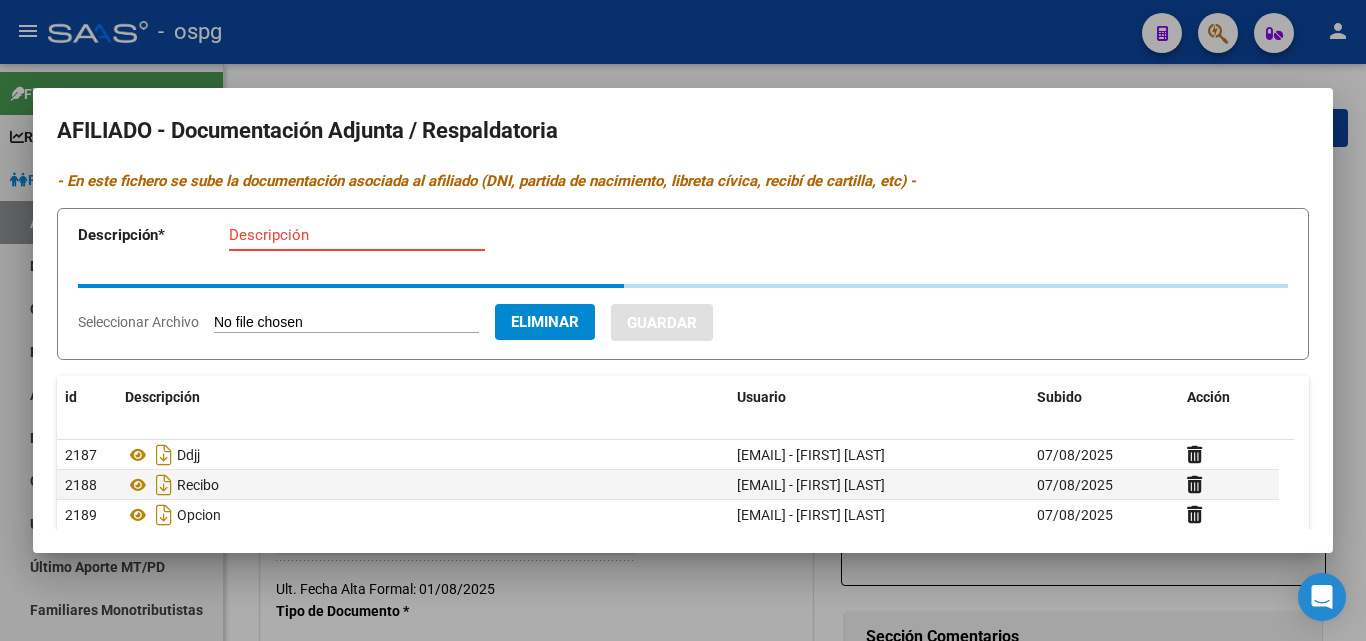 click on "Descripción" at bounding box center [357, 235] 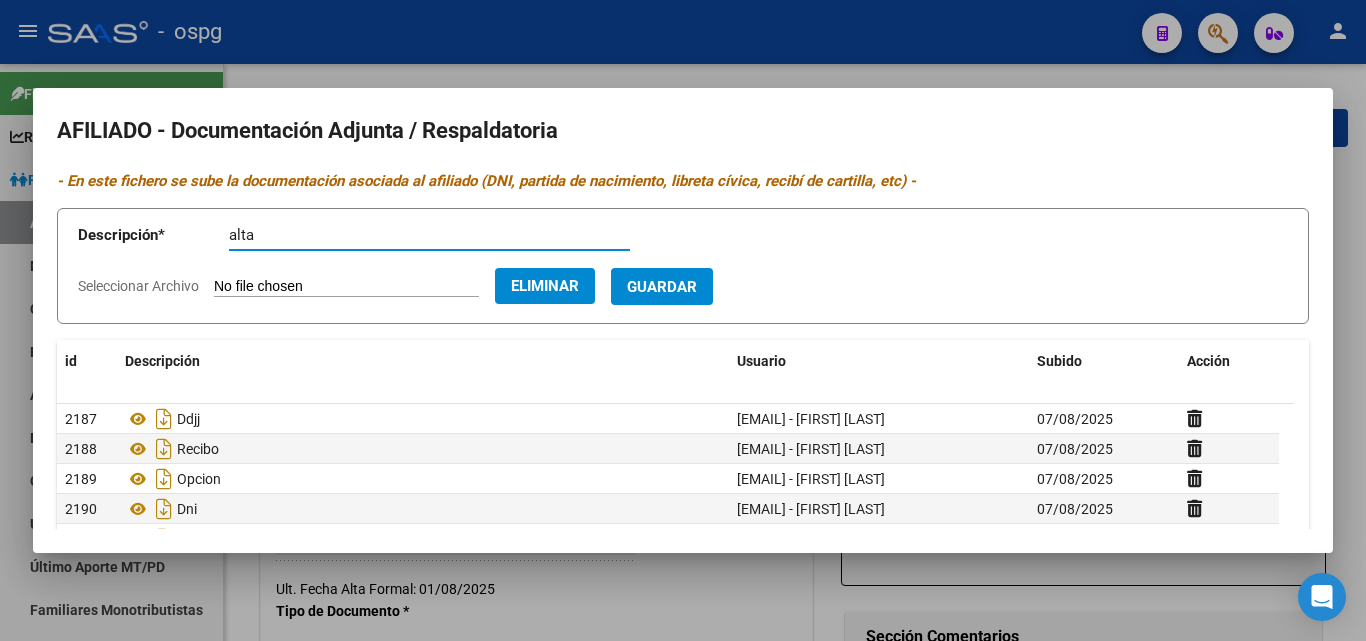 type on "alta" 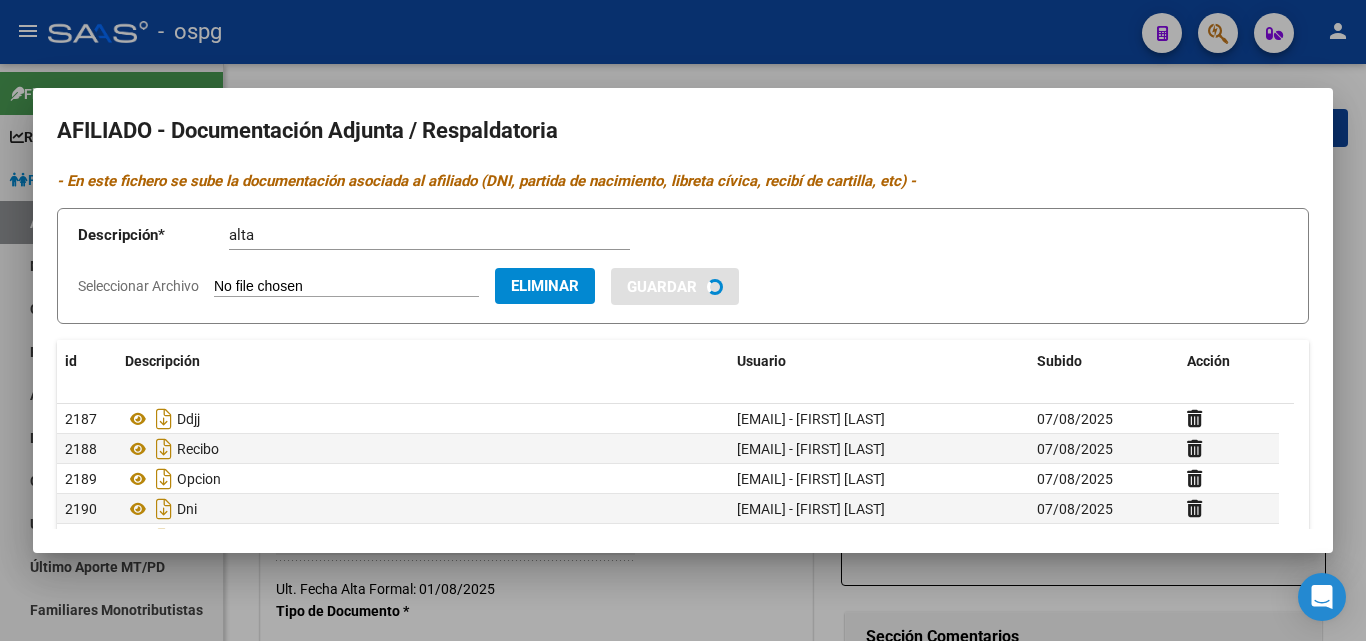 type 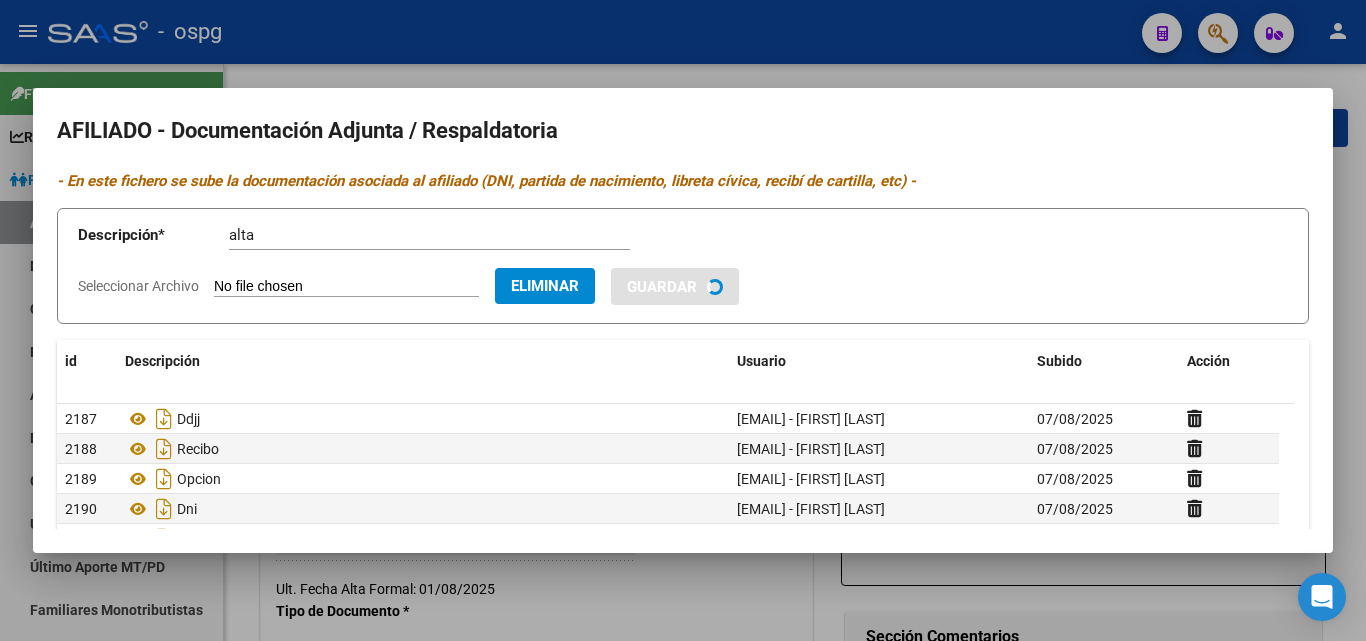 type 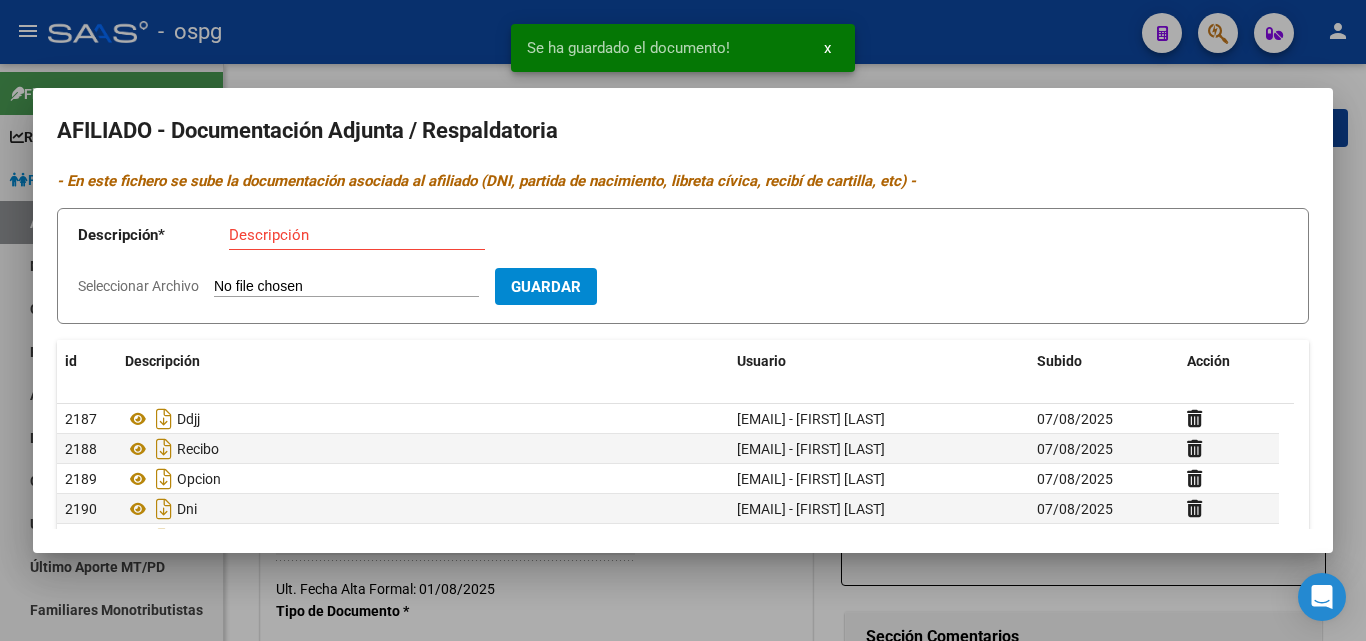 click at bounding box center [683, 320] 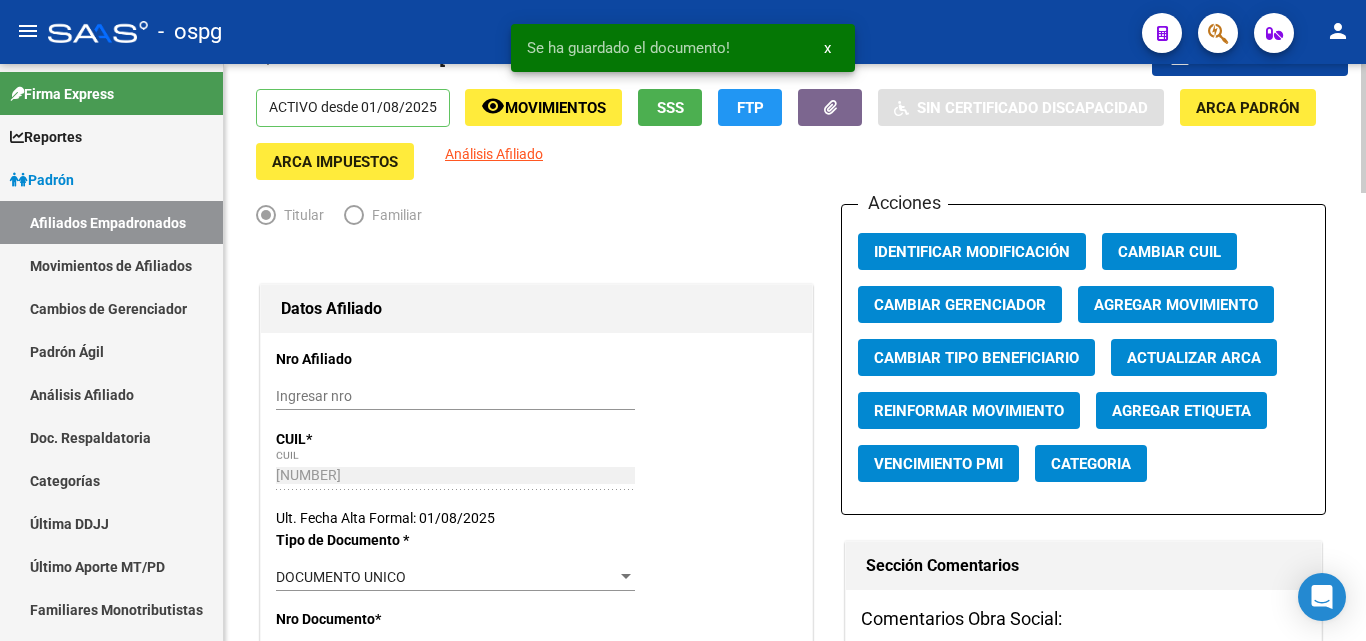 scroll, scrollTop: 200, scrollLeft: 0, axis: vertical 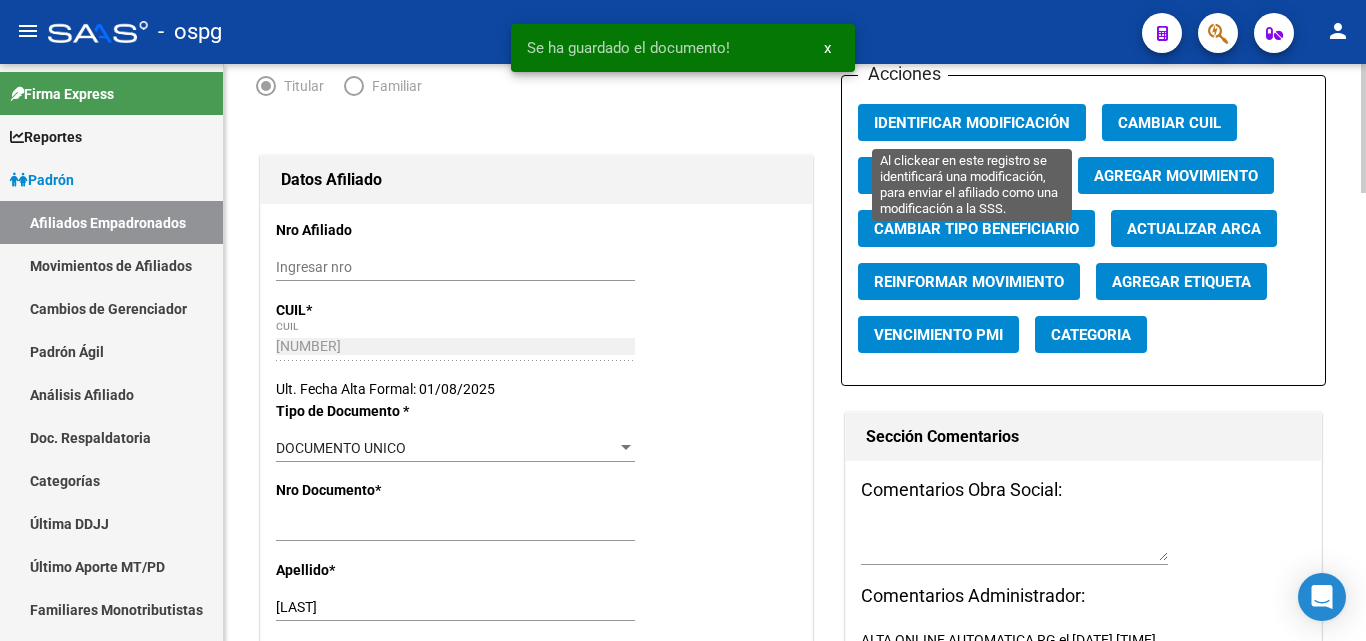 click on "Identificar Modificación" 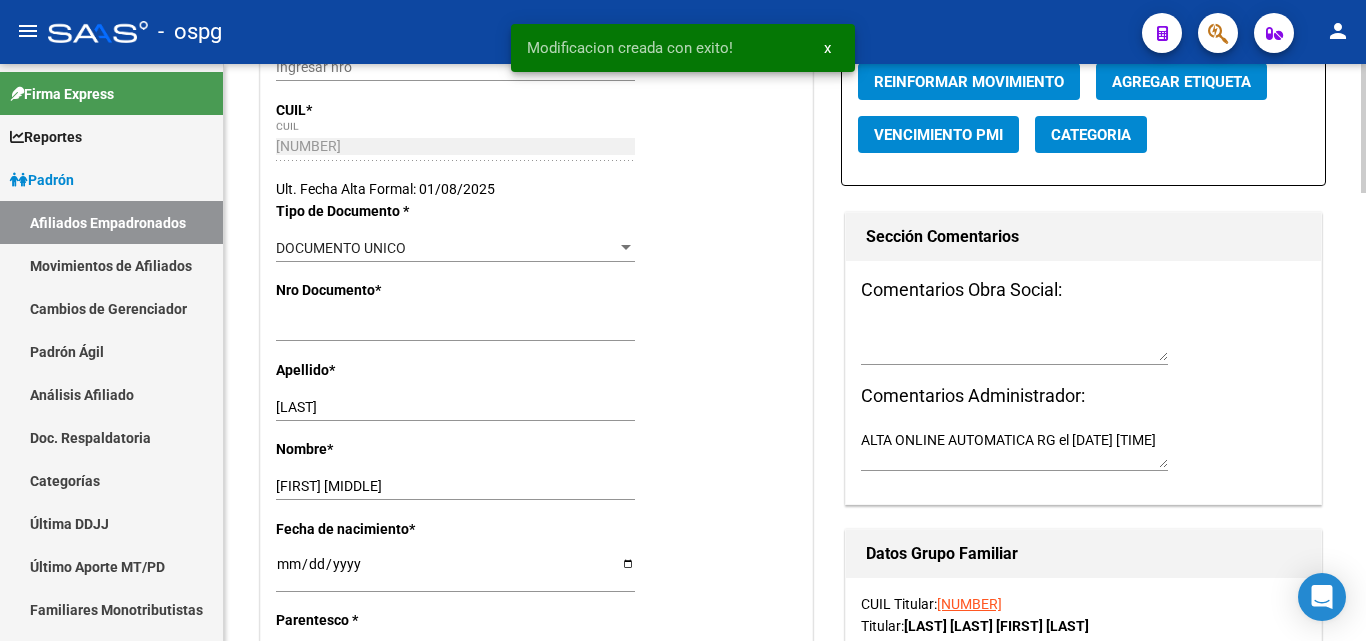 scroll, scrollTop: 0, scrollLeft: 0, axis: both 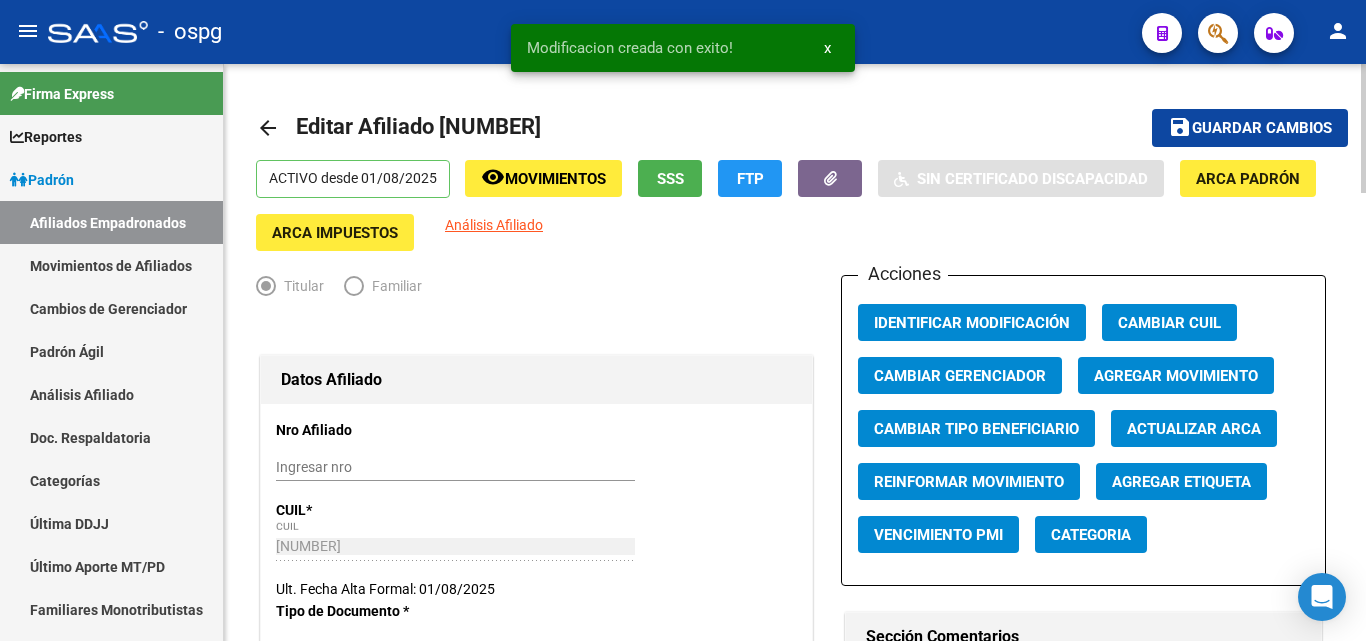 click 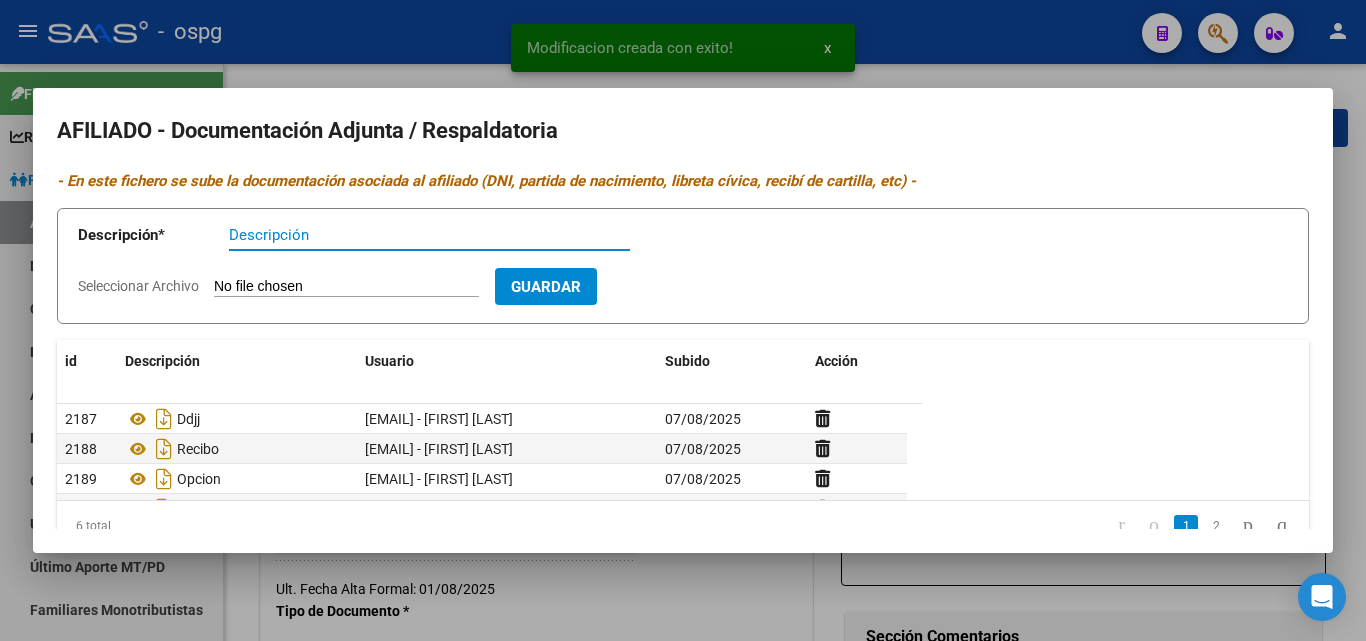 click at bounding box center [683, 320] 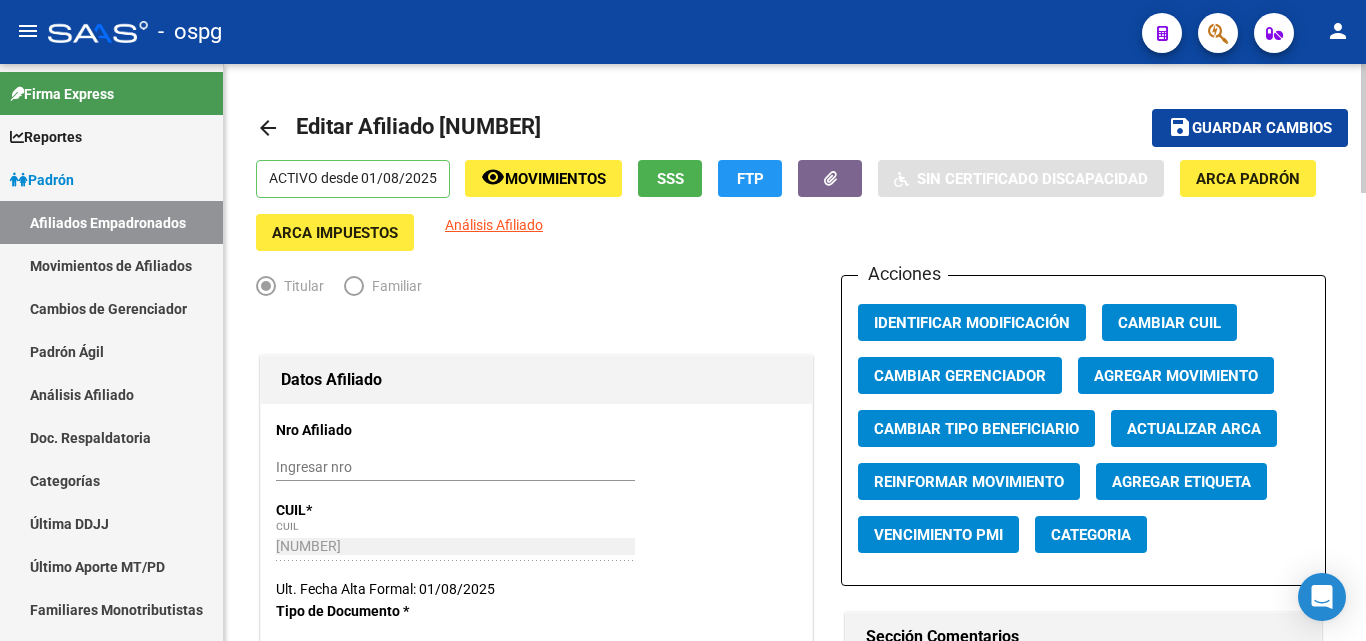 drag, startPoint x: 1232, startPoint y: 127, endPoint x: 1053, endPoint y: 124, distance: 179.02513 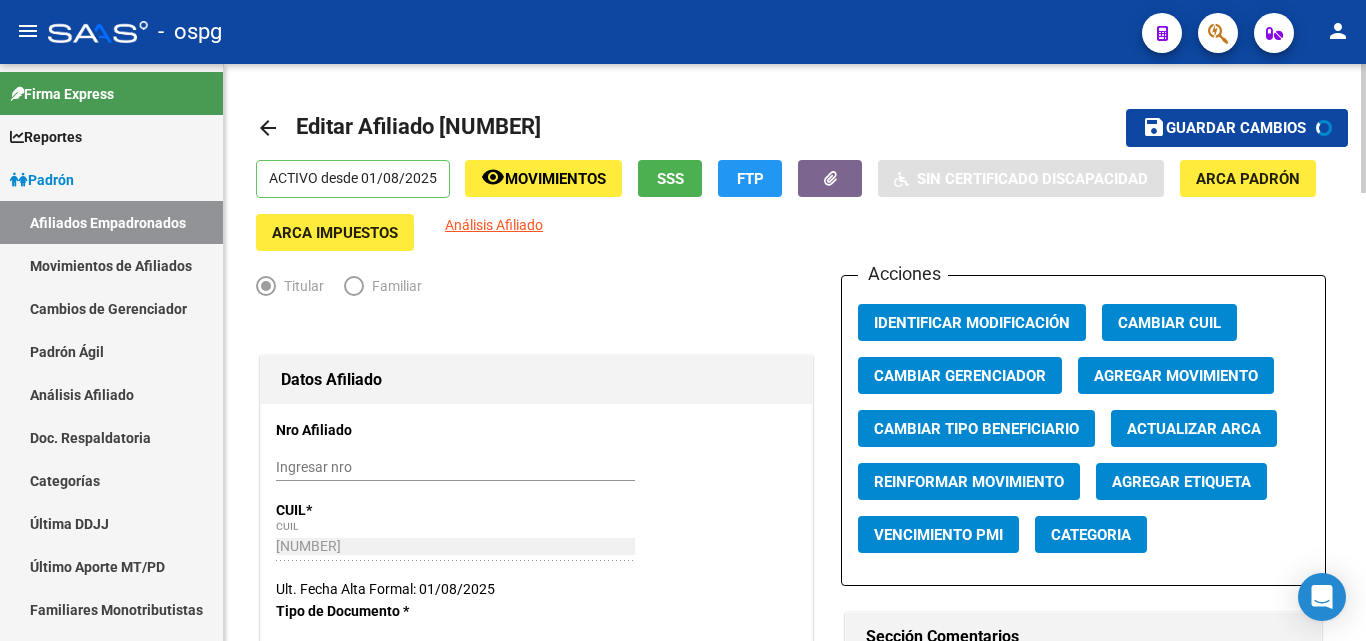 drag, startPoint x: 249, startPoint y: 116, endPoint x: 270, endPoint y: 123, distance: 22.135944 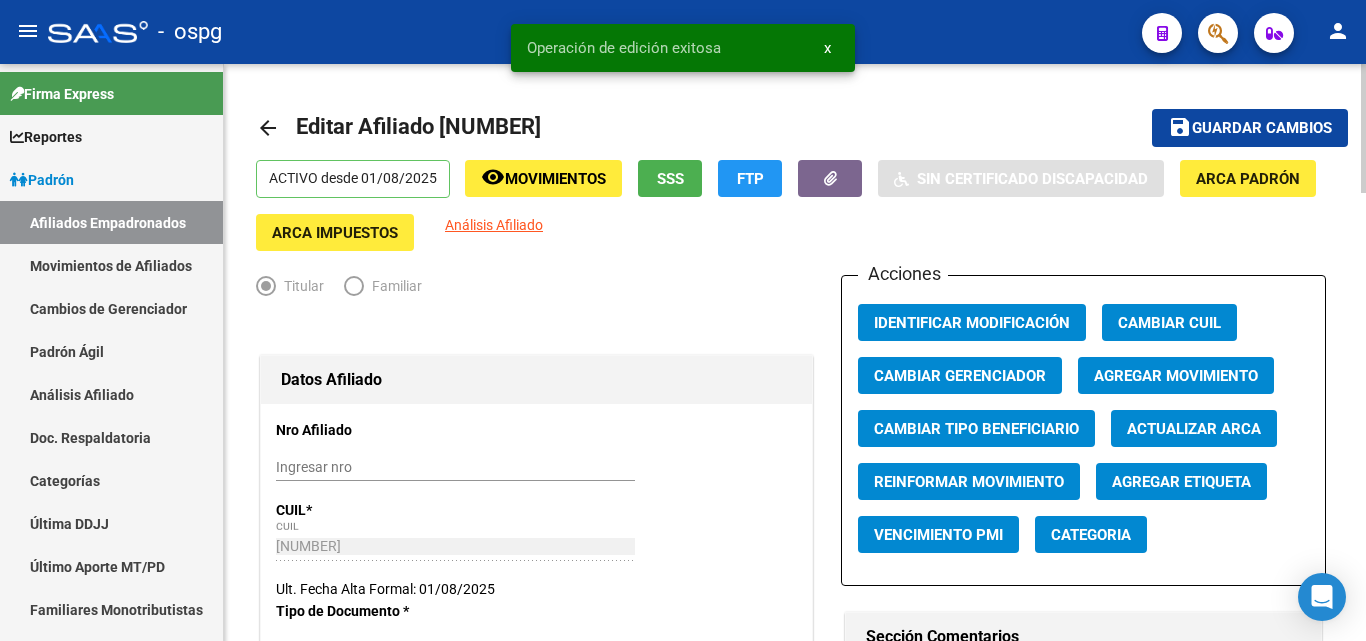 click on "arrow_back" 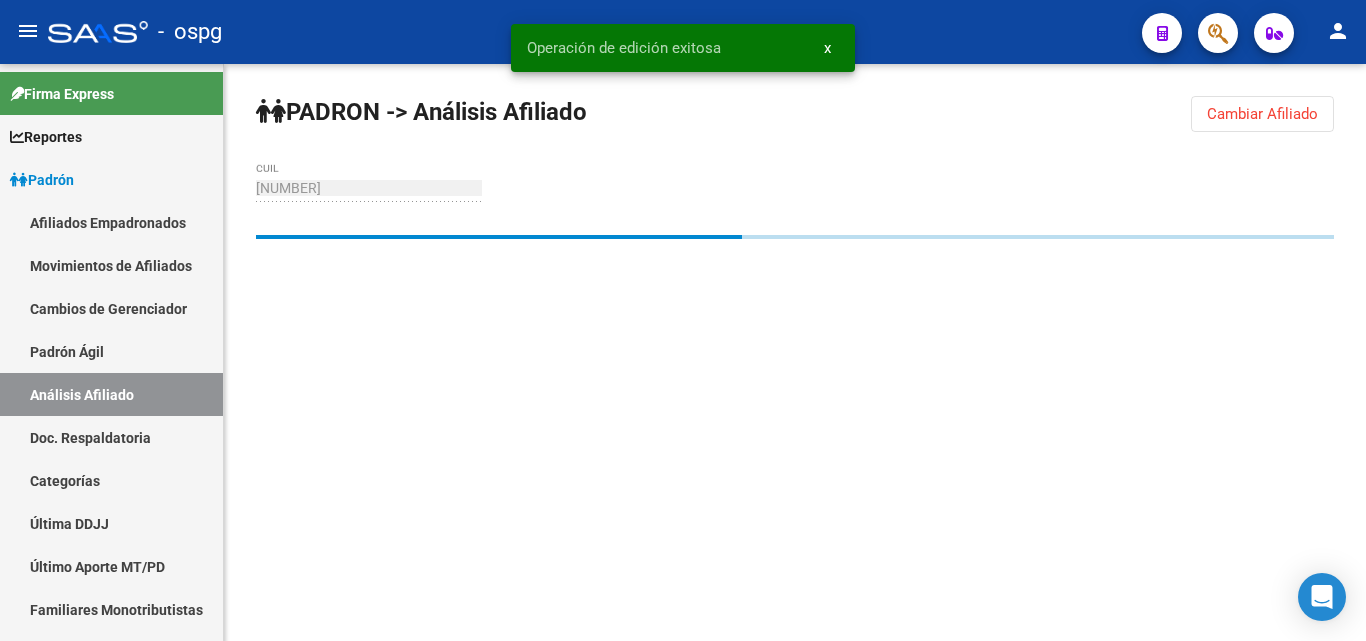 click on "Cambiar Afiliado" 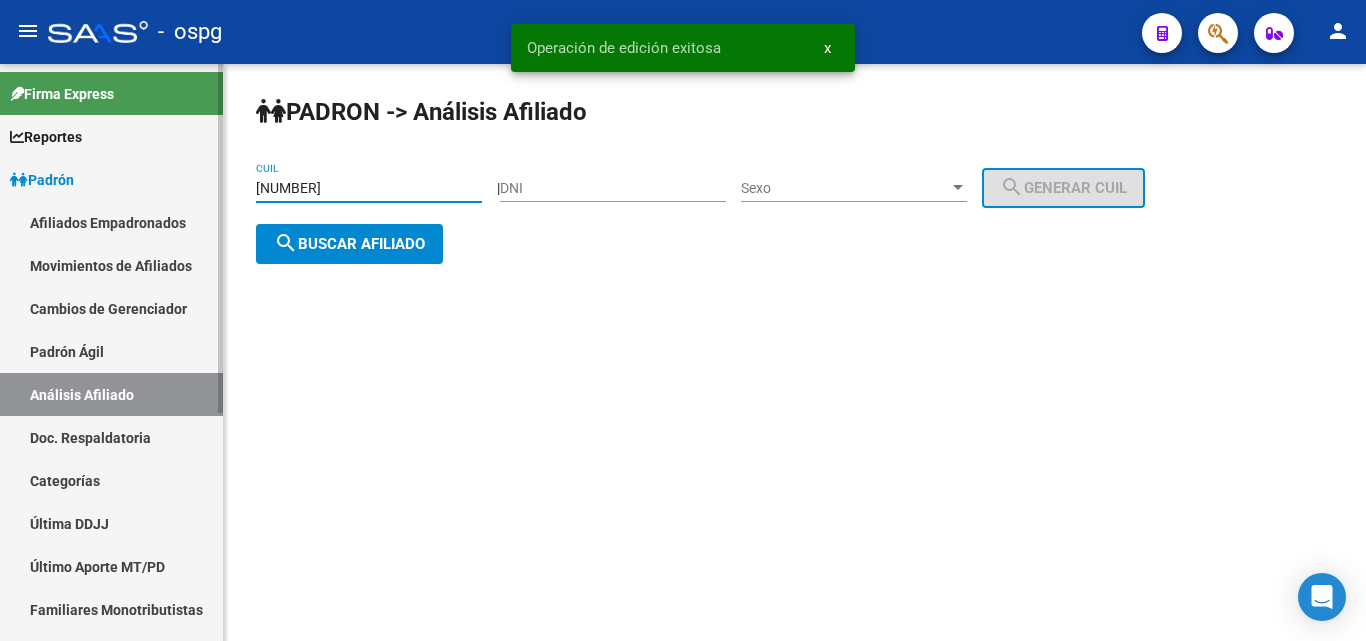 drag, startPoint x: 376, startPoint y: 189, endPoint x: 207, endPoint y: 205, distance: 169.7557 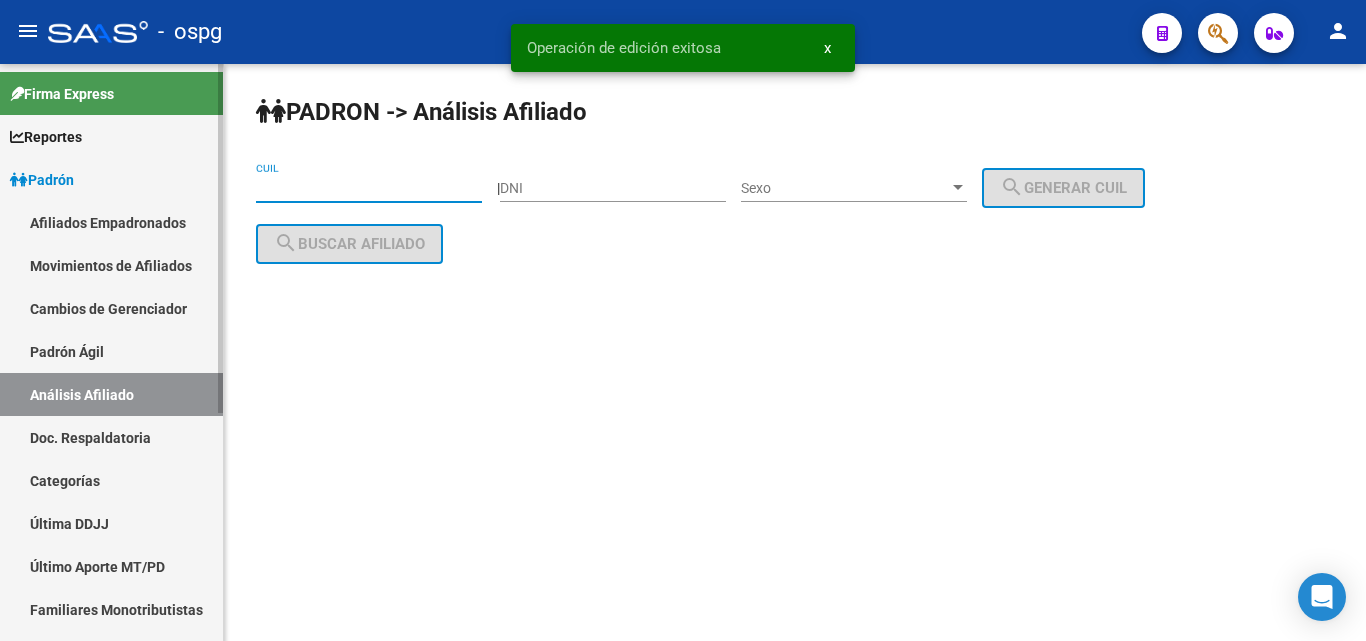 type 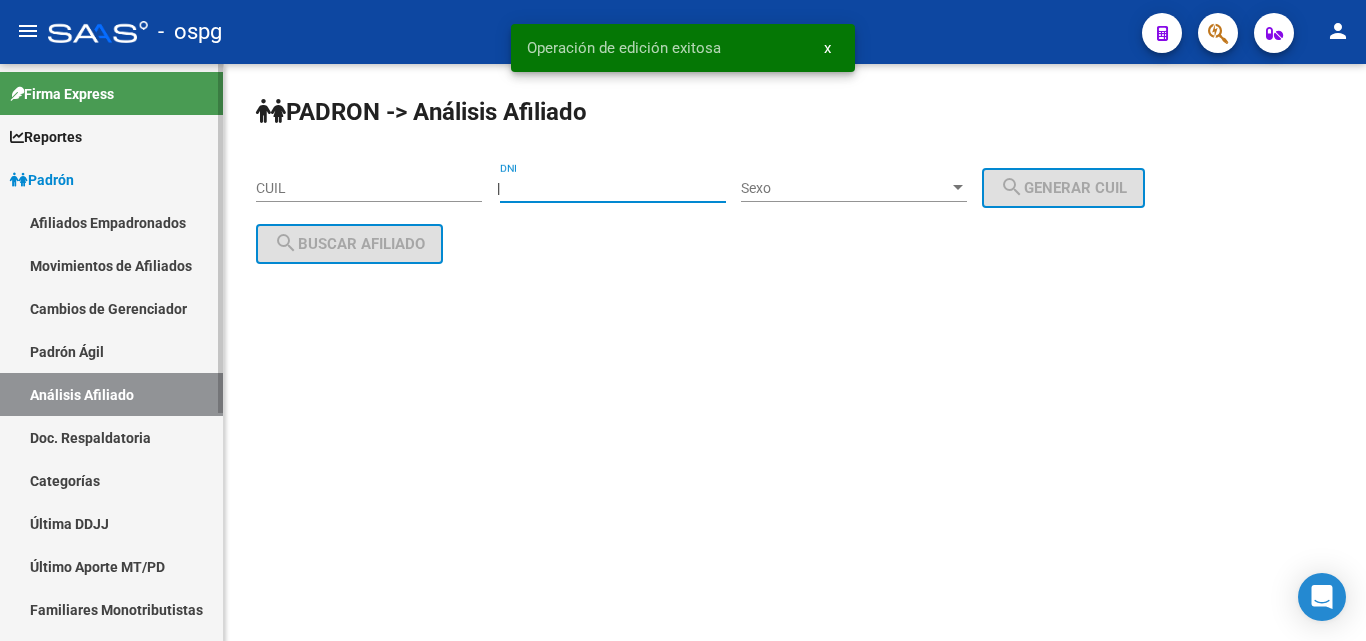 paste on "[NUMBER]" 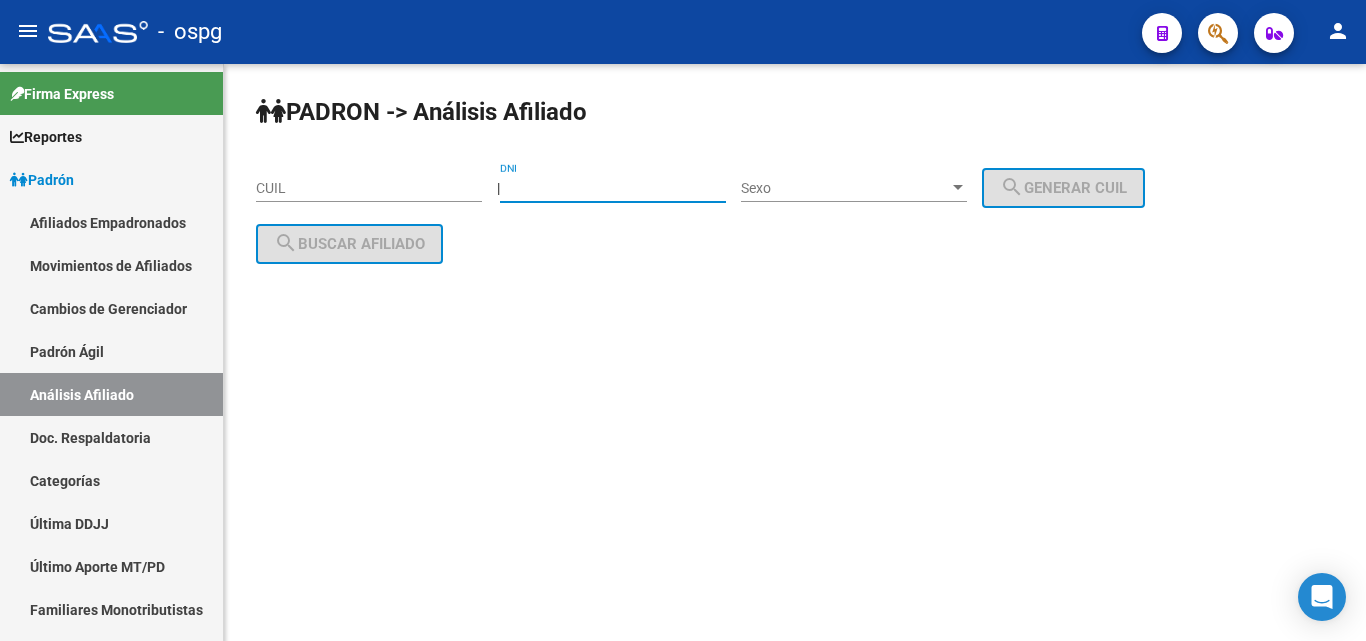 type on "[NUMBER]" 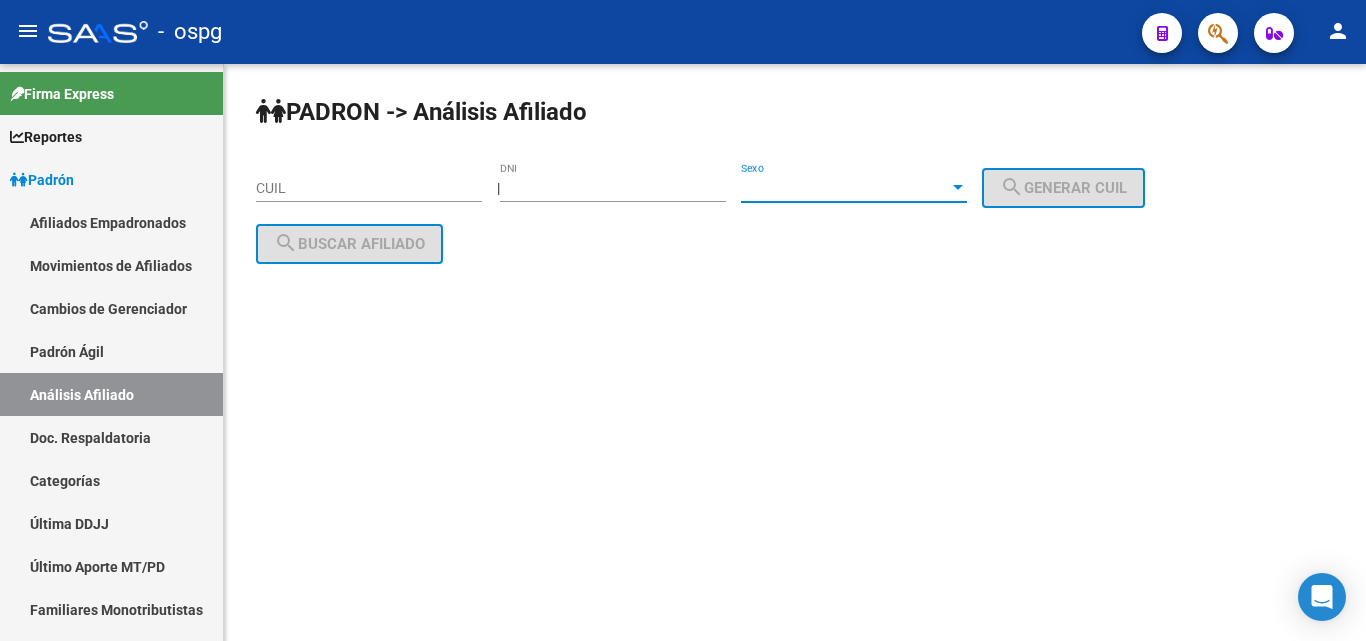 click on "Sexo" at bounding box center [845, 188] 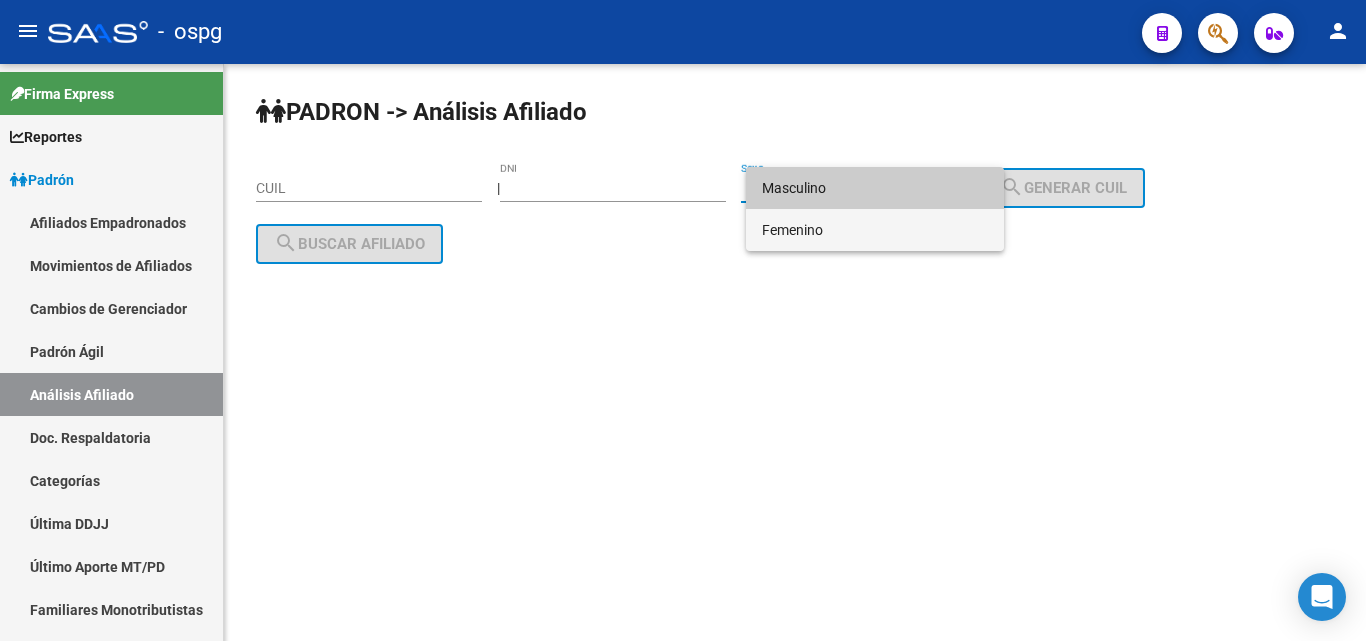 drag, startPoint x: 794, startPoint y: 229, endPoint x: 950, endPoint y: 193, distance: 160.09998 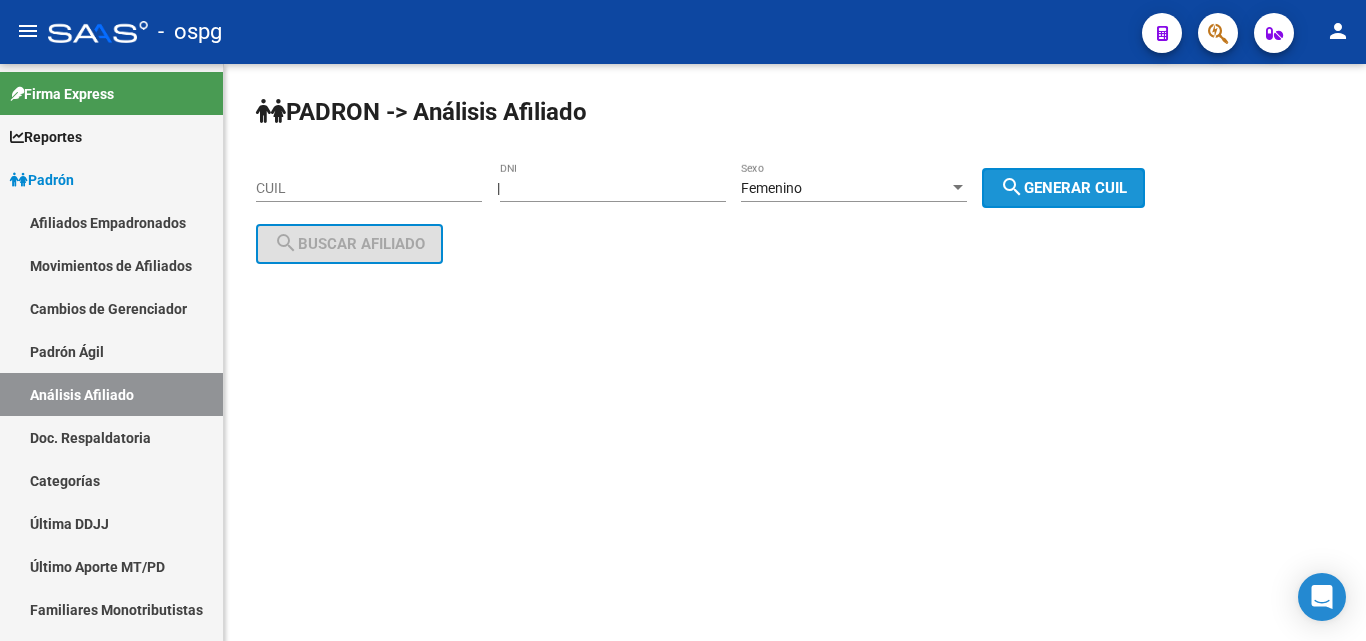 click on "search  Generar CUIL" 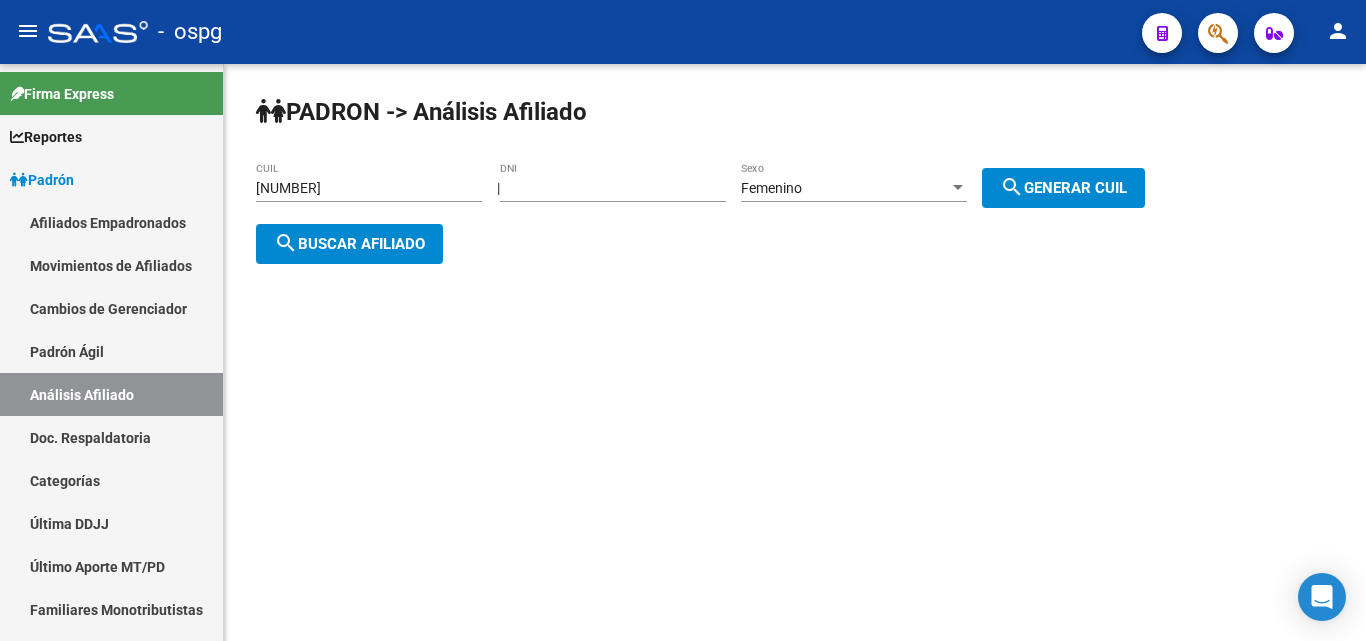 click on "search  Buscar afiliado" 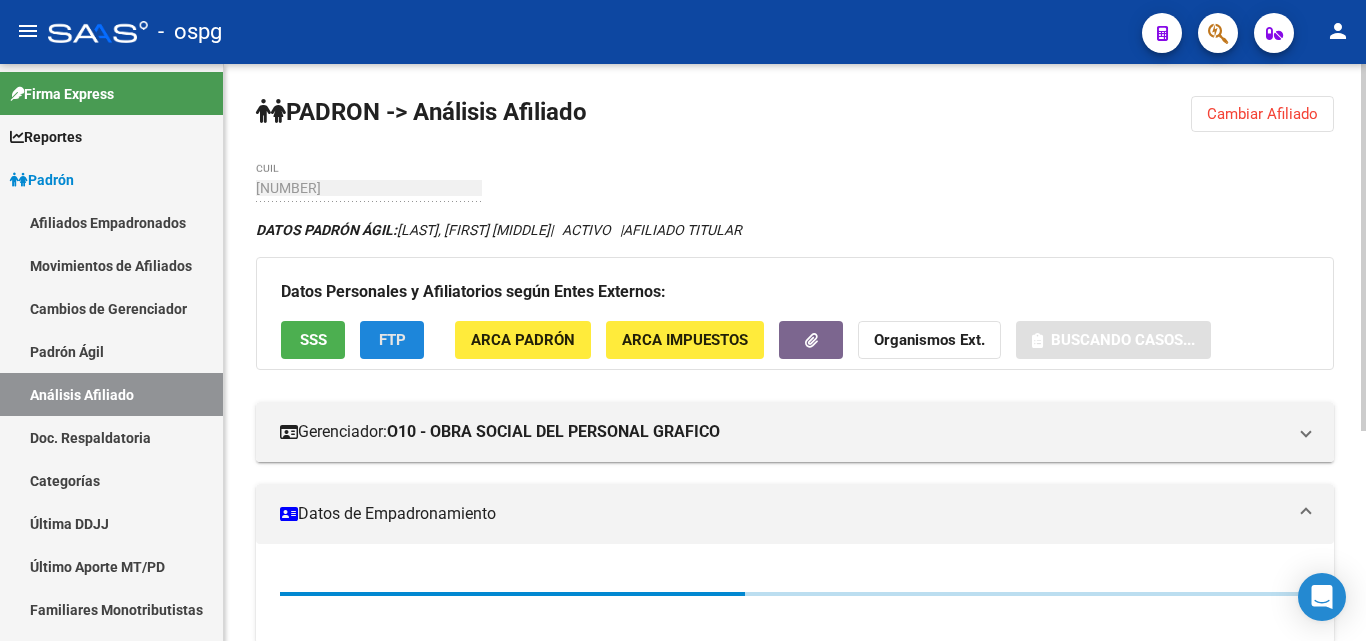 click on "FTP" 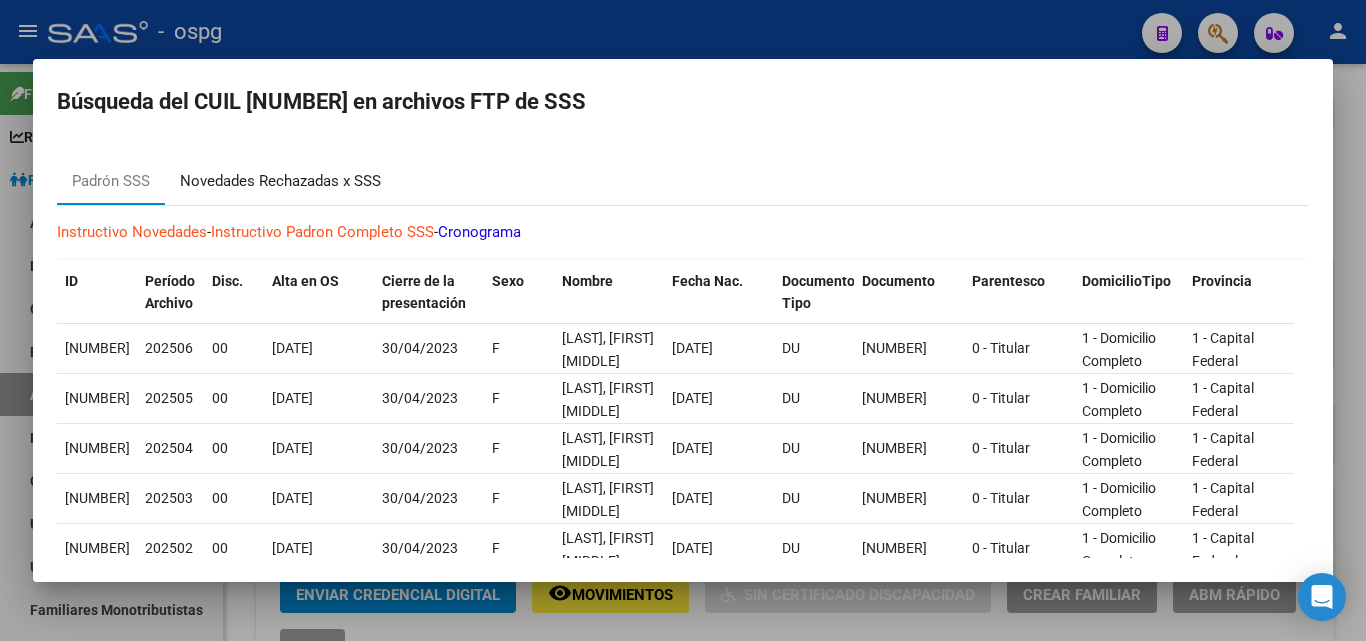 click on "Novedades Rechazadas x SSS" at bounding box center [280, 181] 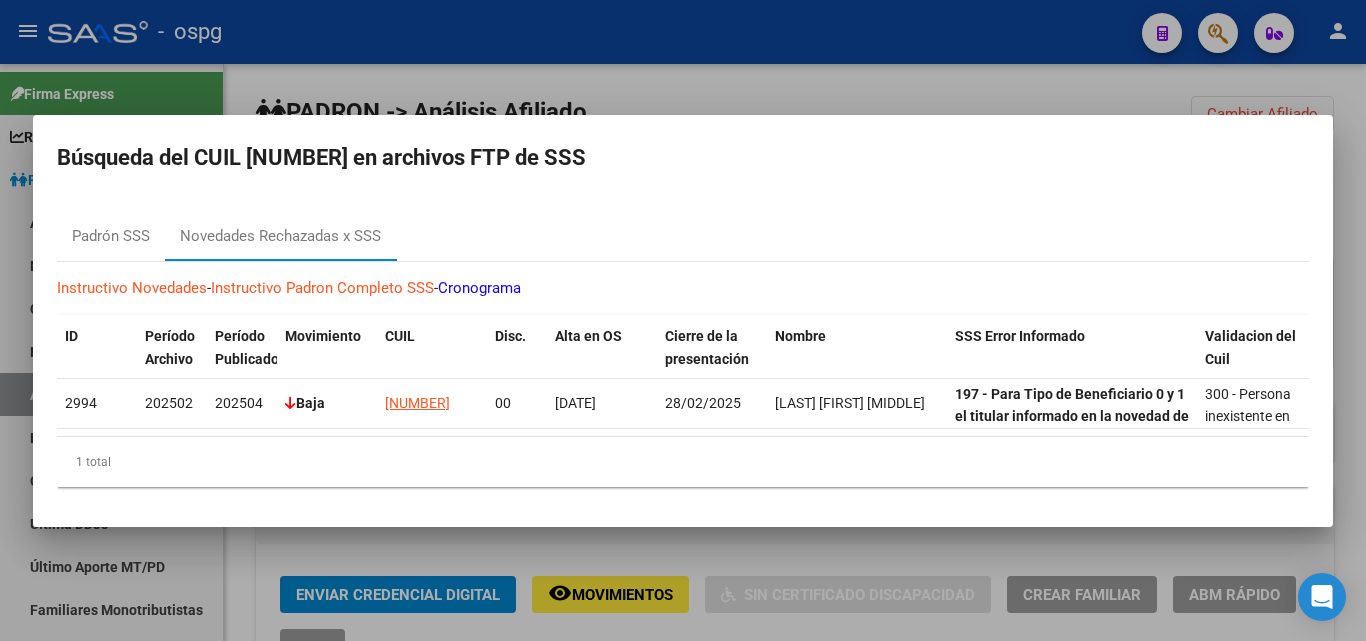 click at bounding box center [683, 320] 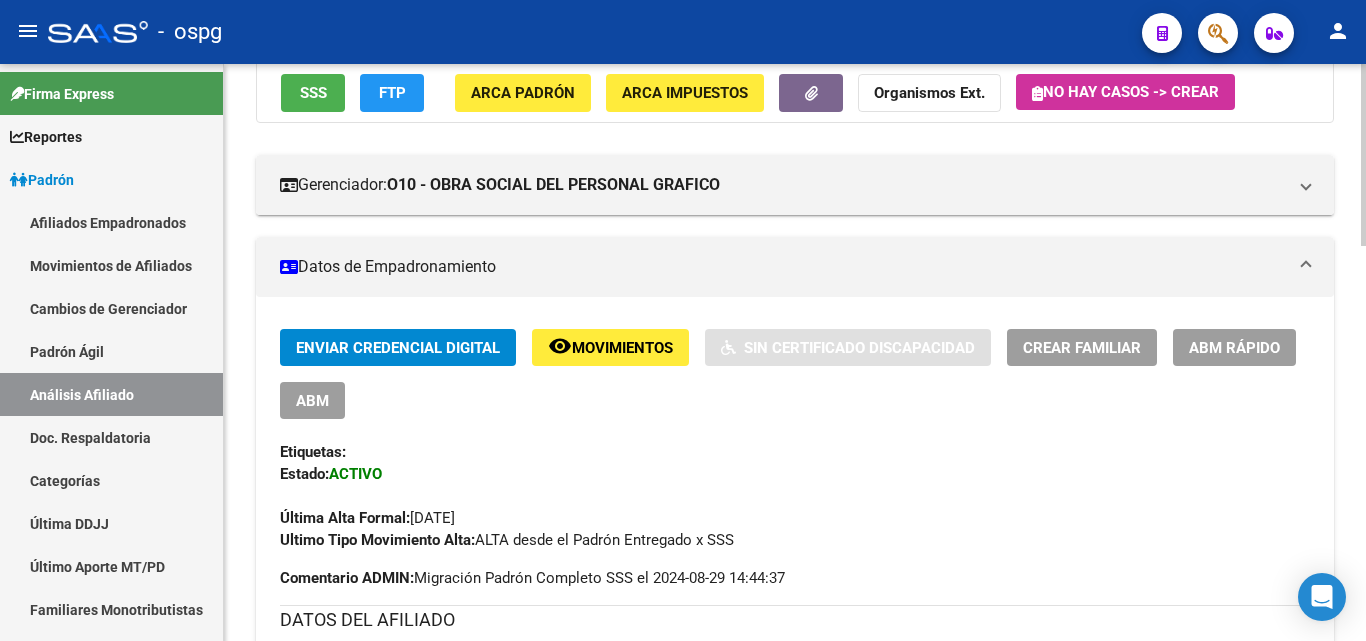 scroll, scrollTop: 200, scrollLeft: 0, axis: vertical 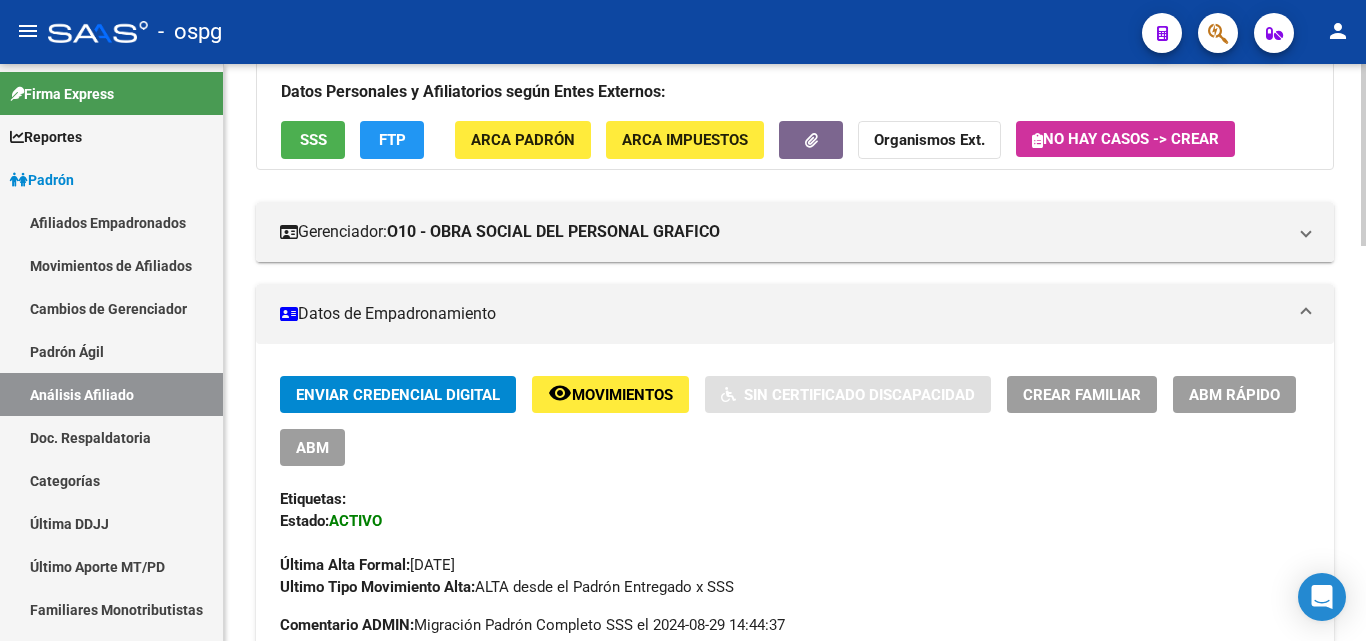 click on "SSS" 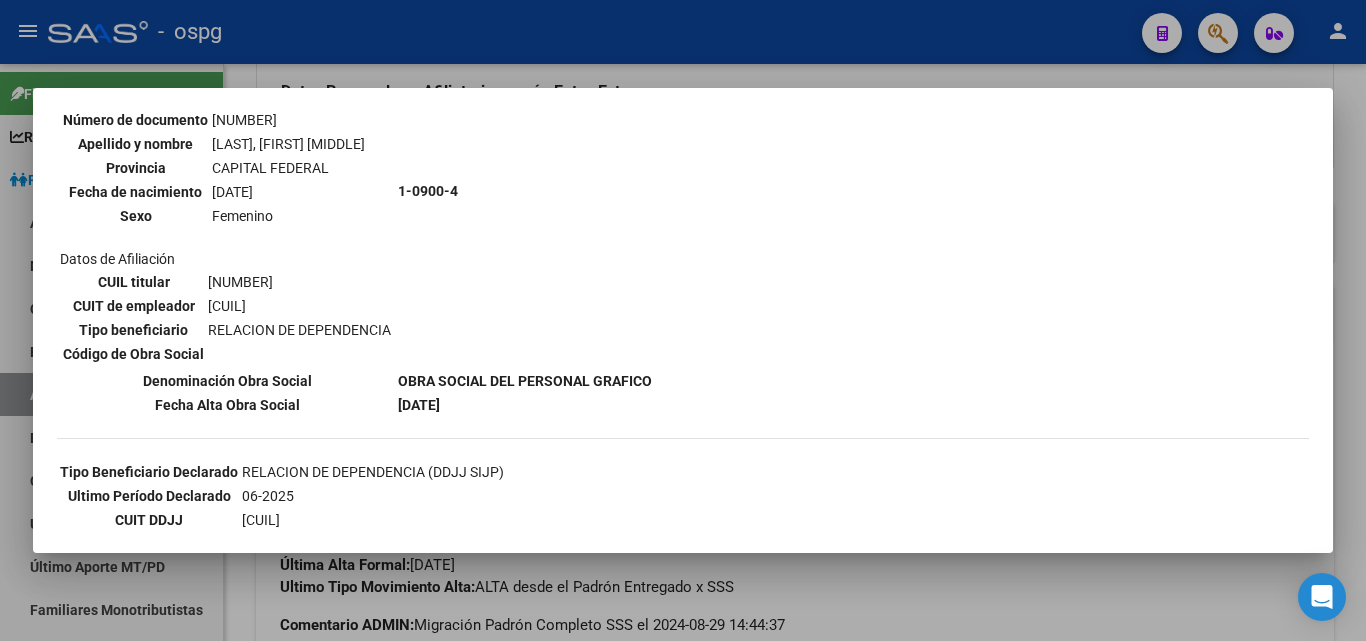 scroll, scrollTop: 300, scrollLeft: 0, axis: vertical 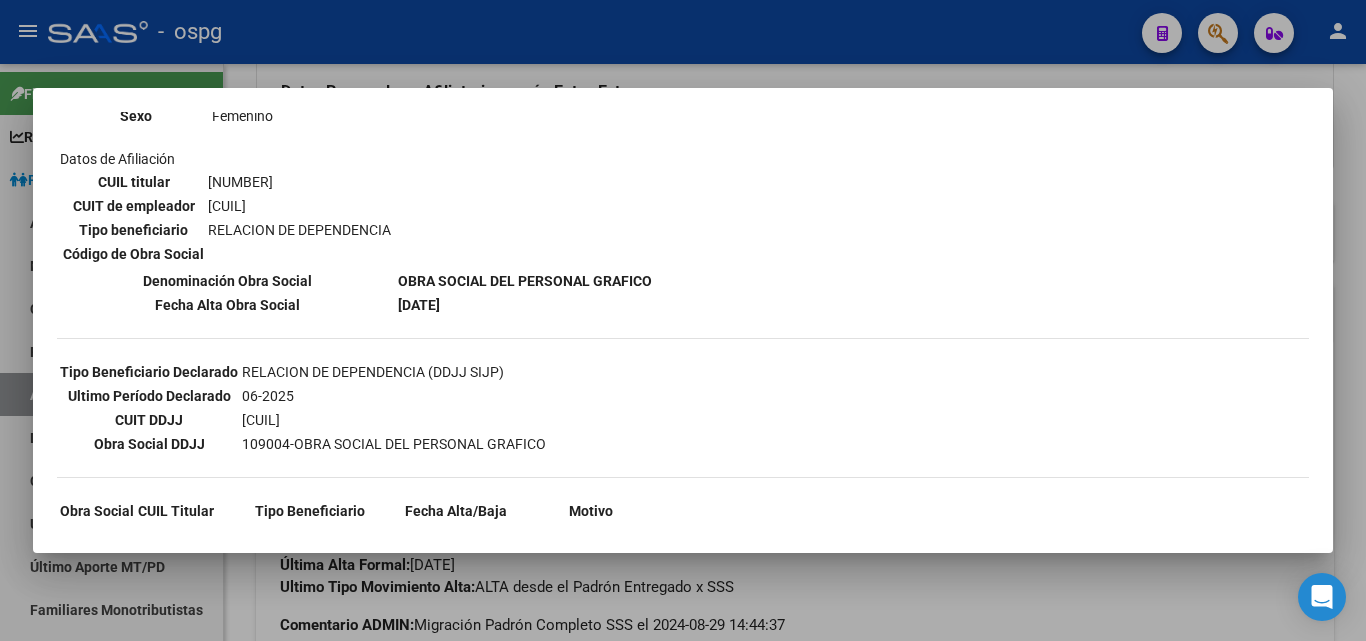 click at bounding box center [683, 320] 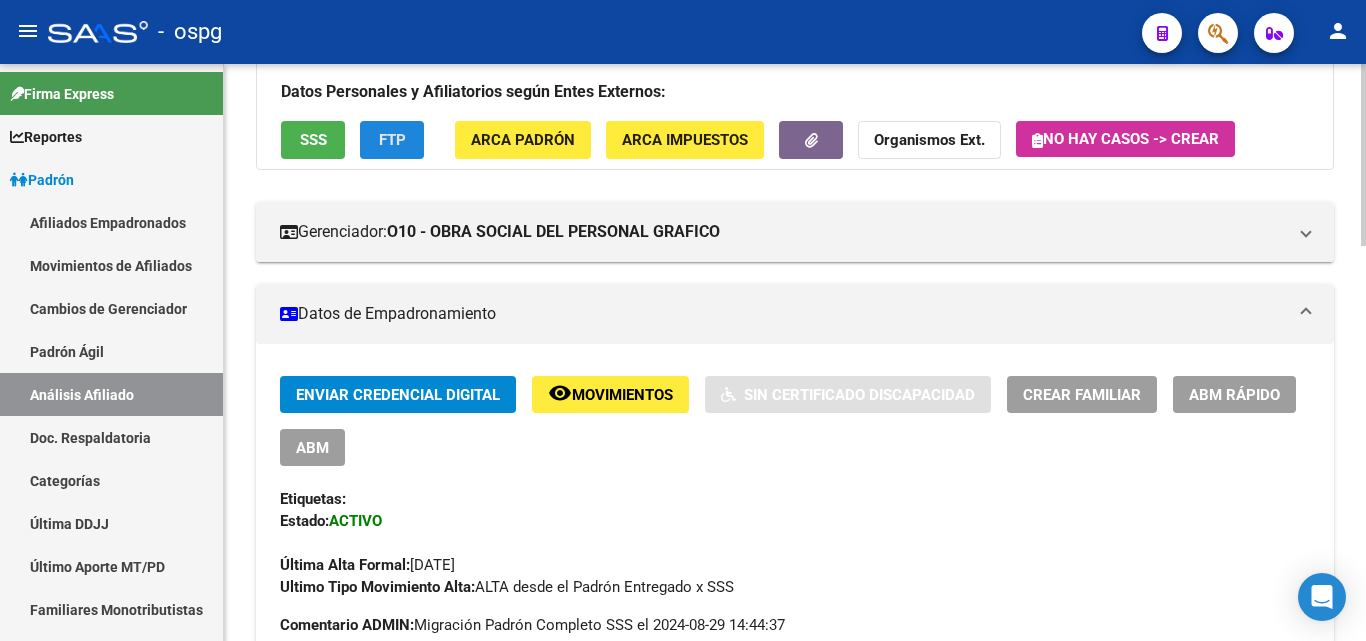 click on "FTP" 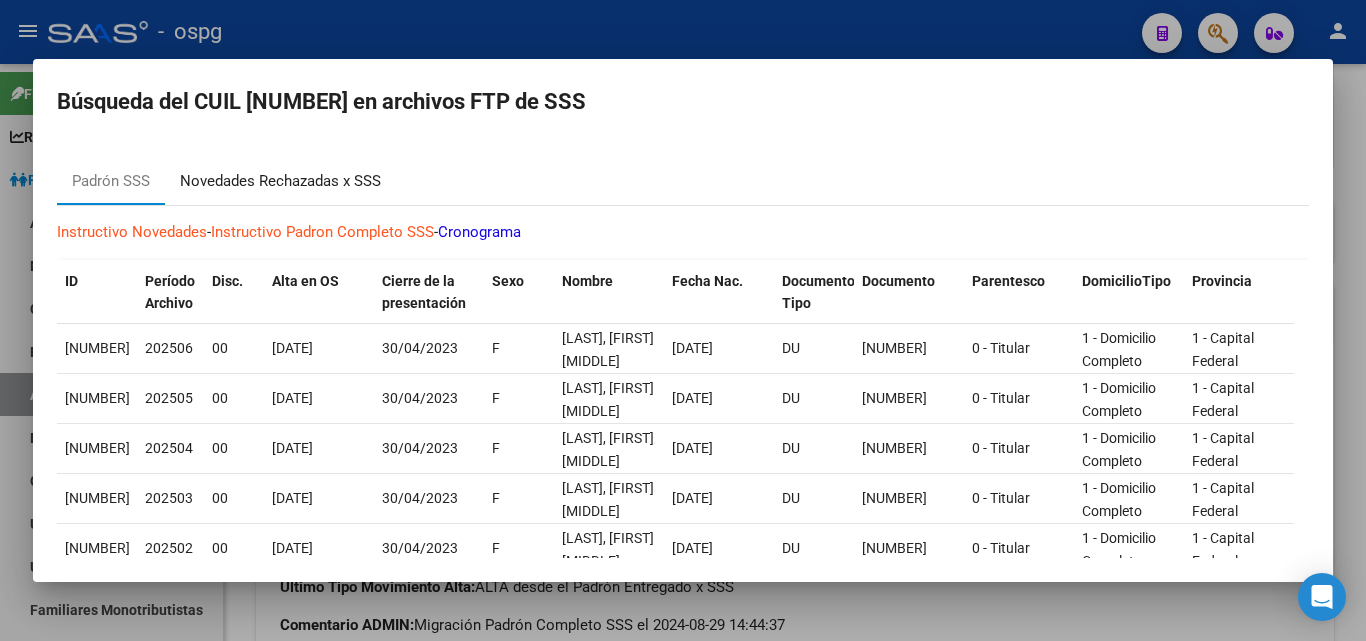 click on "Novedades Rechazadas x SSS" at bounding box center [280, 181] 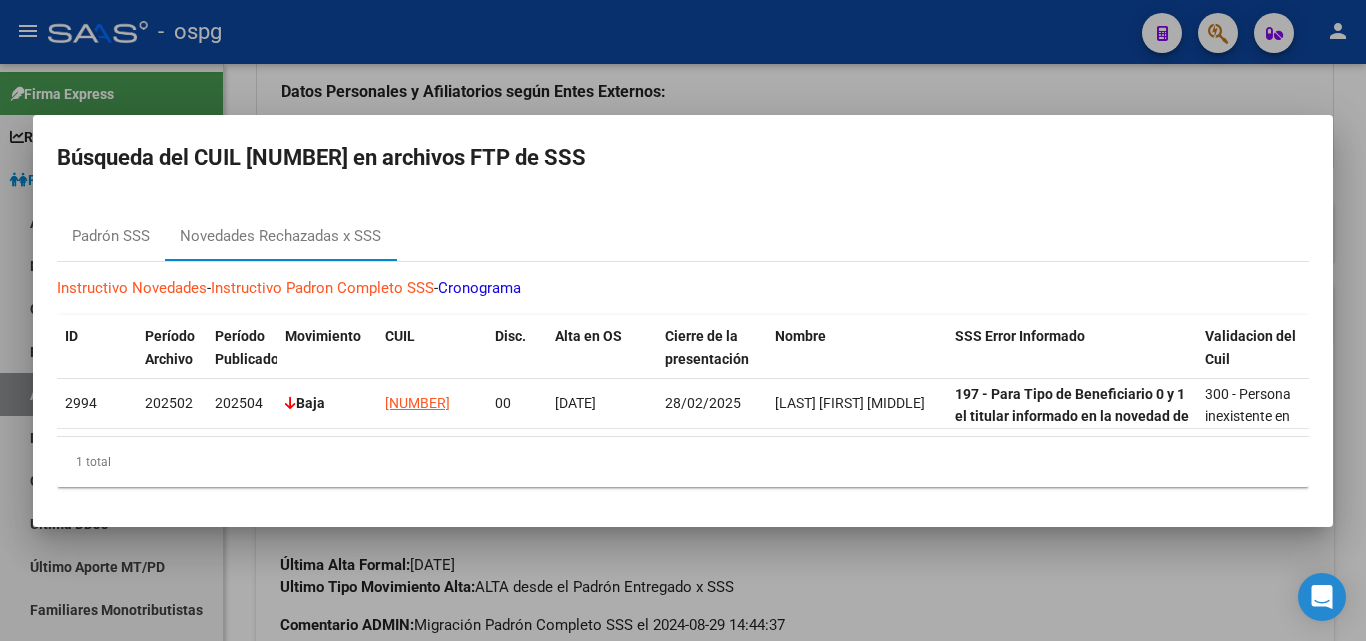 click at bounding box center (683, 320) 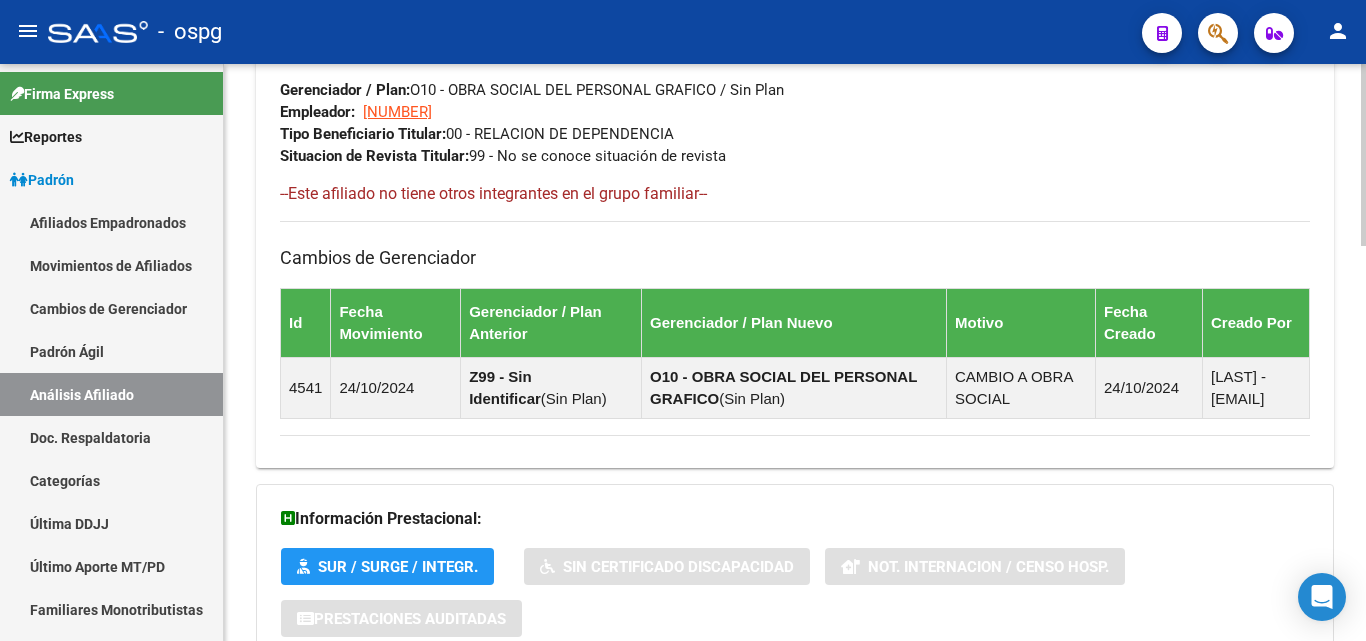 scroll, scrollTop: 1254, scrollLeft: 0, axis: vertical 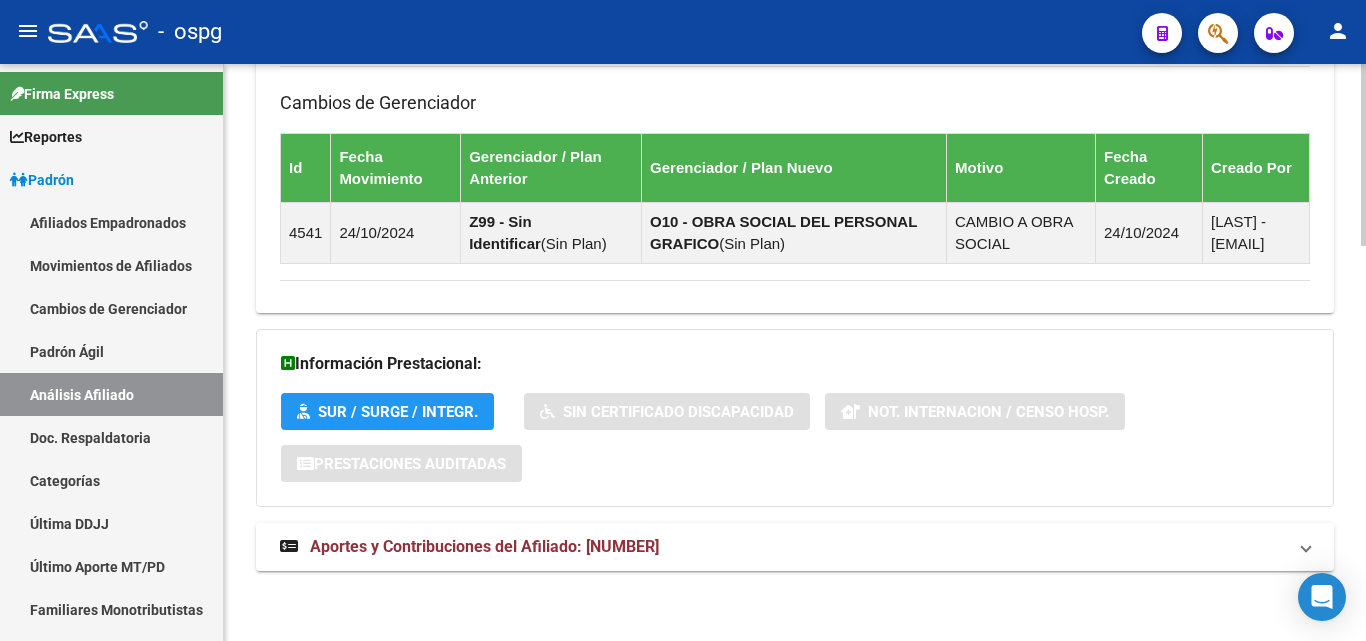 click on "Aportes y Contribuciones del Afiliado: [NUMBER]" at bounding box center [795, 547] 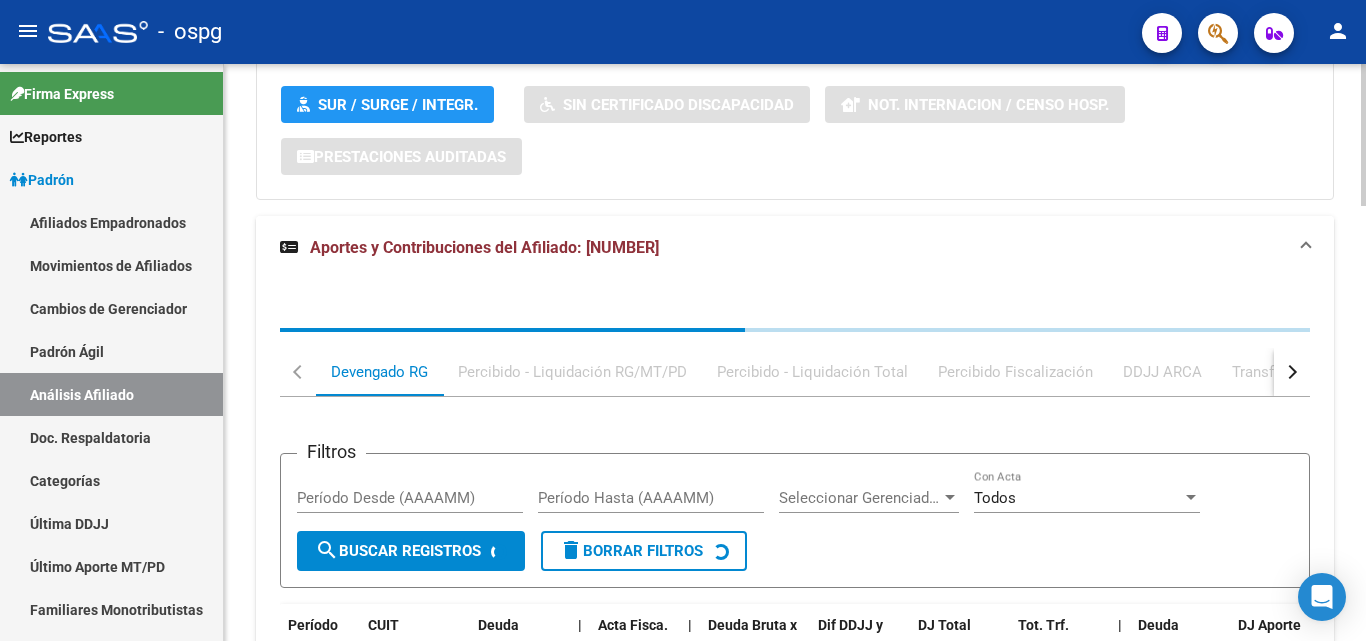 scroll, scrollTop: 1571, scrollLeft: 0, axis: vertical 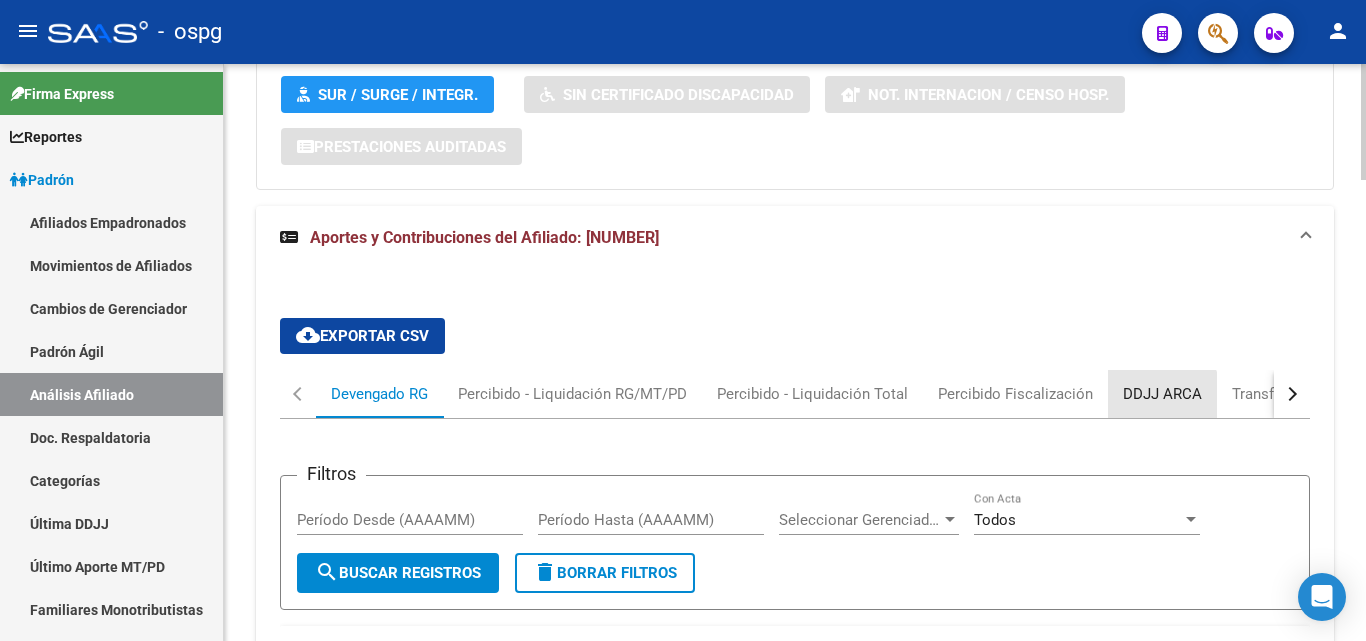 click on "DDJJ ARCA" at bounding box center [1162, 394] 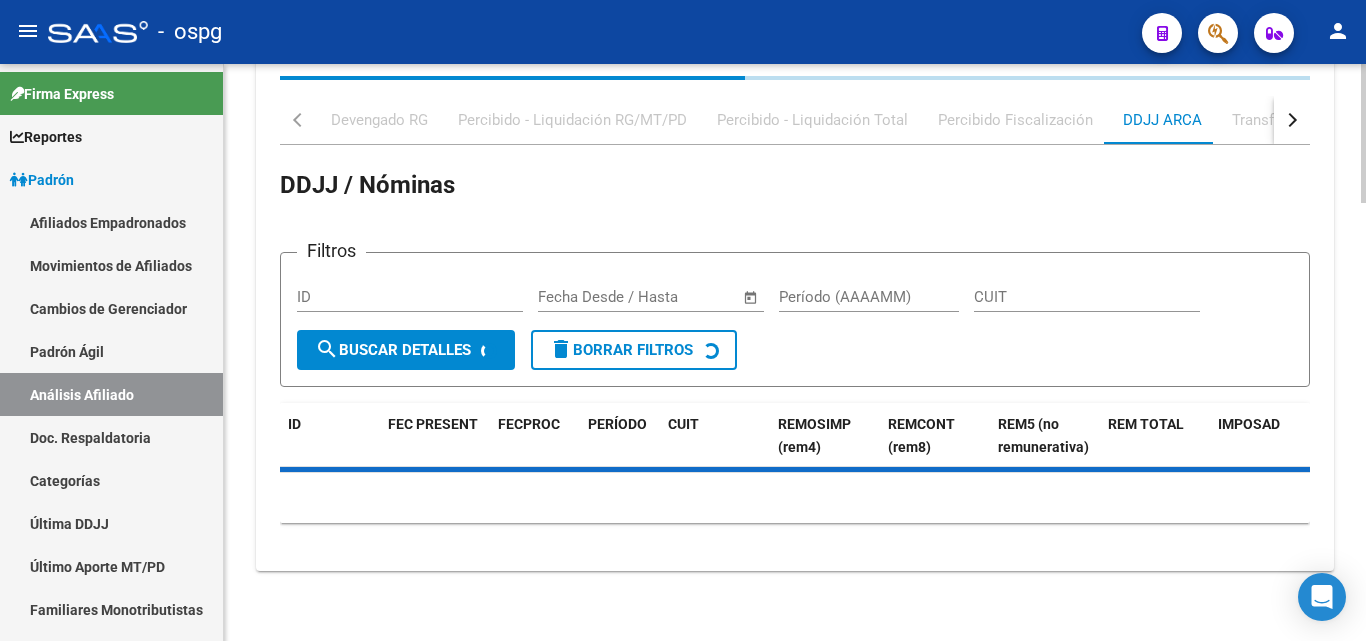 scroll, scrollTop: 1797, scrollLeft: 0, axis: vertical 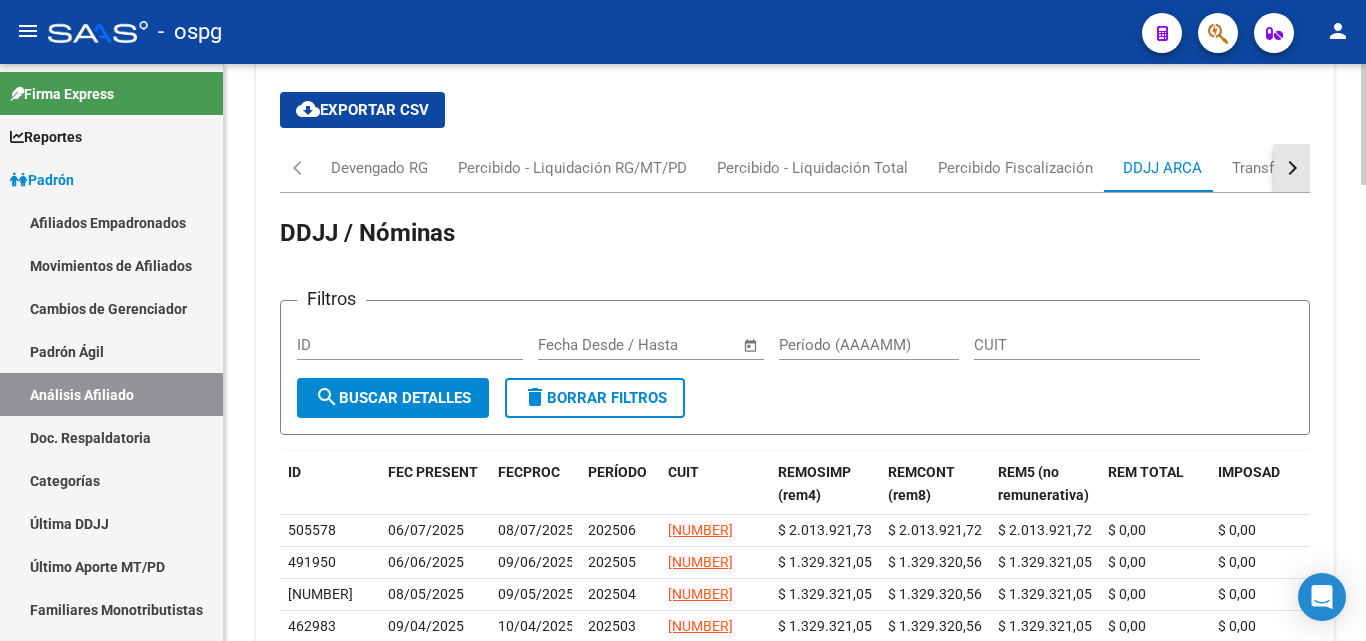 click at bounding box center [1290, 168] 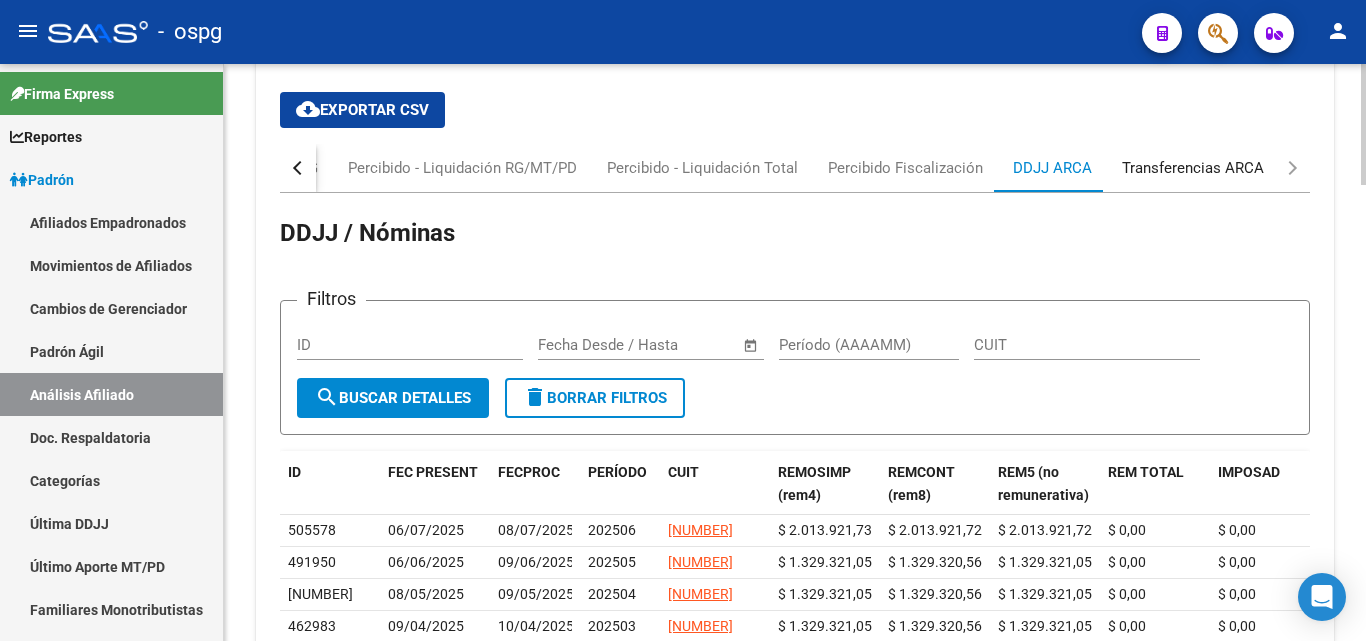 click on "Transferencias ARCA" at bounding box center (1193, 168) 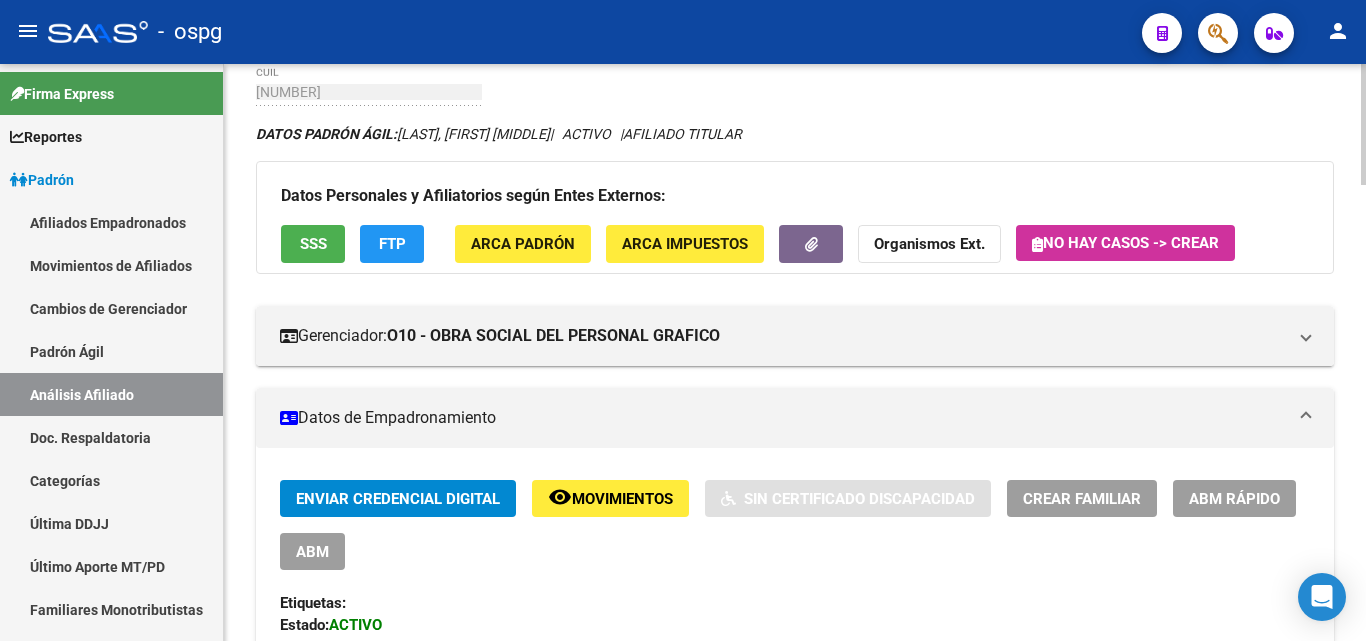 scroll, scrollTop: 0, scrollLeft: 0, axis: both 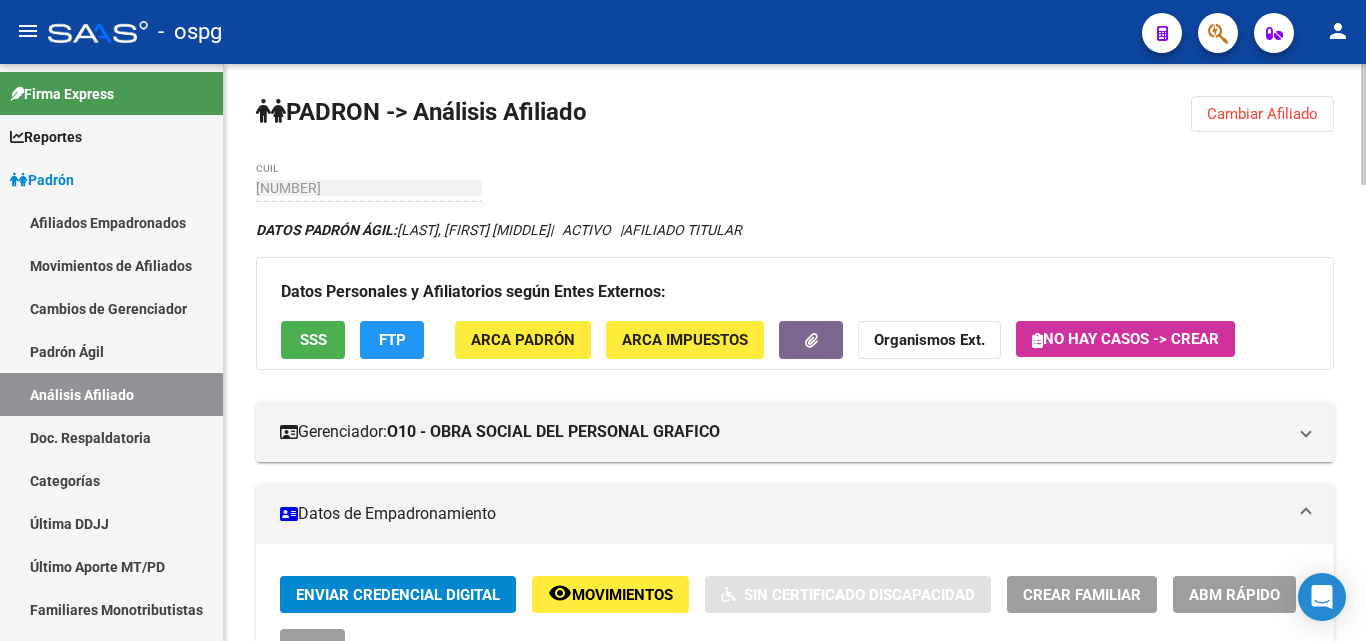 click on "Cambiar Afiliado" 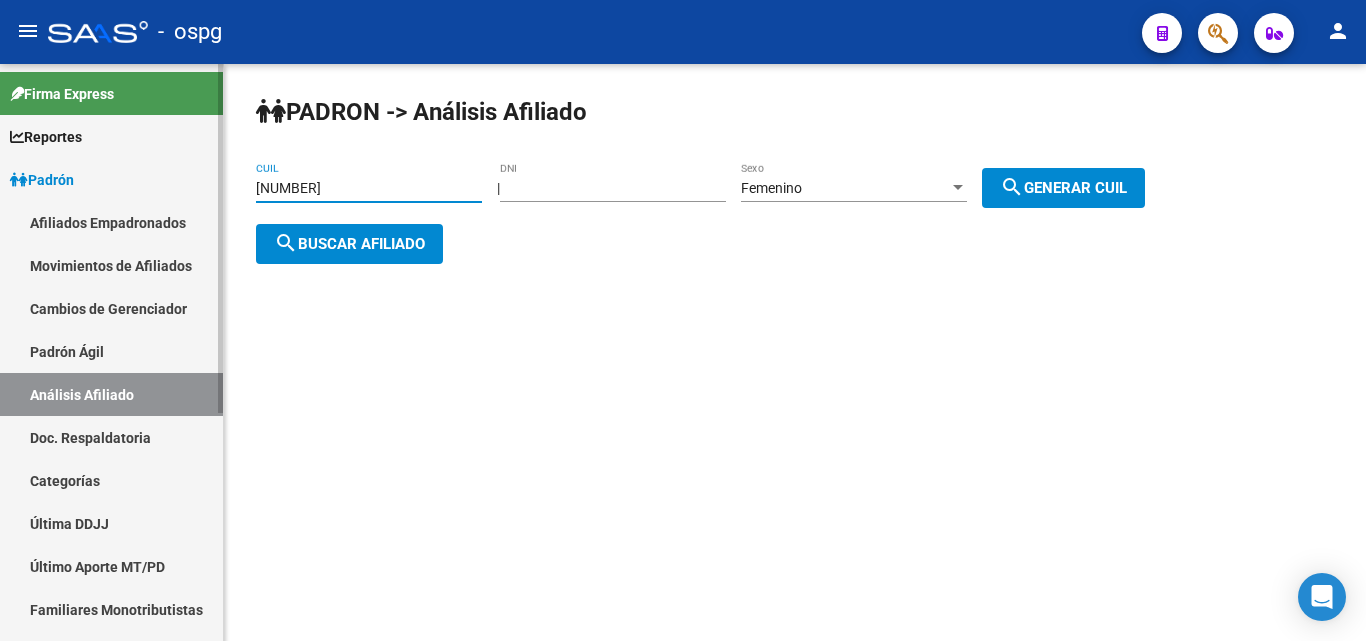 drag, startPoint x: 277, startPoint y: 197, endPoint x: 155, endPoint y: 218, distance: 123.79418 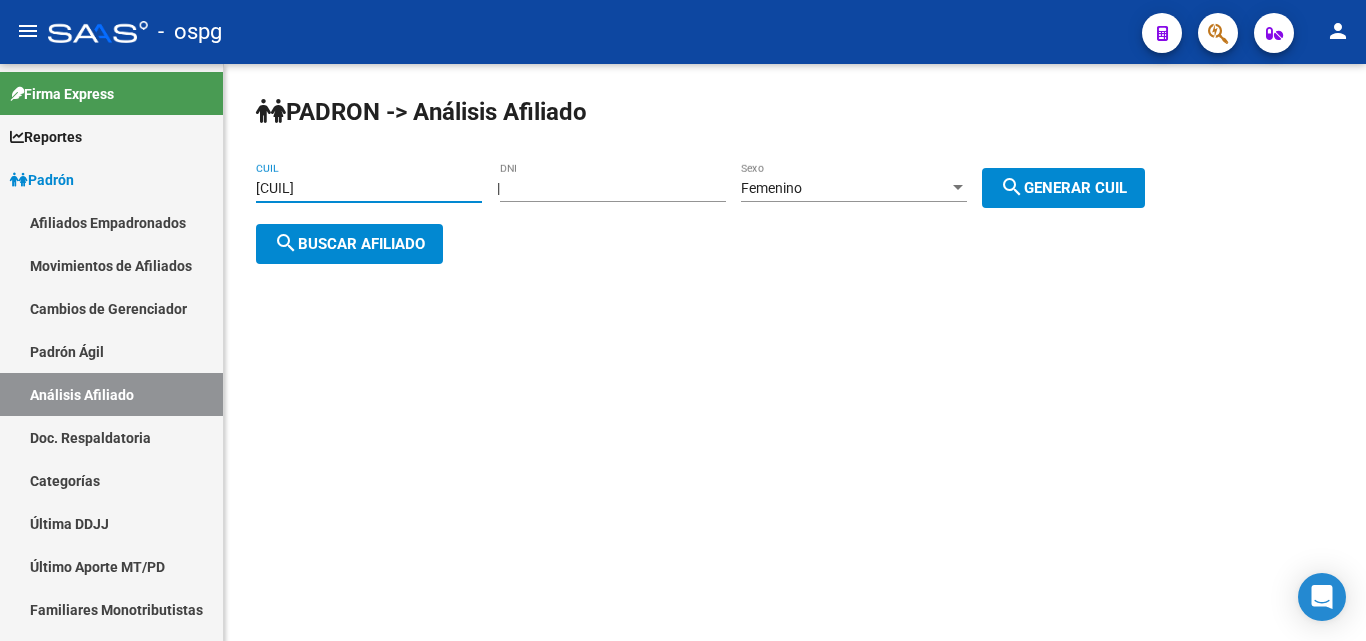 type on "[CUIL]" 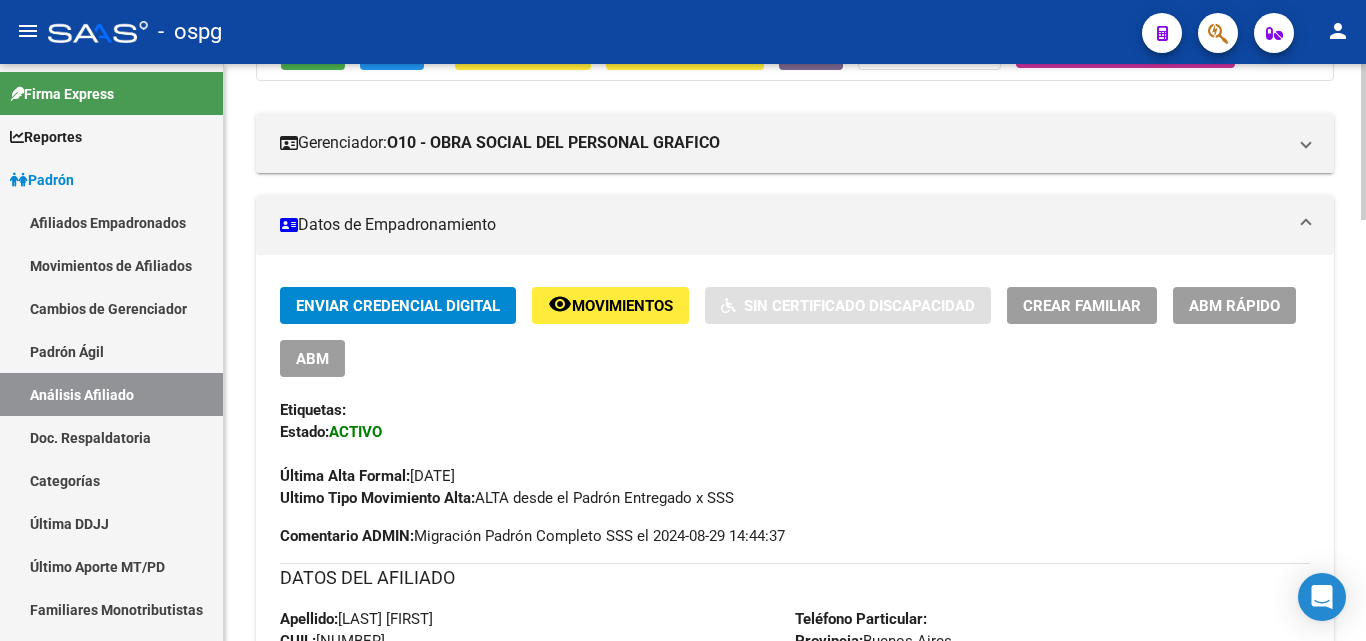 scroll, scrollTop: 500, scrollLeft: 0, axis: vertical 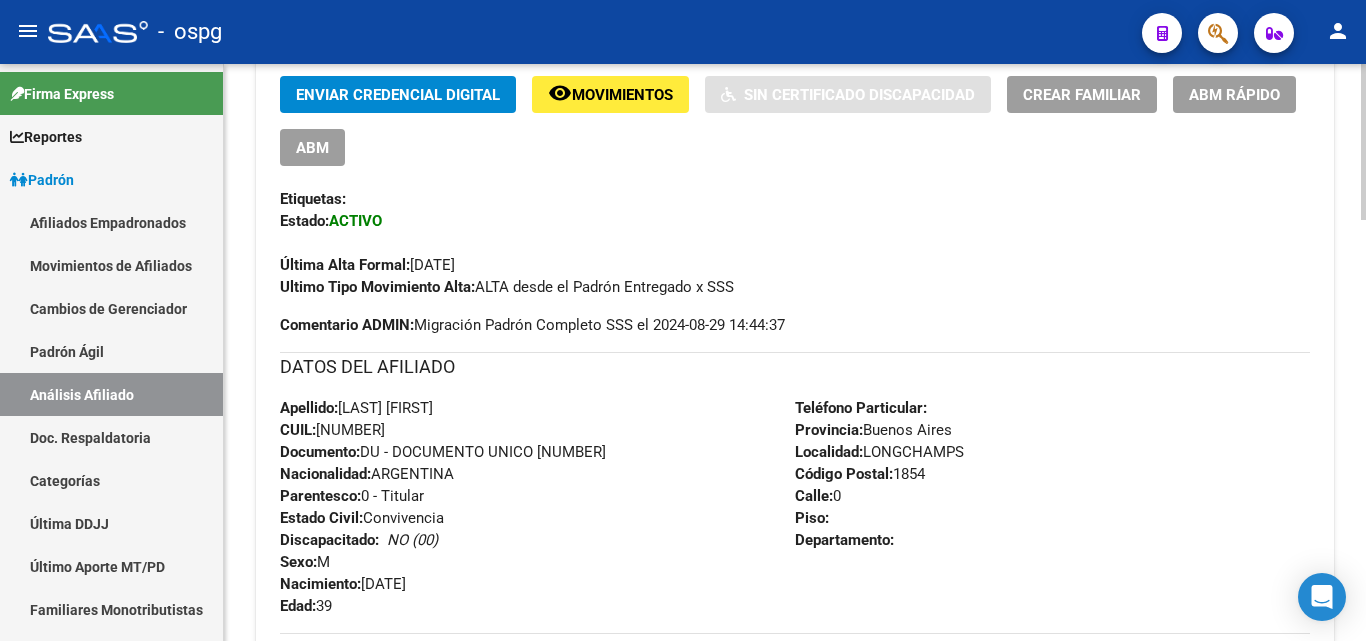 click on "ABM" at bounding box center (312, 147) 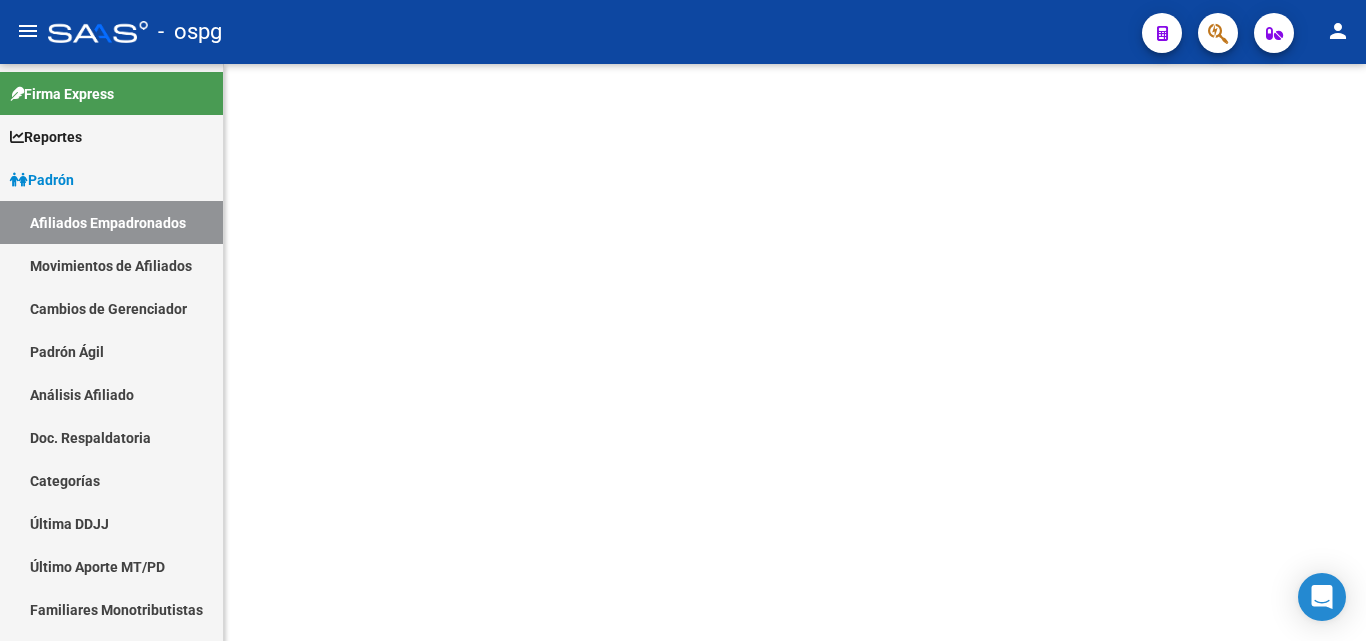 scroll, scrollTop: 0, scrollLeft: 0, axis: both 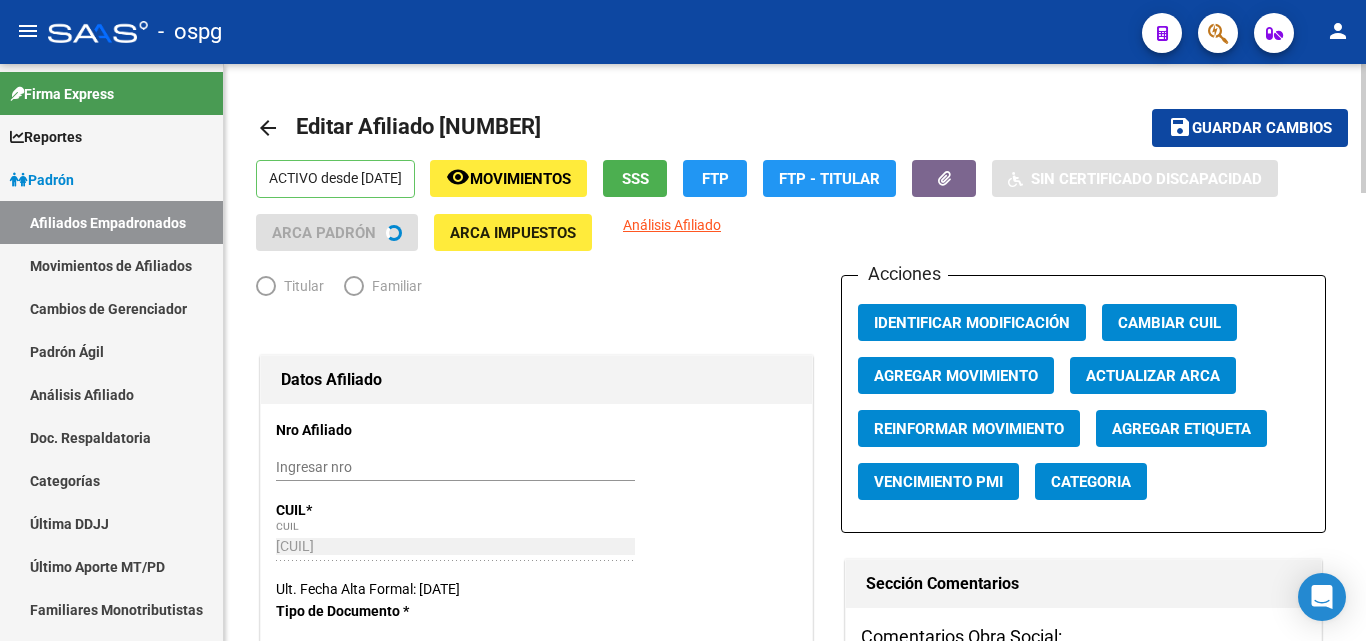 radio on "true" 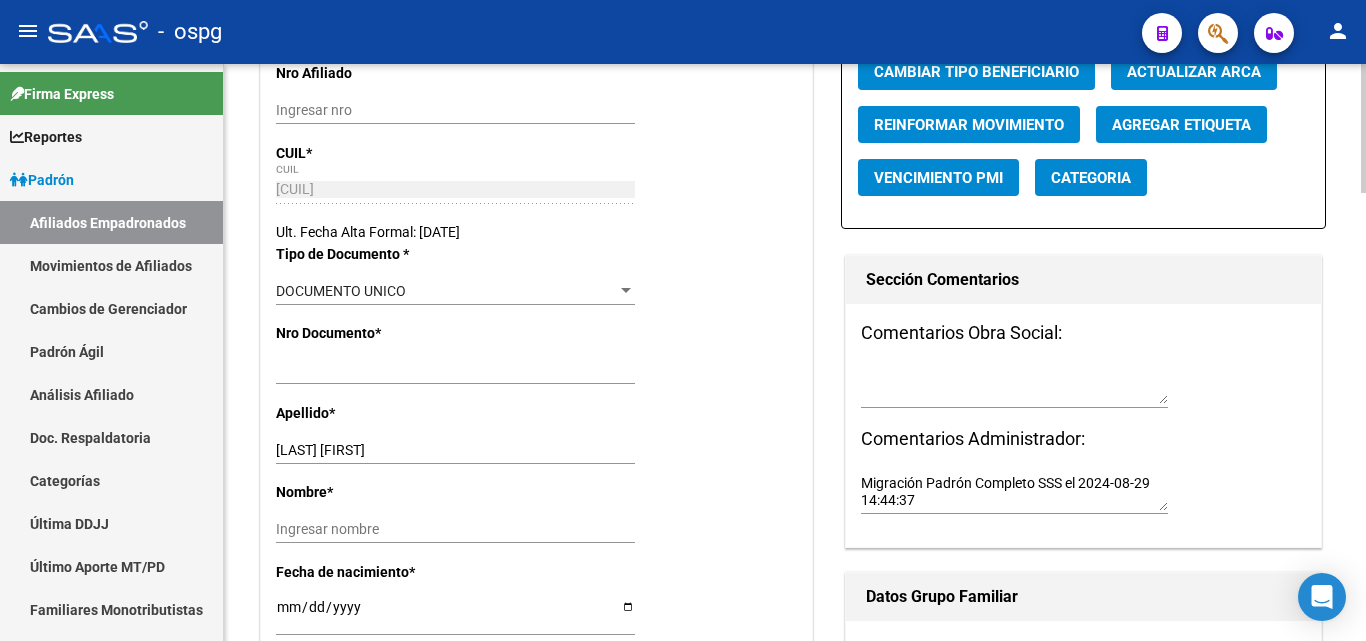 scroll, scrollTop: 400, scrollLeft: 0, axis: vertical 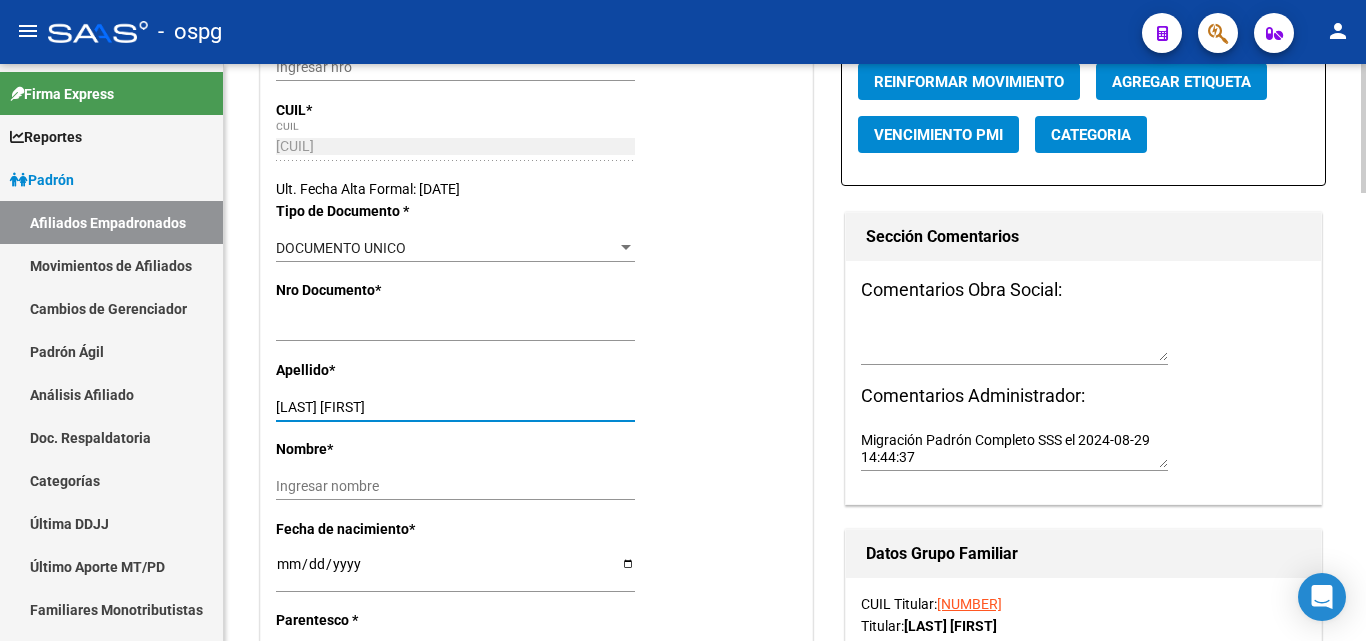 drag, startPoint x: 321, startPoint y: 405, endPoint x: 439, endPoint y: 405, distance: 118 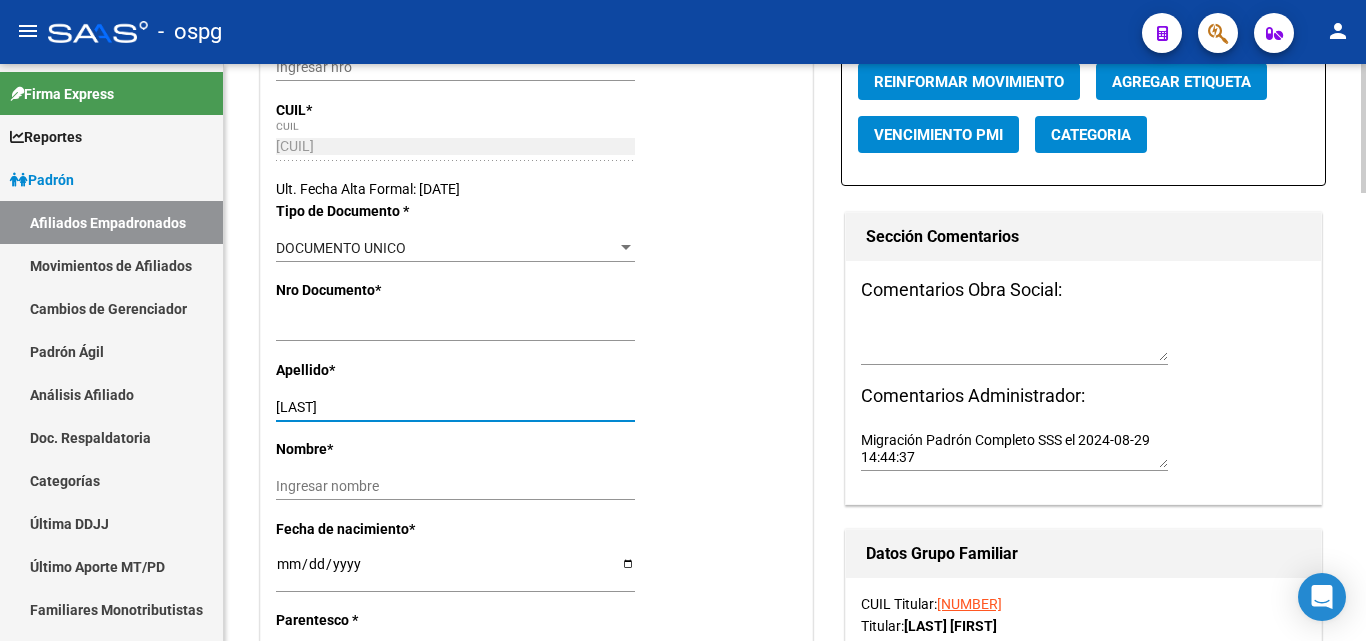 type on "[LAST]" 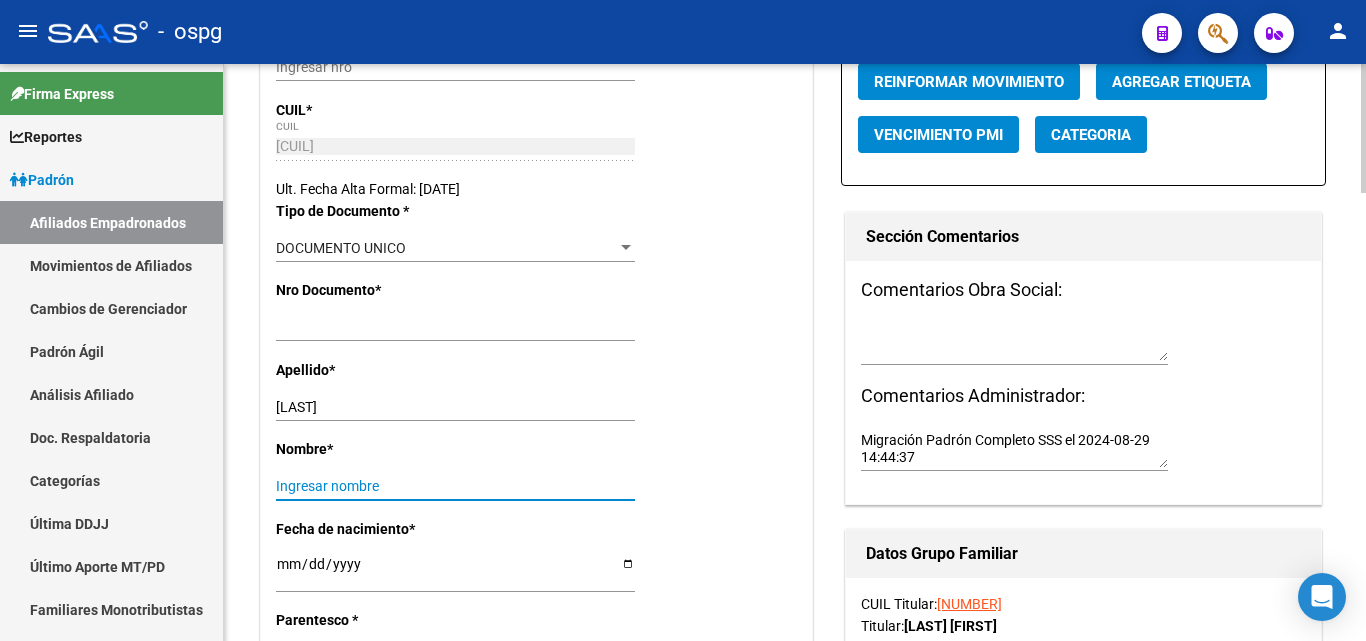 paste on "[FIRST] [MIDDLE]" 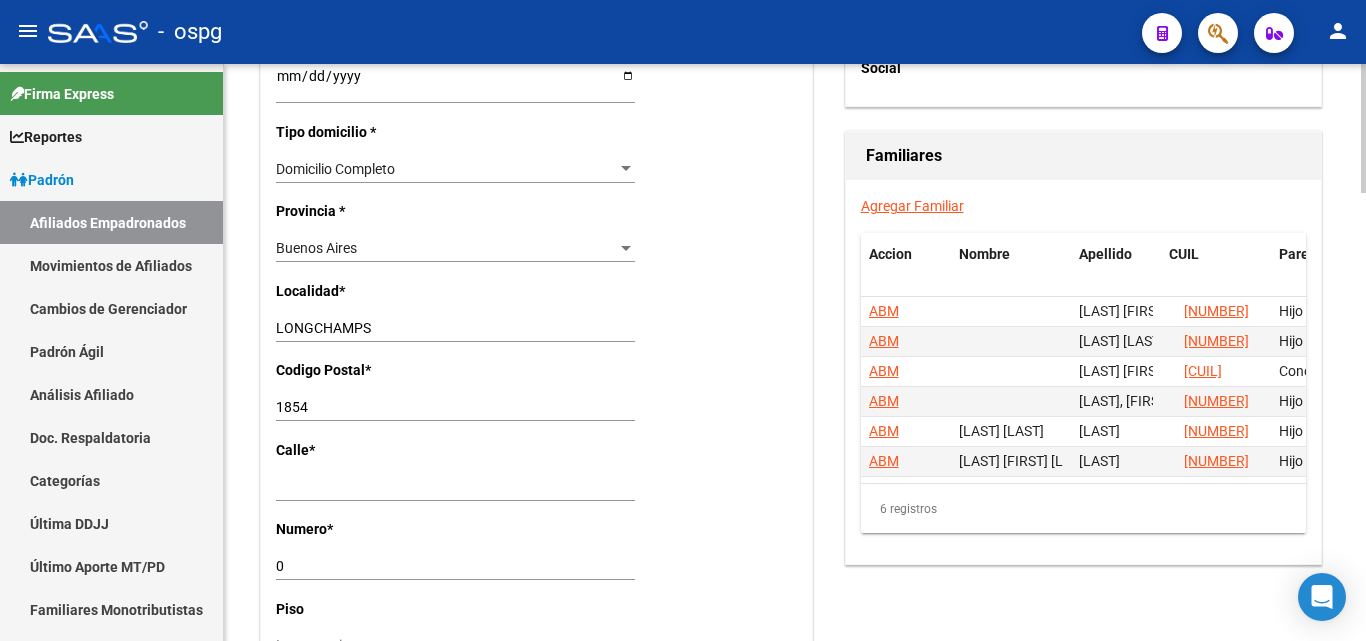 scroll, scrollTop: 1500, scrollLeft: 0, axis: vertical 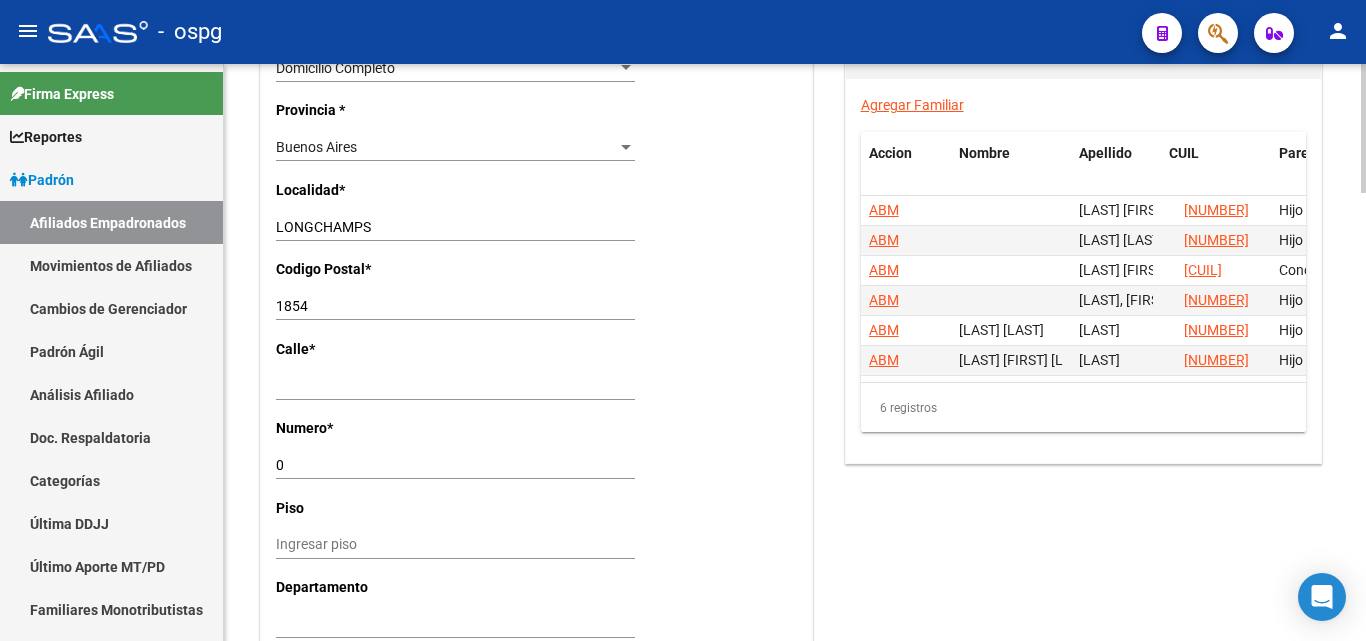 type on "[FIRST] [MIDDLE]" 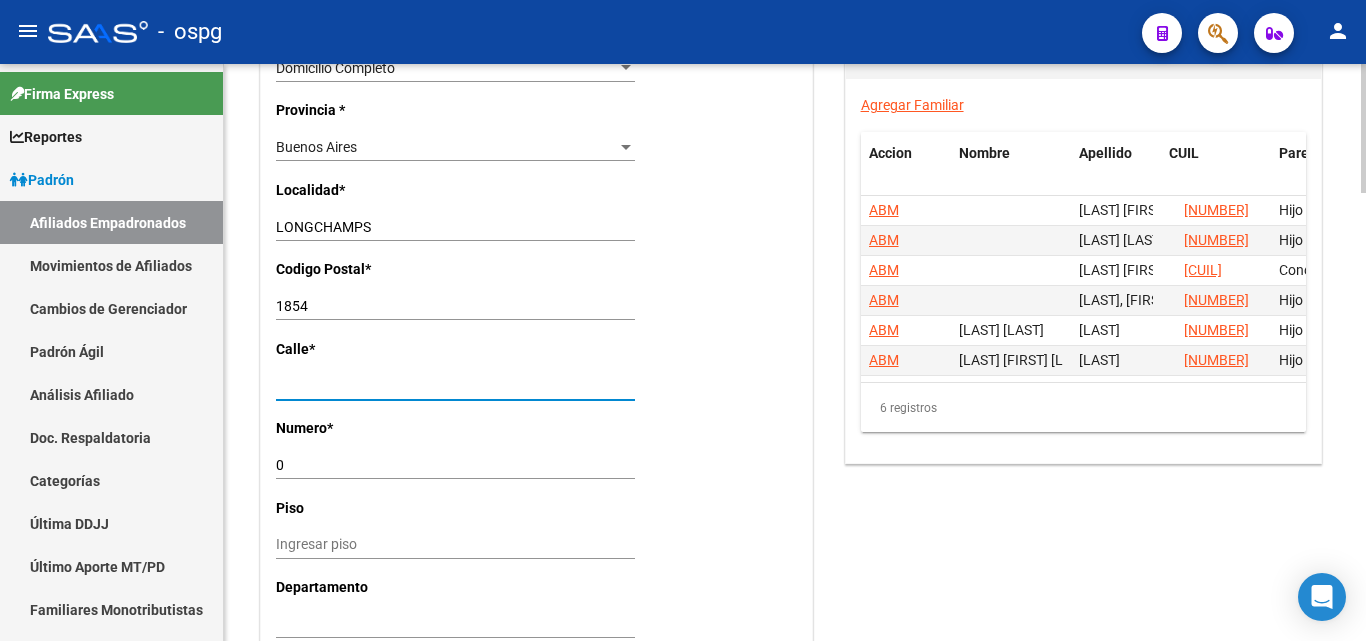 click on "Nro Afiliado    Ingresar nro  CUIL  *   [CUIL] CUIL  ARCA Padrón  Ult. Fecha Alta Formal: [DATE]  Tipo de Documento * DOCUMENTO UNICO Seleccionar tipo Nro Documento  *   [DOCUMENT_NUMBER] Ingresar nro  Apellido  *   [LAST] Ingresar apellido  Nombre  *   [FIRST] [MIDDLE] Ingresar nombre  Fecha de nacimiento  *   [DATE] Ingresar fecha   Parentesco * Titular Seleccionar parentesco  Estado Civil * Convivencia Seleccionar tipo  Sexo * Masculino Seleccionar sexo  Nacionalidad * ARGENTINA Seleccionar tipo  Discapacitado * No incapacitado Seleccionar tipo Vencimiento Certificado Estudio    Ingresar fecha   Tipo domicilio * Domicilio Completo Seleccionar tipo domicilio  Provincia * Buenos Aires Seleccionar provincia Localidad  *   [CITY] Ingresar el nombre  Codigo Postal  *   [POSTAL_CODE] Ingresar el codigo  Calle  *   Ingresar calle  Numero  *   0 Ingresar nro  Piso    Ingresar piso  Departamento    Ingresar depto  Teléfono celular    Ingresar tel  Teléfono laboral    Ingresar tel  Teléfono particular    E-mail" 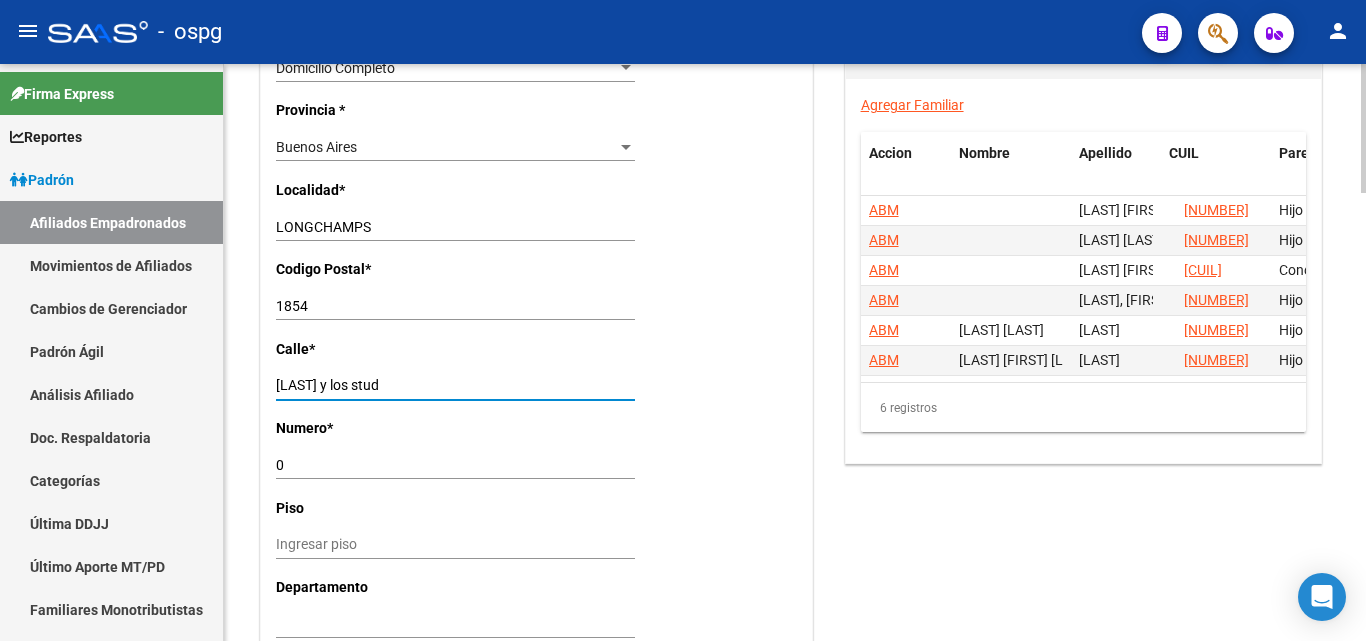 type on "[LAST] y los stud" 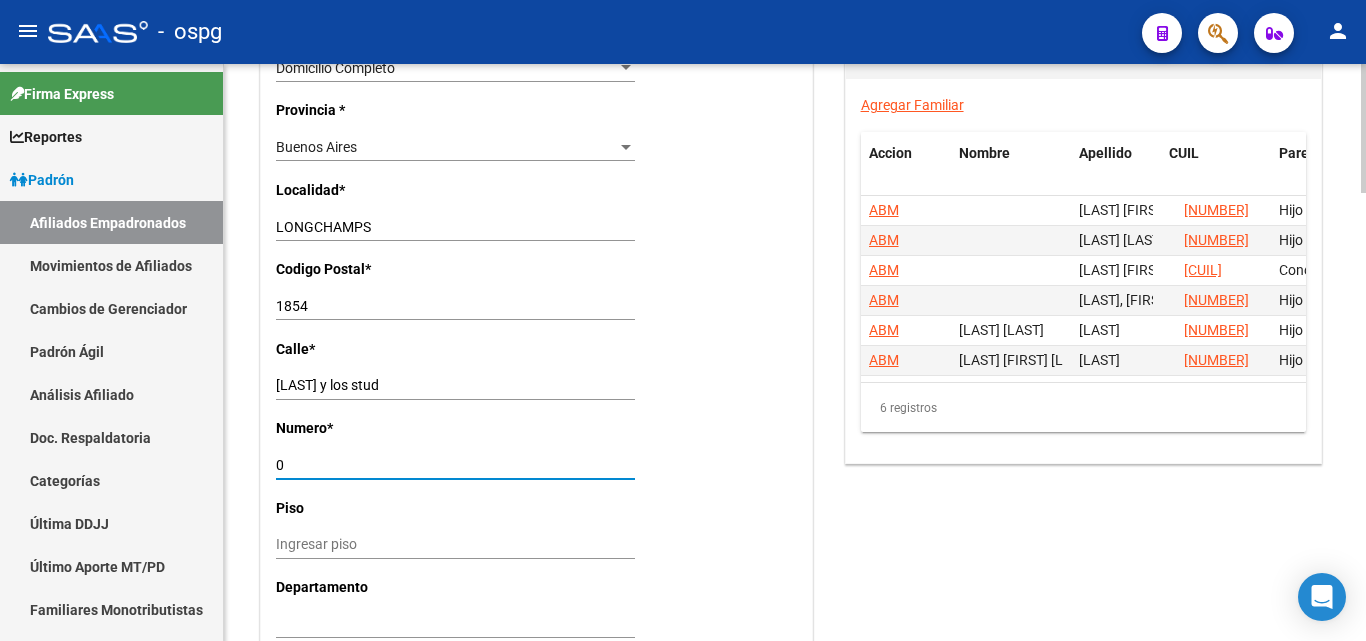 type on "0" 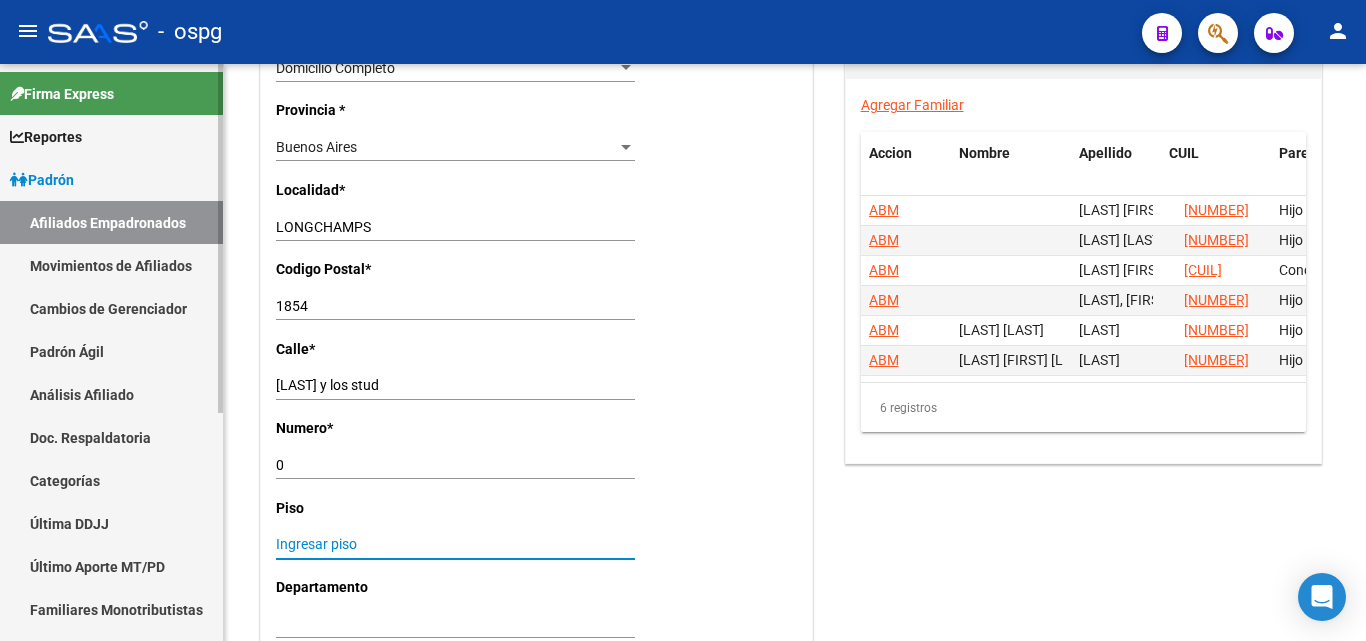 drag, startPoint x: 278, startPoint y: 545, endPoint x: 220, endPoint y: 495, distance: 76.57676 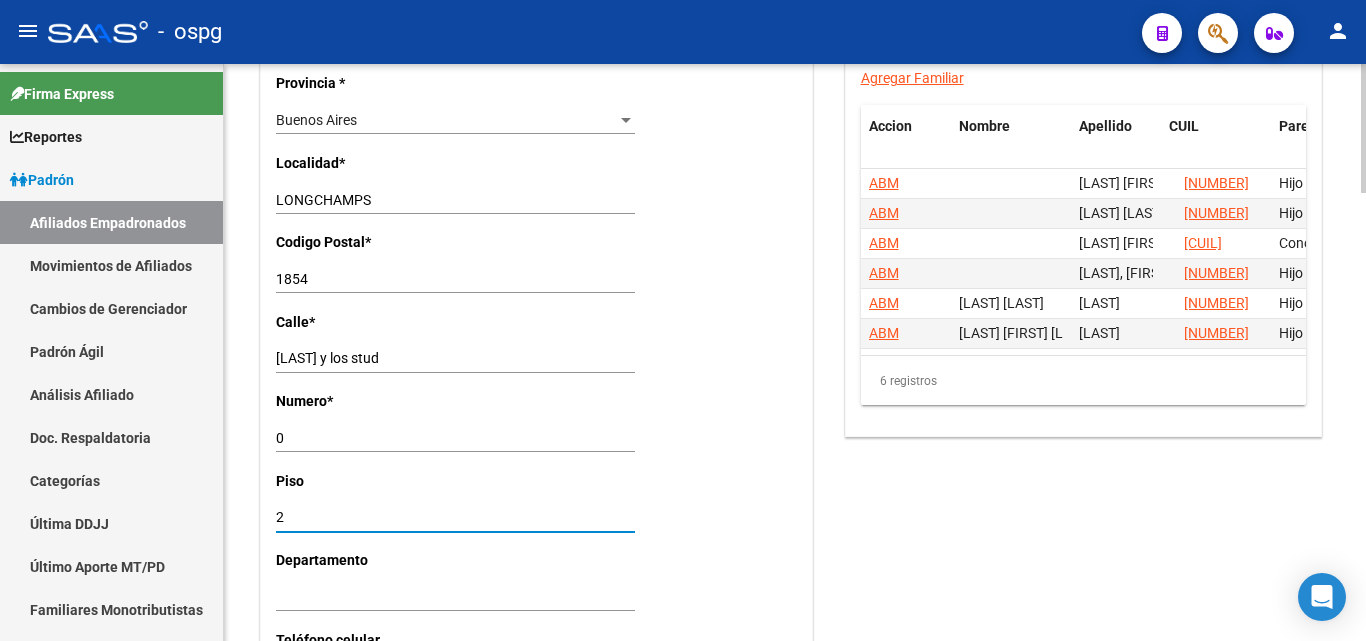 scroll, scrollTop: 1600, scrollLeft: 0, axis: vertical 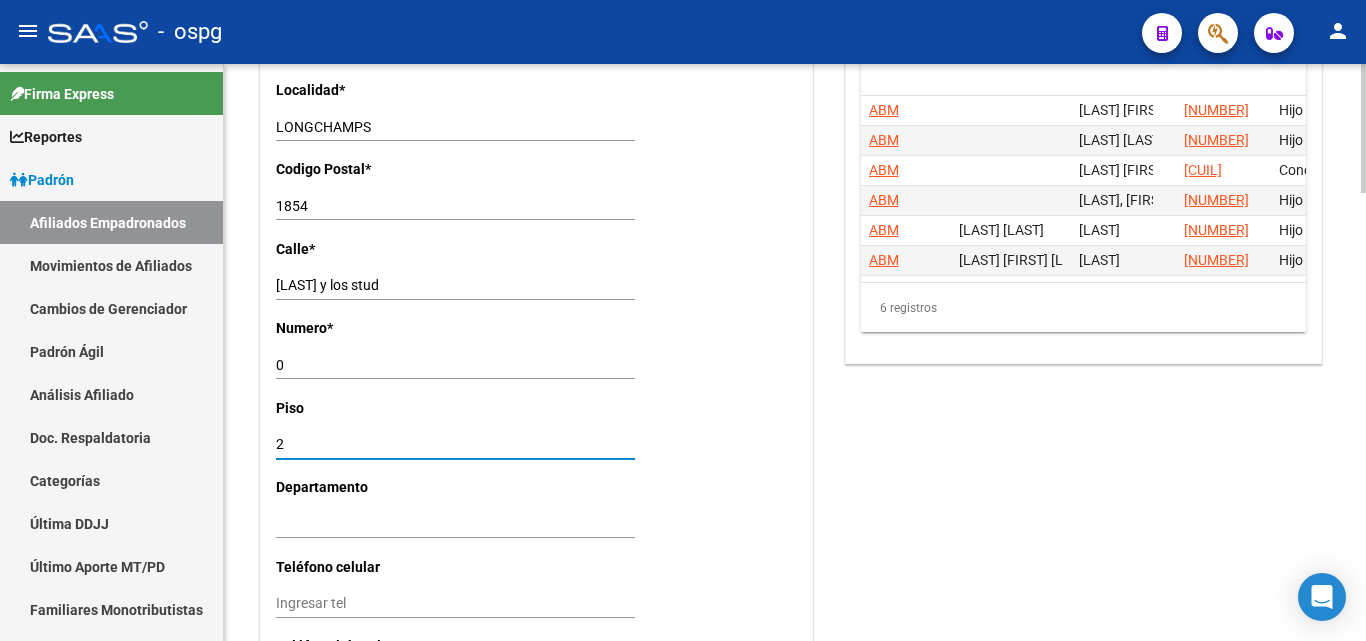 type on "2" 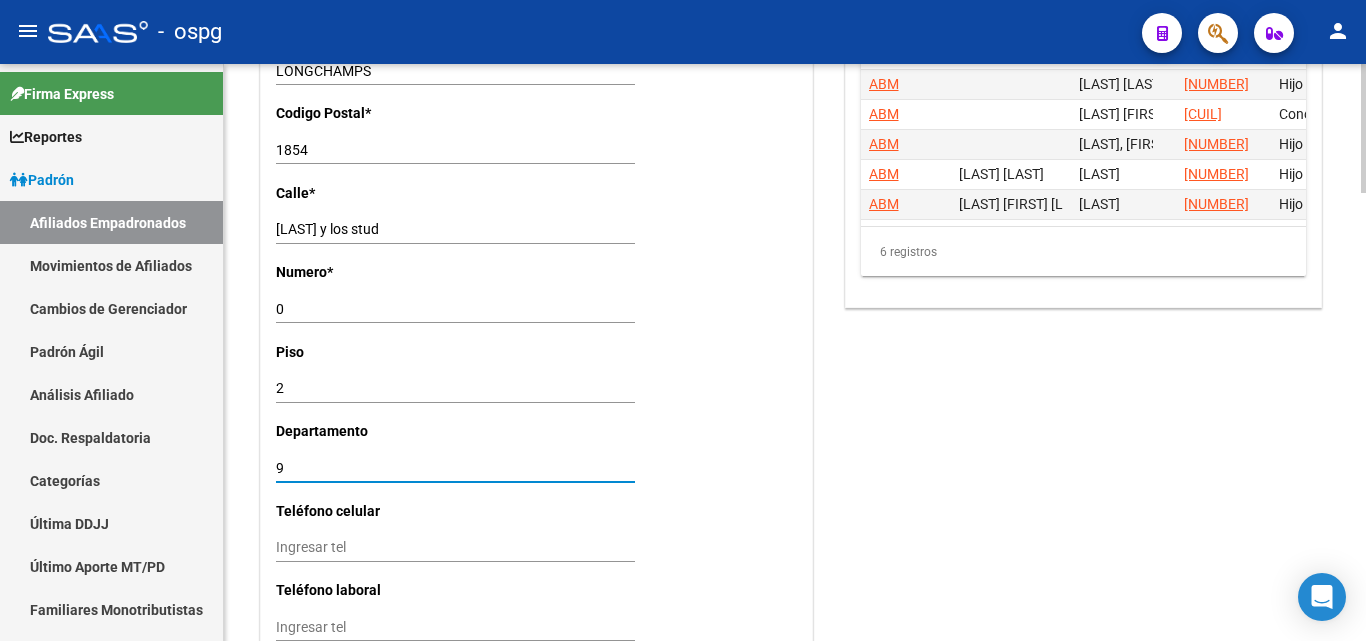 scroll, scrollTop: 1700, scrollLeft: 0, axis: vertical 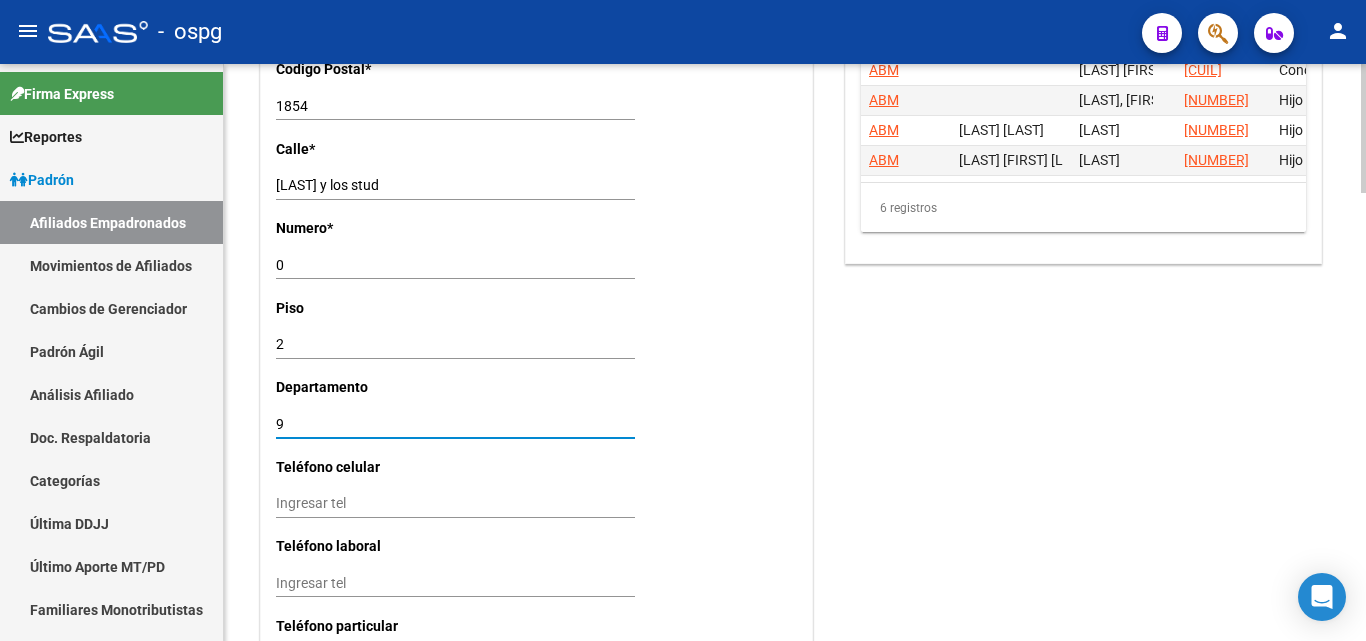 type on "9" 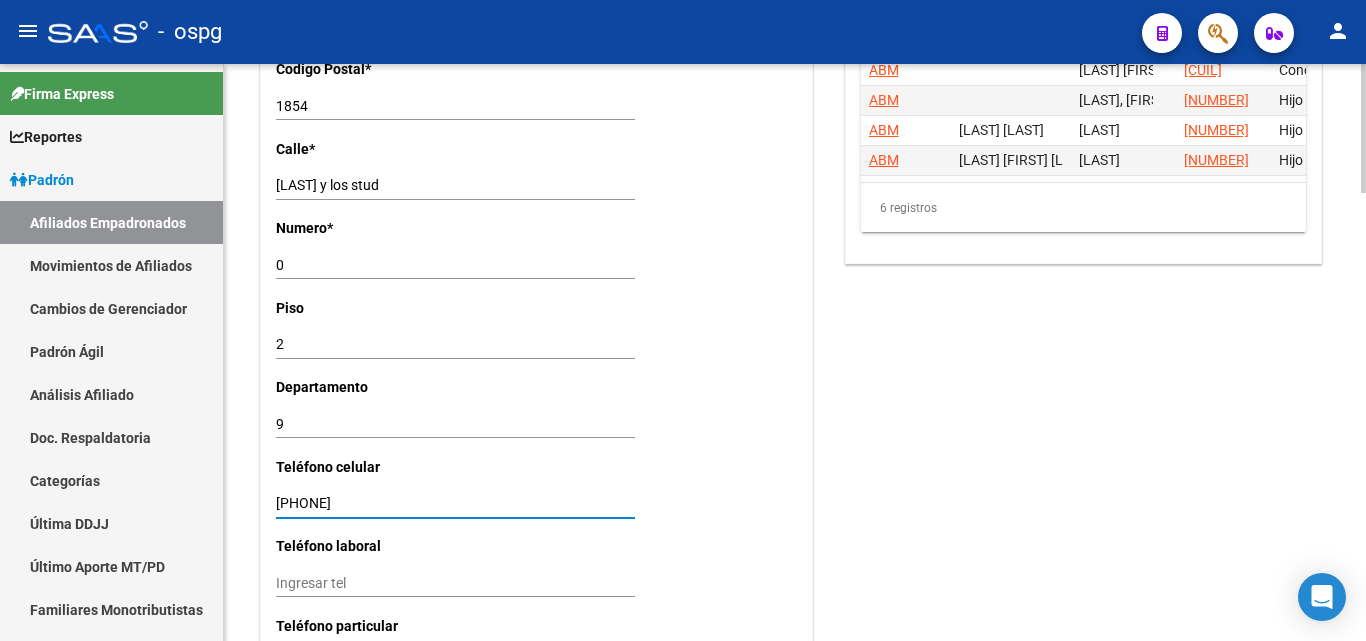 type on "[PHONE]" 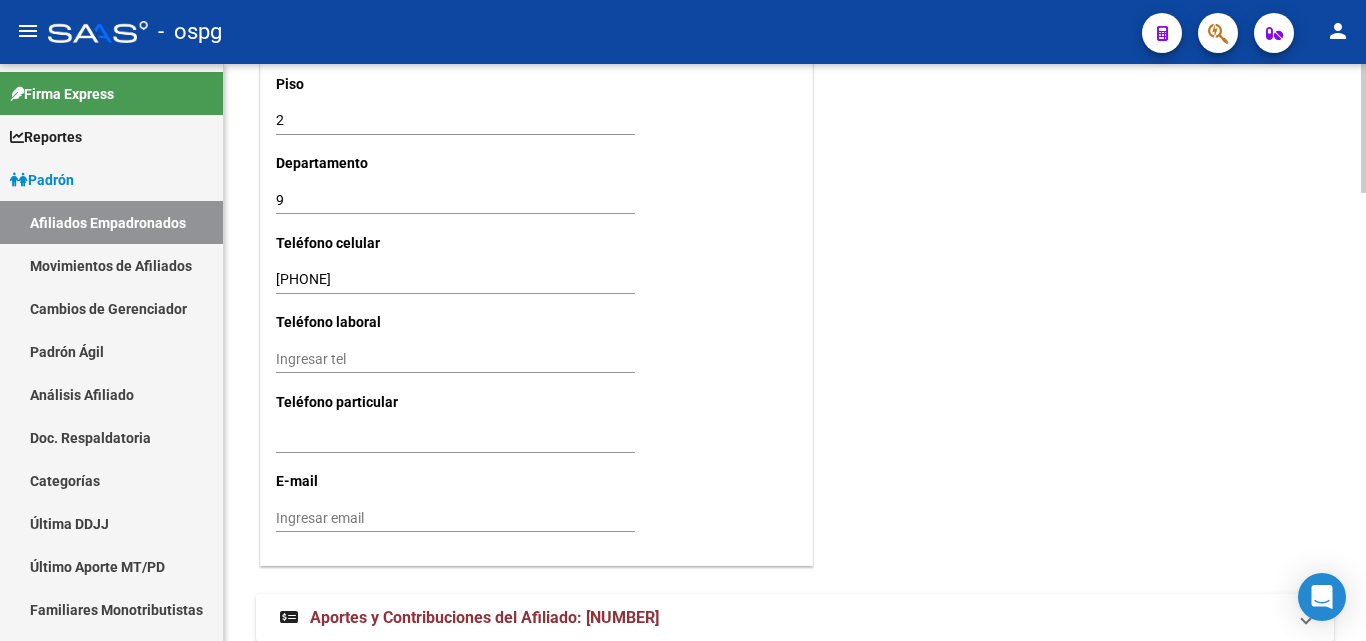 scroll, scrollTop: 1997, scrollLeft: 0, axis: vertical 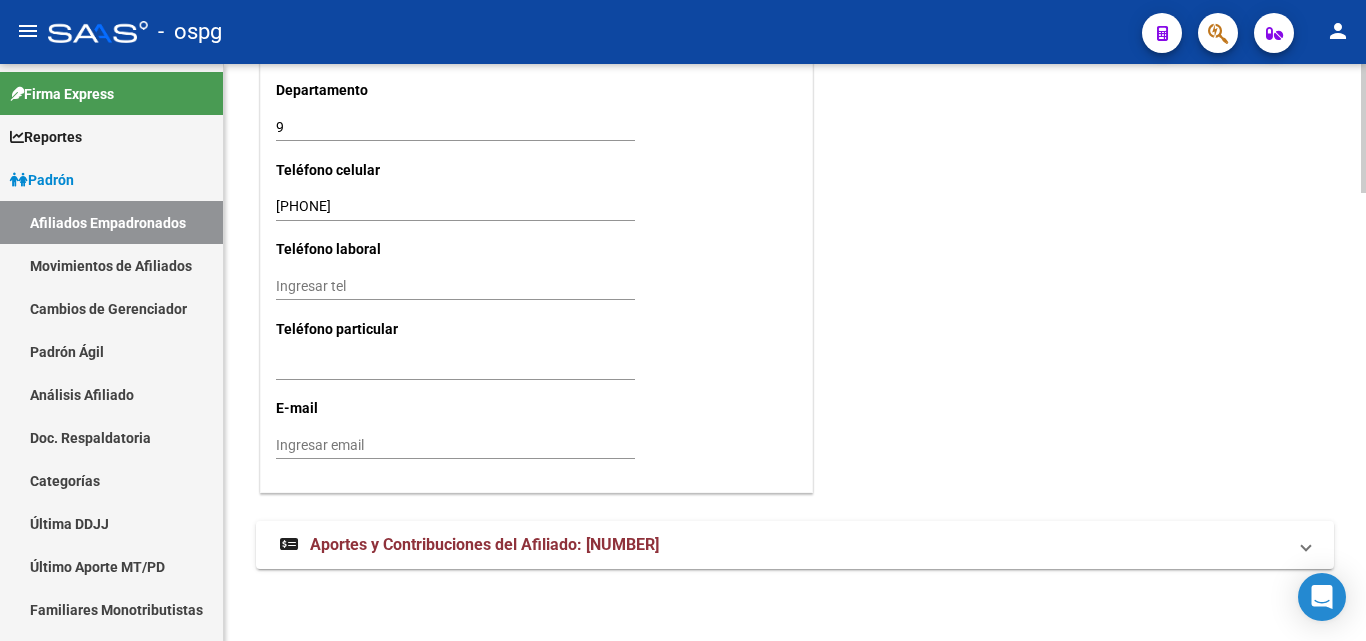 click on "Ingresar email" at bounding box center (455, 445) 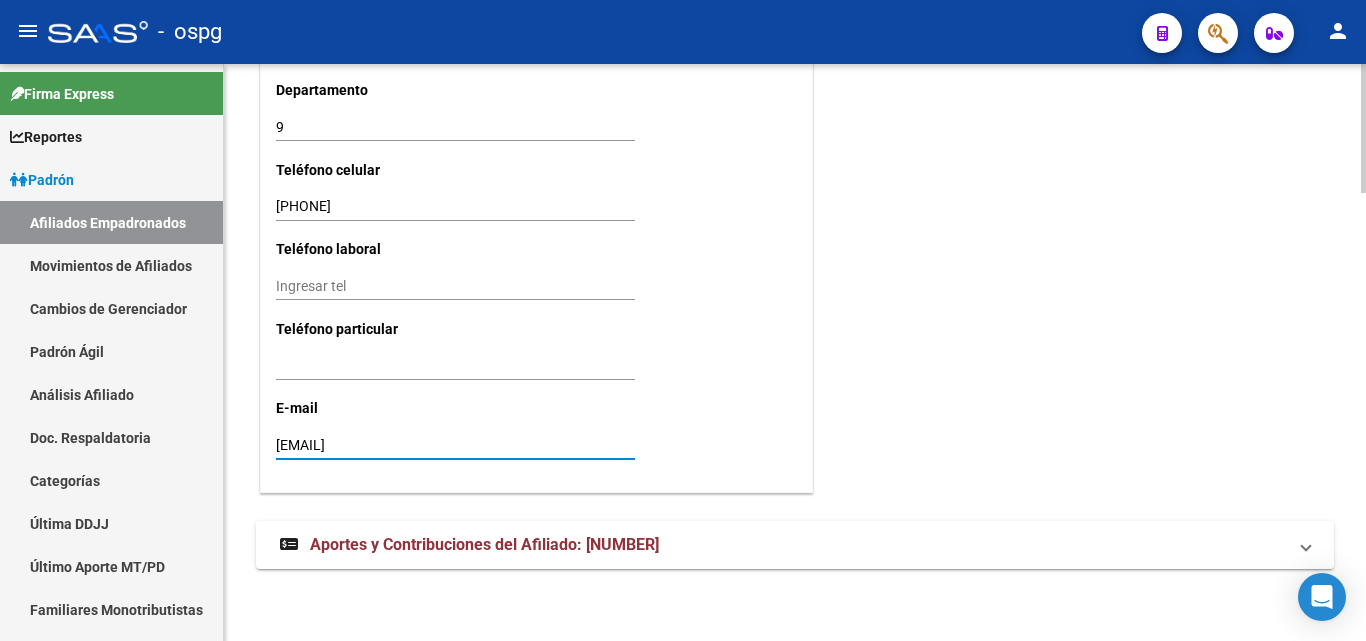 type on "[EMAIL]" 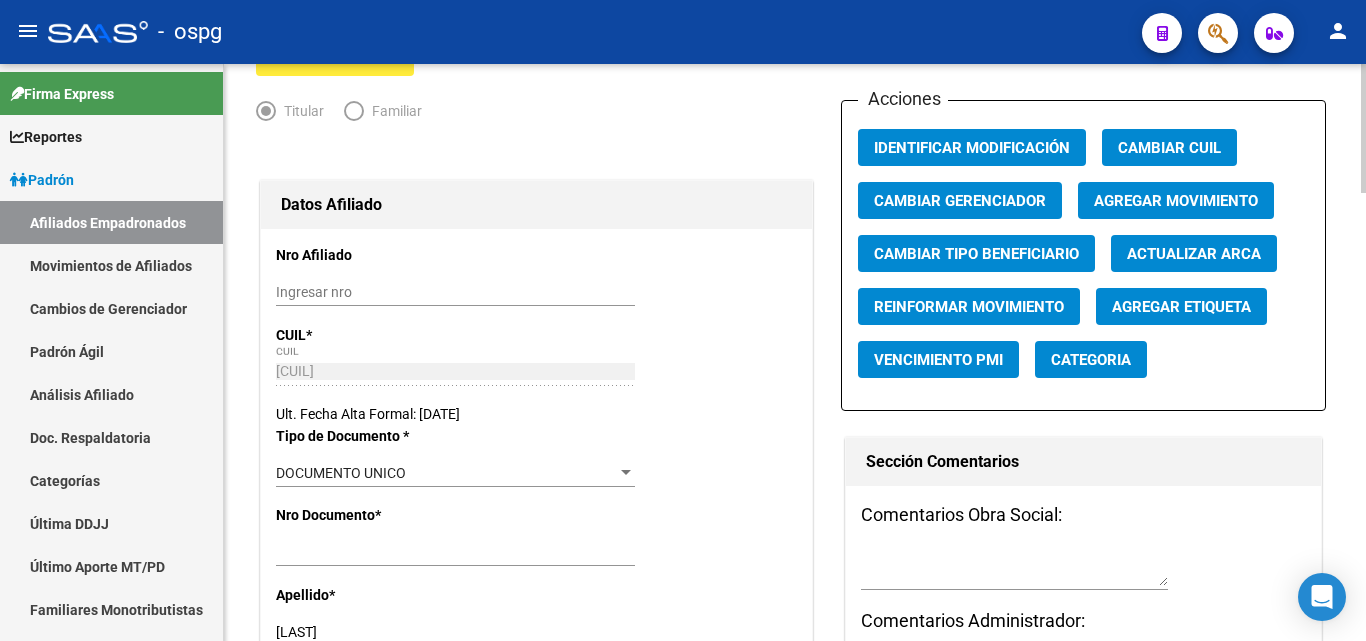 scroll, scrollTop: 0, scrollLeft: 0, axis: both 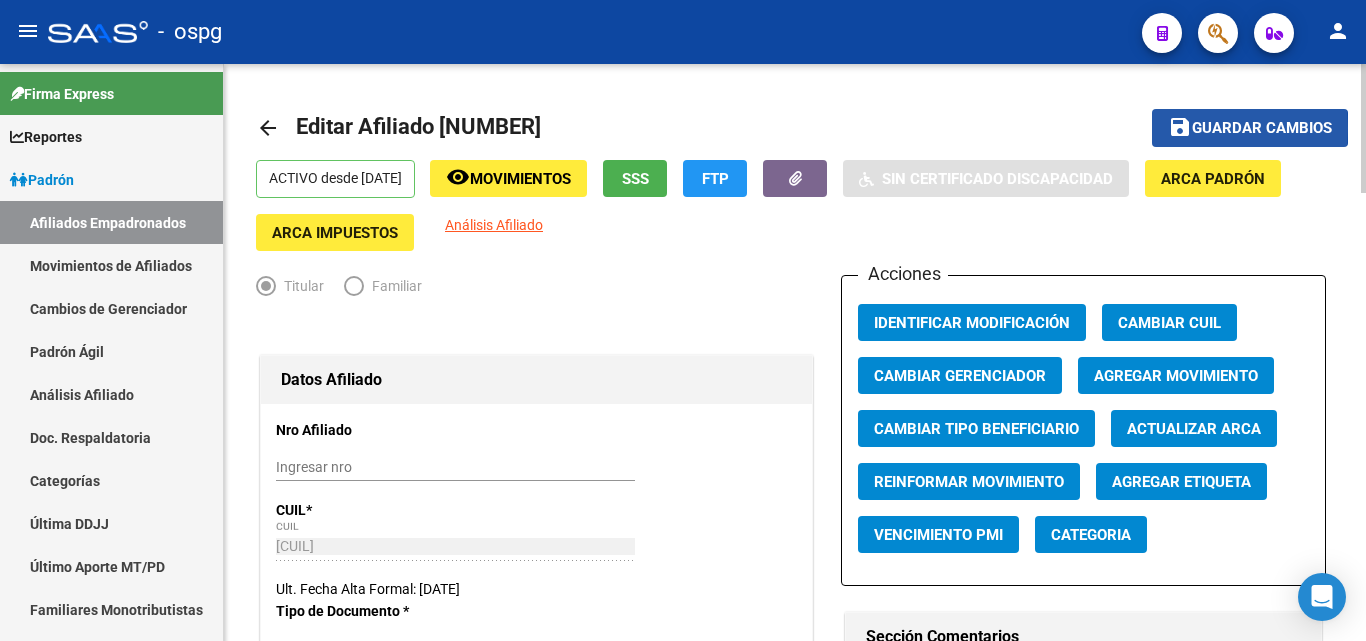 click on "Guardar cambios" 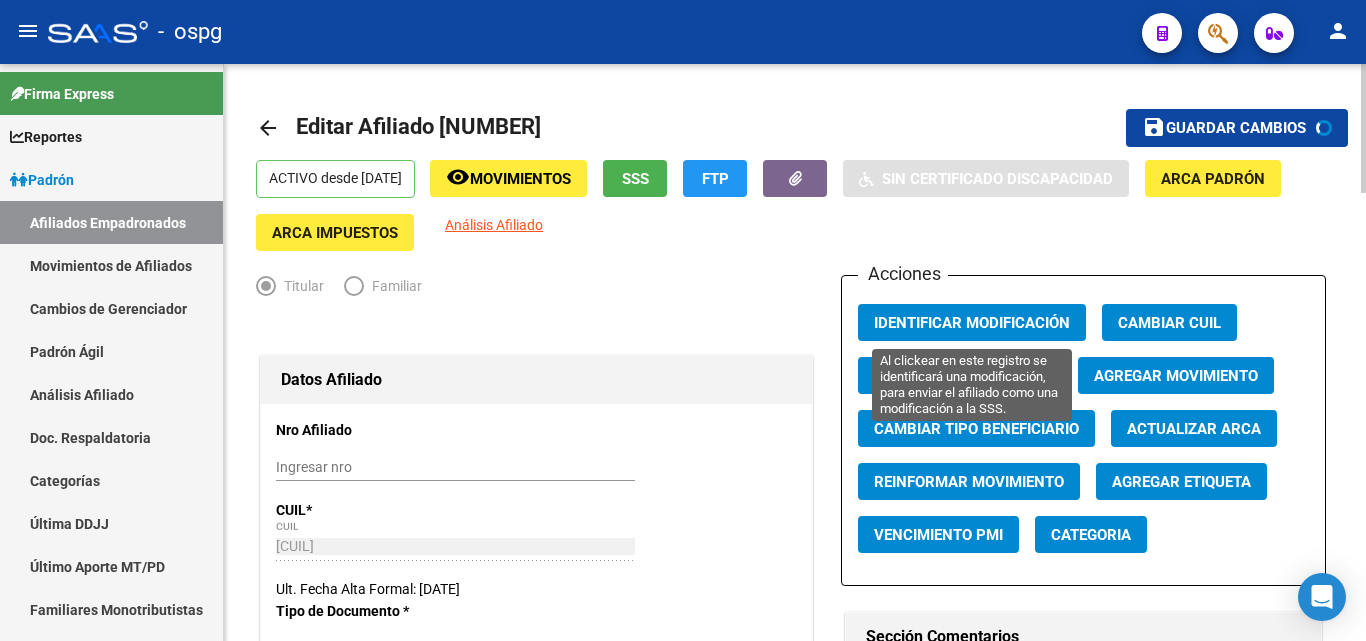 click on "Identificar Modificación" 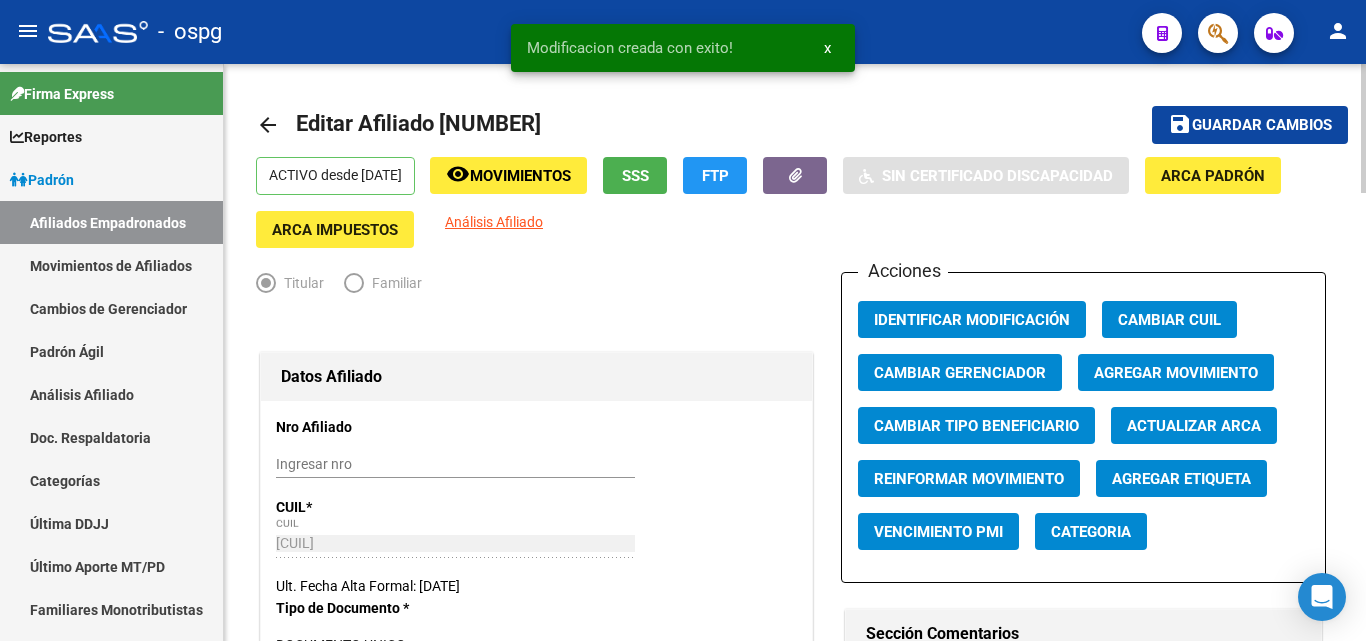scroll, scrollTop: 0, scrollLeft: 0, axis: both 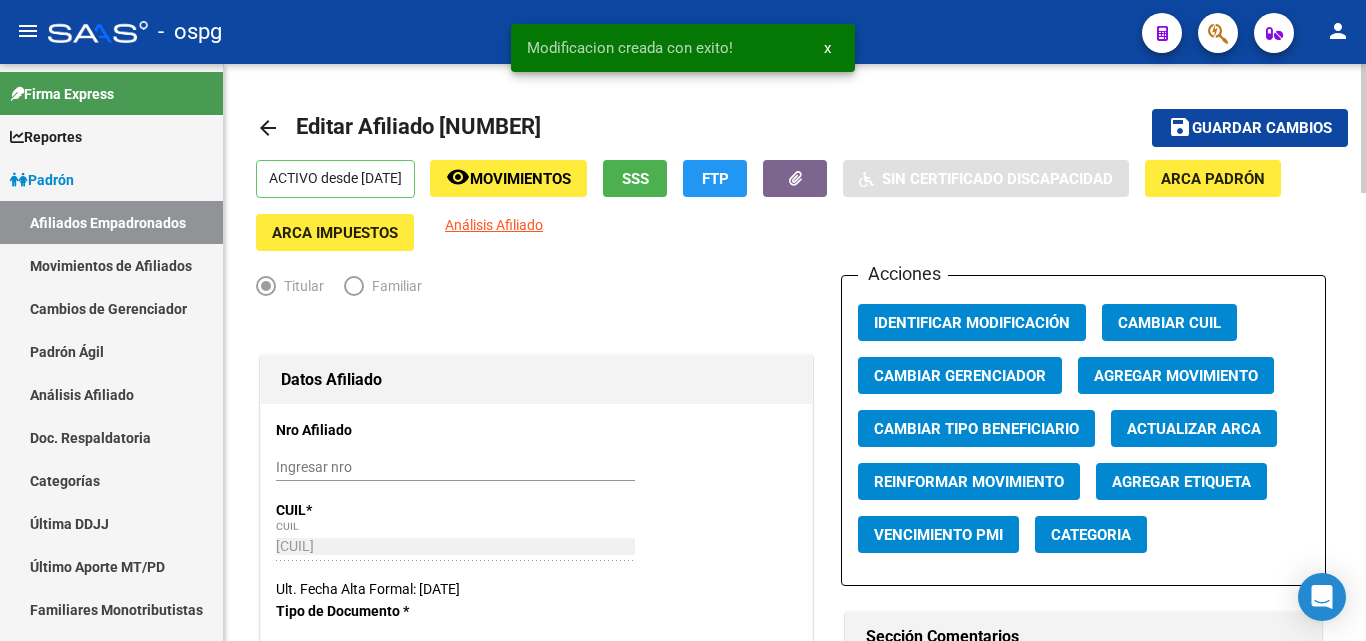 click on "arrow_back" 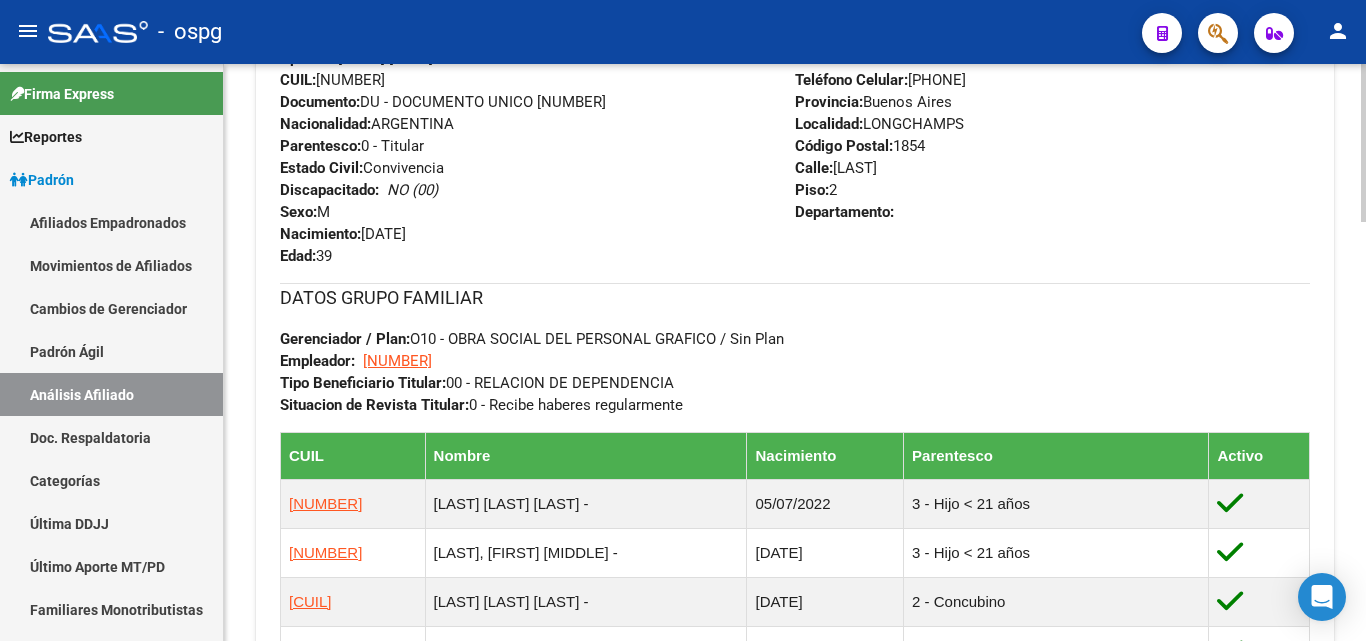 scroll, scrollTop: 1131, scrollLeft: 0, axis: vertical 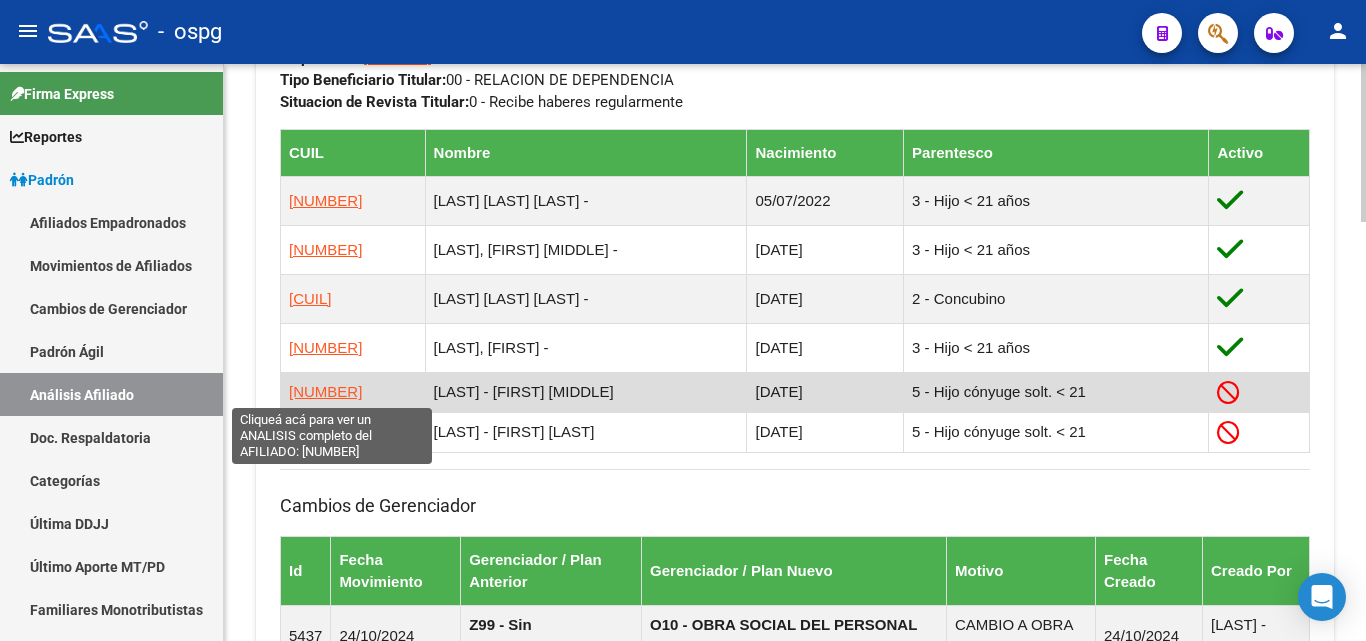 click on "[NUMBER]" at bounding box center [325, 391] 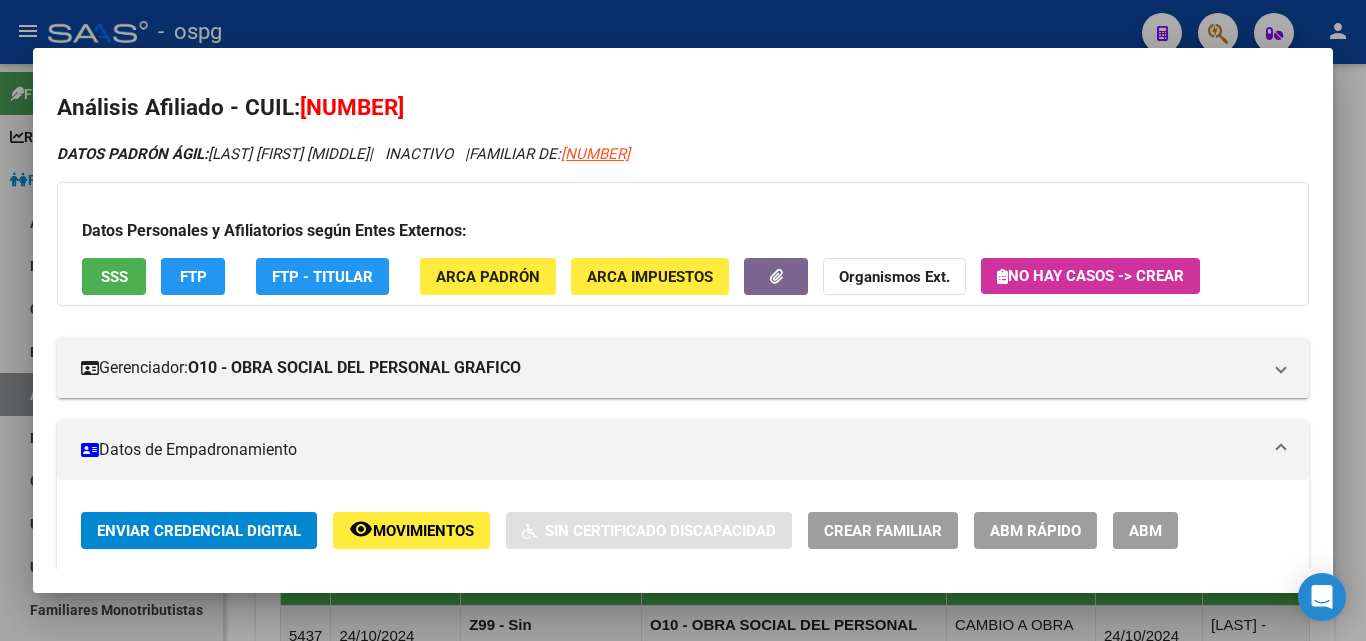 scroll, scrollTop: 100, scrollLeft: 0, axis: vertical 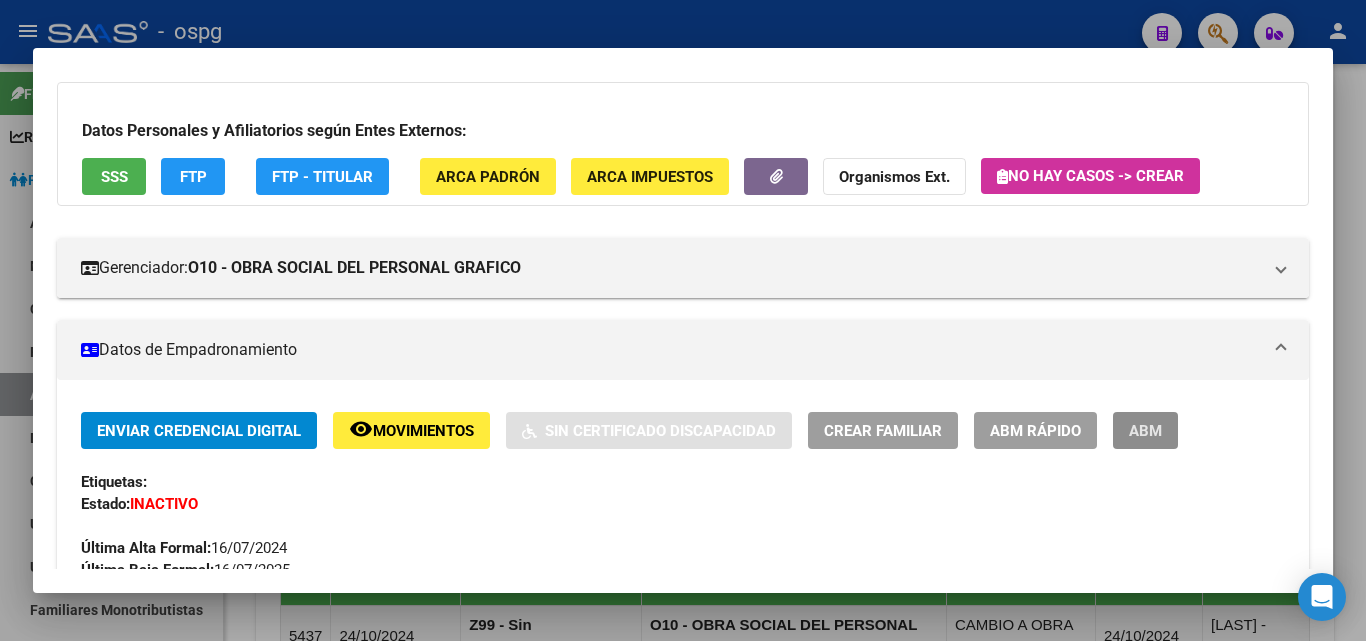 drag, startPoint x: 1155, startPoint y: 439, endPoint x: 1100, endPoint y: 431, distance: 55.578773 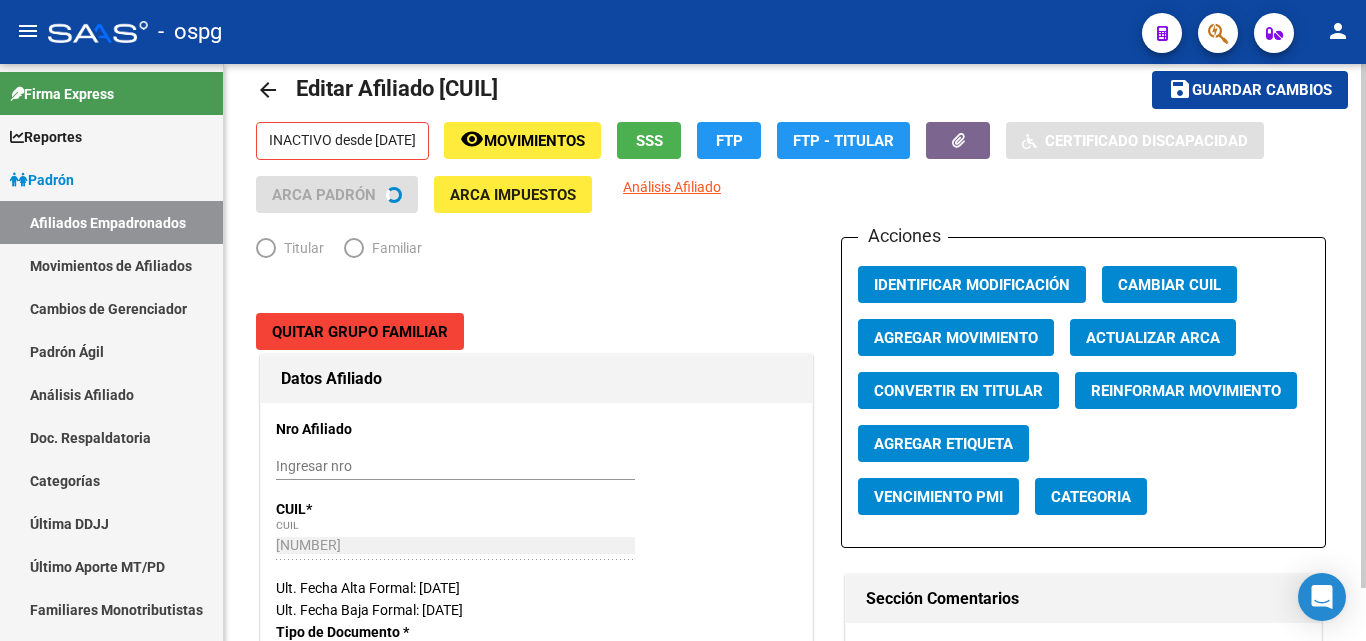 scroll, scrollTop: 58, scrollLeft: 0, axis: vertical 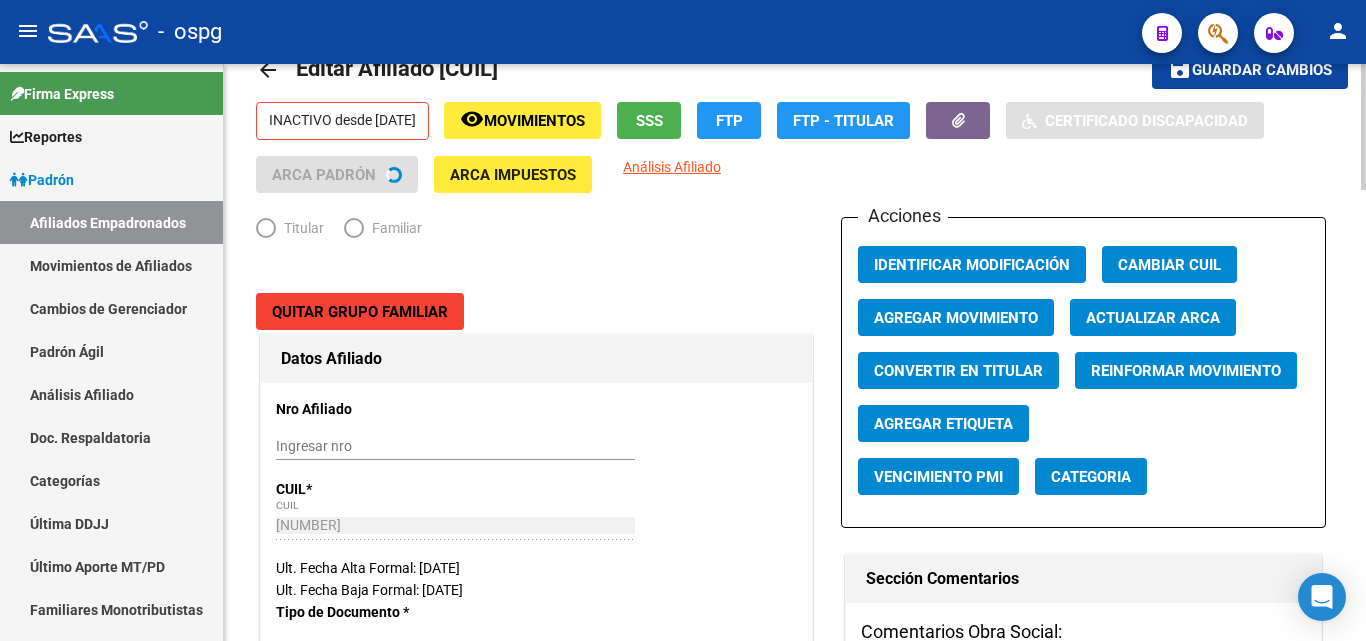 radio on "true" 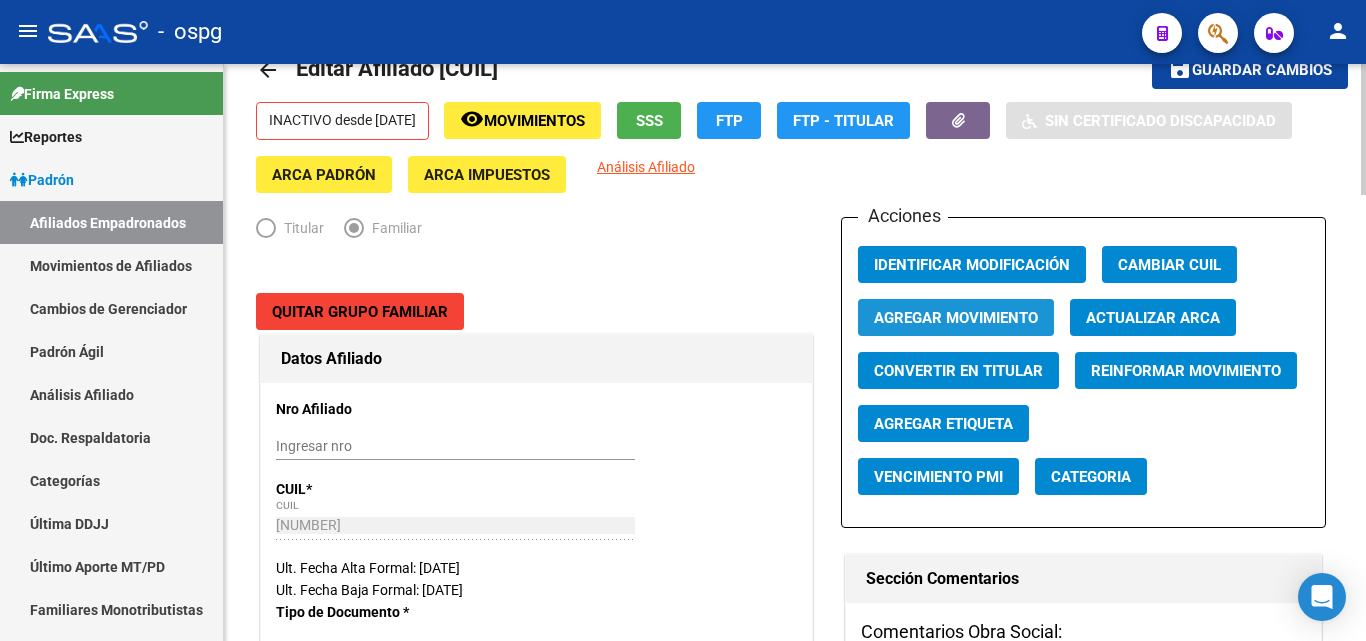 click on "Agregar Movimiento" 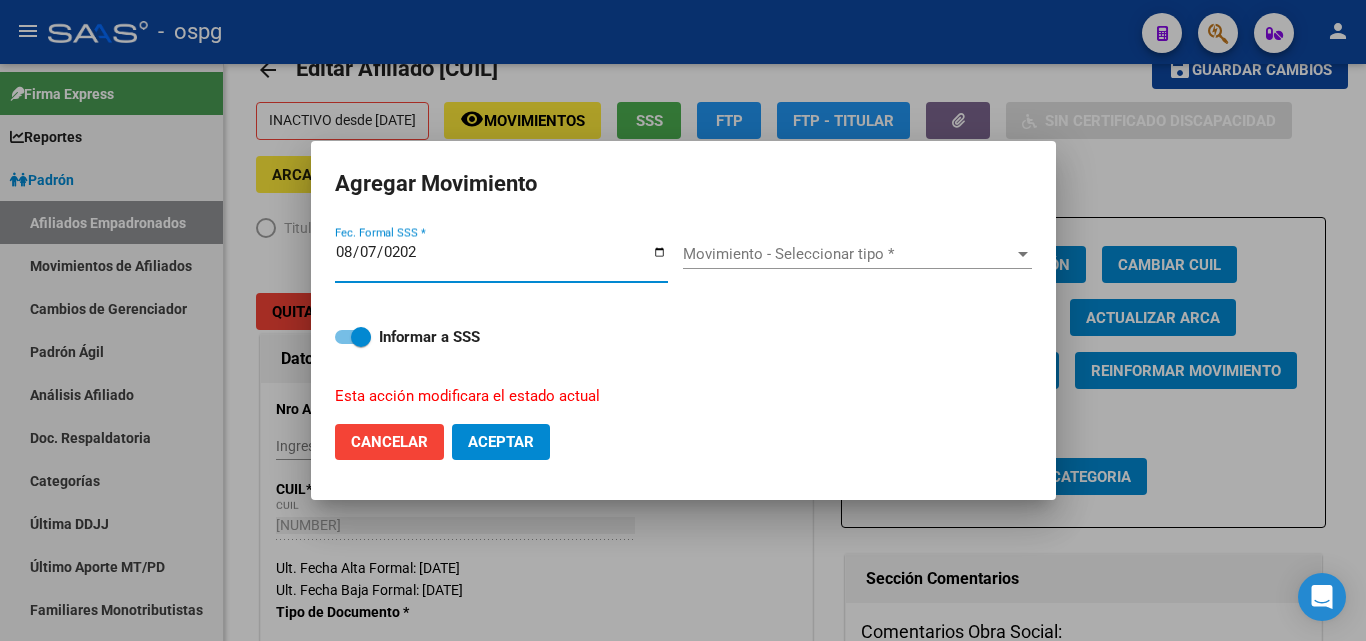 type on "2025-08-07" 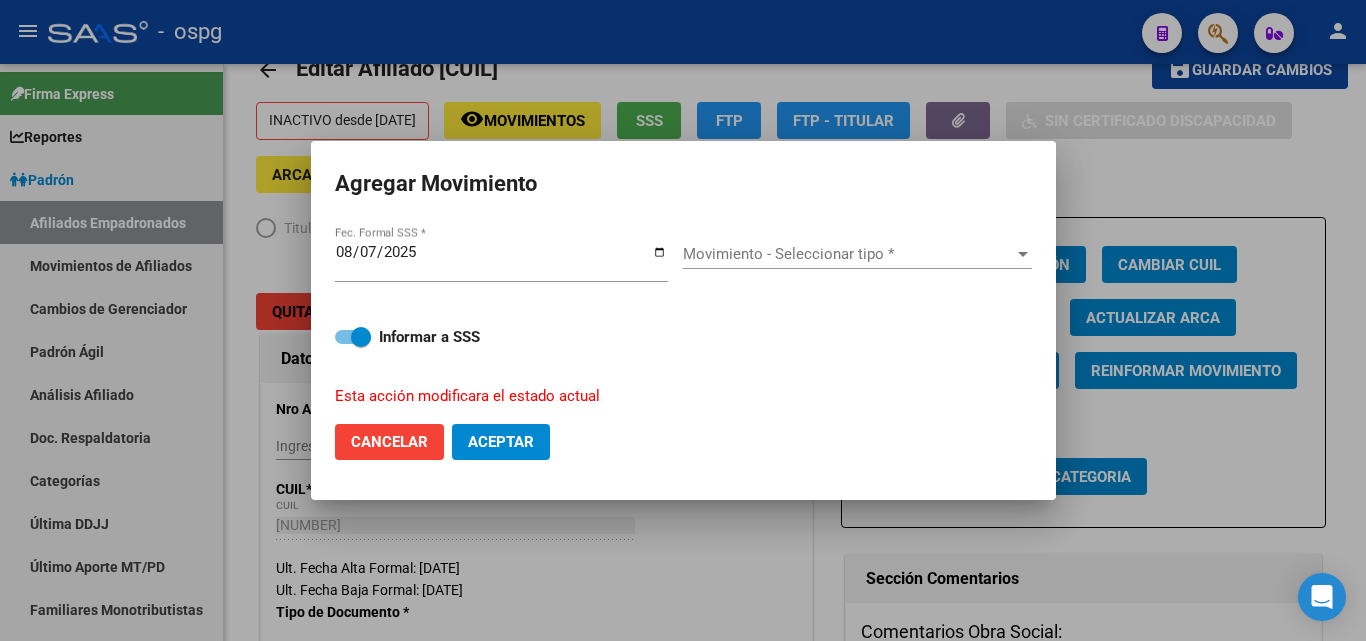 click on "Movimiento - Seleccionar tipo * Movimiento - Seleccionar tipo *" at bounding box center (857, 261) 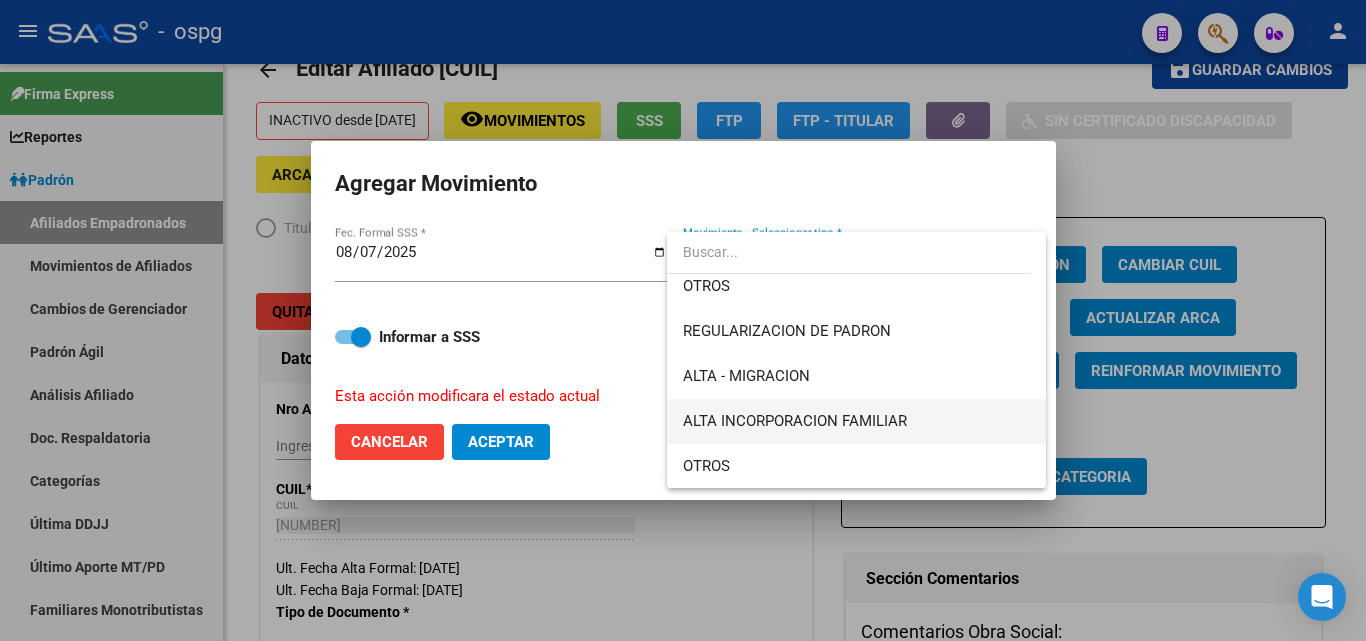 scroll, scrollTop: 200, scrollLeft: 0, axis: vertical 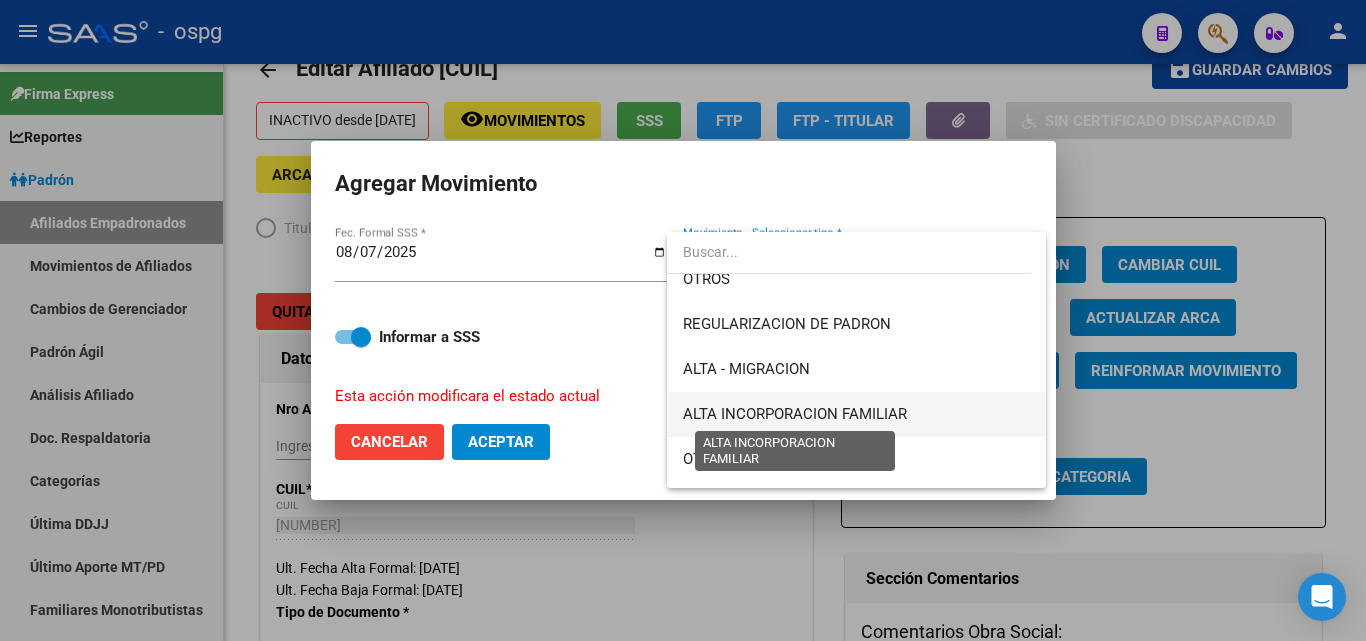 click on "ALTA INCORPORACION FAMILIAR" at bounding box center (795, 414) 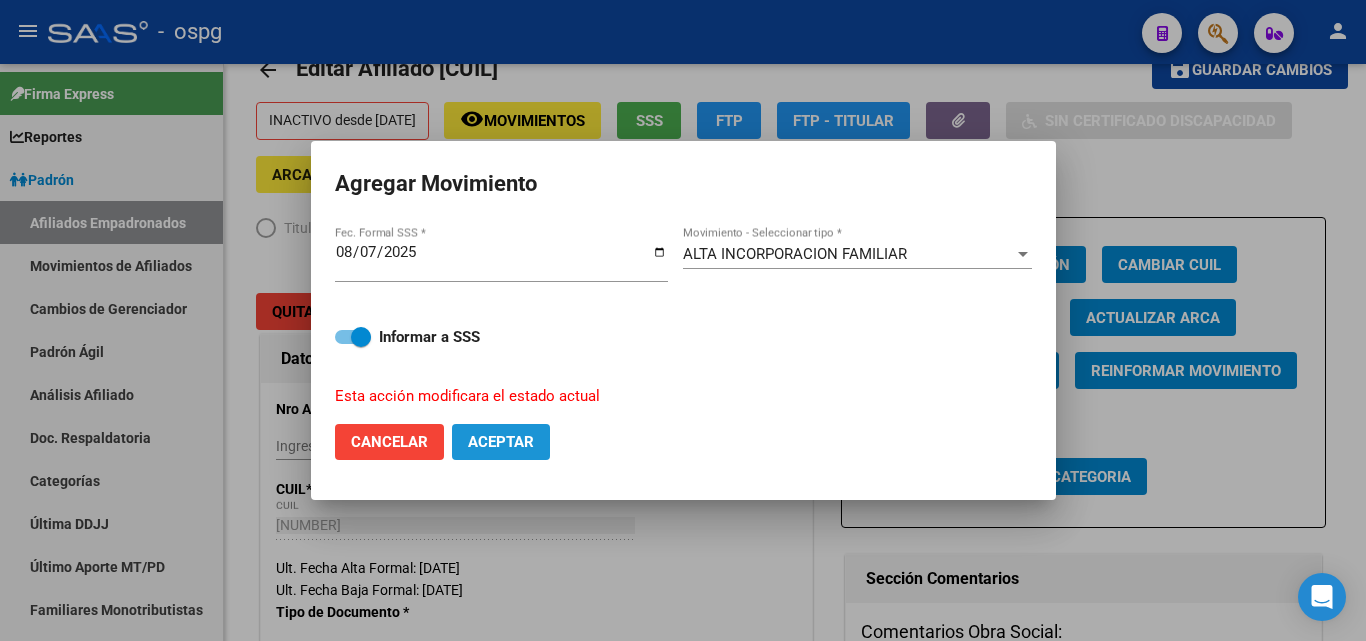 click on "Aceptar" 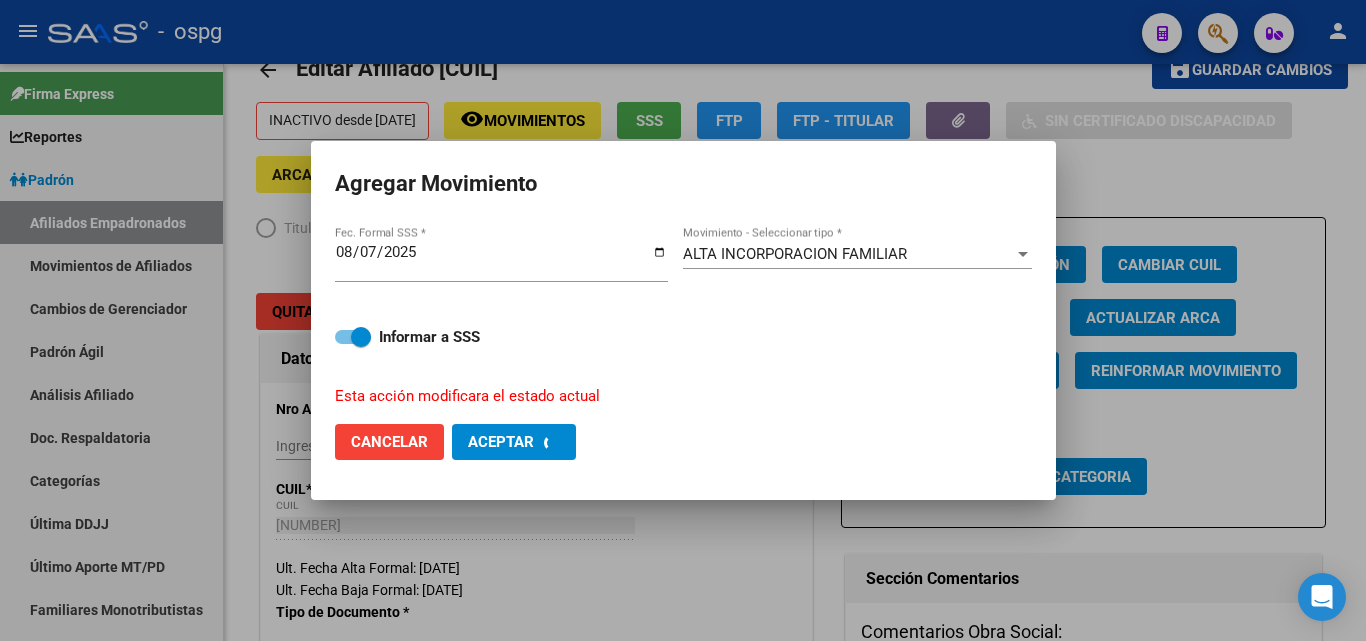 checkbox on "false" 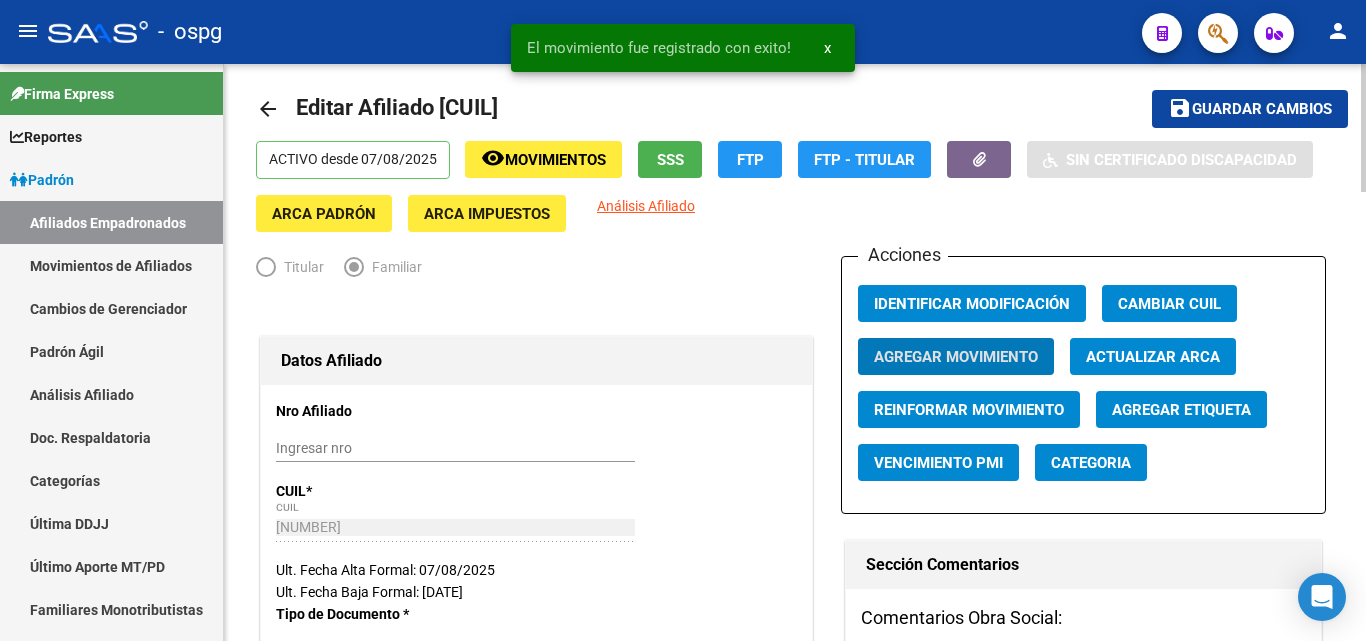 scroll, scrollTop: 0, scrollLeft: 0, axis: both 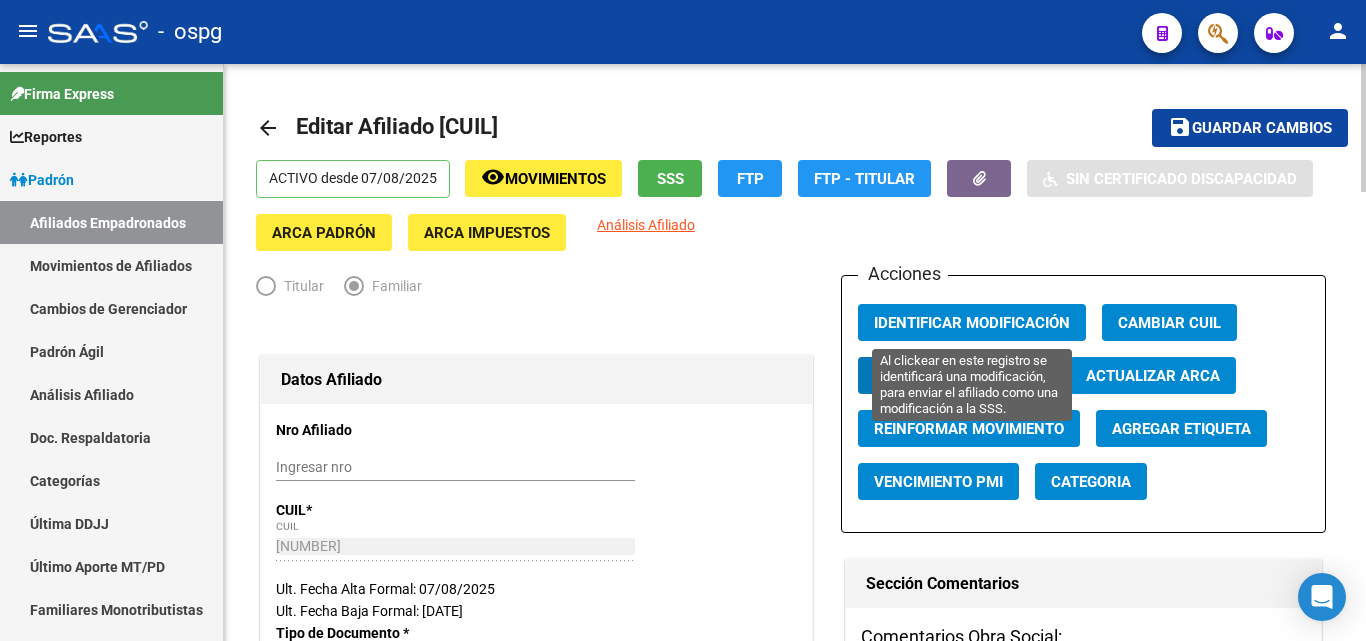 click on "Identificar Modificación" 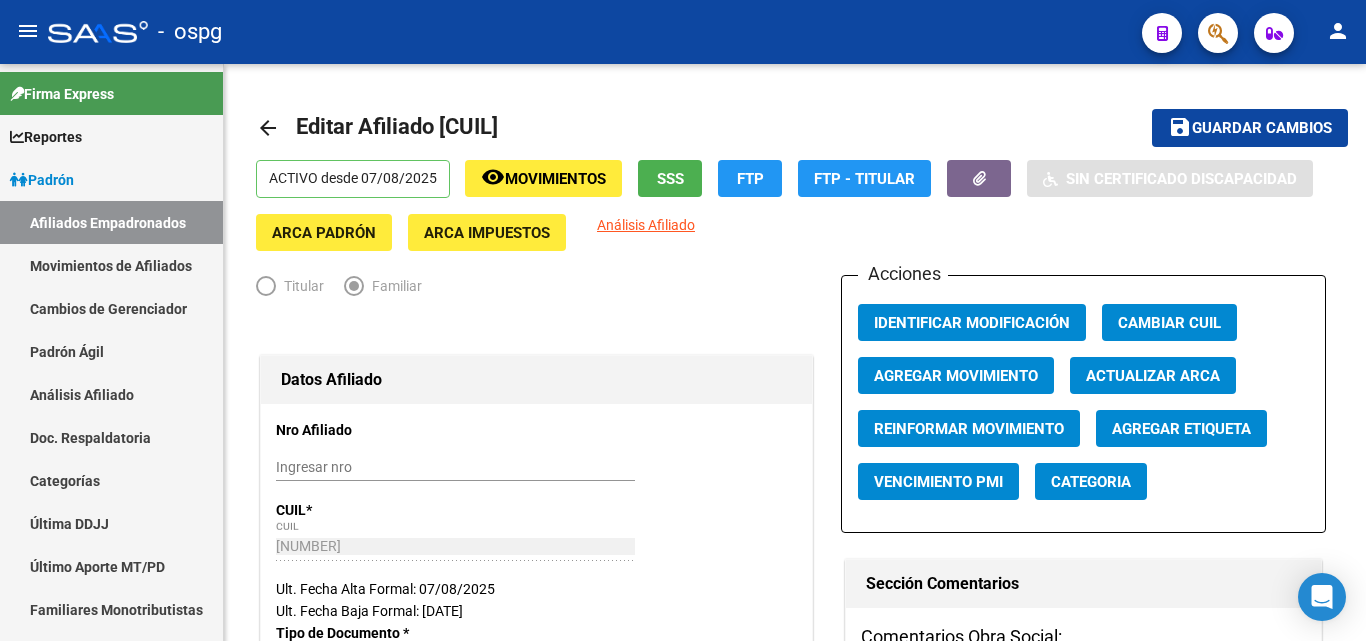 click on "-   ospg" 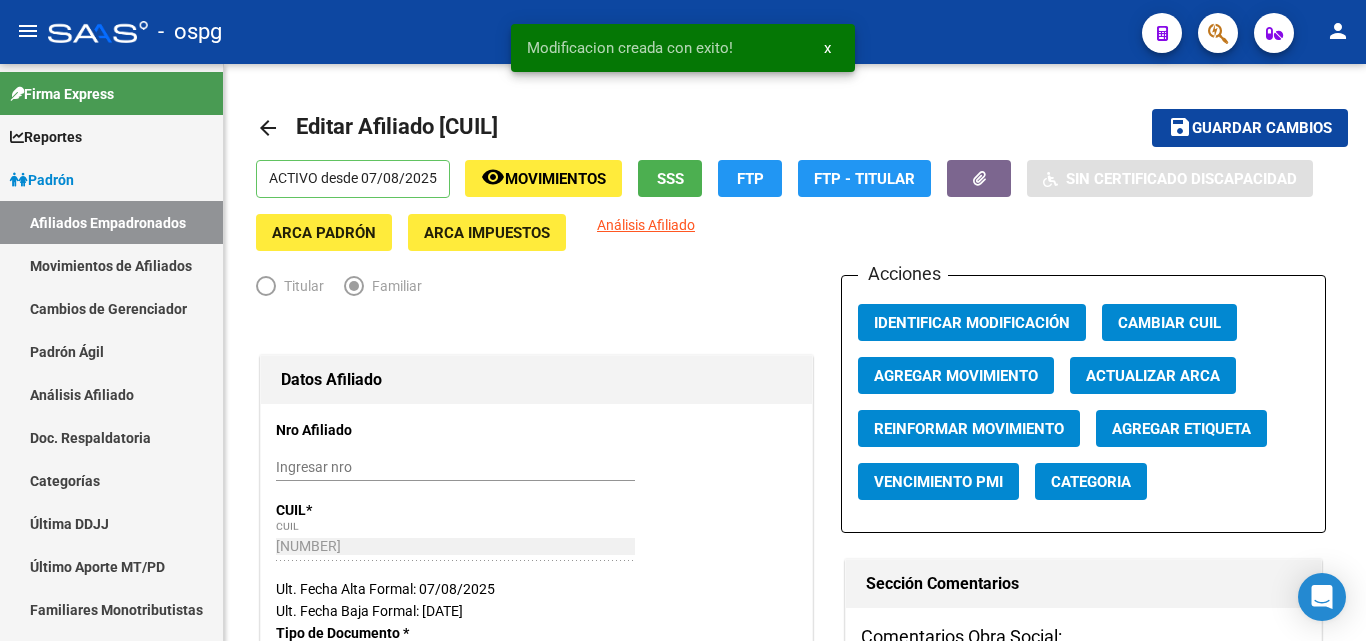 click on "-   ospg" 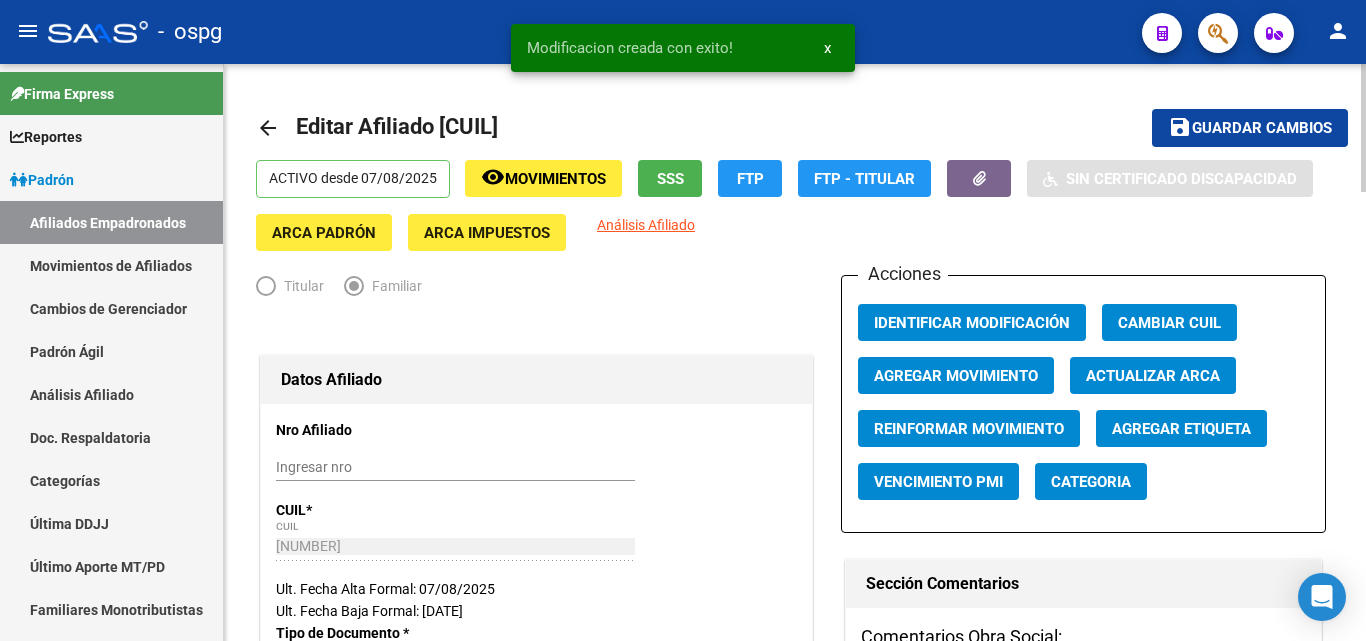 click on "arrow_back" 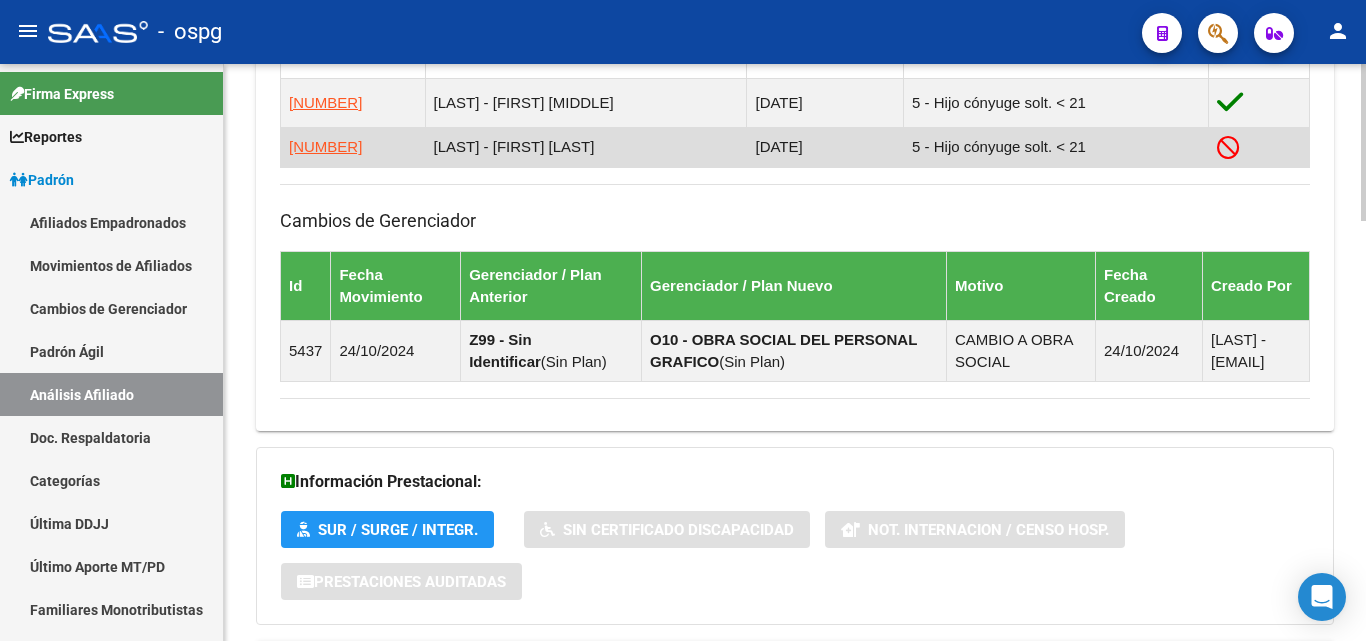 scroll, scrollTop: 1243, scrollLeft: 0, axis: vertical 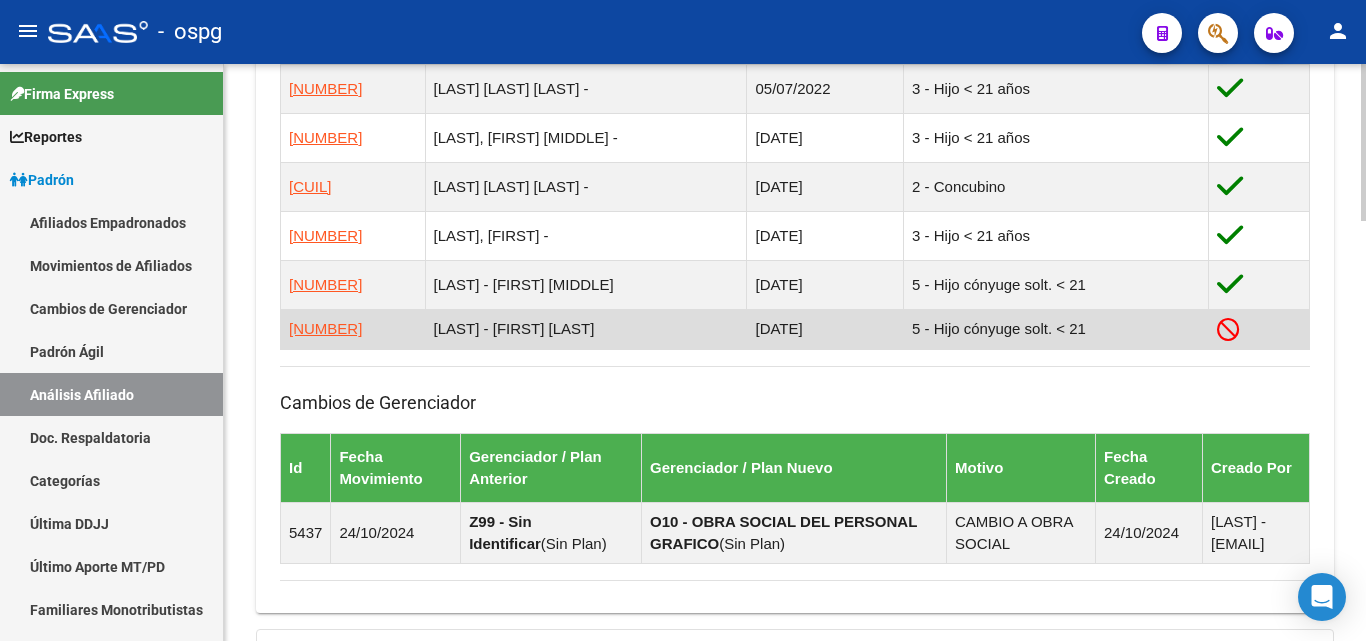 click on "[NUMBER]" at bounding box center [325, 329] 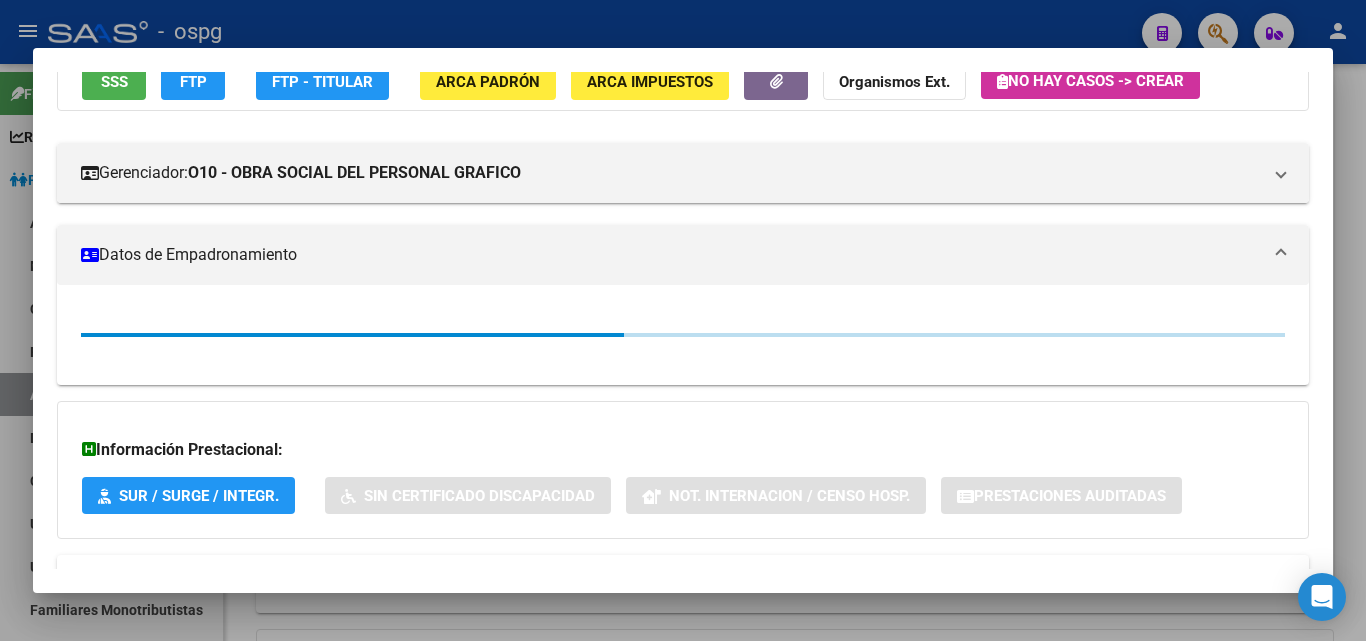scroll, scrollTop: 200, scrollLeft: 0, axis: vertical 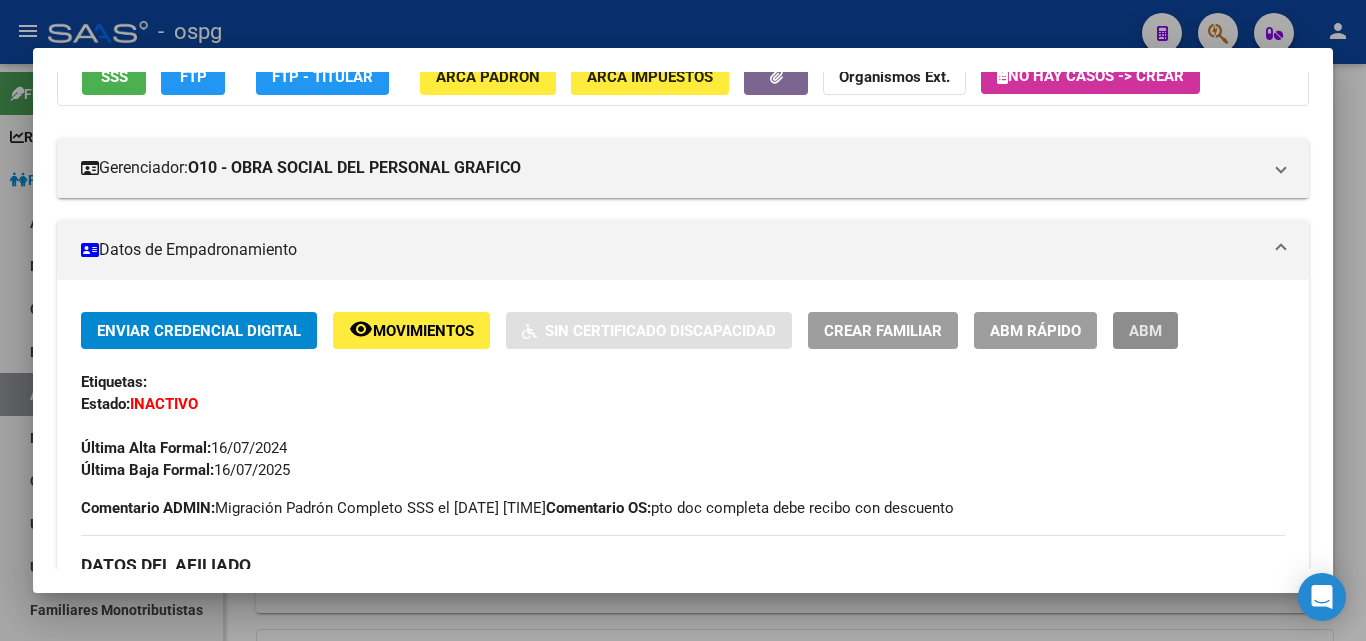 click on "ABM" at bounding box center [1145, 331] 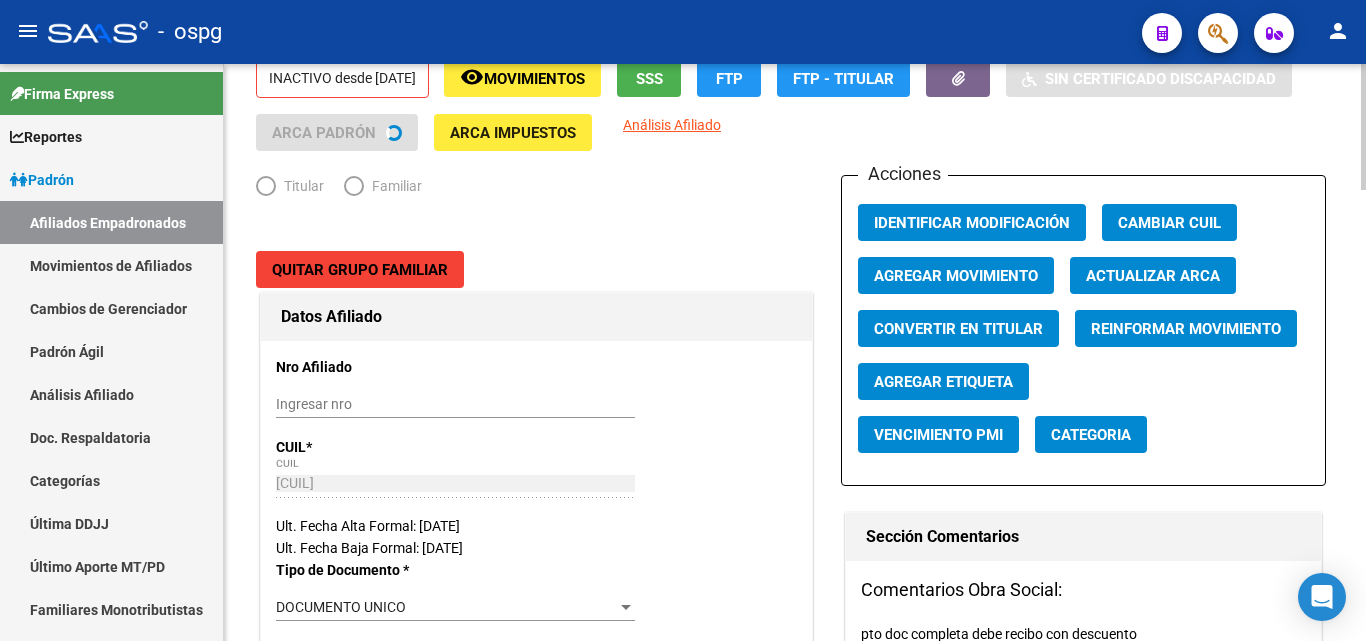 radio on "true" 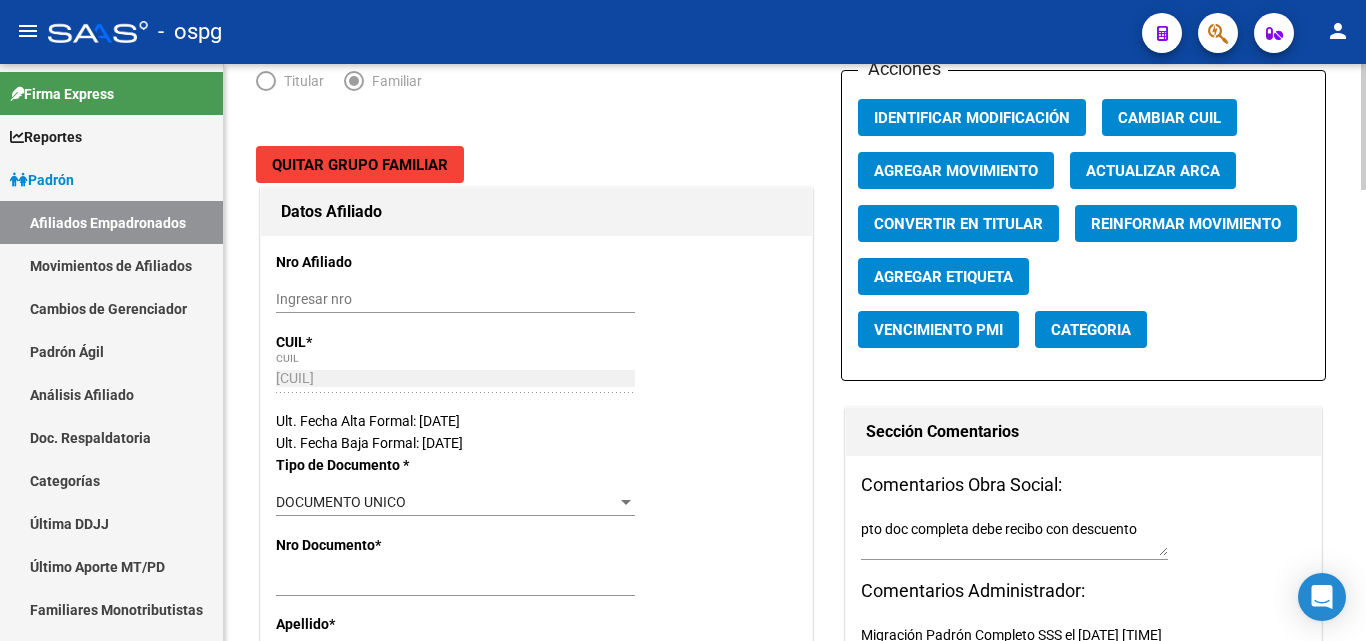 scroll, scrollTop: 200, scrollLeft: 0, axis: vertical 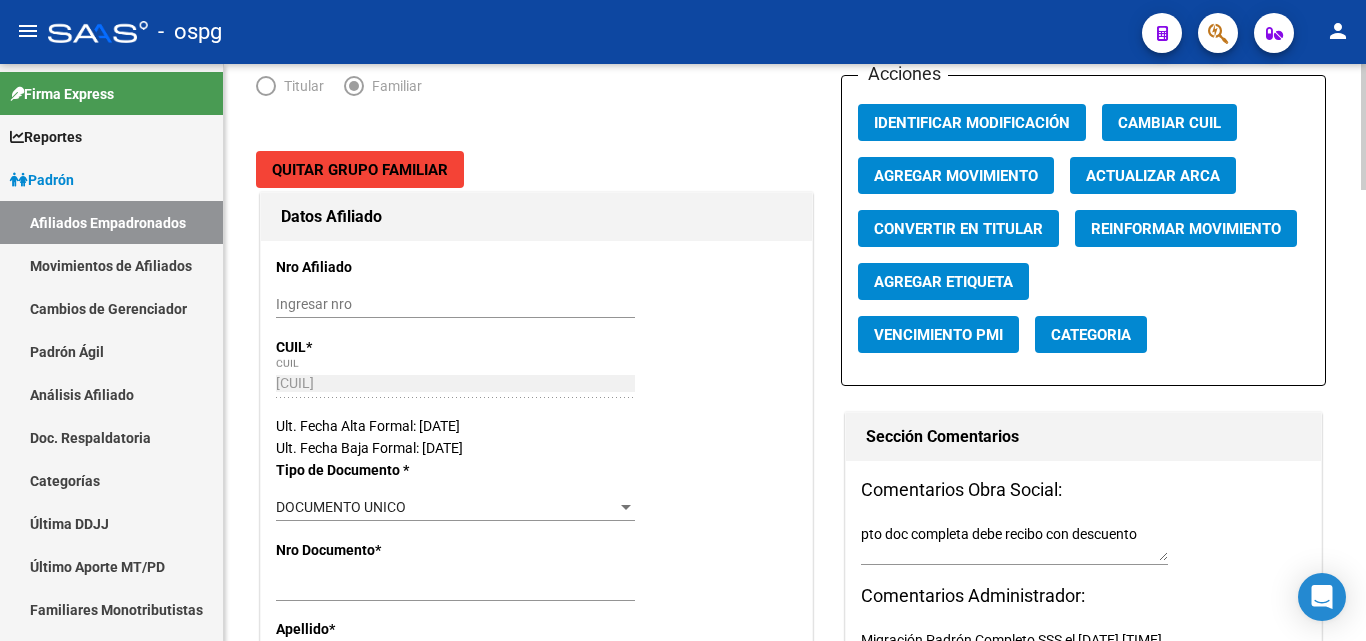 click on "Agregar Movimiento" 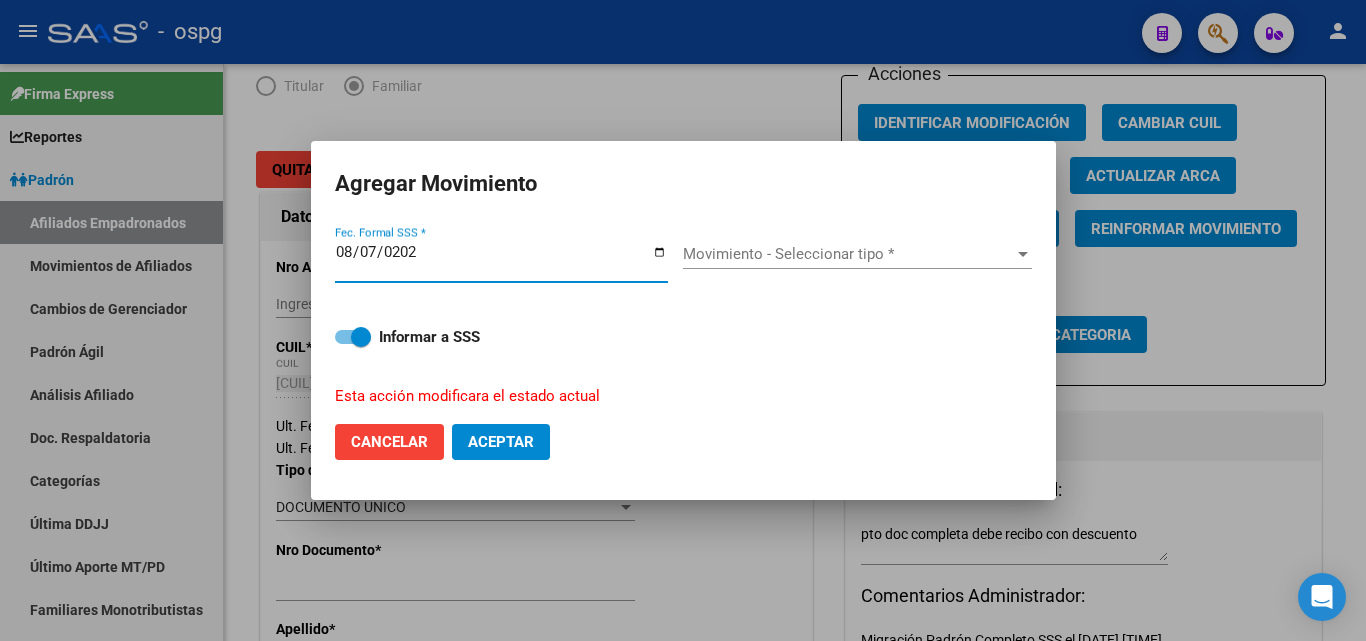 type on "2025-08-07" 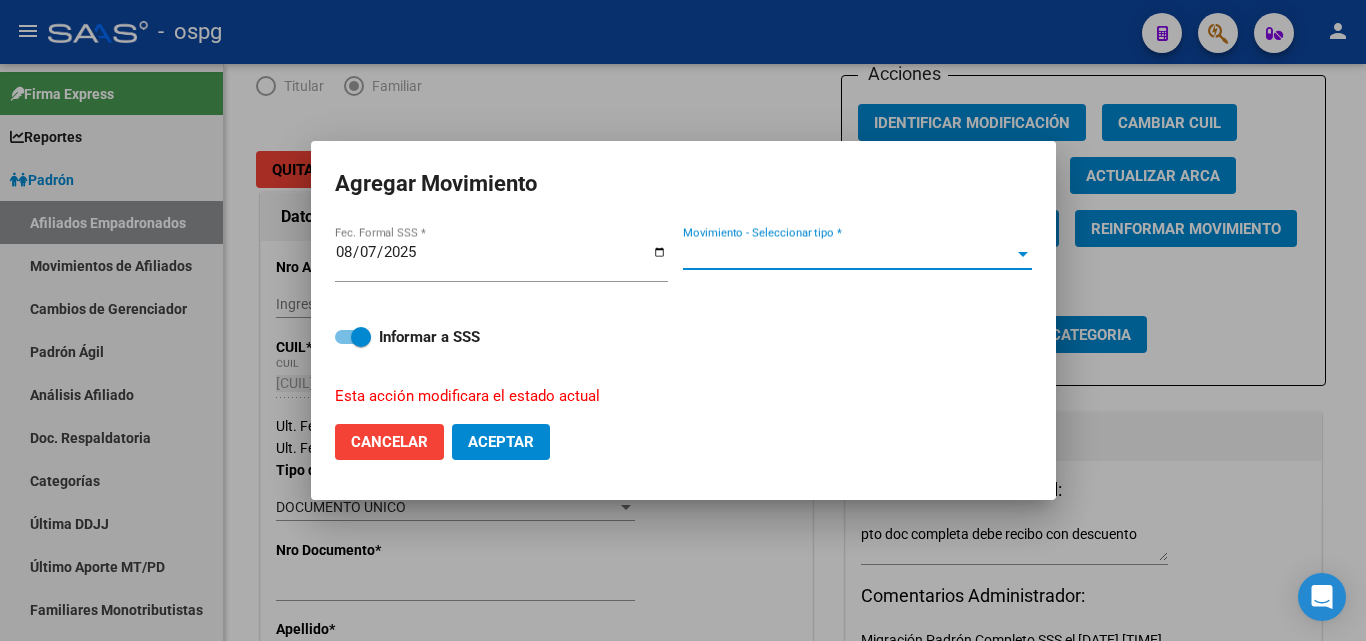 click on "Movimiento - Seleccionar tipo *" at bounding box center [848, 254] 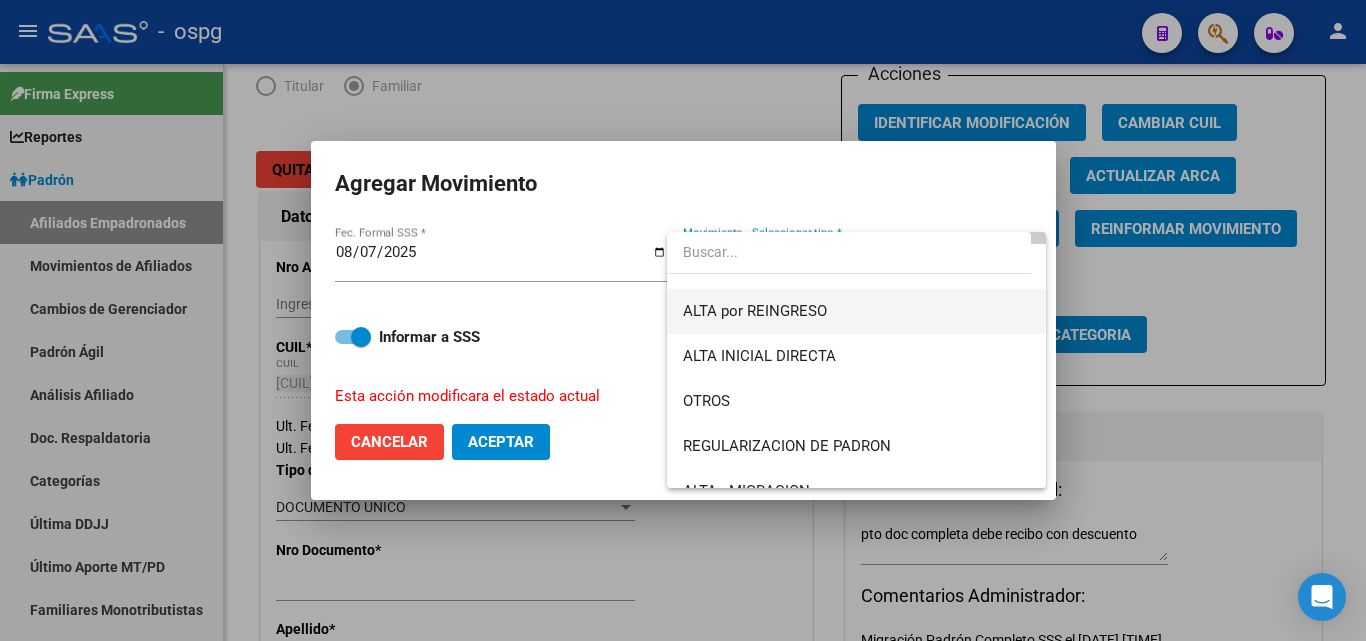 scroll, scrollTop: 200, scrollLeft: 0, axis: vertical 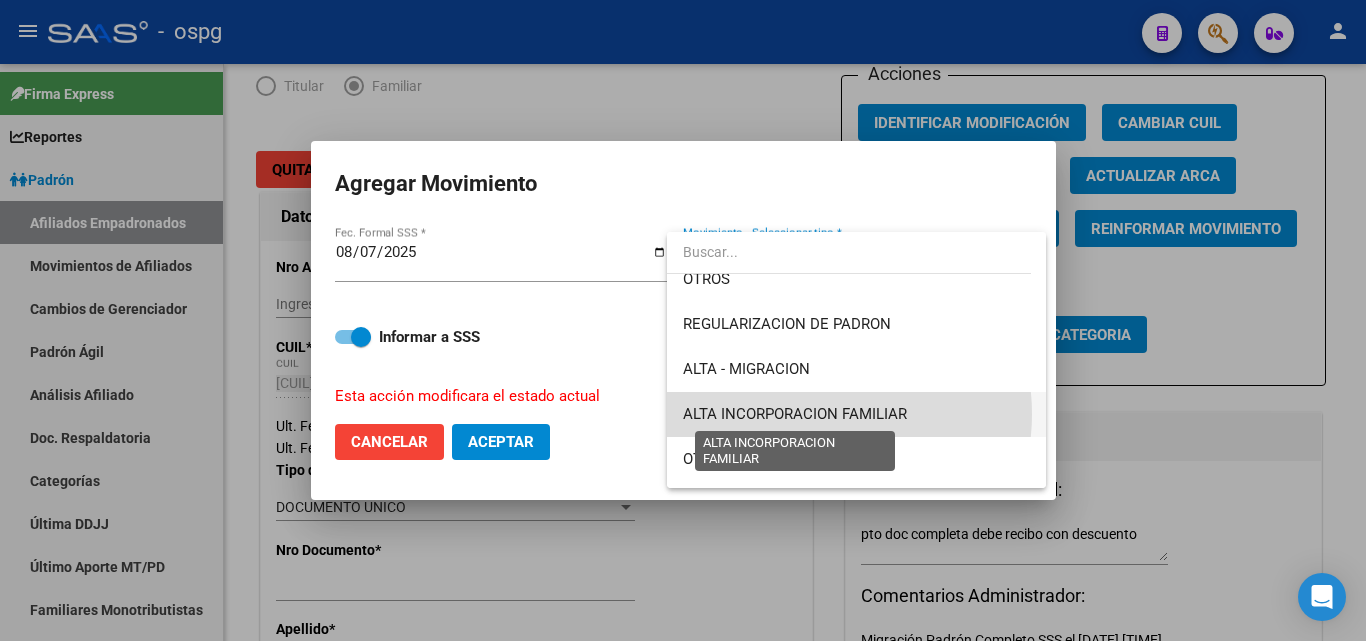 click on "ALTA INCORPORACION FAMILIAR" at bounding box center [795, 414] 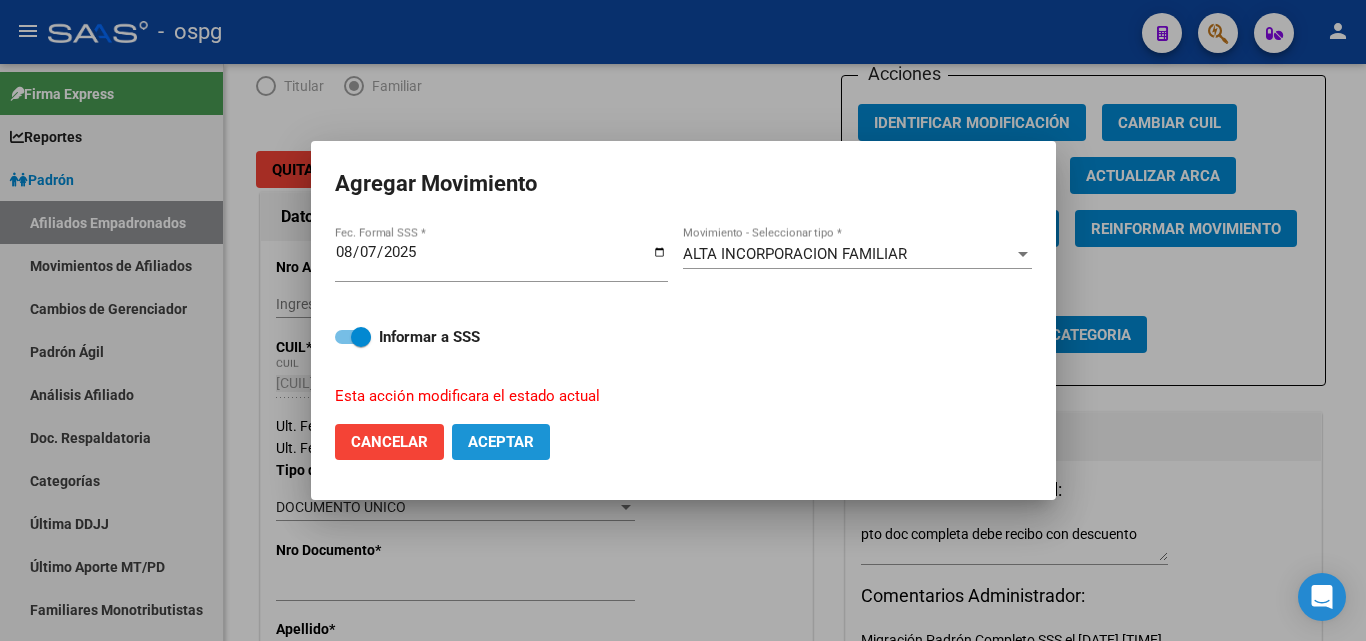 click on "Aceptar" 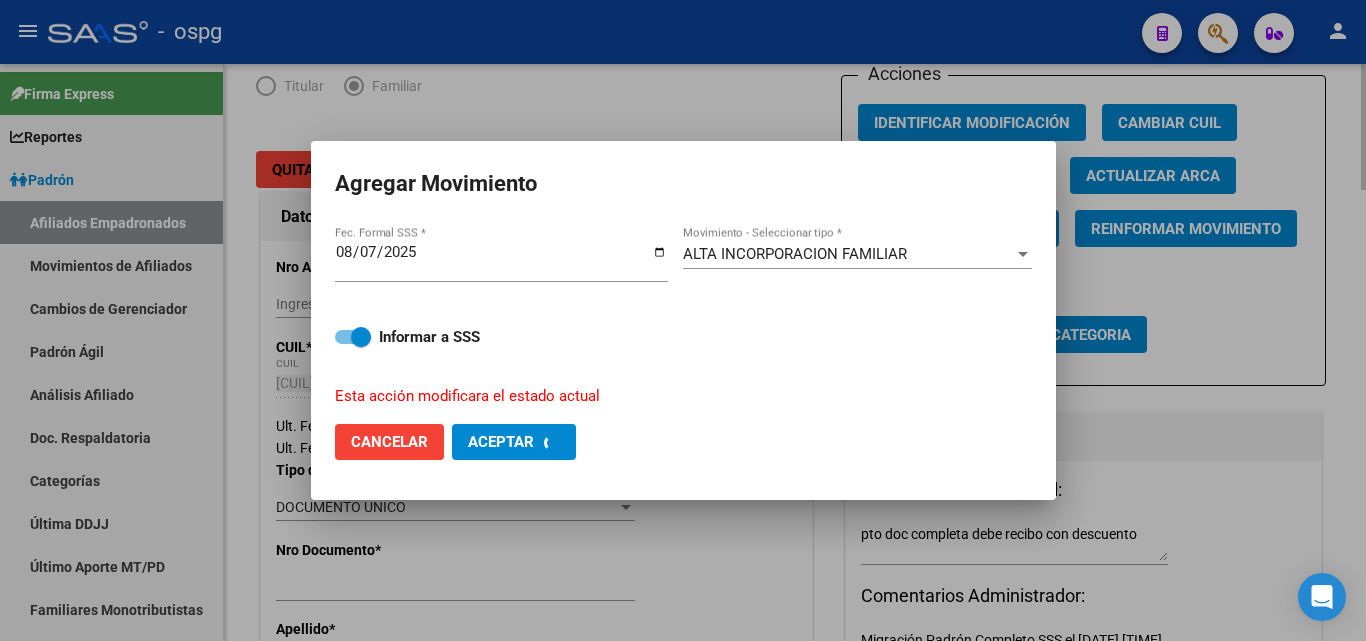 checkbox on "false" 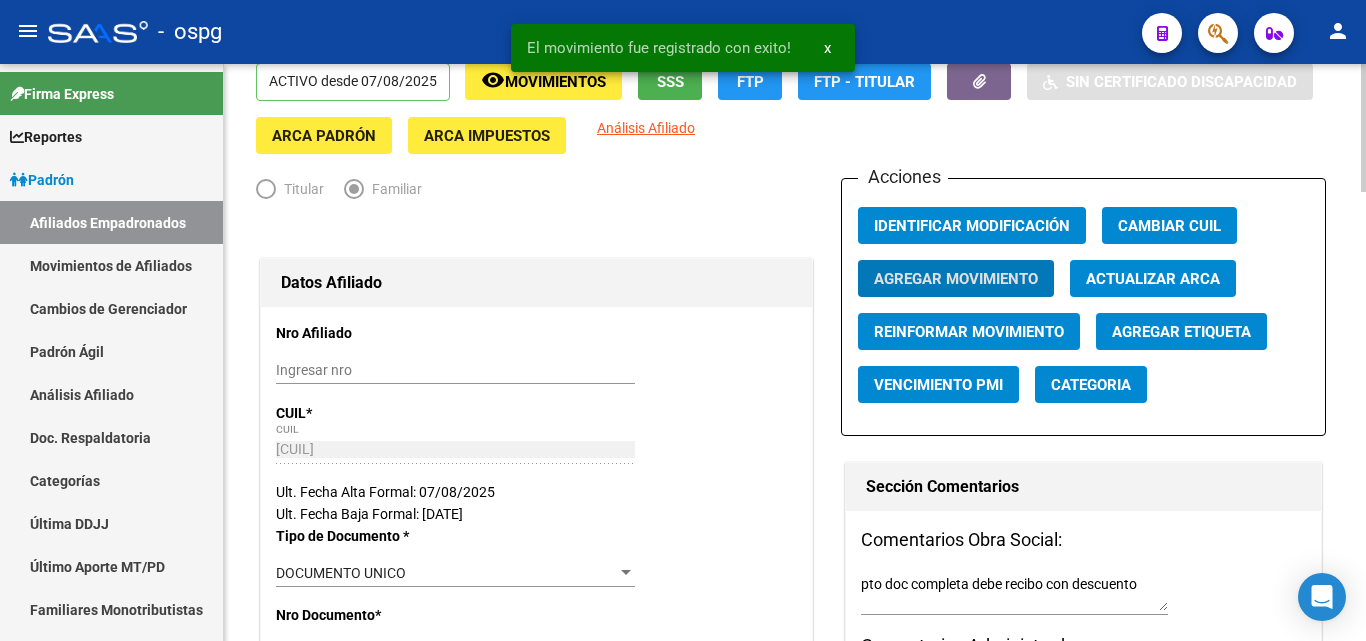 scroll, scrollTop: 0, scrollLeft: 0, axis: both 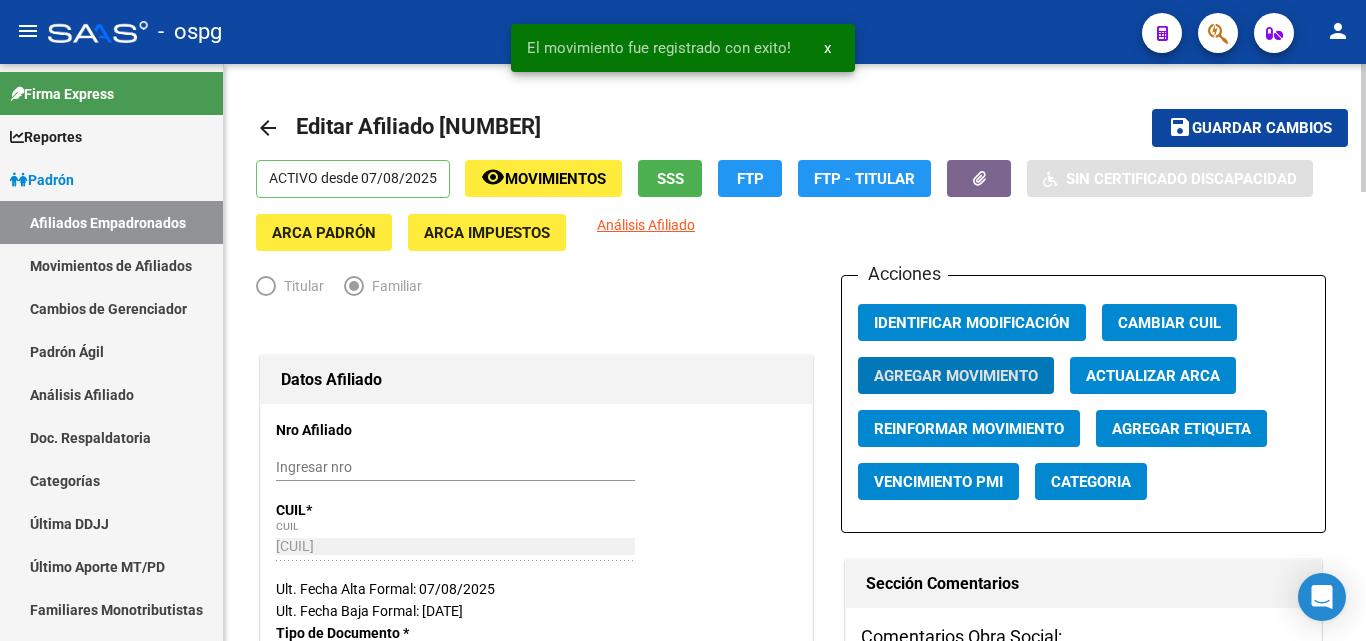 click on "arrow_back" 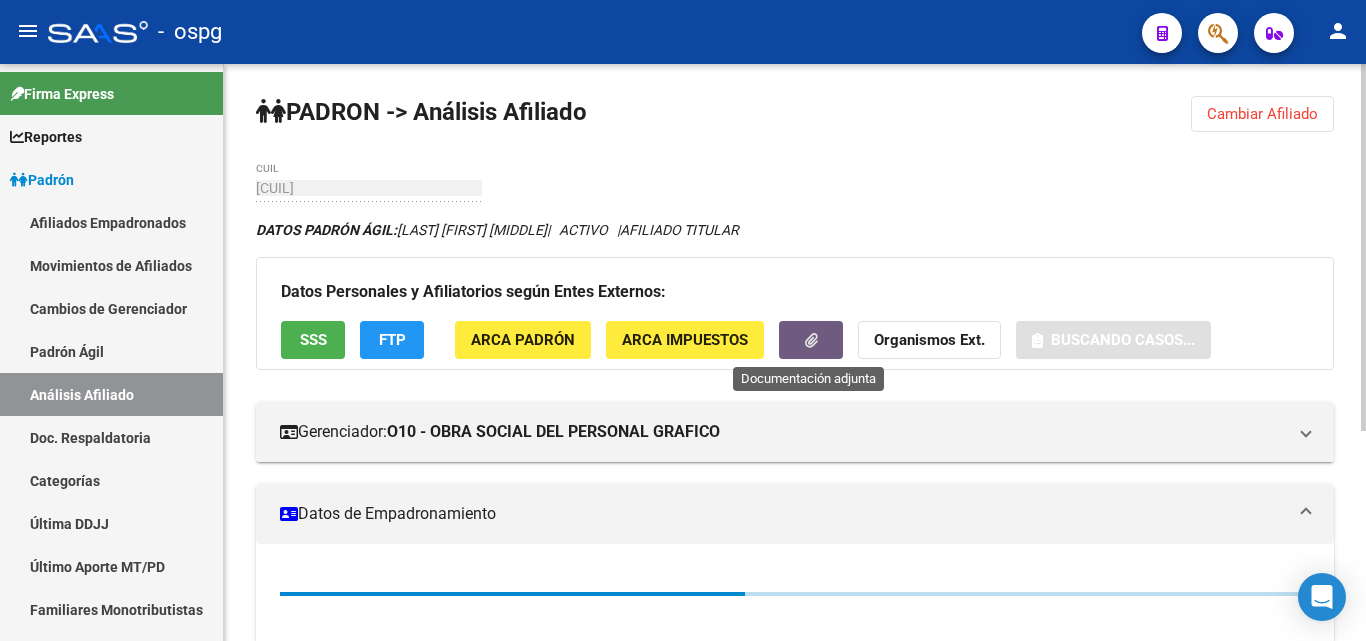 click 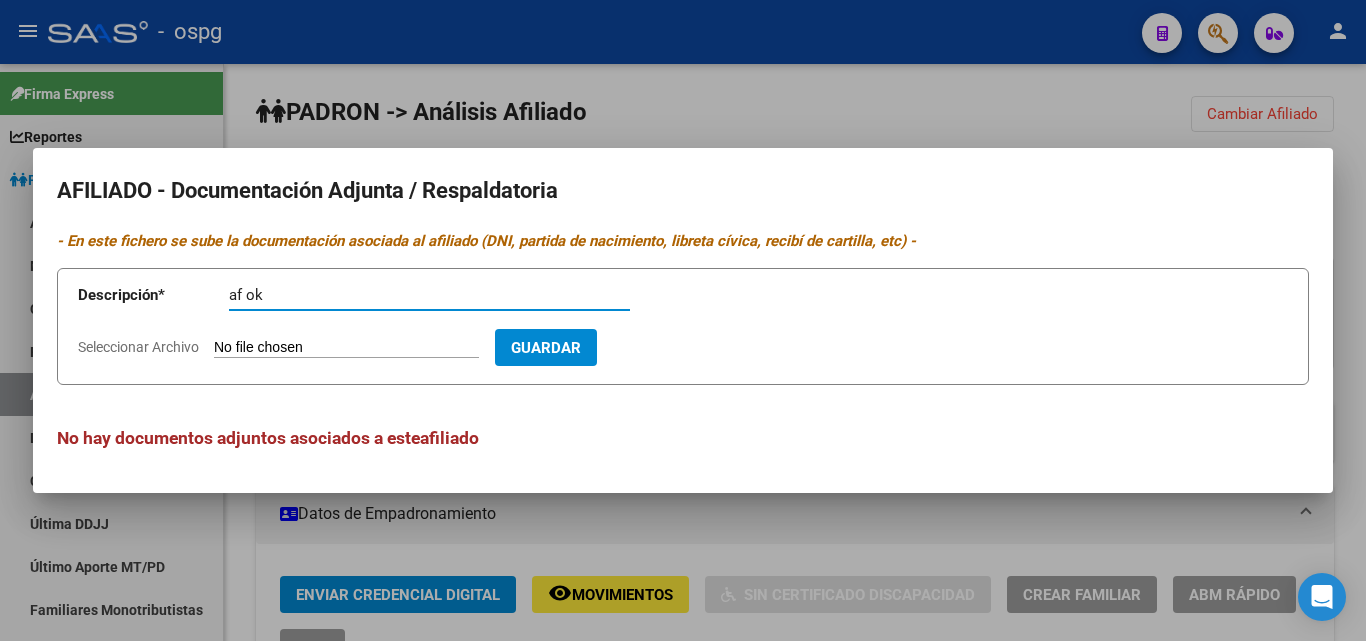 type on "af ok" 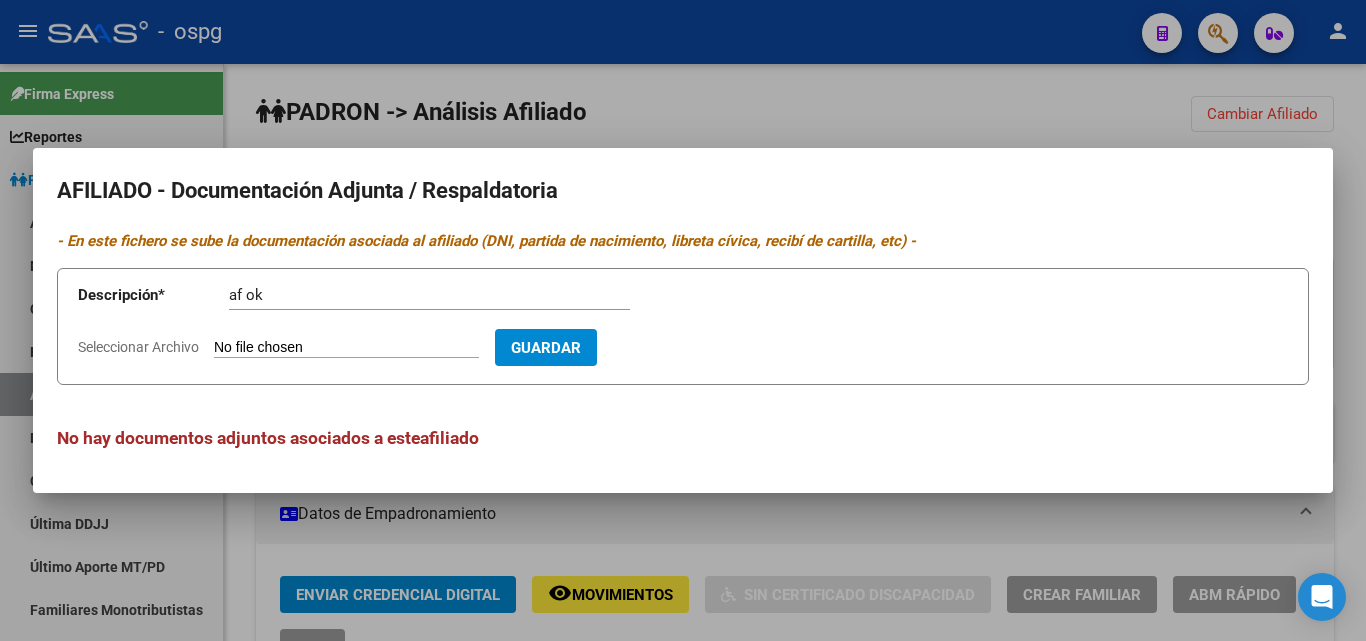 click on "Seleccionar Archivo" at bounding box center (346, 348) 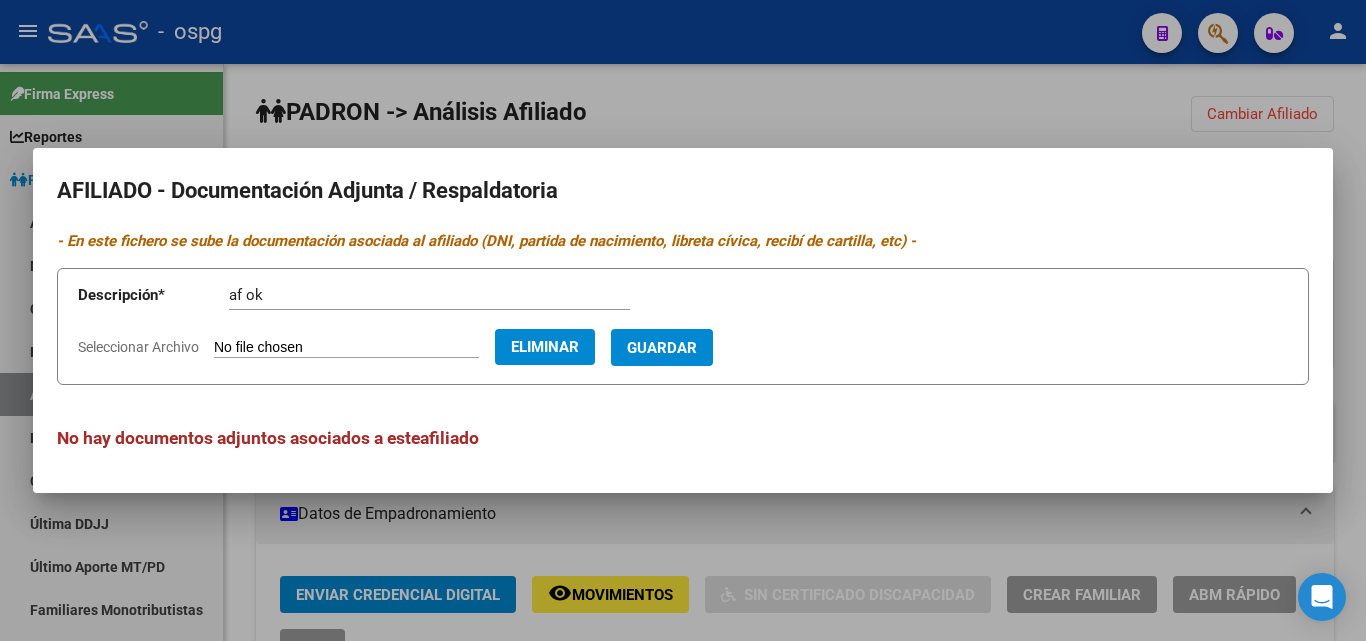 click on "Guardar" at bounding box center (662, 348) 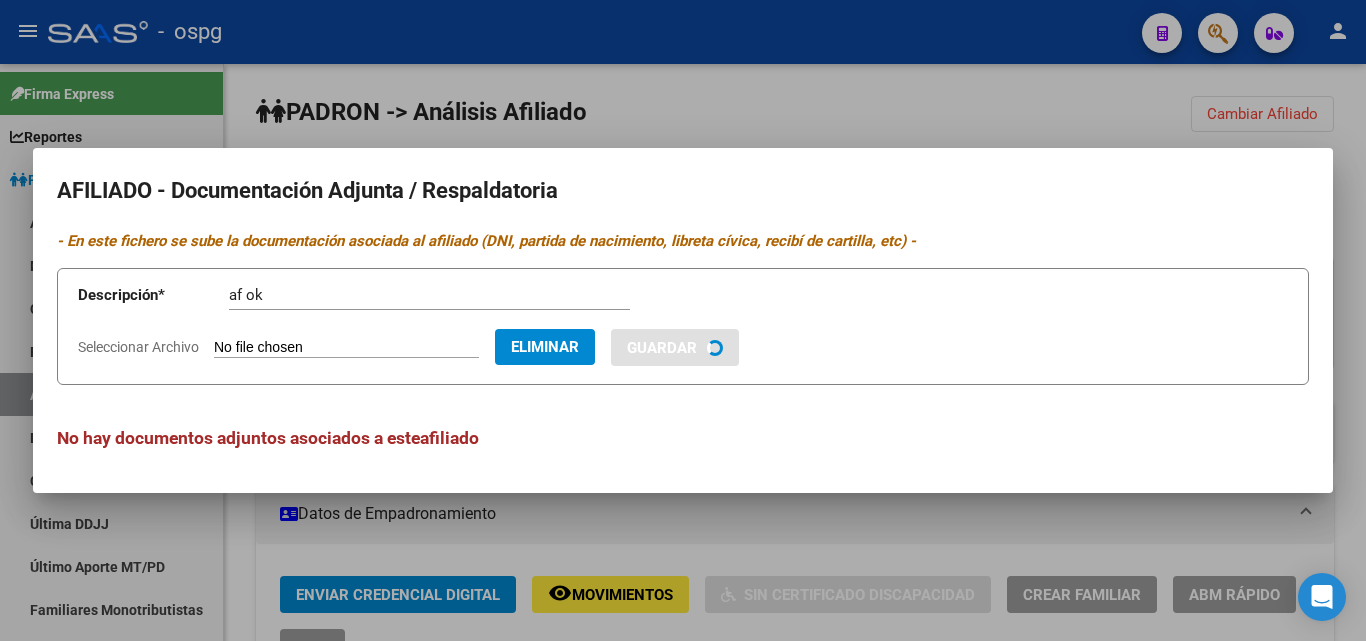 type 